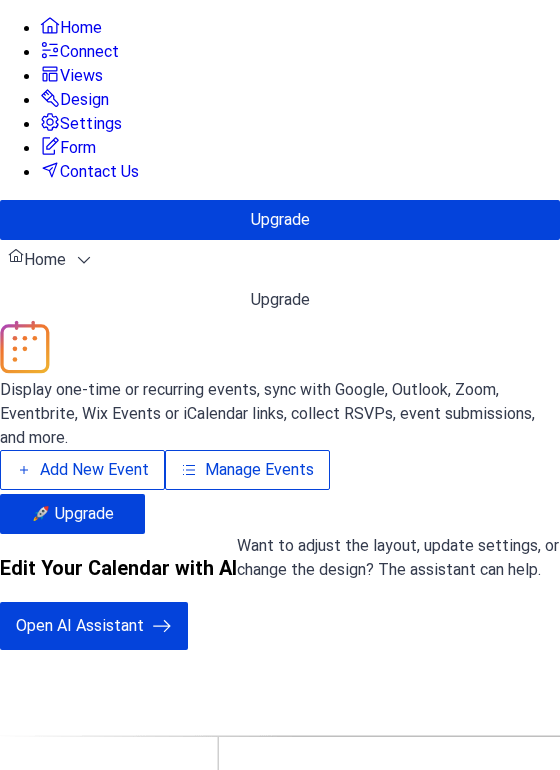 scroll, scrollTop: 0, scrollLeft: 0, axis: both 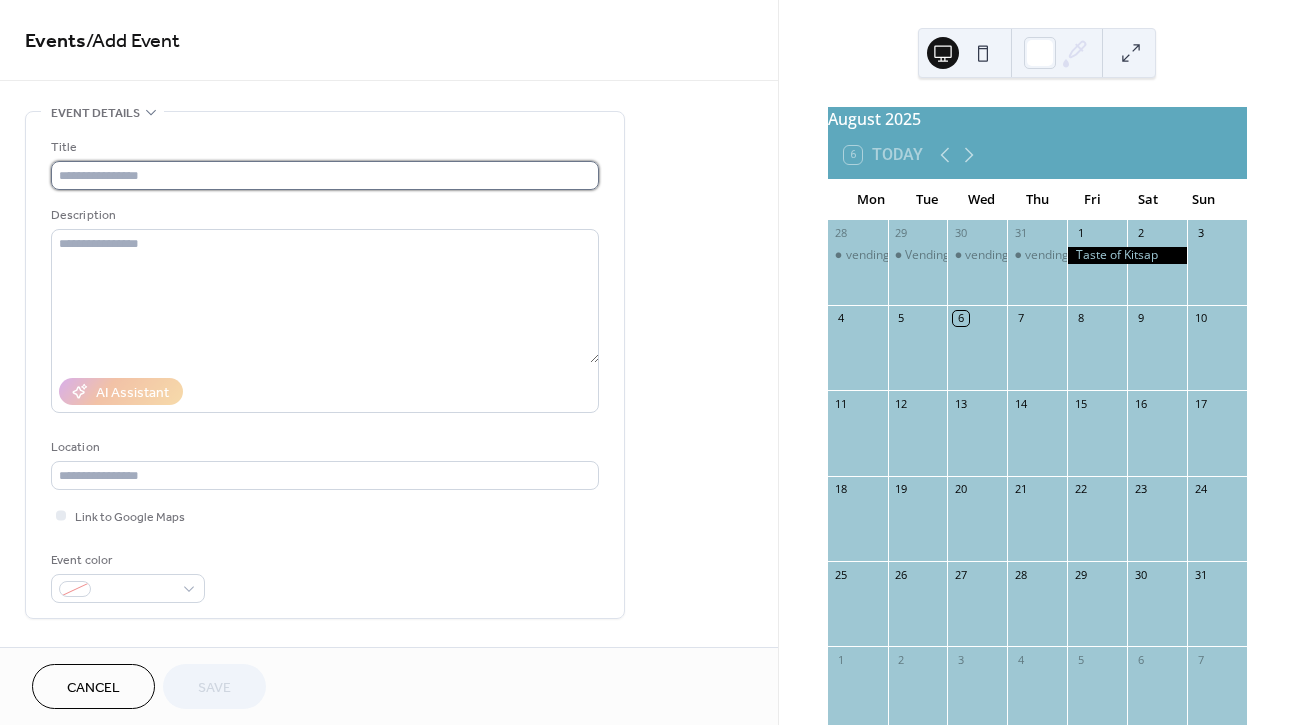 click at bounding box center [325, 175] 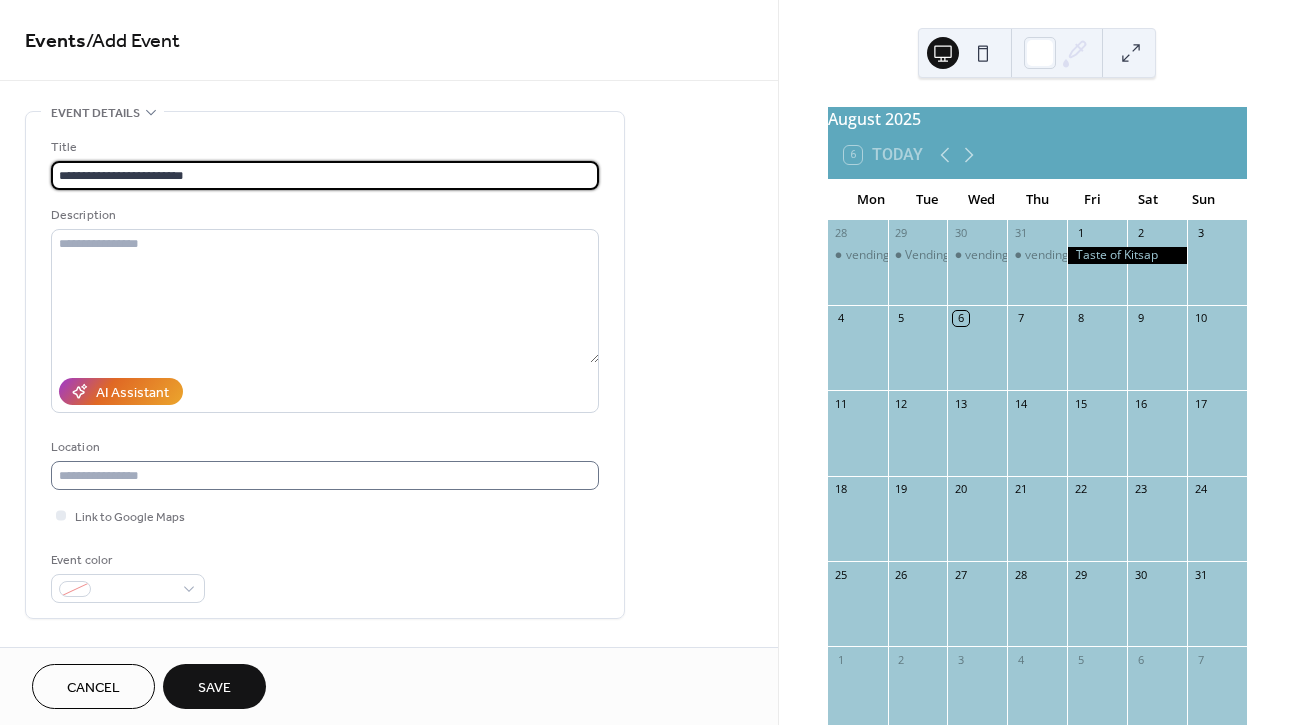 type on "**********" 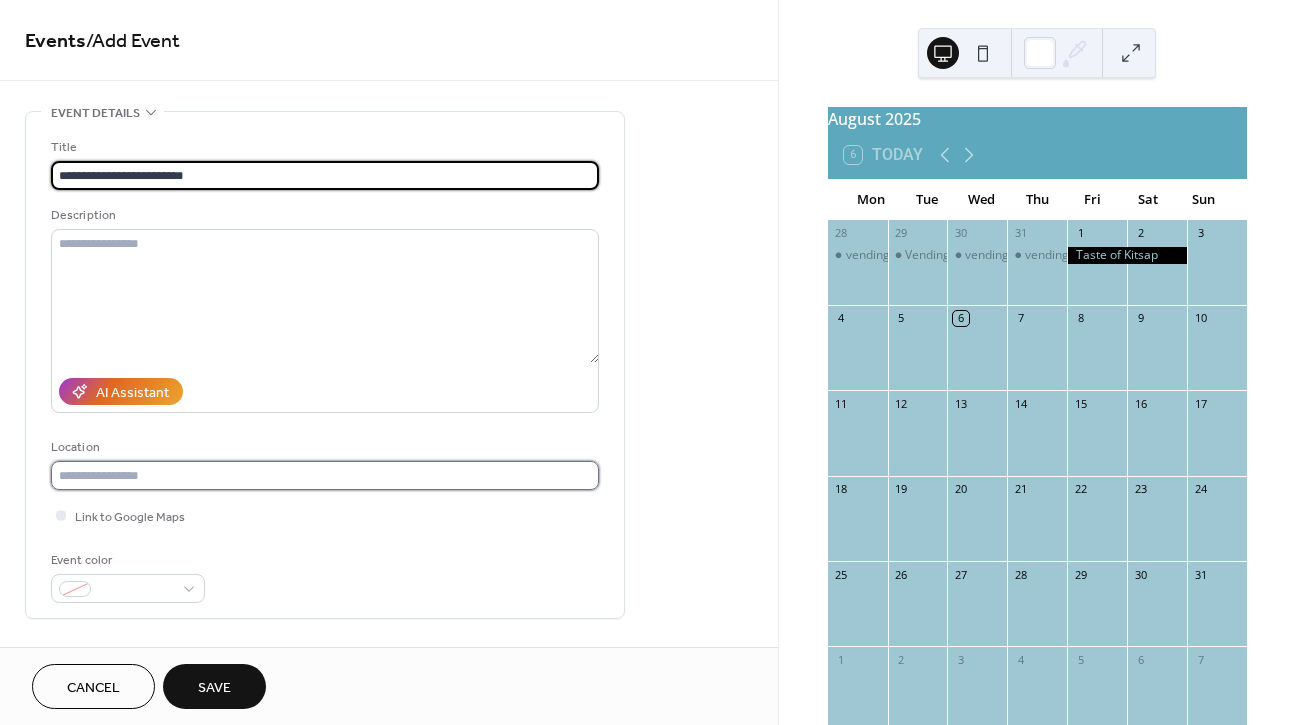 click at bounding box center (325, 475) 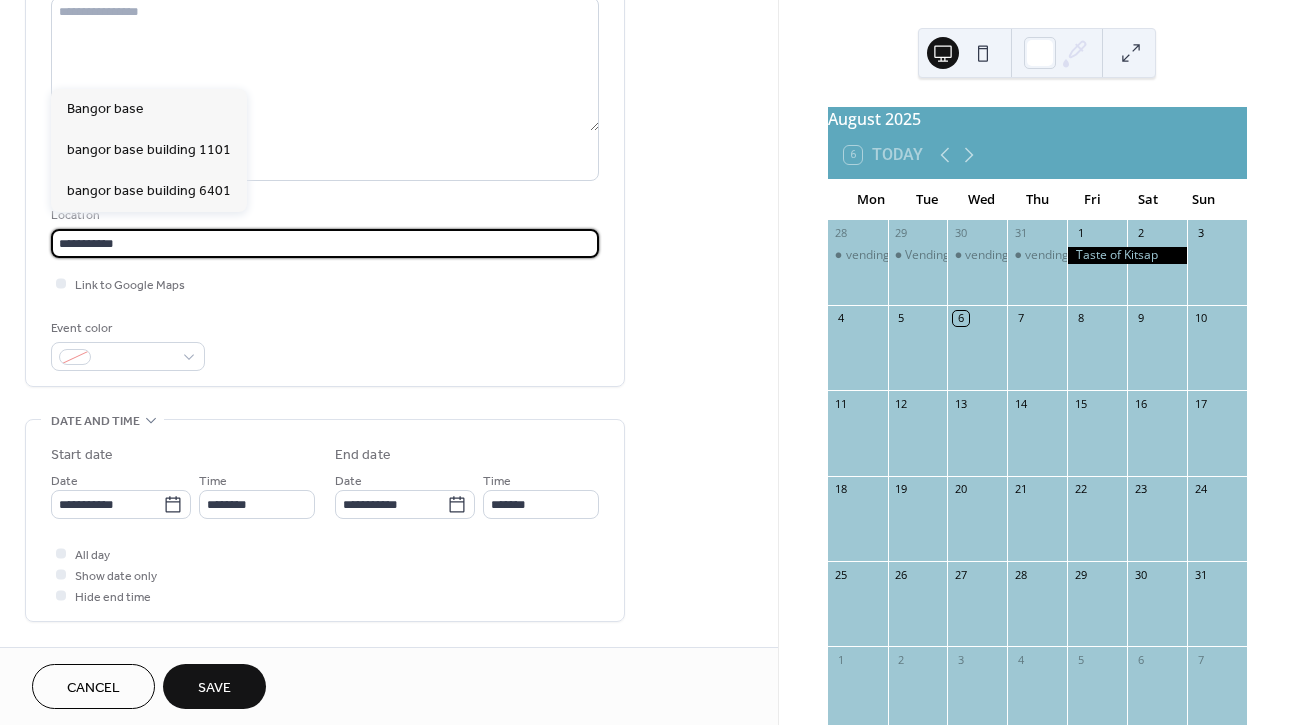 scroll, scrollTop: 234, scrollLeft: 0, axis: vertical 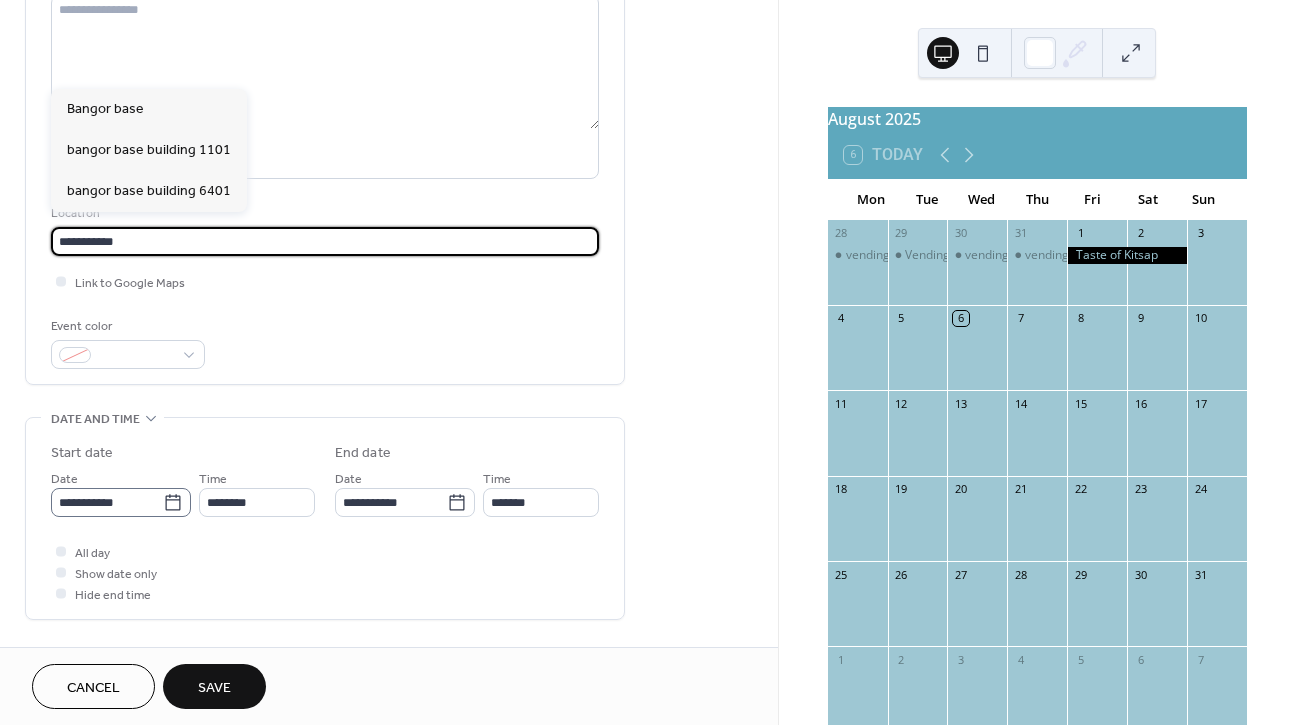 type on "**********" 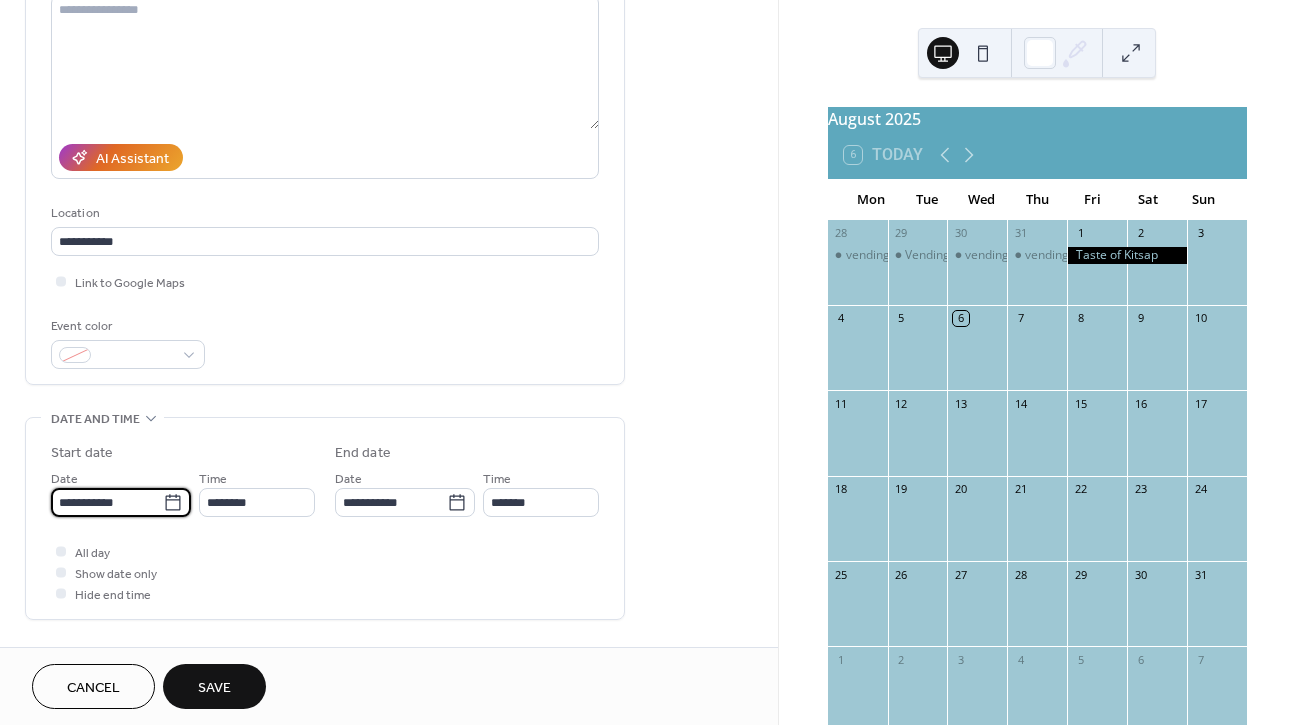 click on "**********" at bounding box center (107, 502) 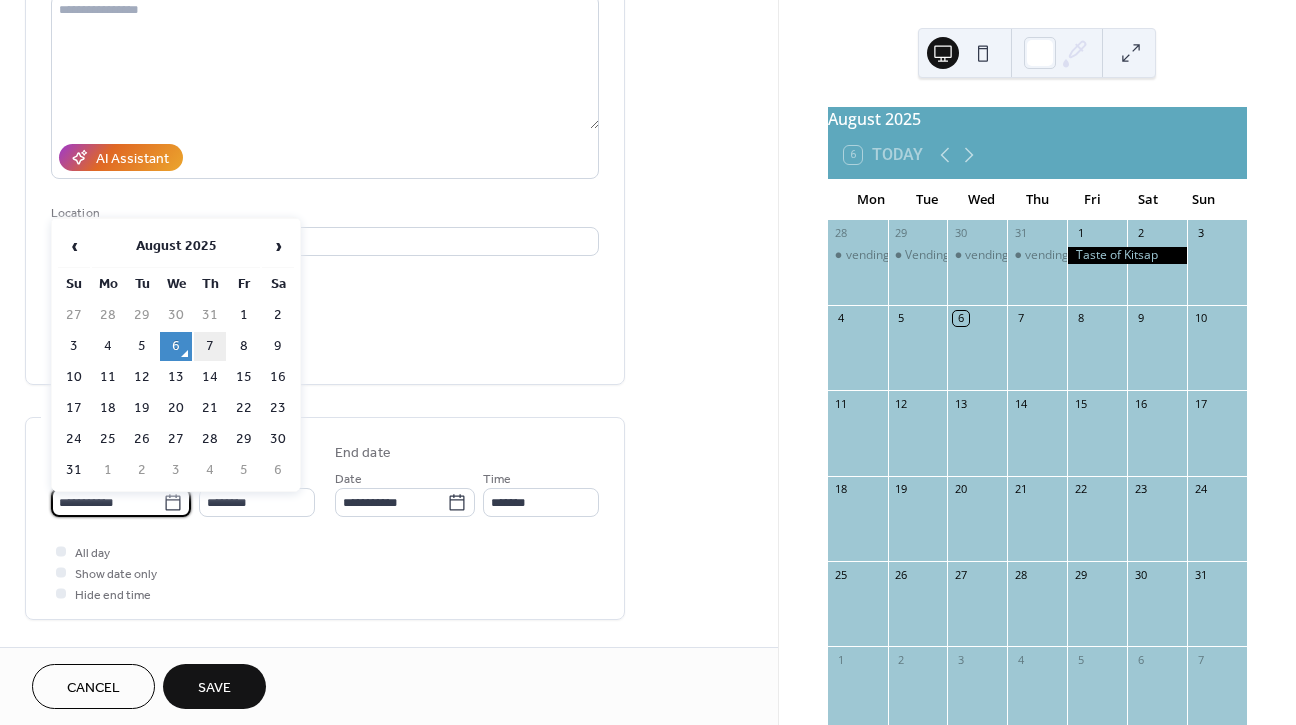 click on "7" at bounding box center (210, 346) 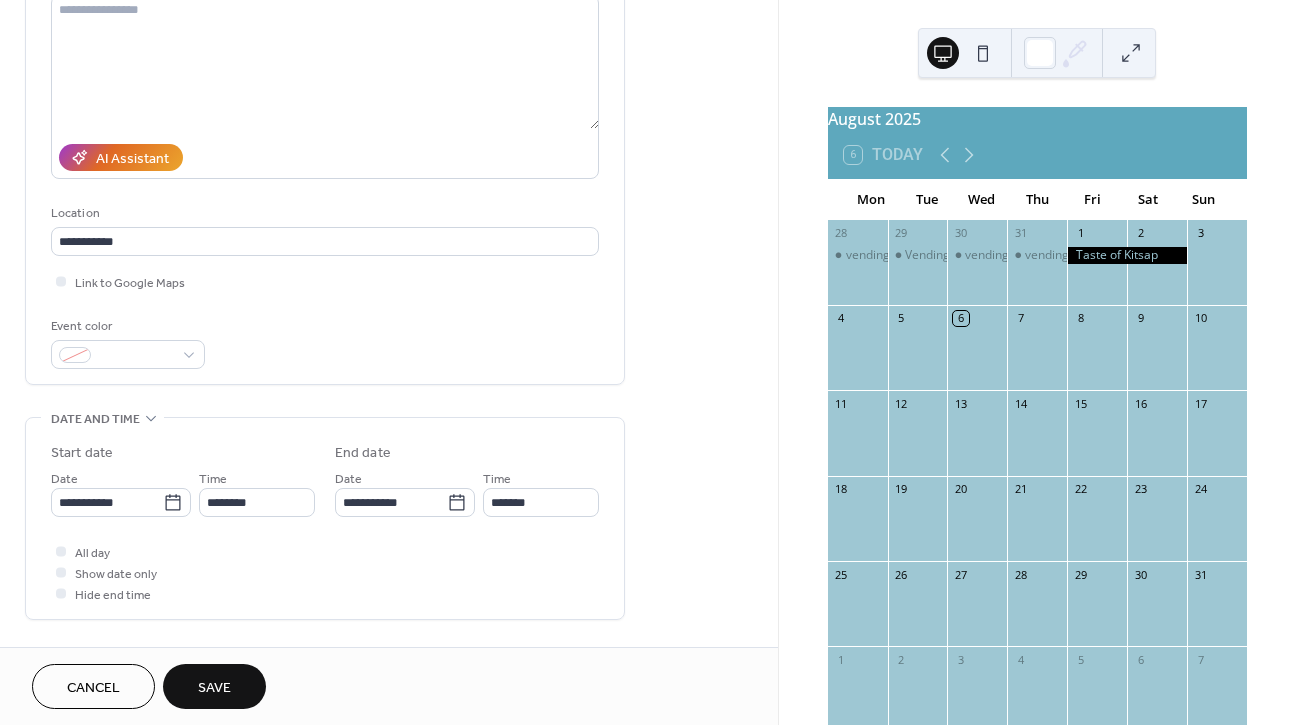 type on "**********" 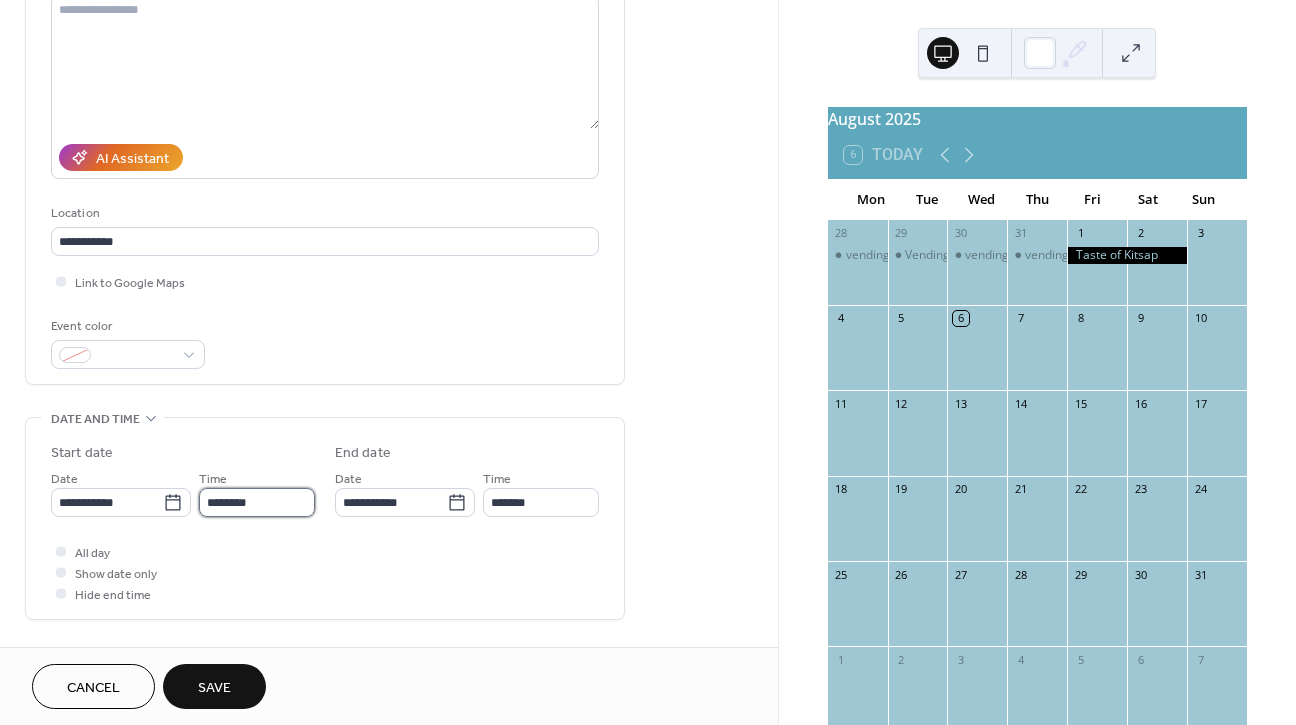 click on "********" at bounding box center (257, 502) 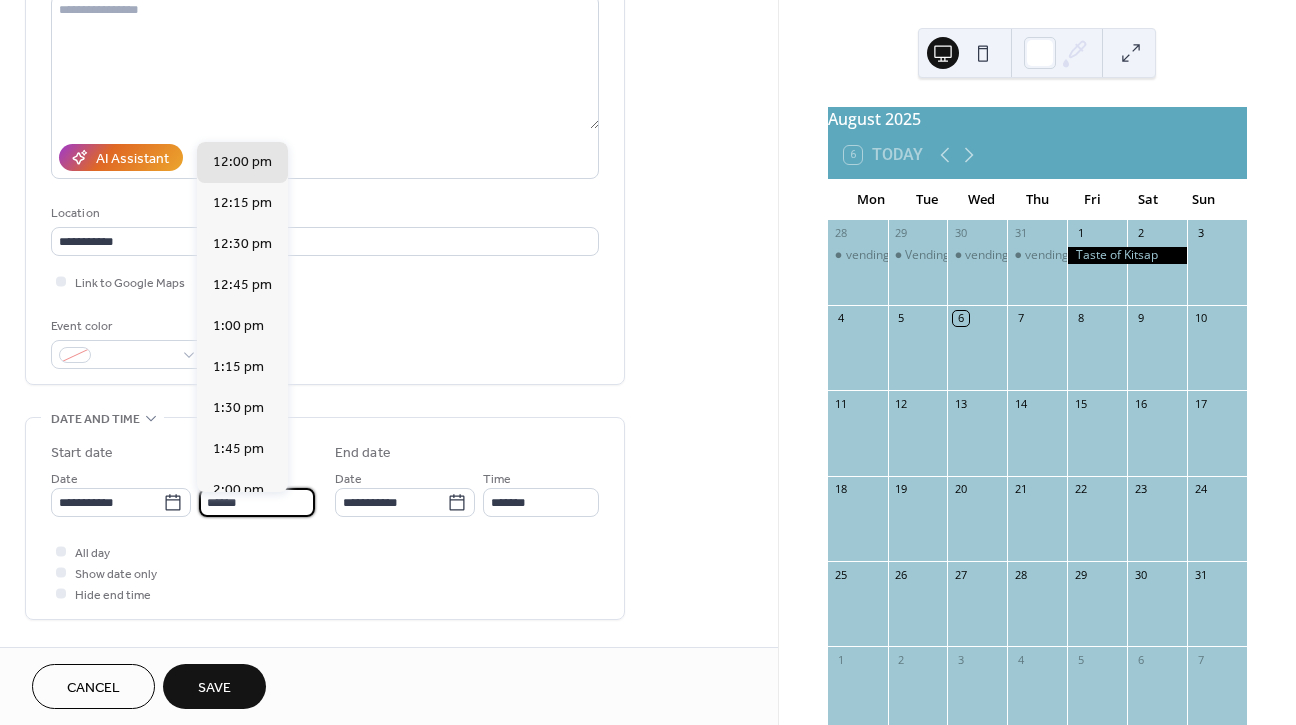 scroll, scrollTop: 0, scrollLeft: 0, axis: both 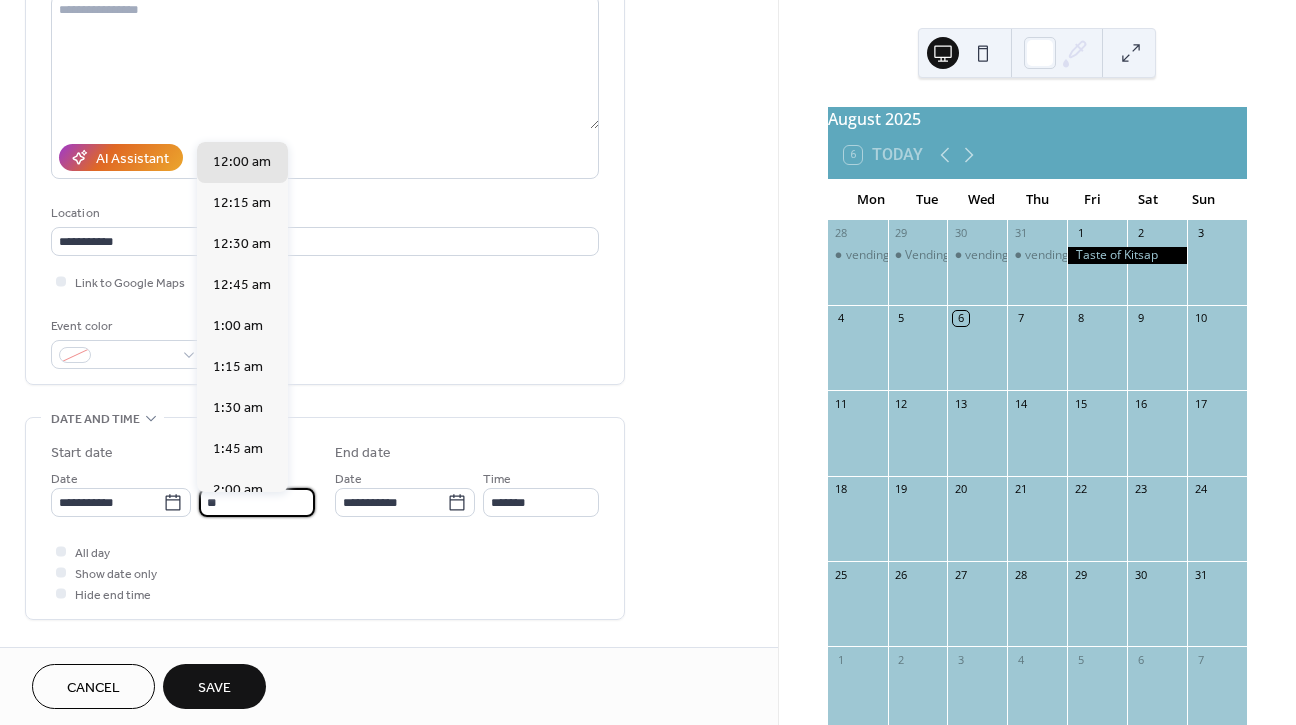 type on "*" 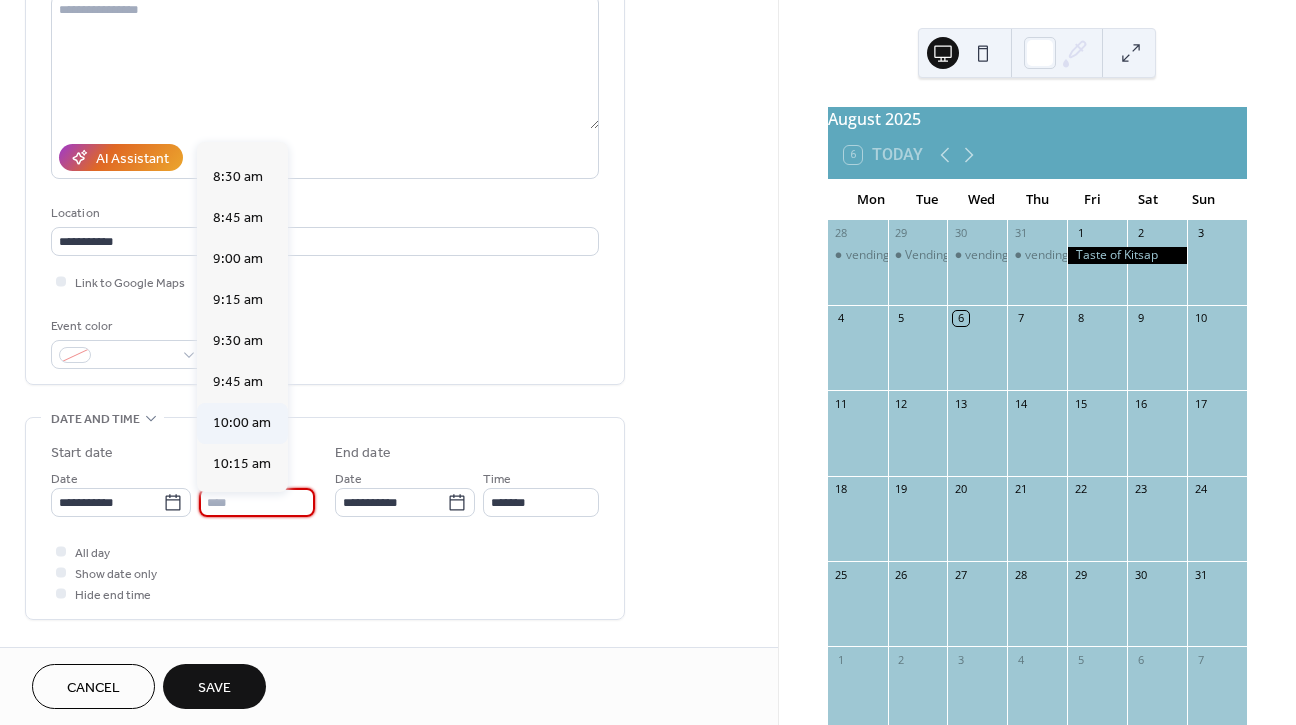 scroll, scrollTop: 1531, scrollLeft: 0, axis: vertical 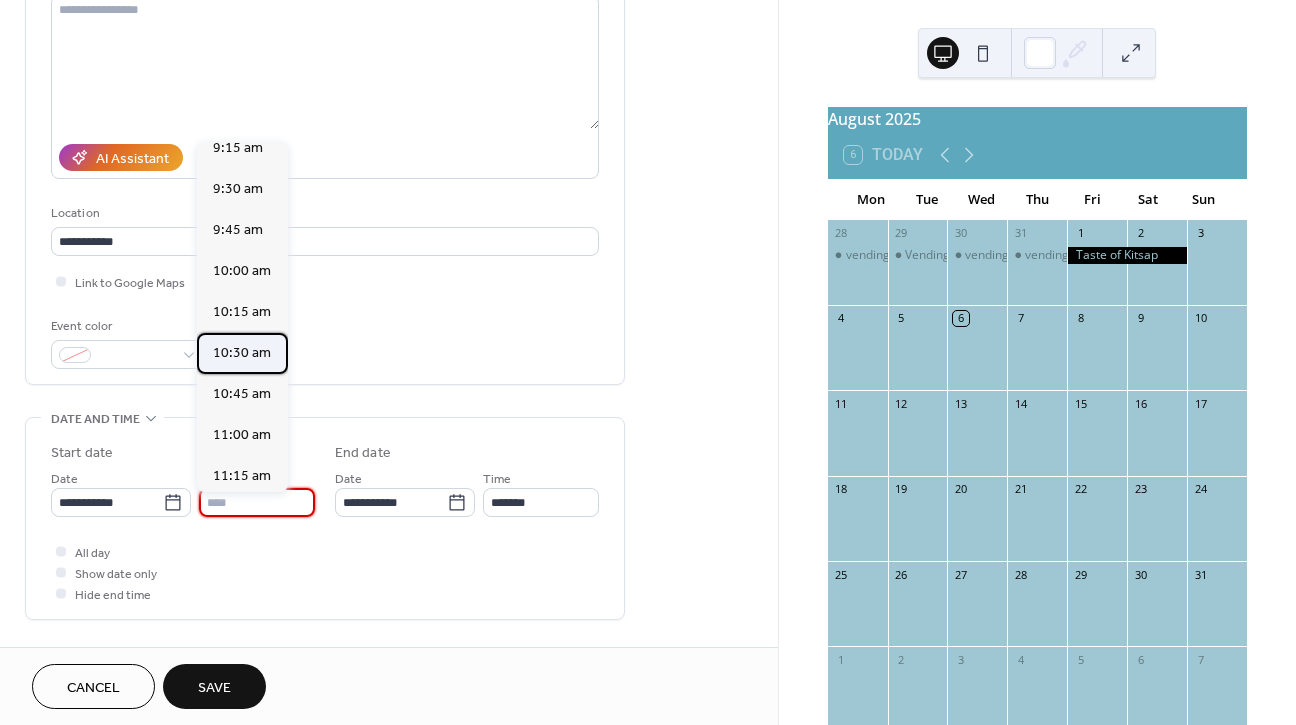click on "10:30 am" at bounding box center [242, 353] 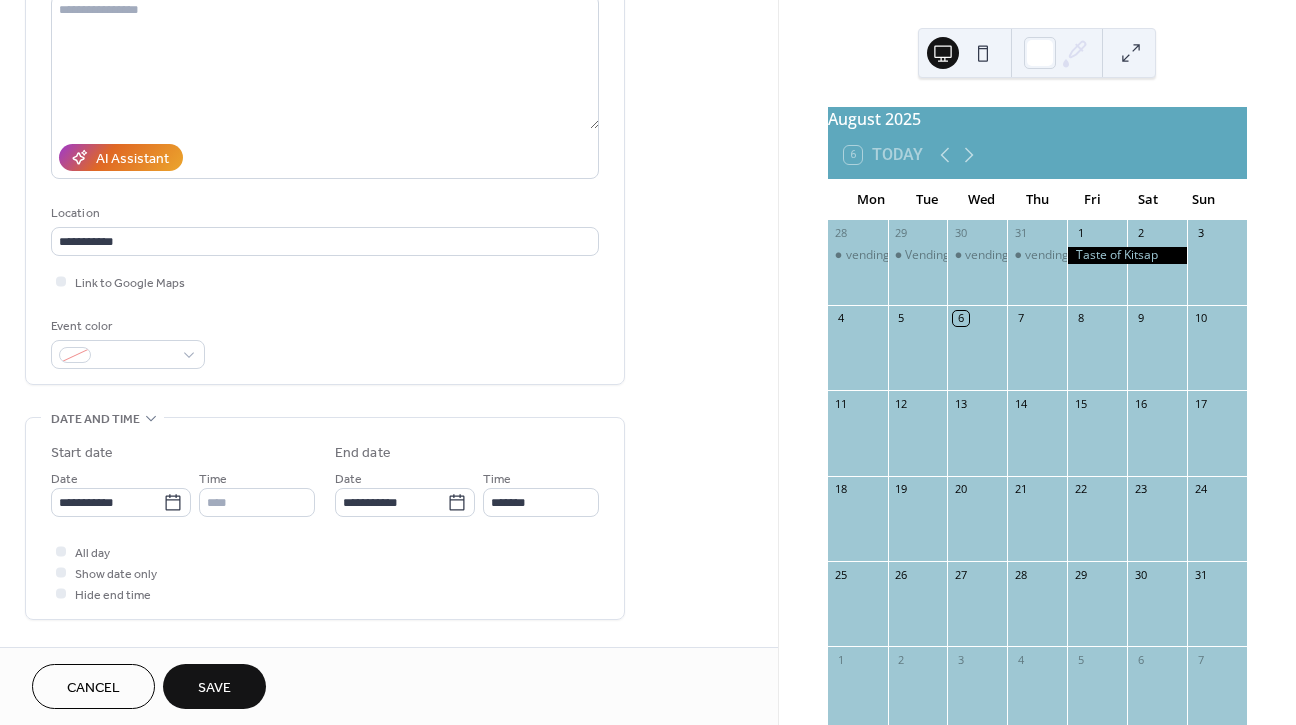 type on "********" 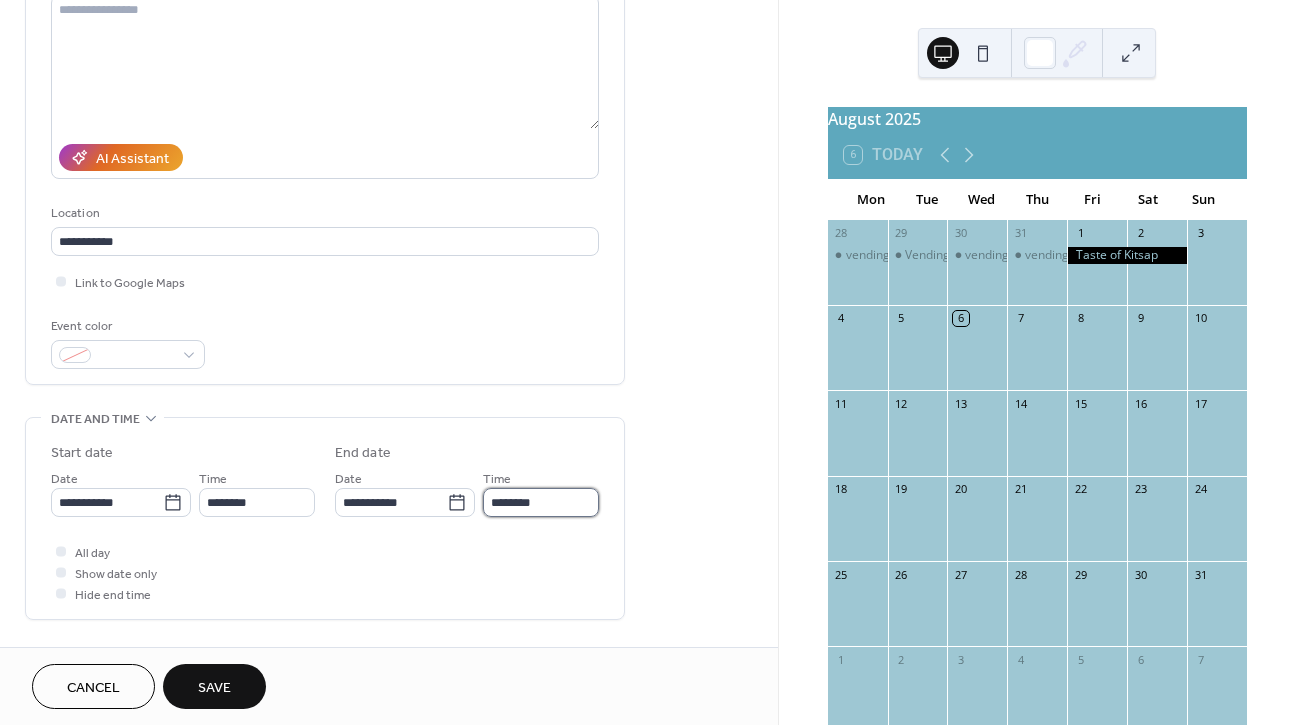 click on "********" at bounding box center (541, 502) 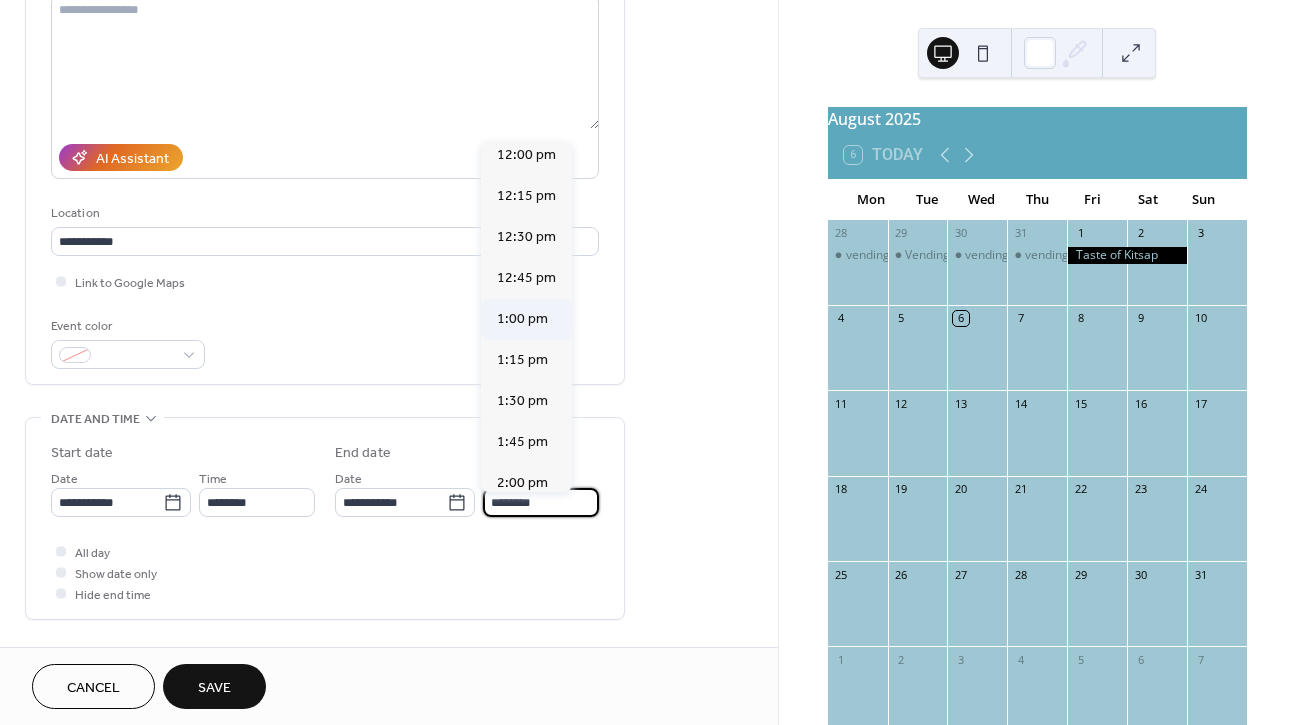 scroll, scrollTop: 216, scrollLeft: 0, axis: vertical 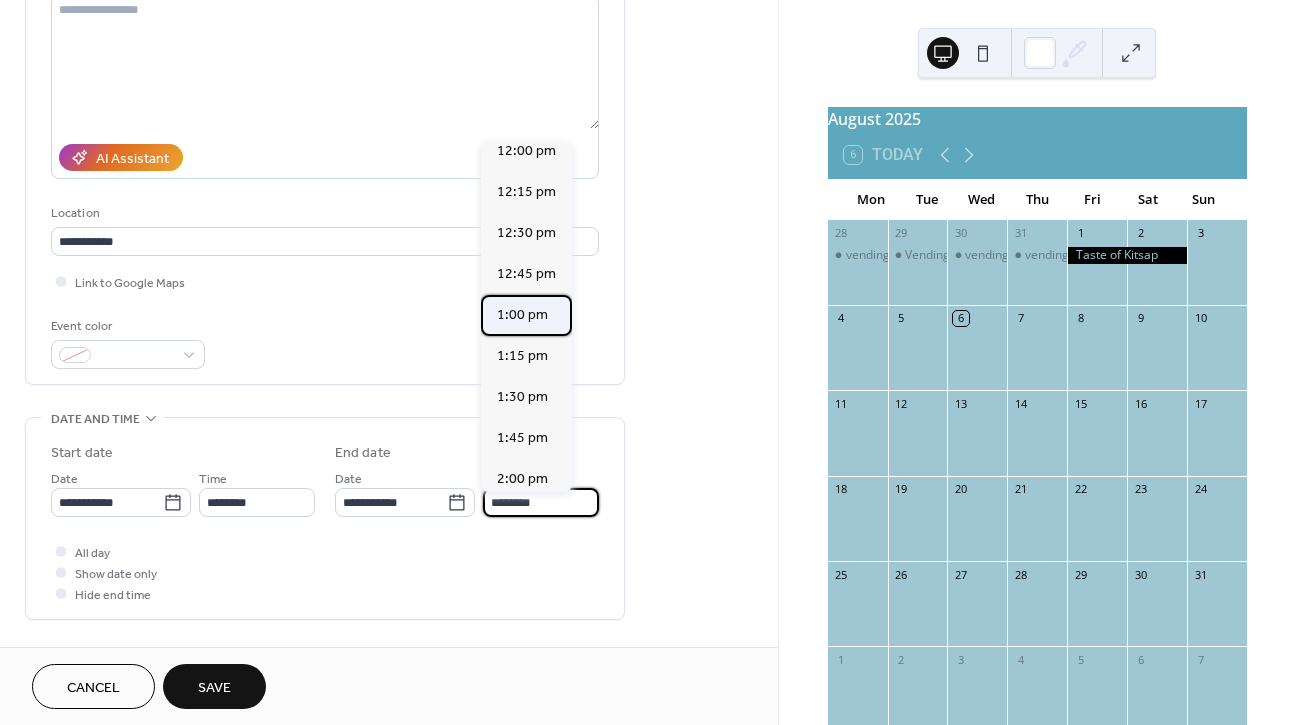click on "1:00 pm" at bounding box center [526, 315] 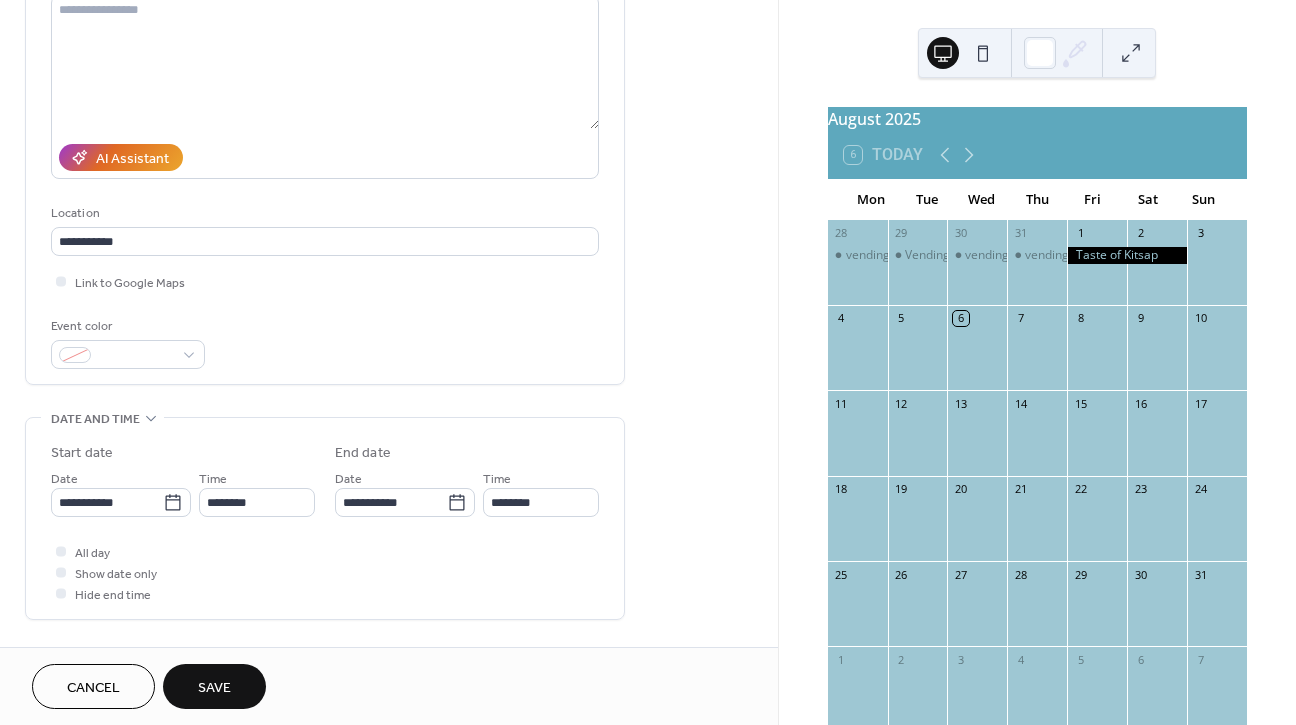 type on "*******" 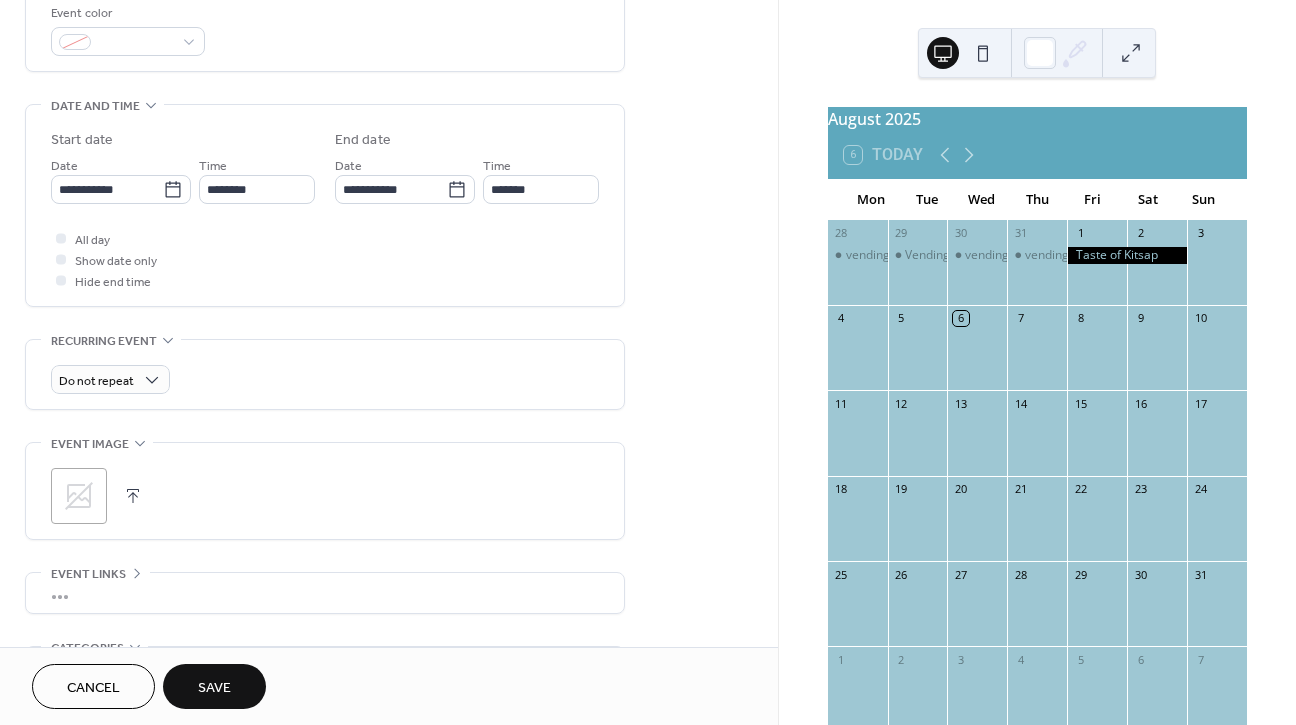 scroll, scrollTop: 502, scrollLeft: 0, axis: vertical 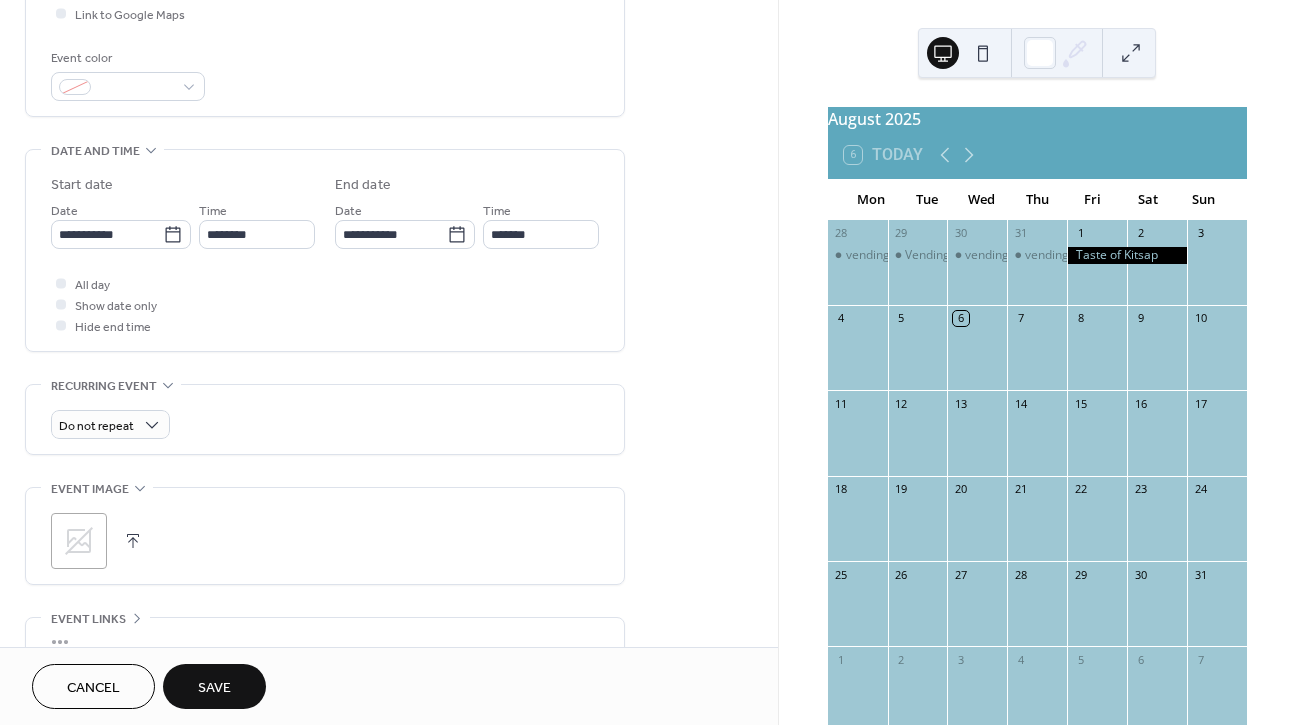 click on "Save" at bounding box center [214, 686] 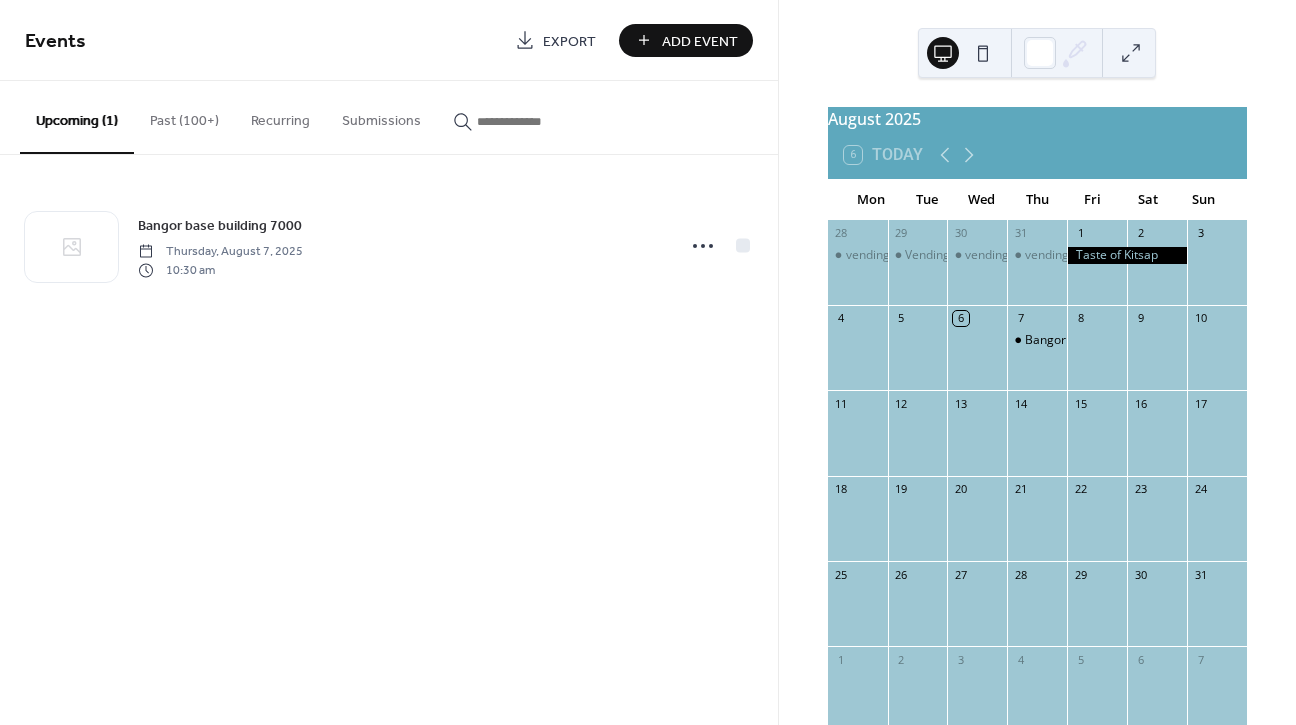 click on "Add Event" at bounding box center (700, 41) 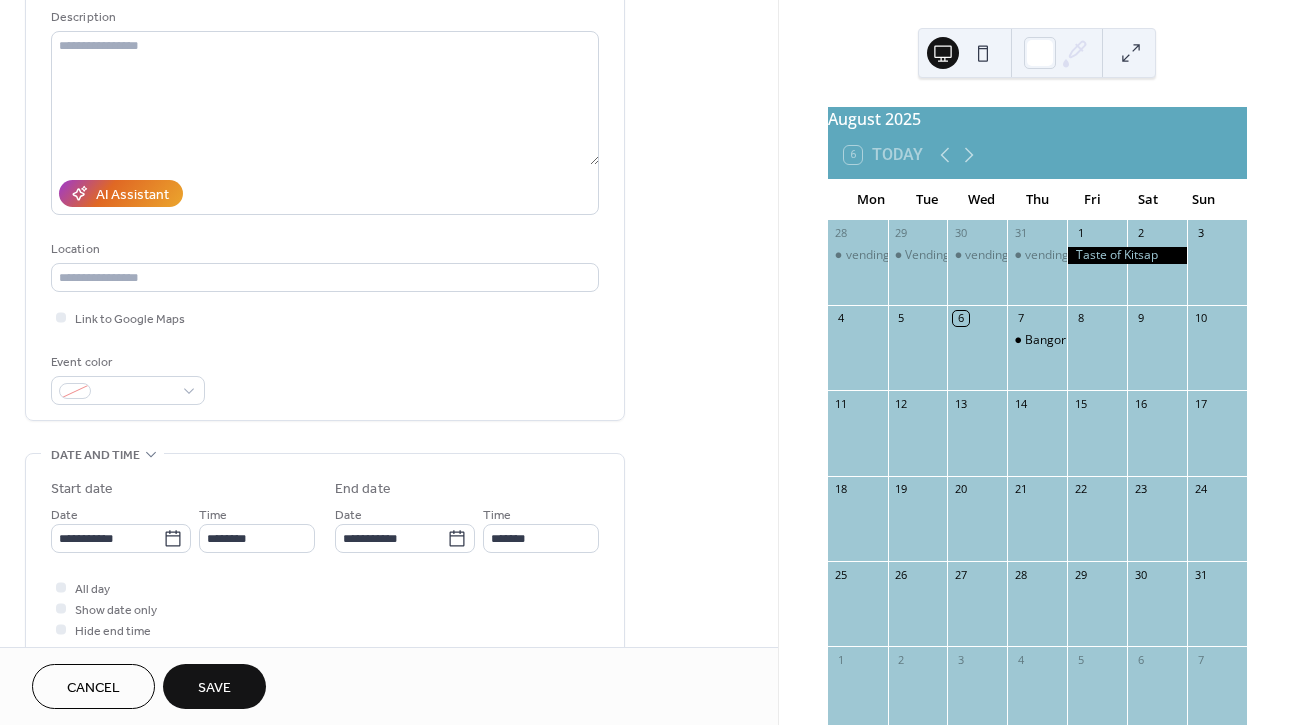 scroll, scrollTop: 200, scrollLeft: 0, axis: vertical 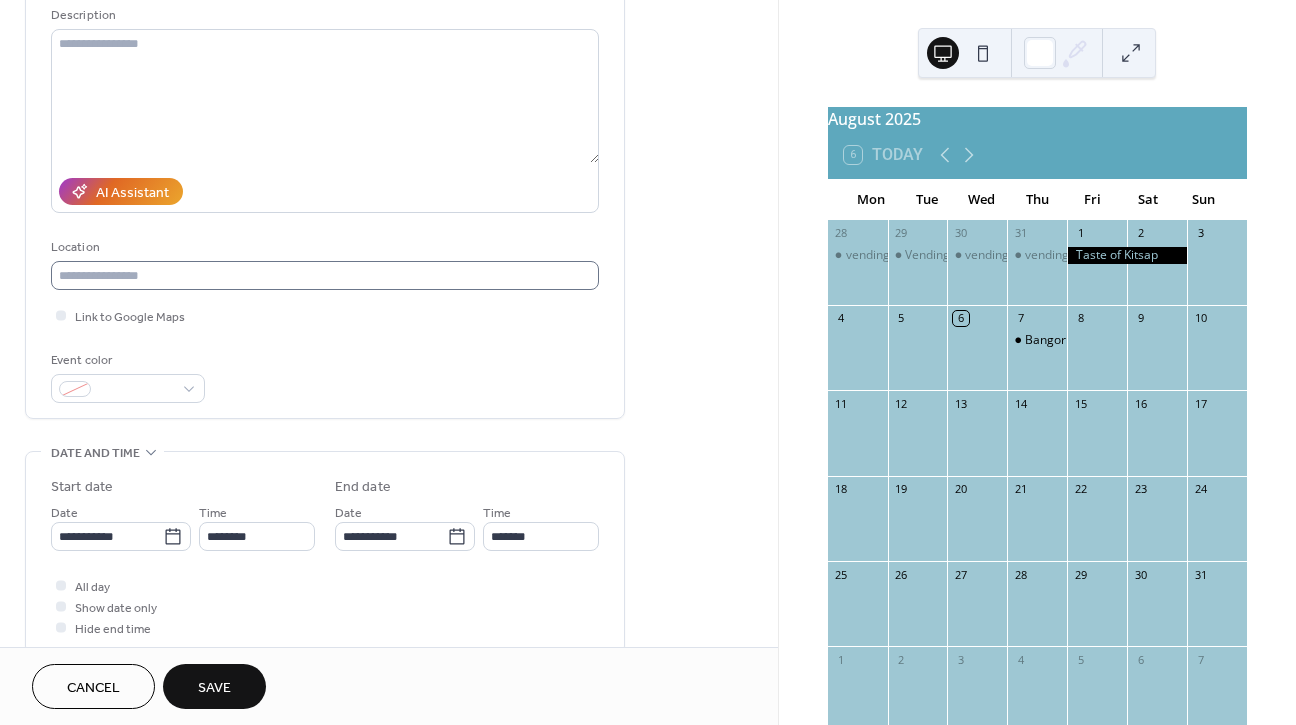 type on "**********" 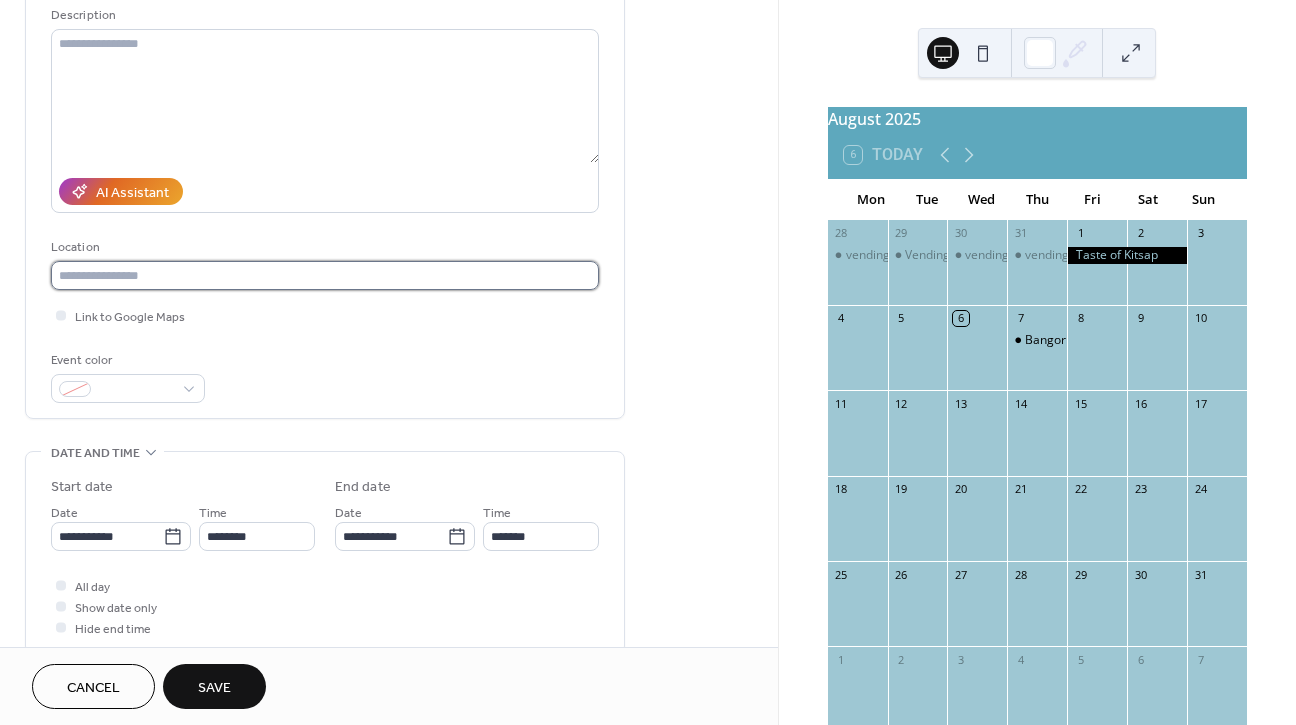 click at bounding box center (325, 275) 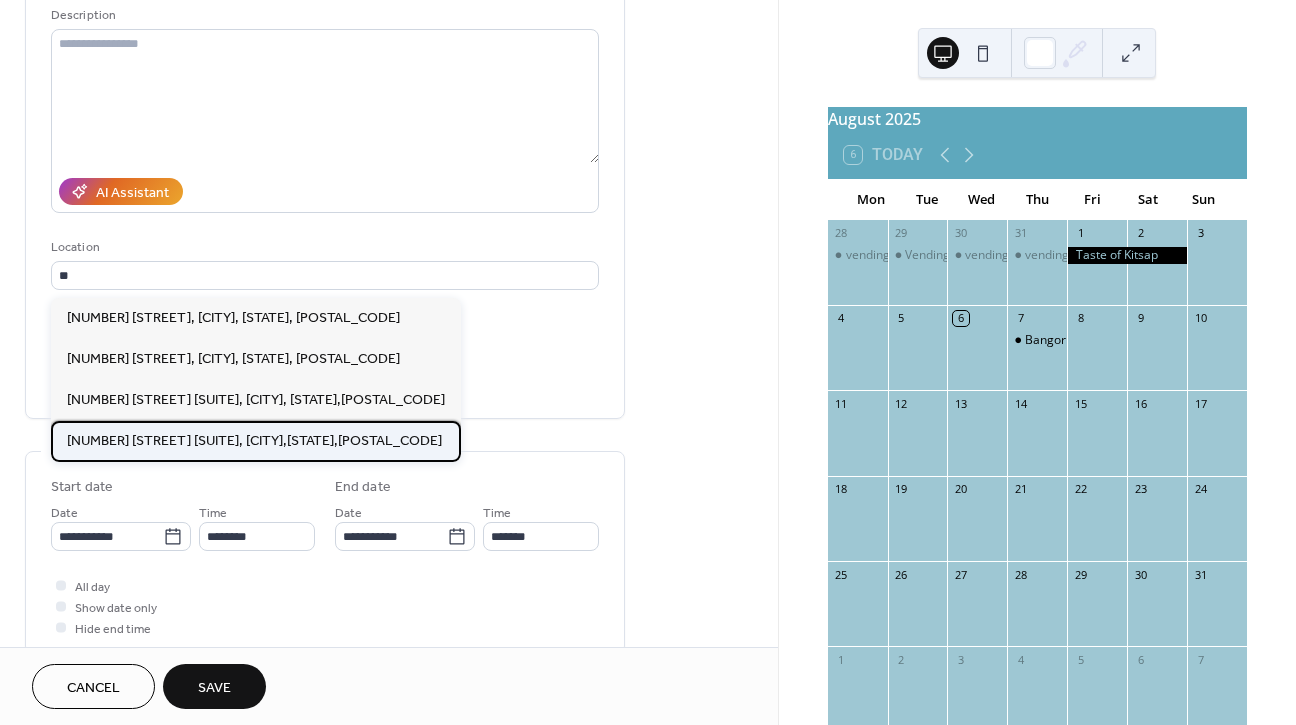 click on "[NUMBER] [STREET] [SUITE], [CITY],[STATE],[POSTAL_CODE]" at bounding box center [254, 441] 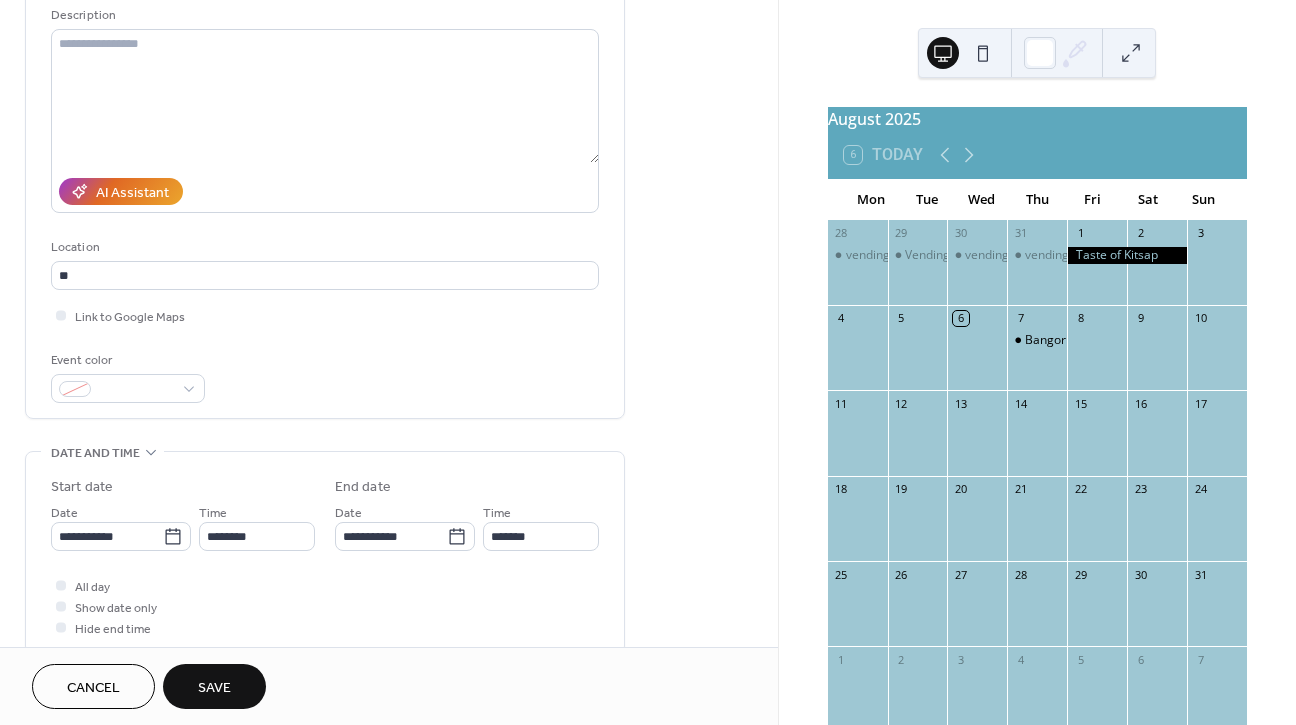 type on "**********" 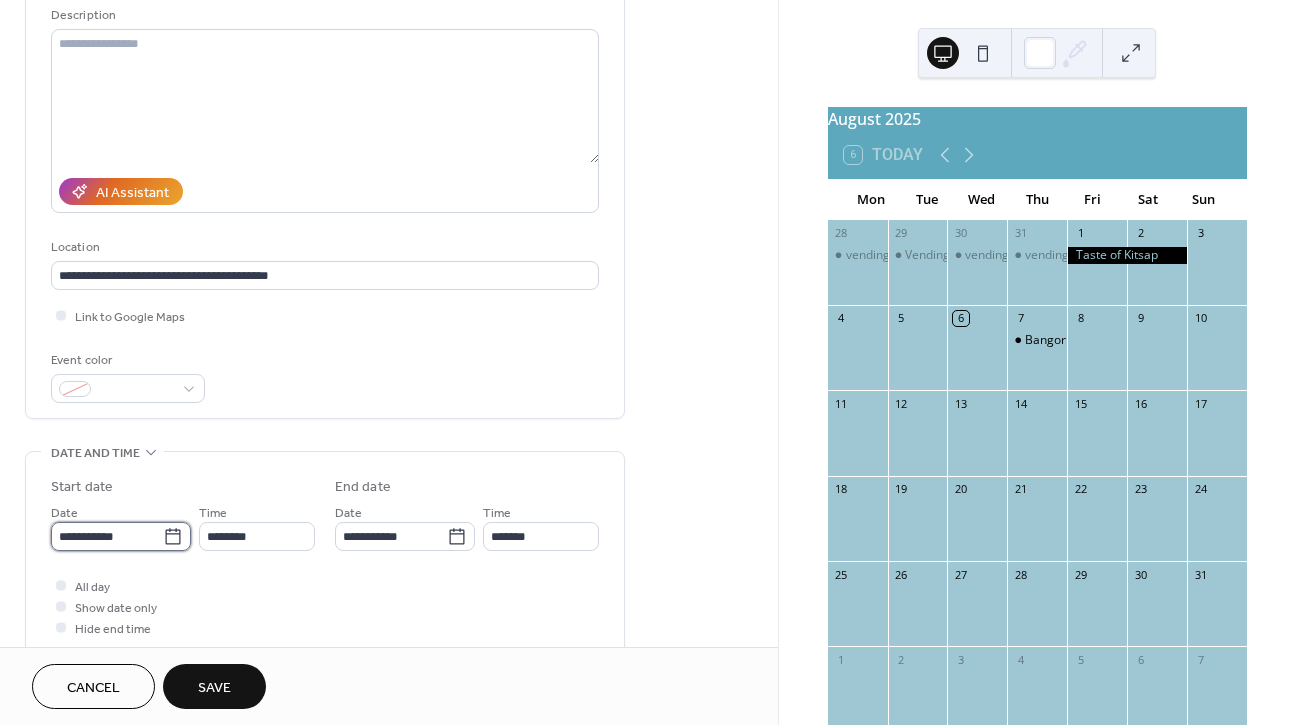 click on "**********" at bounding box center [107, 536] 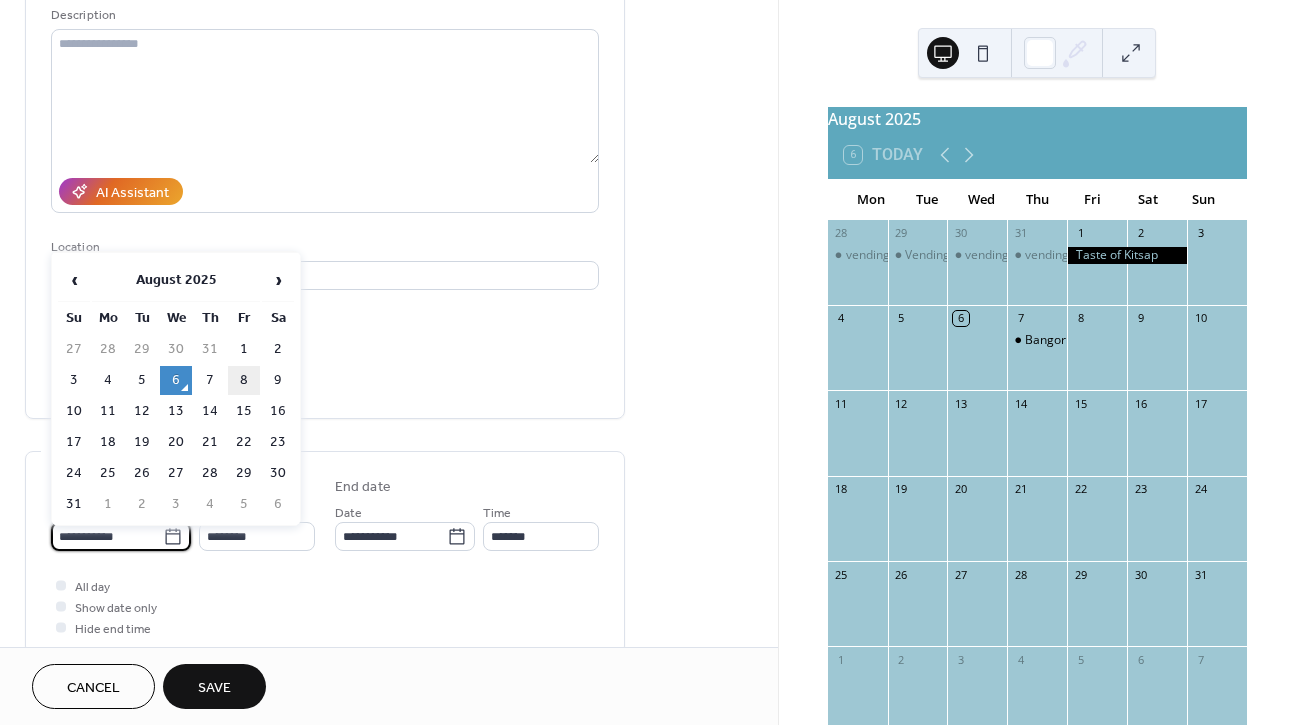 click on "8" at bounding box center [244, 380] 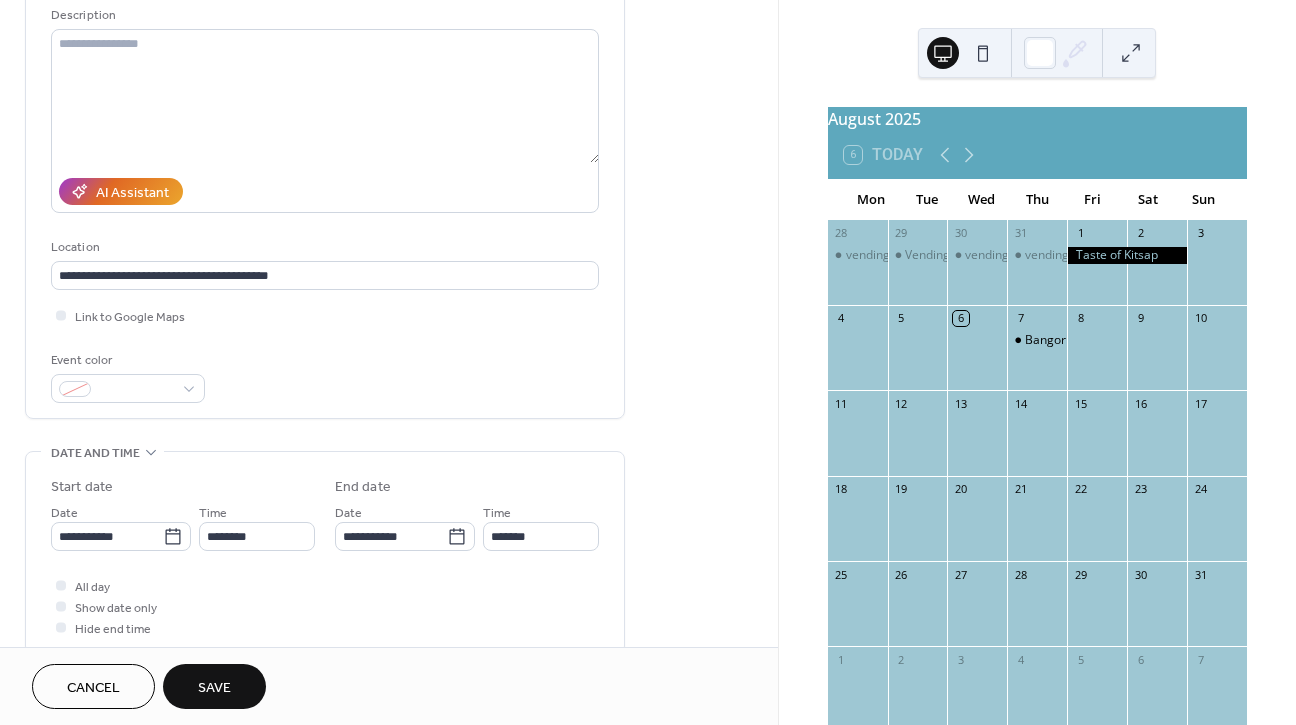 type on "**********" 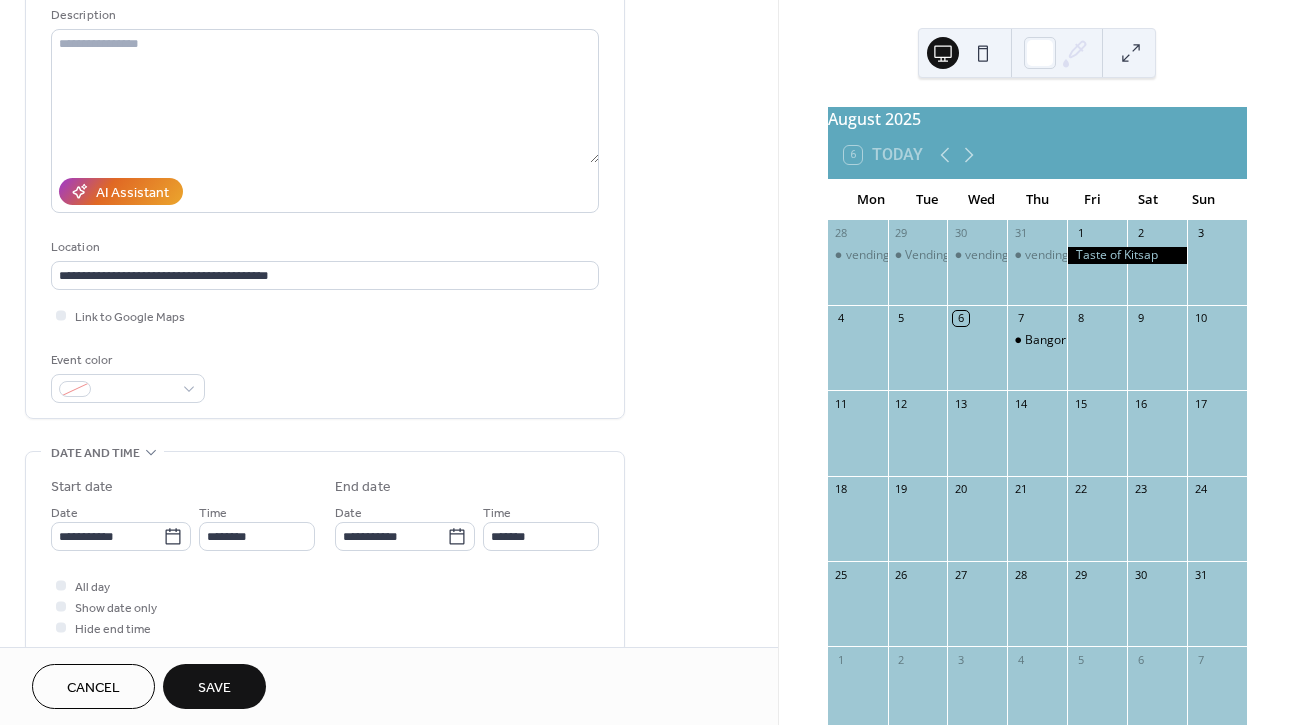 type on "**********" 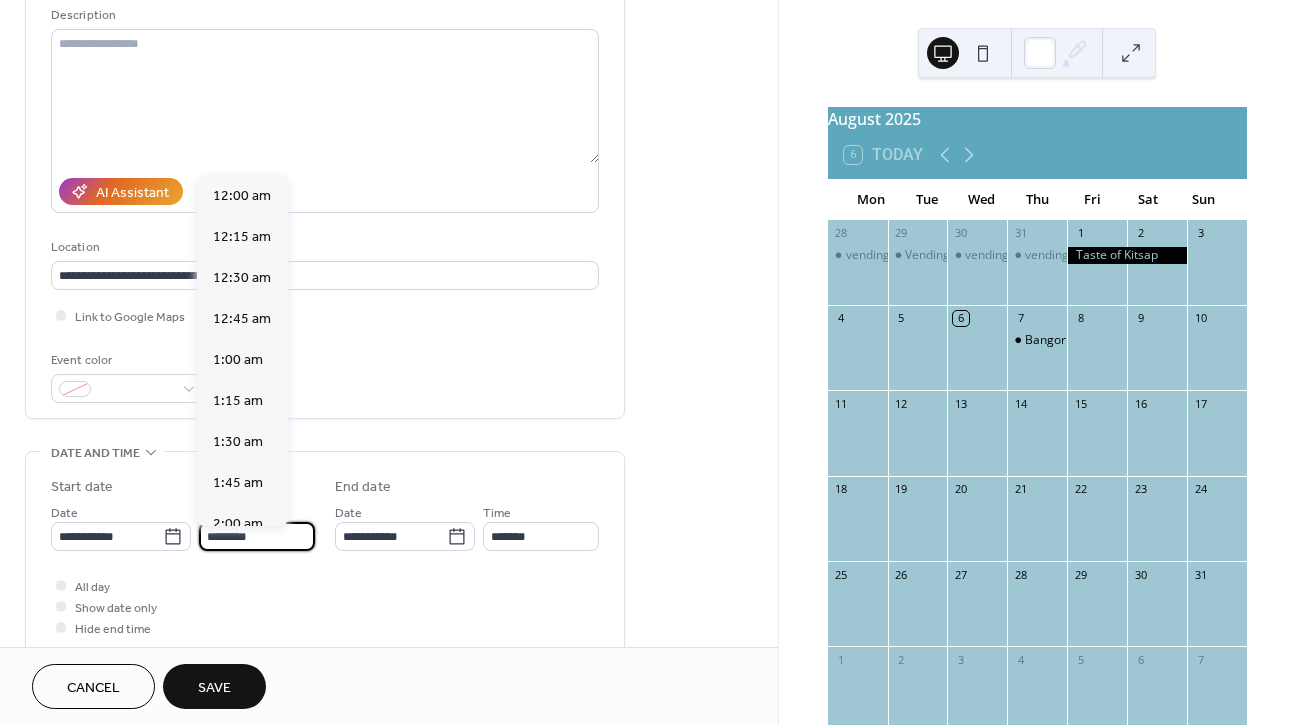 click on "********" at bounding box center [257, 536] 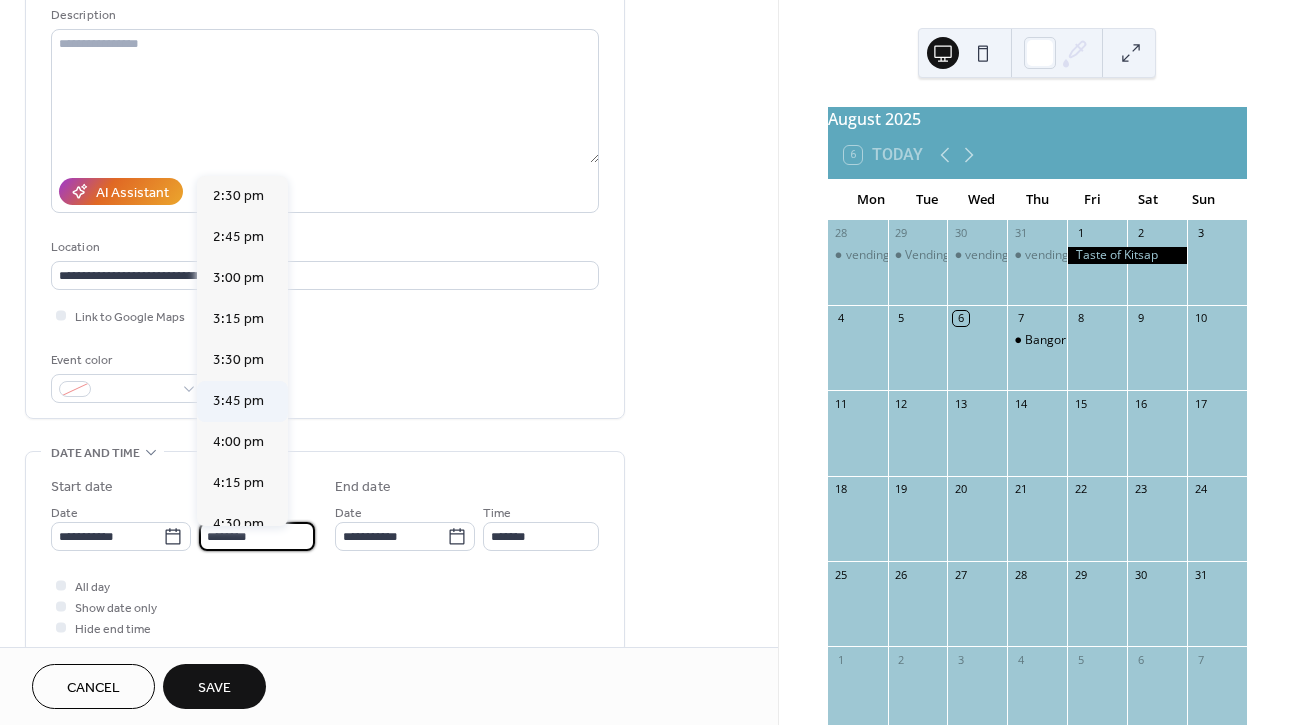 scroll, scrollTop: 2411, scrollLeft: 0, axis: vertical 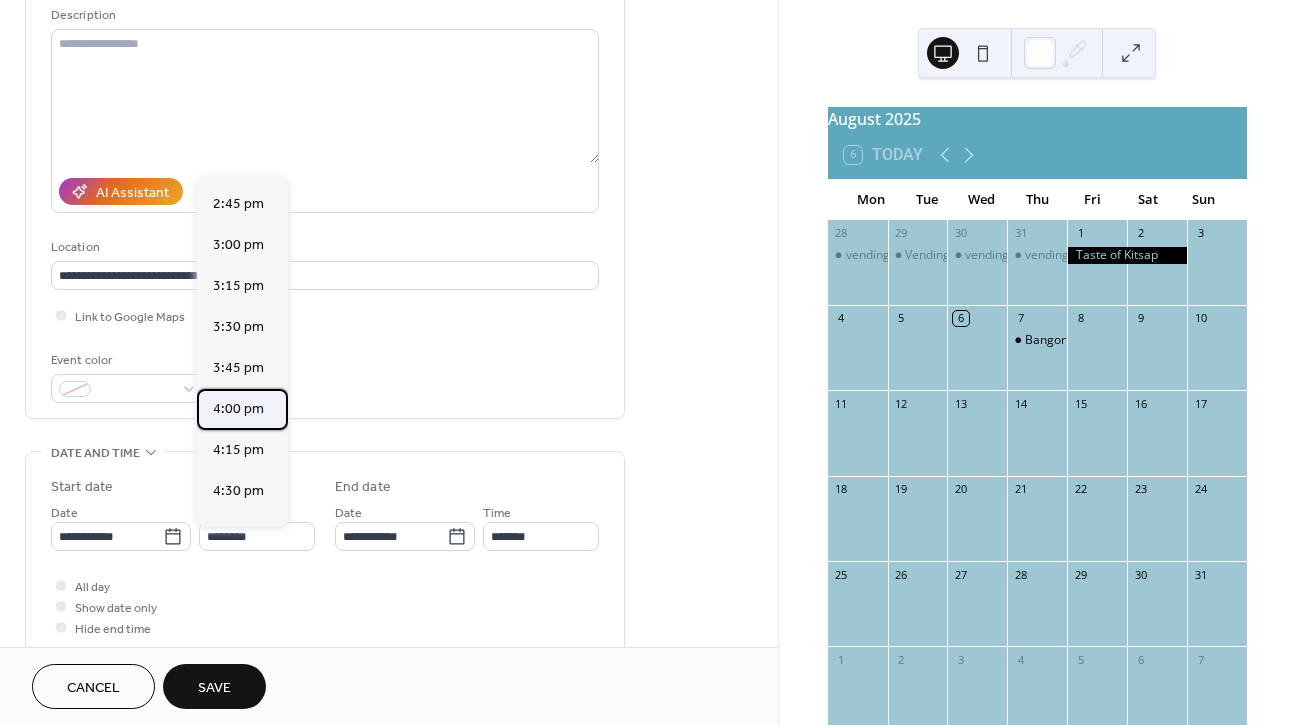 click on "4:00 pm" at bounding box center (238, 409) 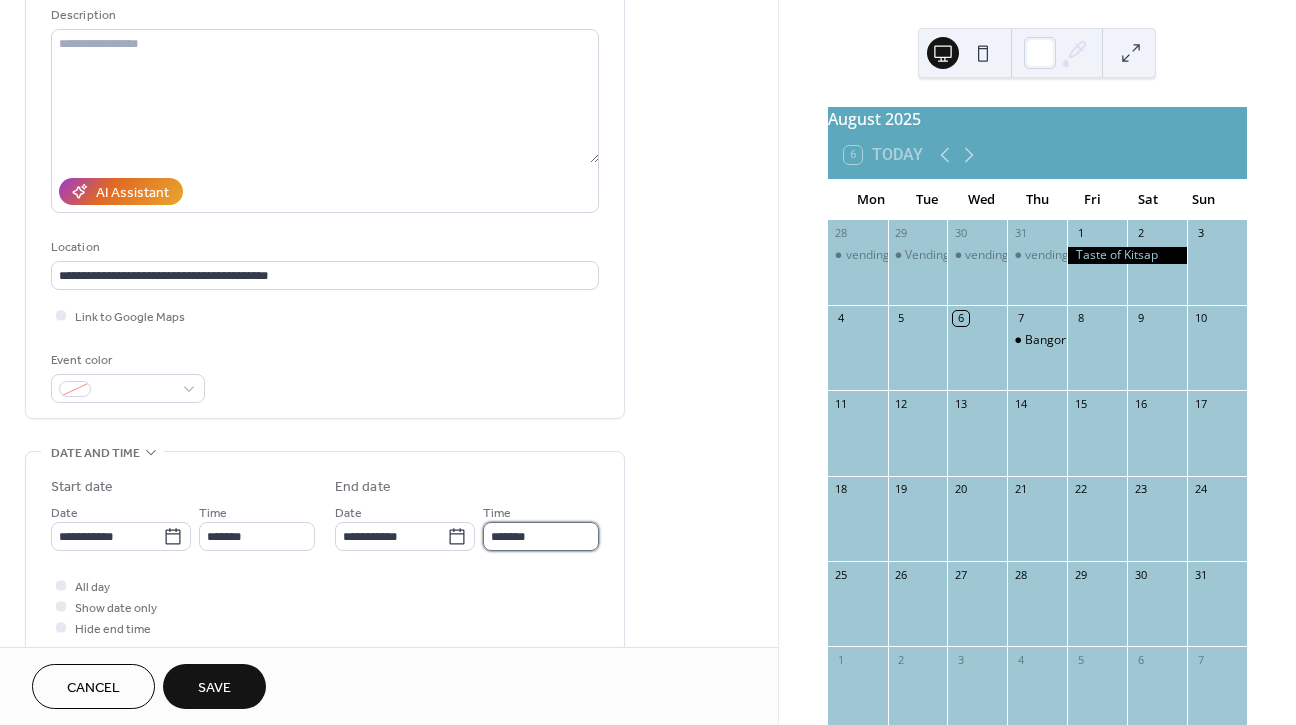 click on "*******" at bounding box center [541, 536] 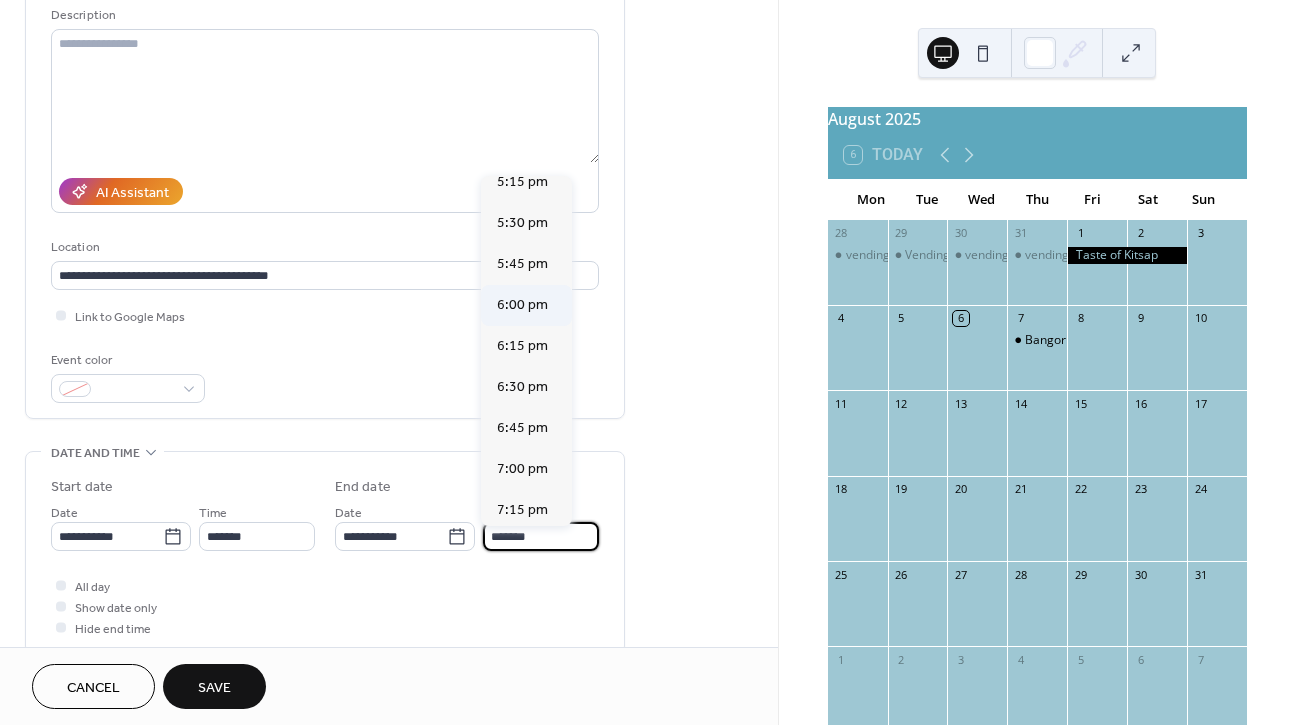 scroll, scrollTop: 206, scrollLeft: 0, axis: vertical 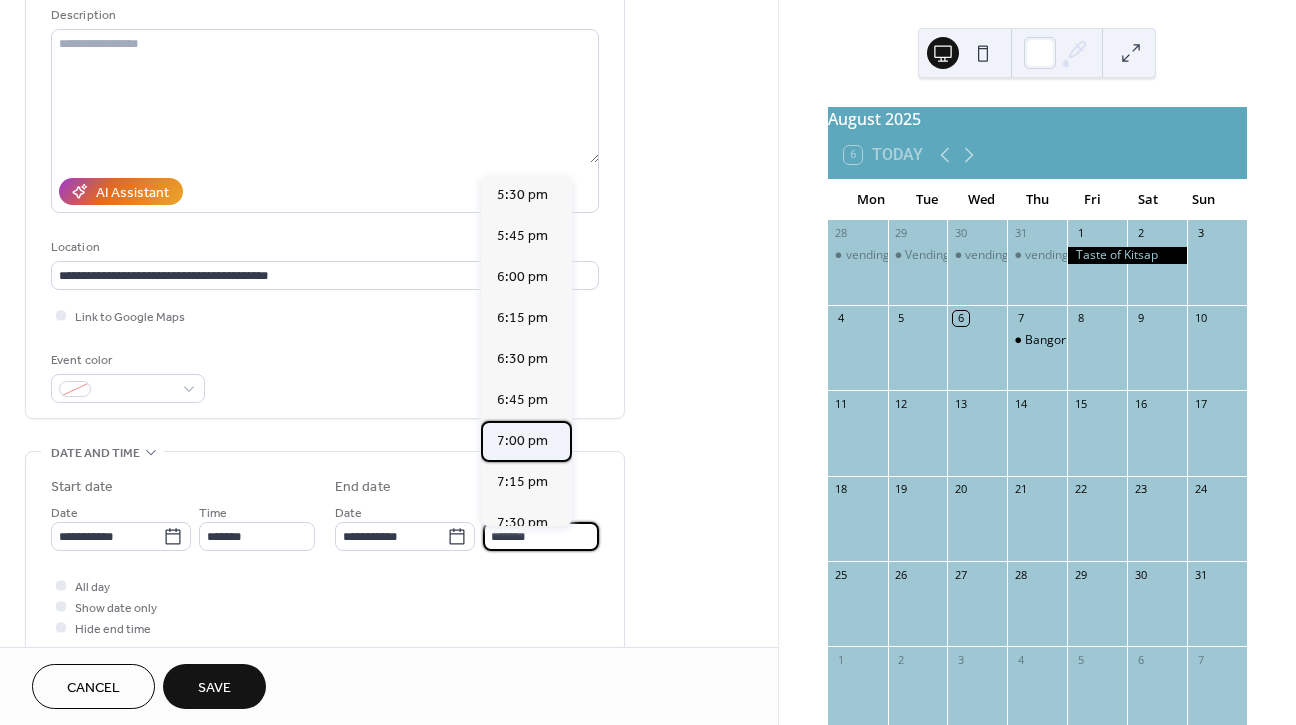 click on "7:00 pm" at bounding box center [522, 441] 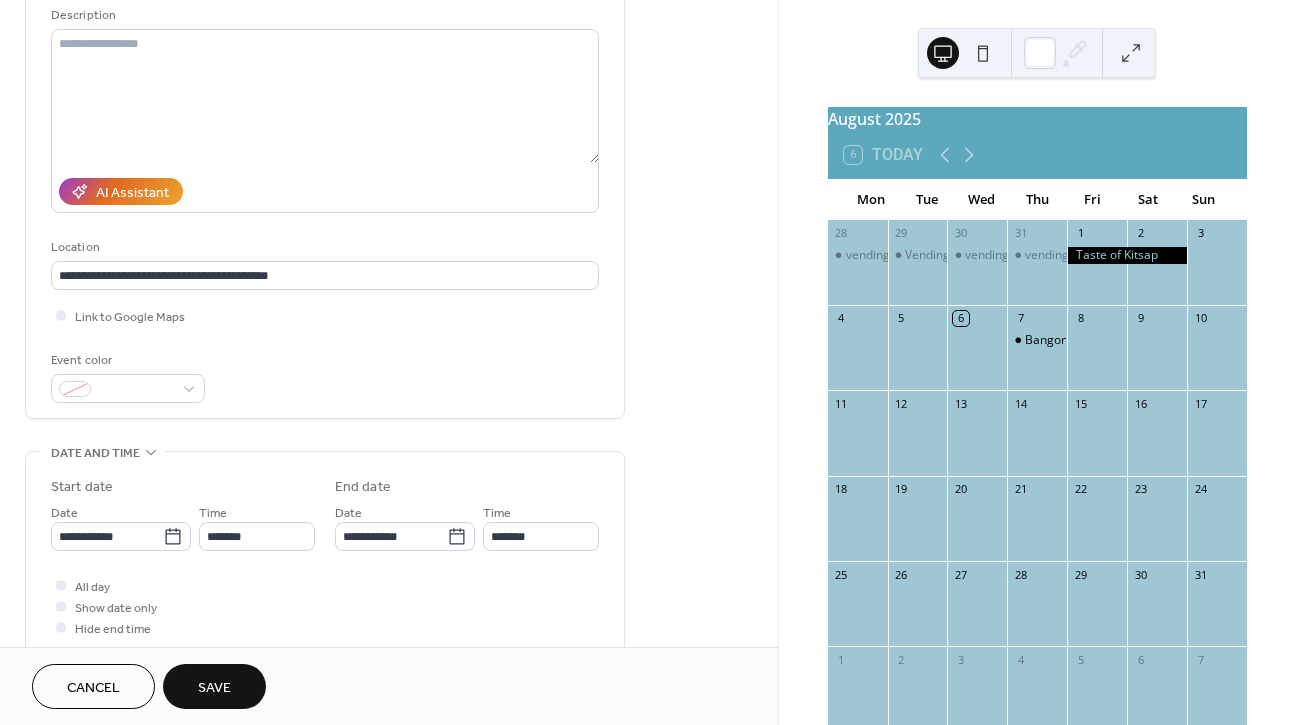 type on "*******" 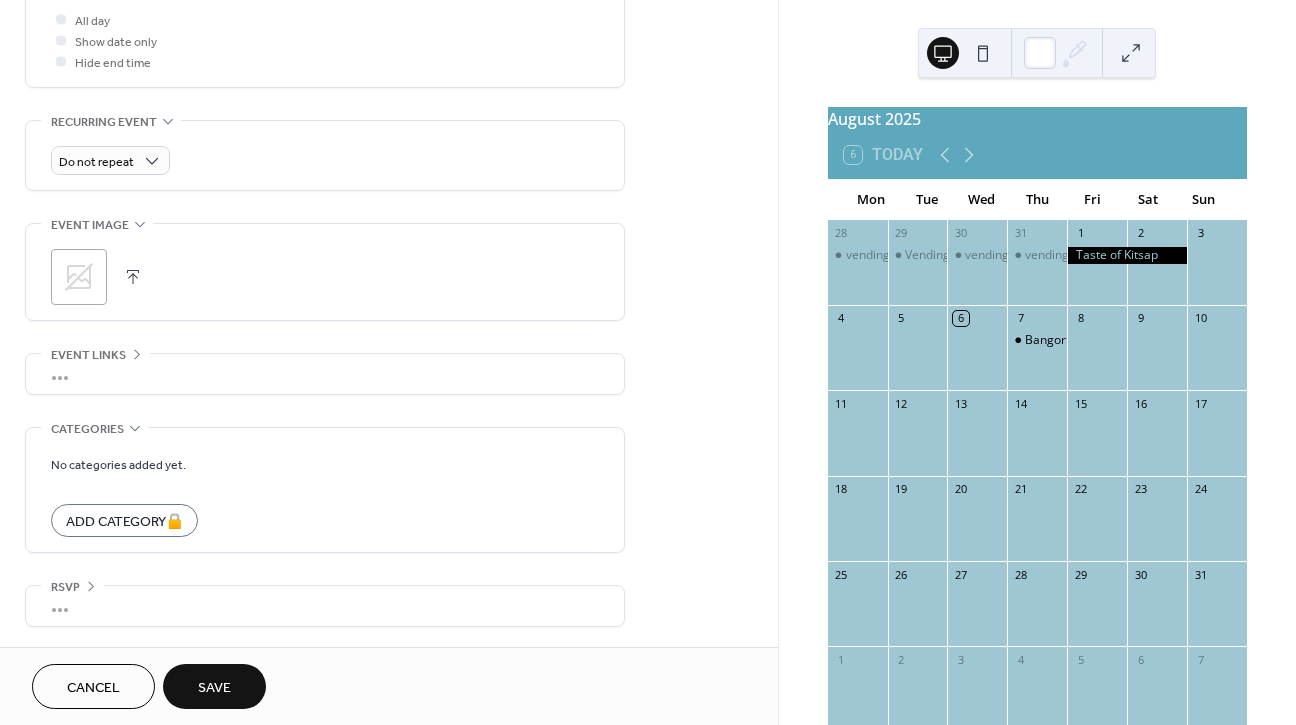 scroll, scrollTop: 772, scrollLeft: 0, axis: vertical 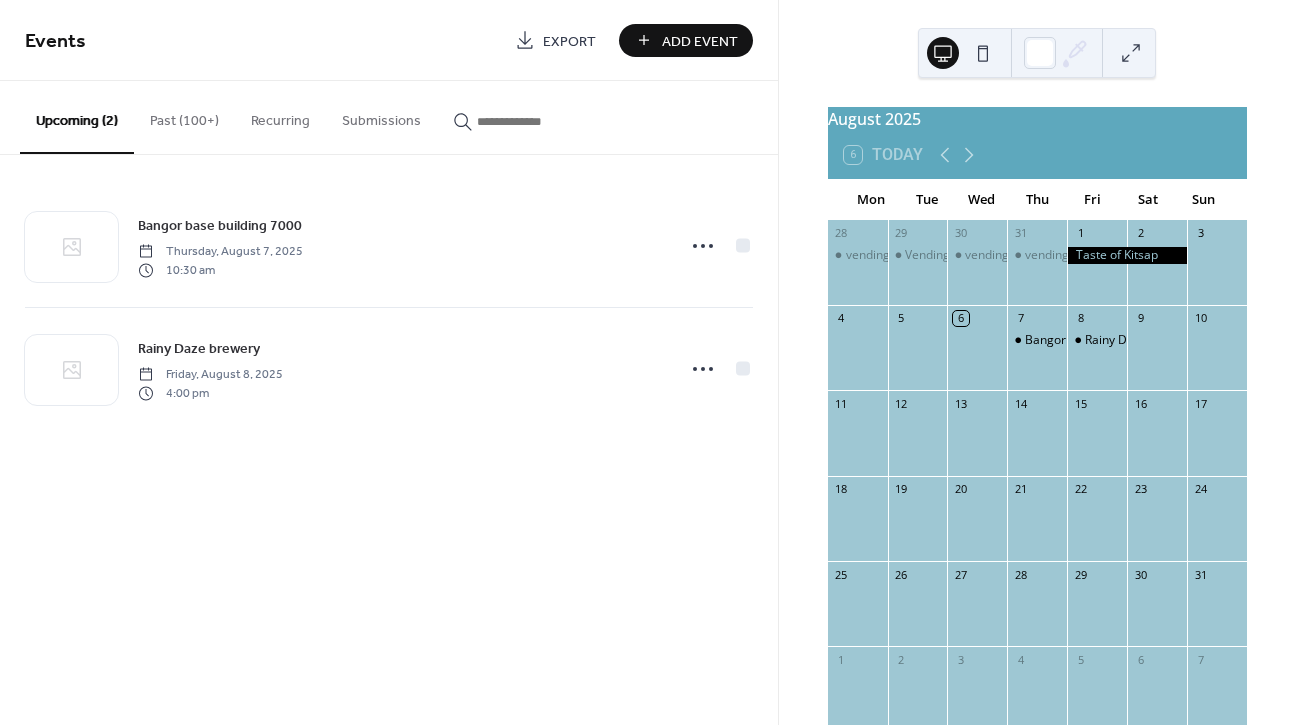 click on "Add Event" at bounding box center (700, 41) 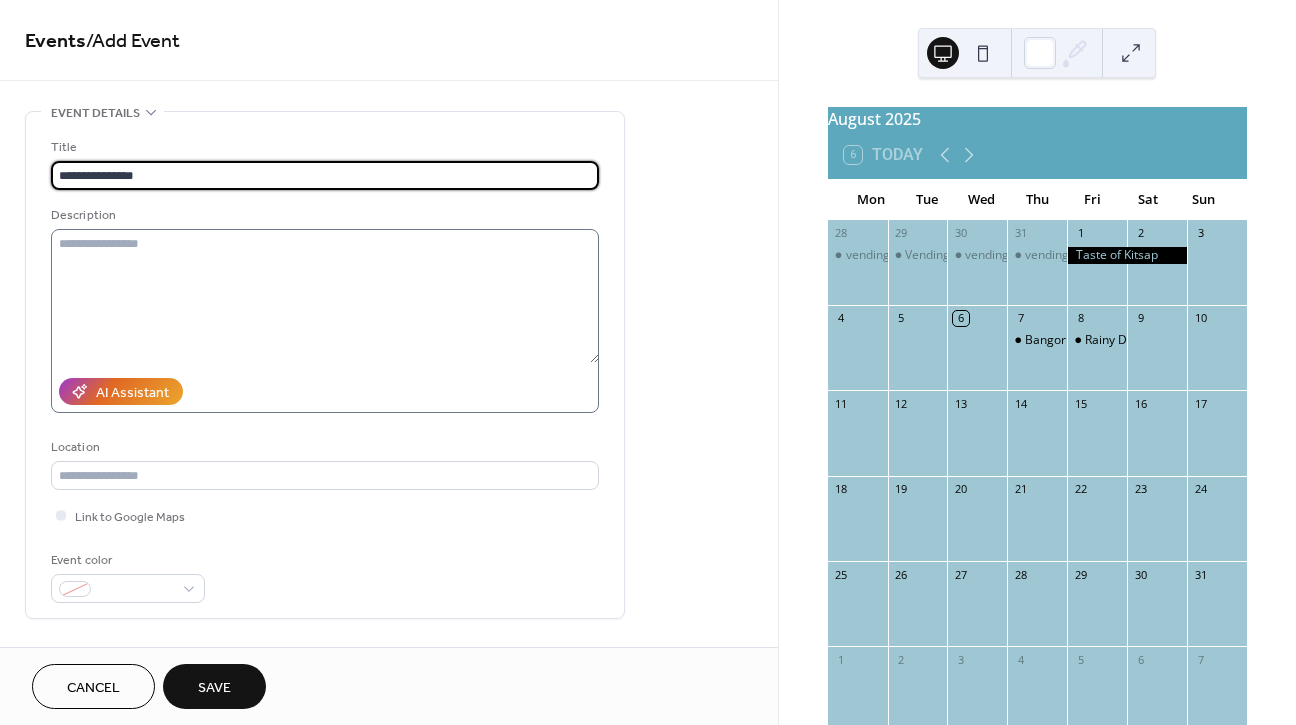 type on "**********" 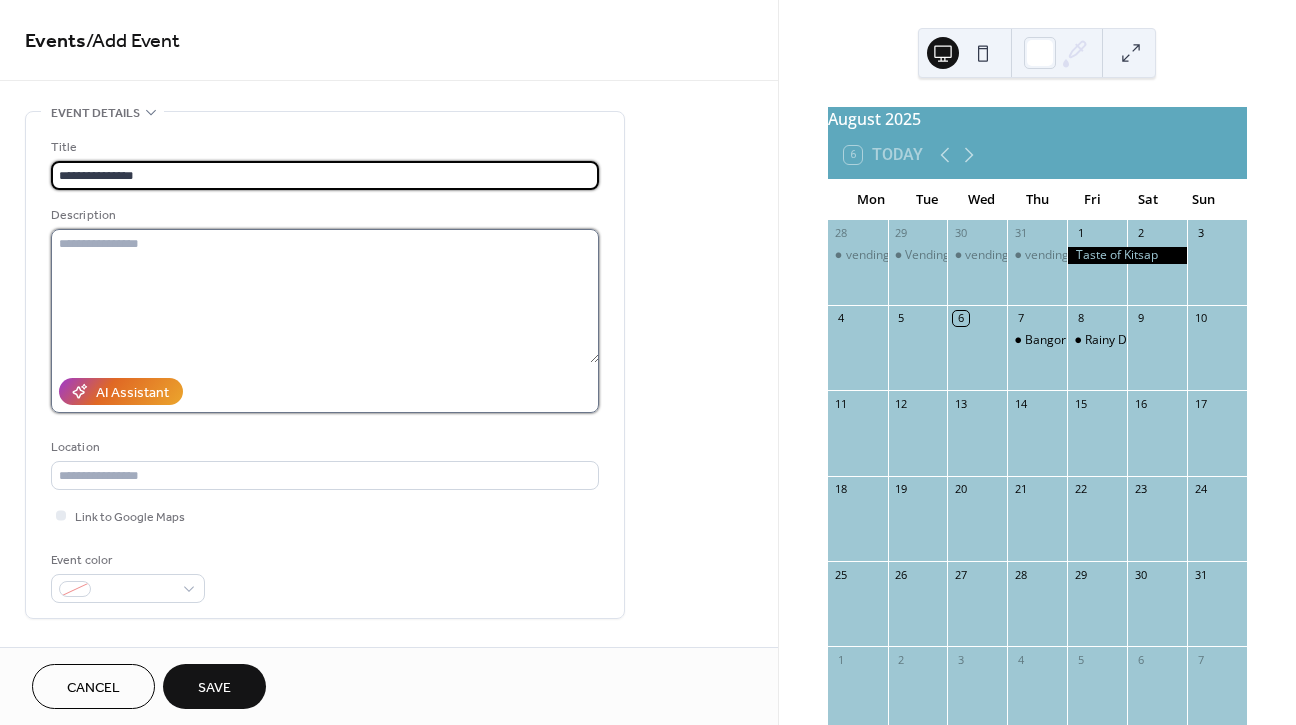click at bounding box center [325, 296] 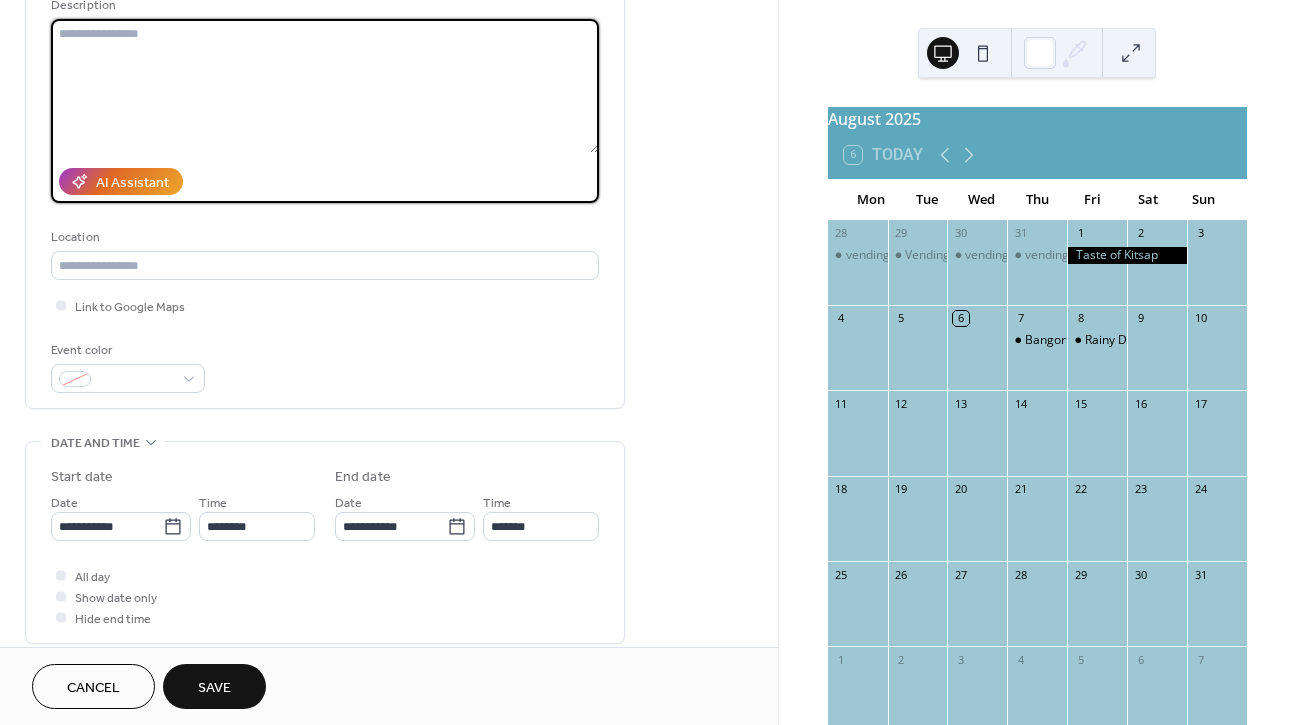scroll, scrollTop: 209, scrollLeft: 0, axis: vertical 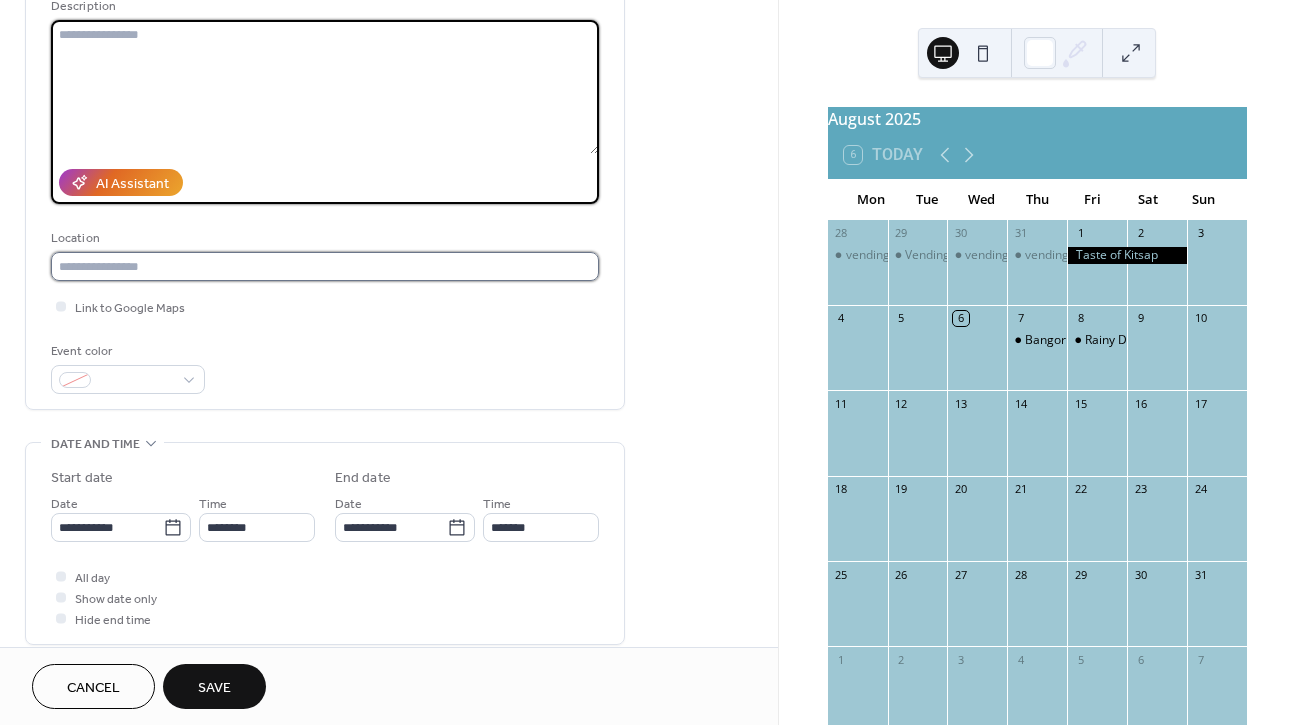 click at bounding box center (325, 266) 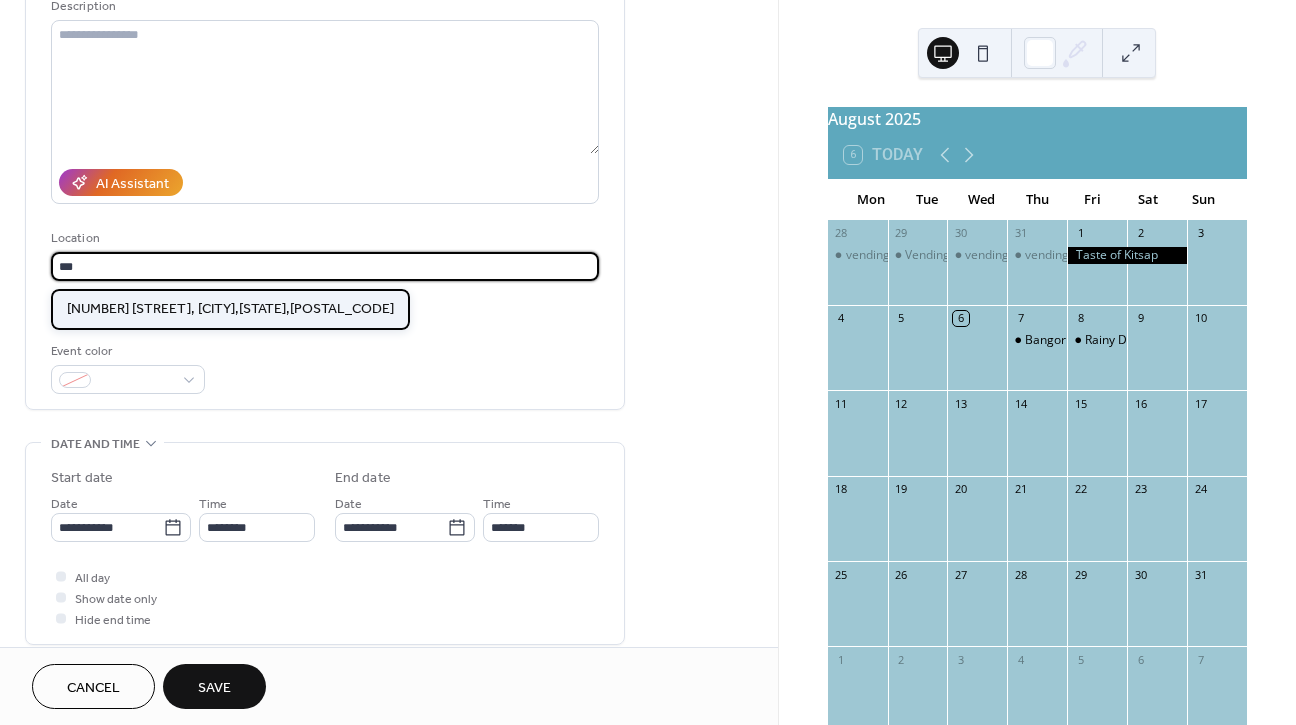 click on "[NUMBER] [STREET], [CITY],[STATE],[POSTAL_CODE]" at bounding box center [230, 309] 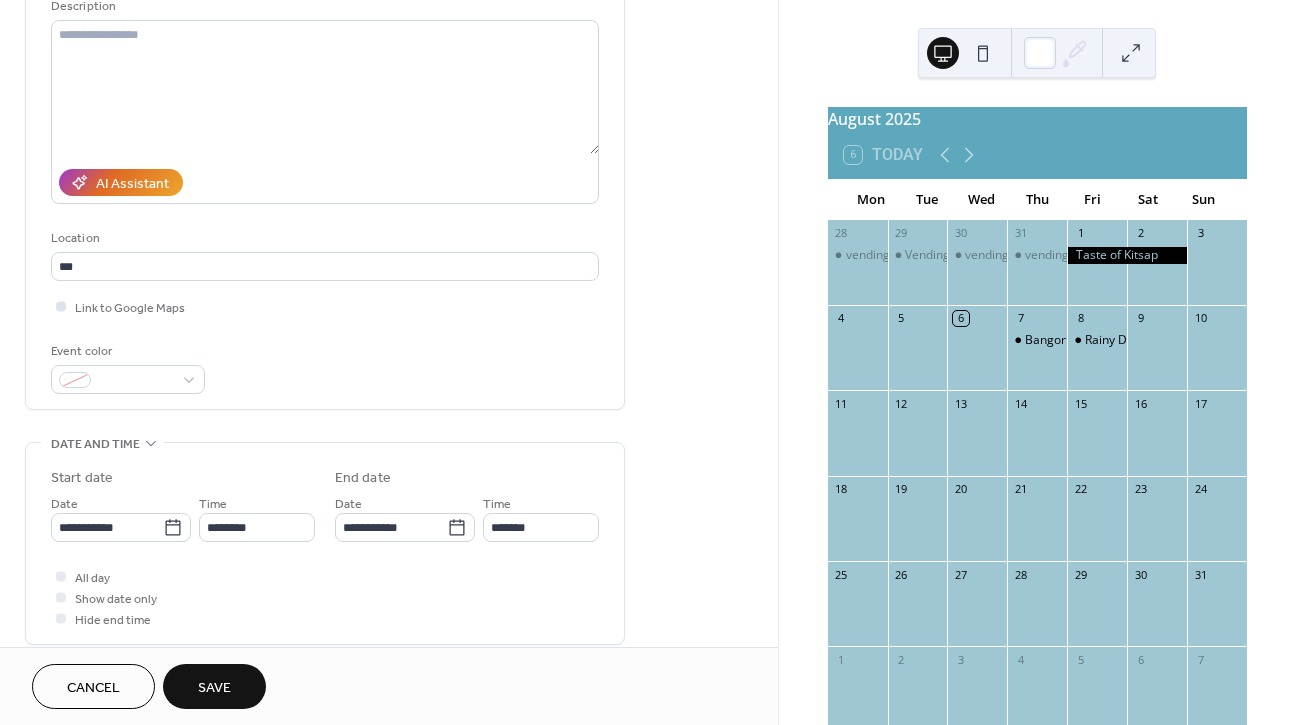 type on "**********" 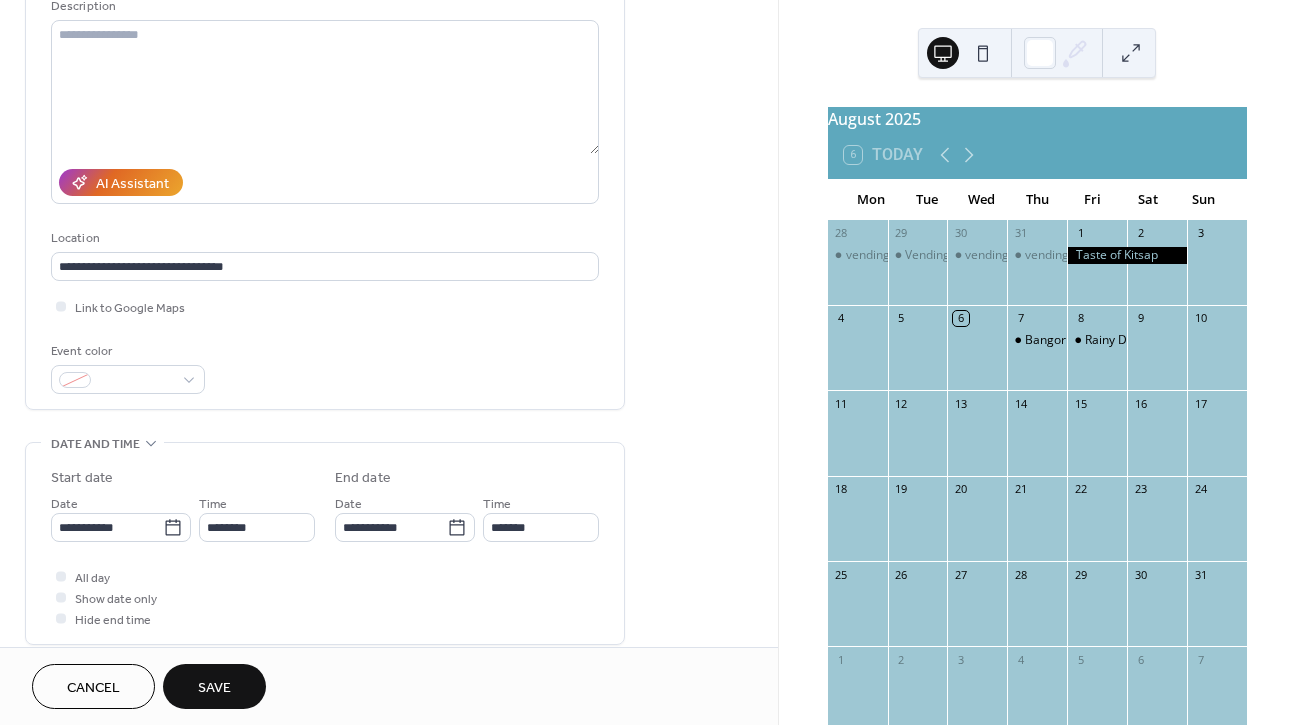 scroll, scrollTop: 437, scrollLeft: 0, axis: vertical 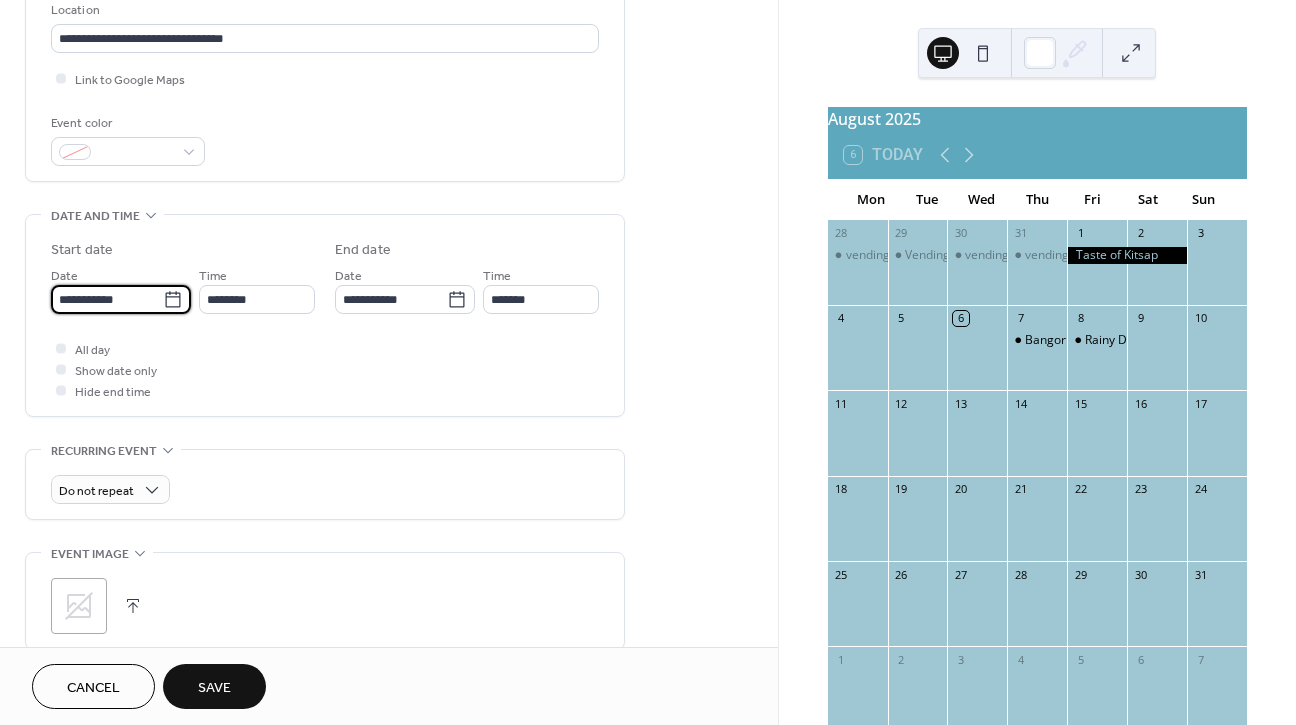 click on "**********" at bounding box center (107, 299) 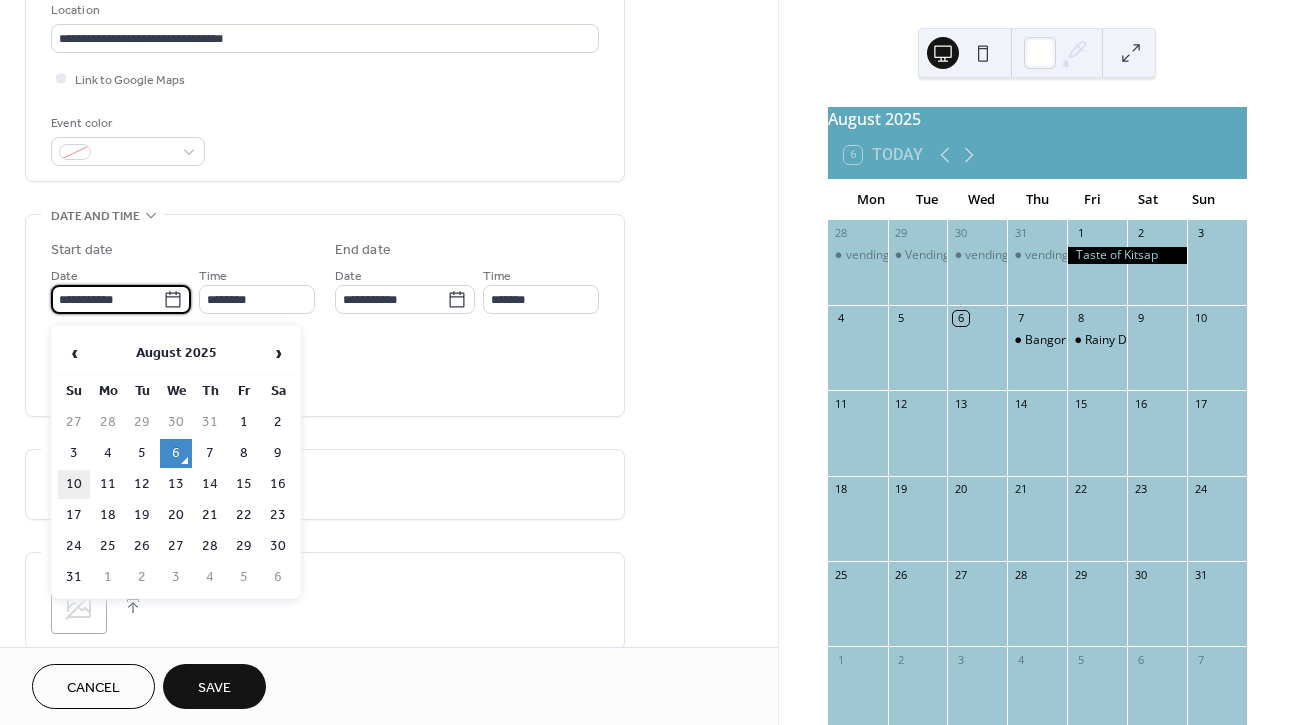 click on "10" at bounding box center [74, 484] 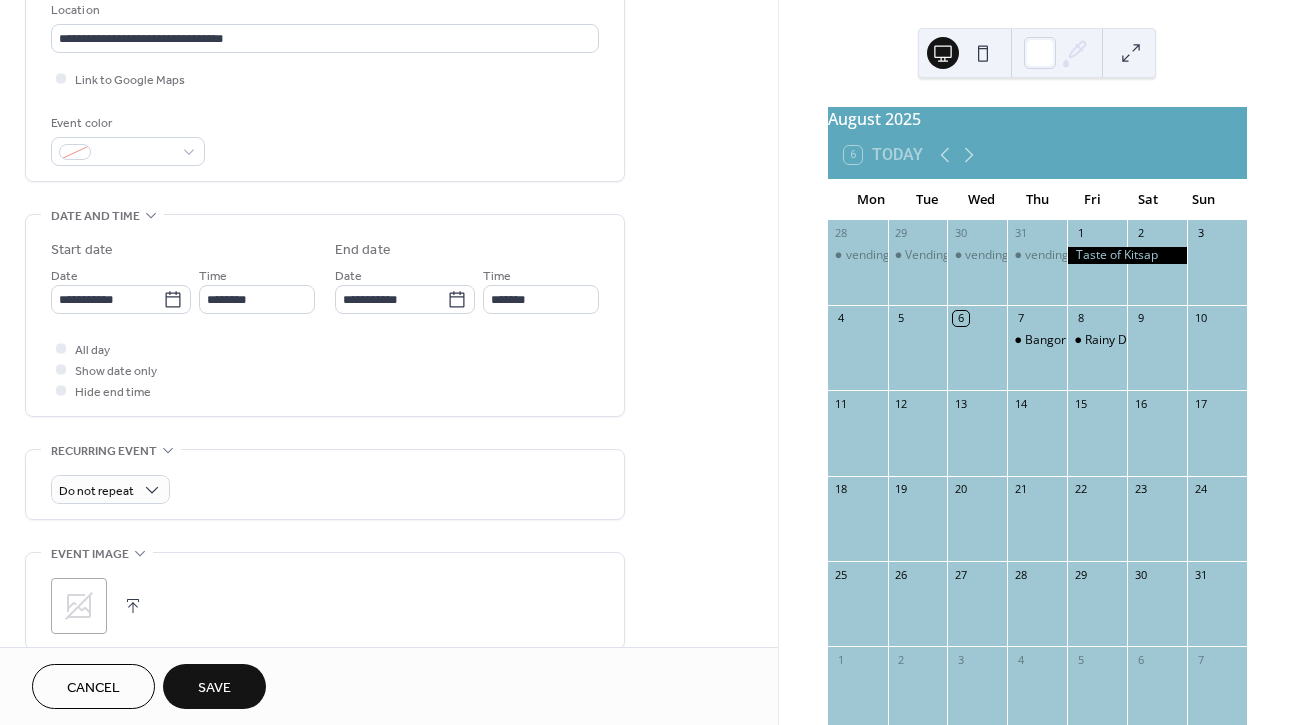 type on "**********" 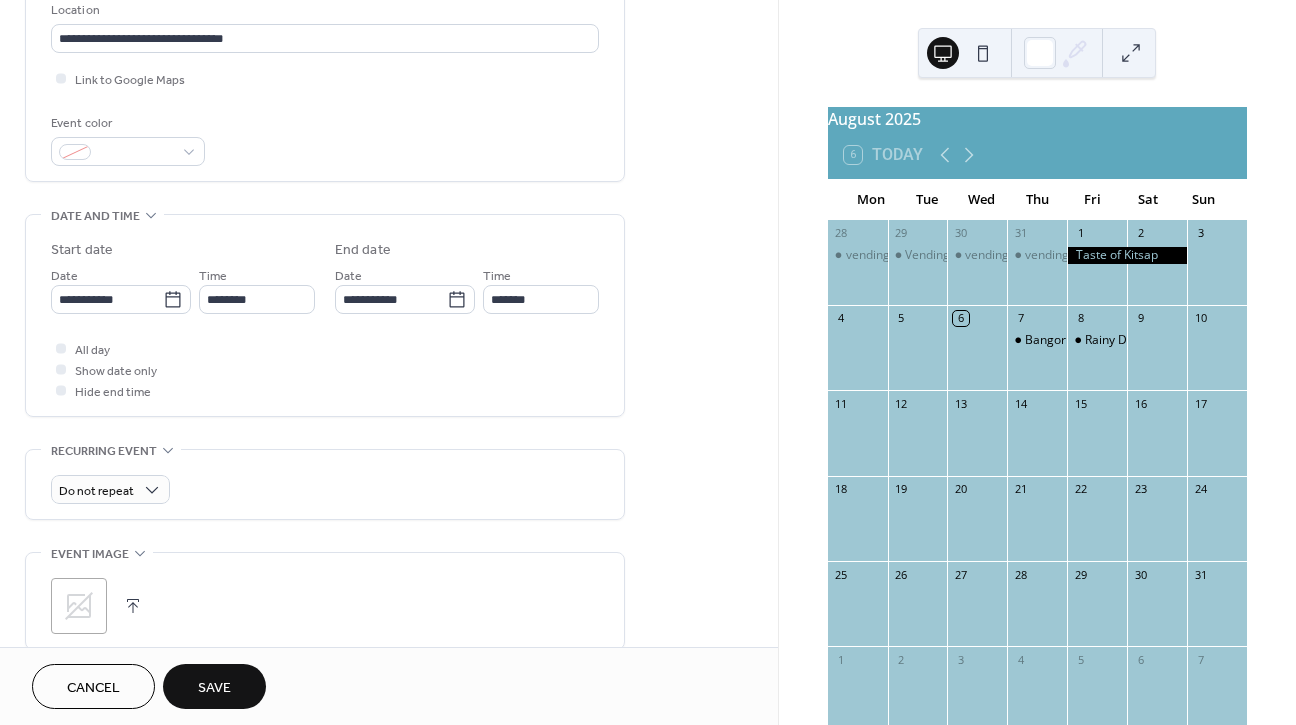 type on "**********" 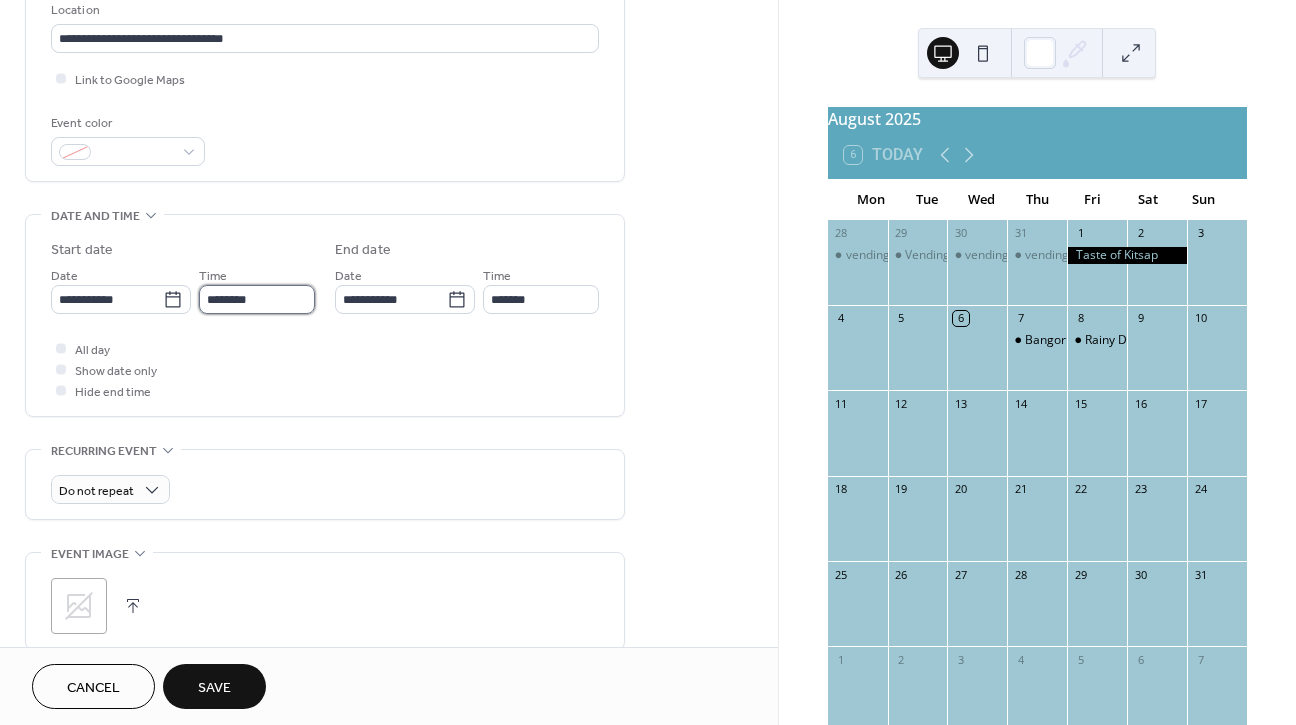 click on "********" at bounding box center [257, 299] 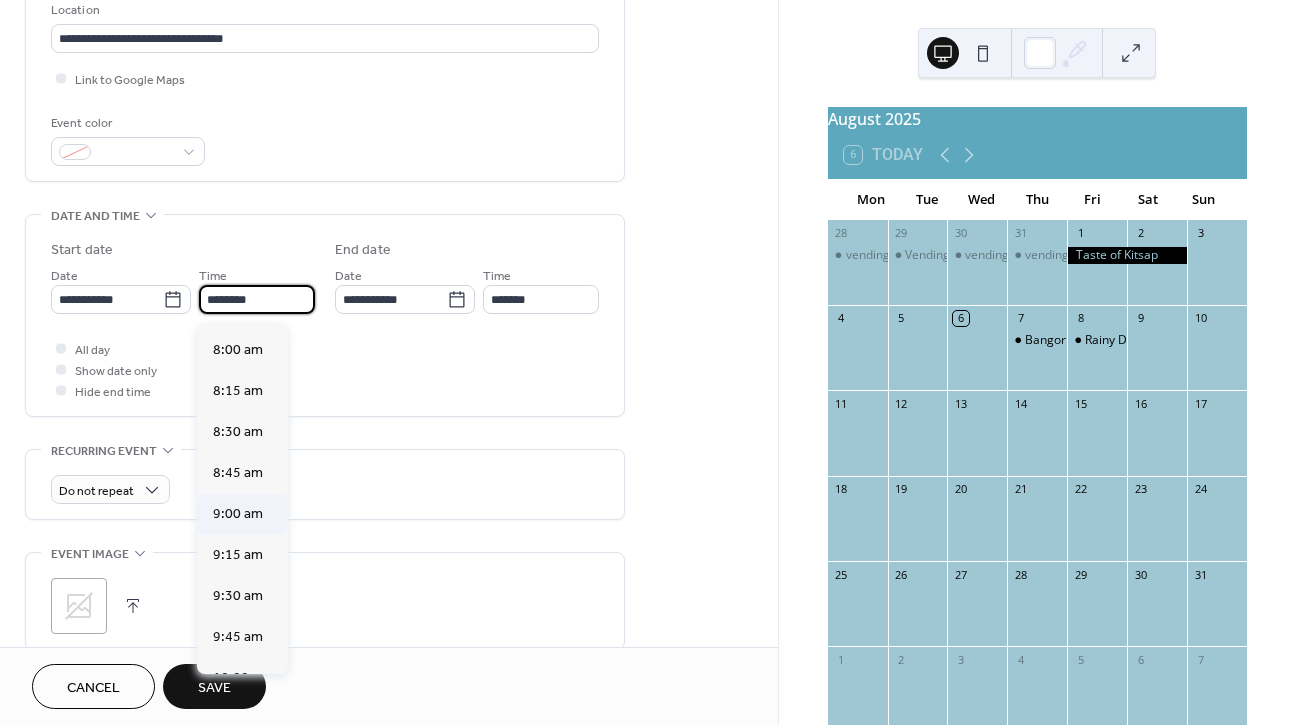 scroll, scrollTop: 1302, scrollLeft: 0, axis: vertical 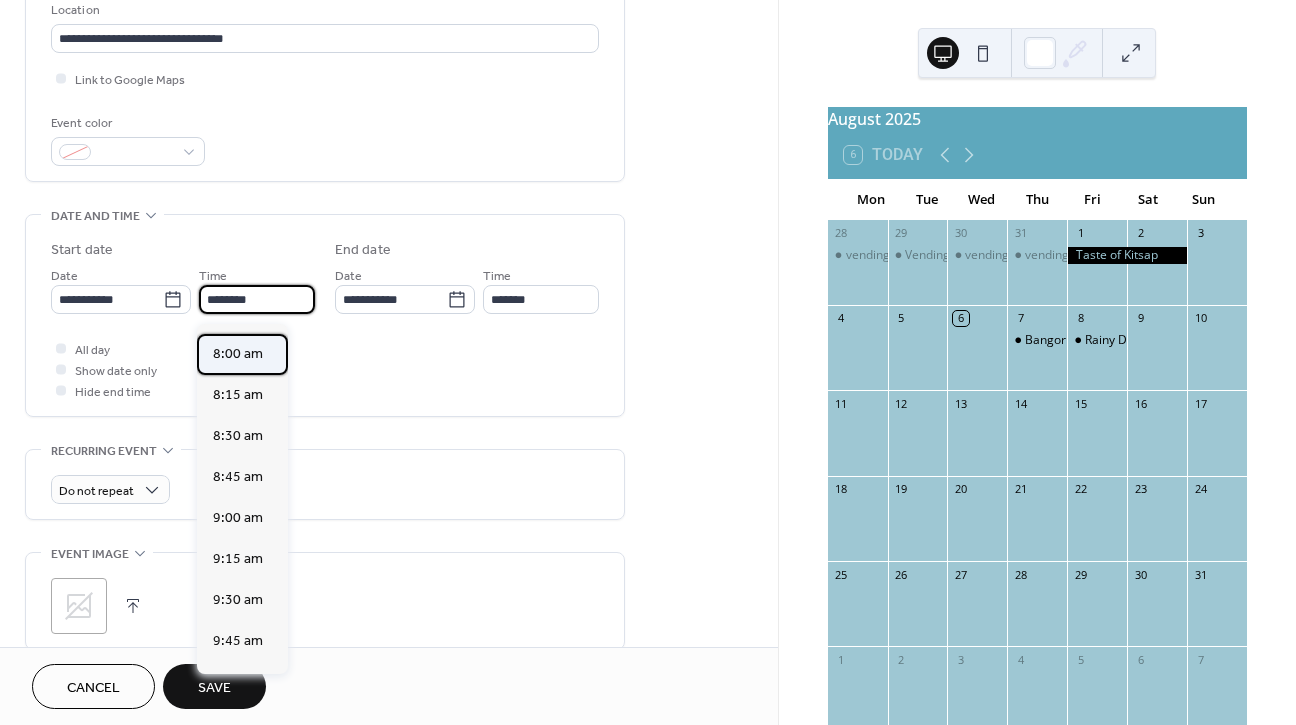click on "8:00 am" at bounding box center [238, 354] 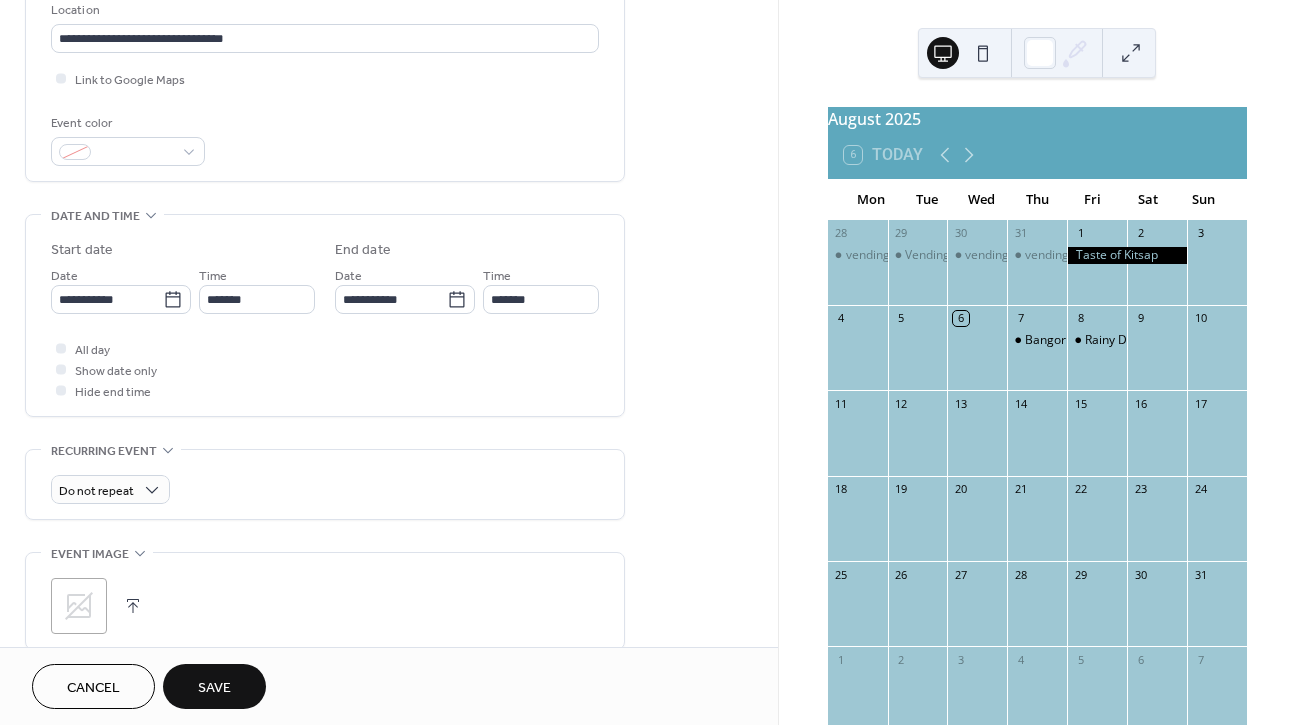 type on "*******" 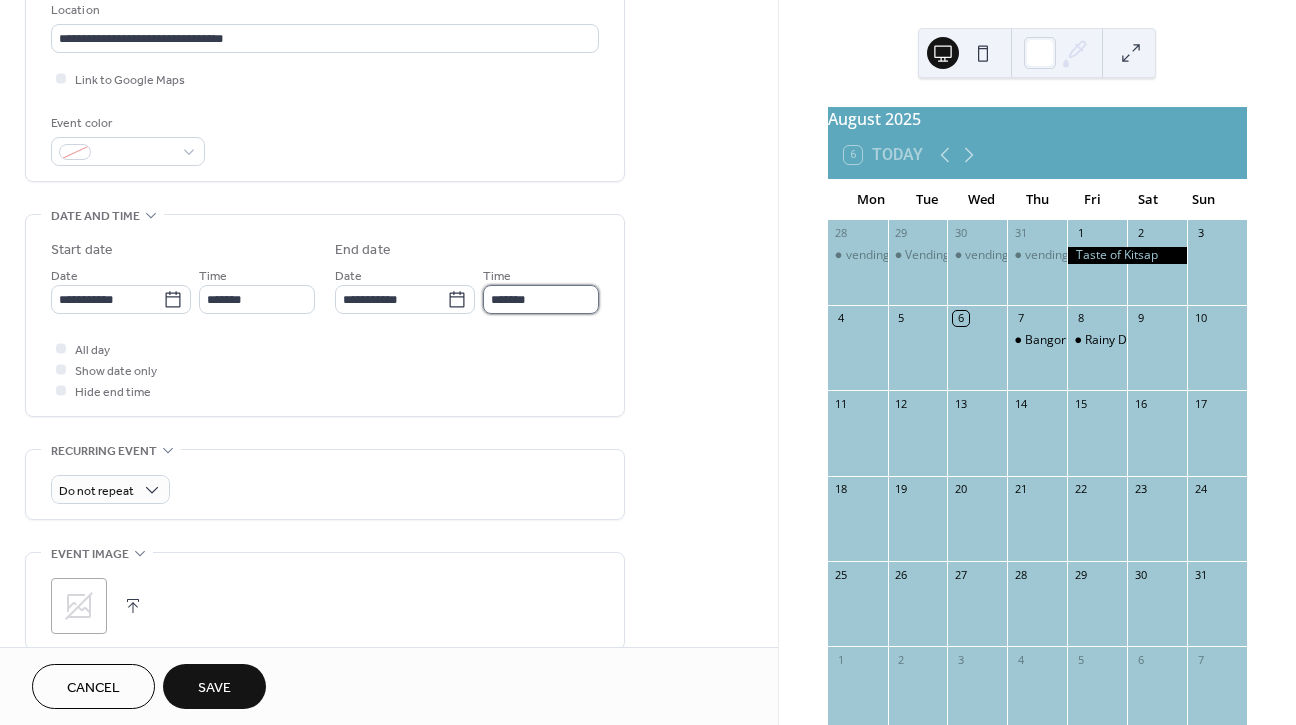 click on "*******" at bounding box center (541, 299) 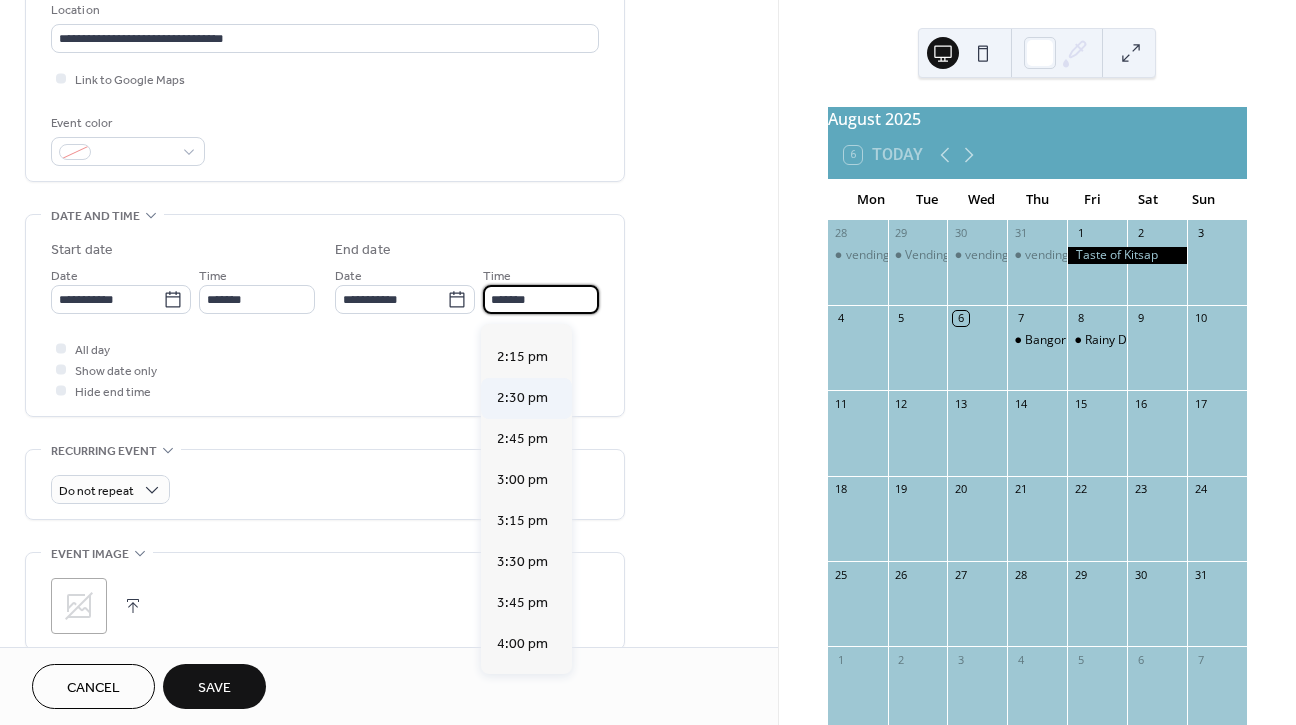scroll, scrollTop: 980, scrollLeft: 0, axis: vertical 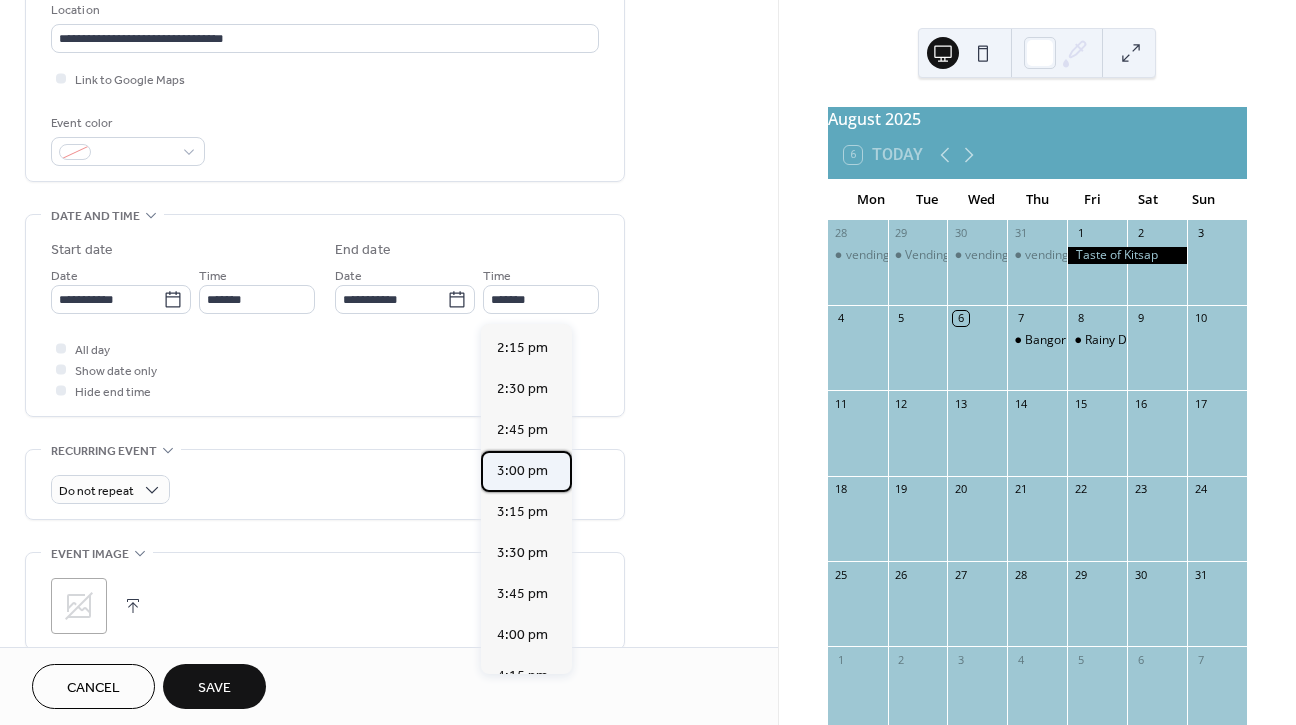 click on "3:00 pm" at bounding box center (522, 471) 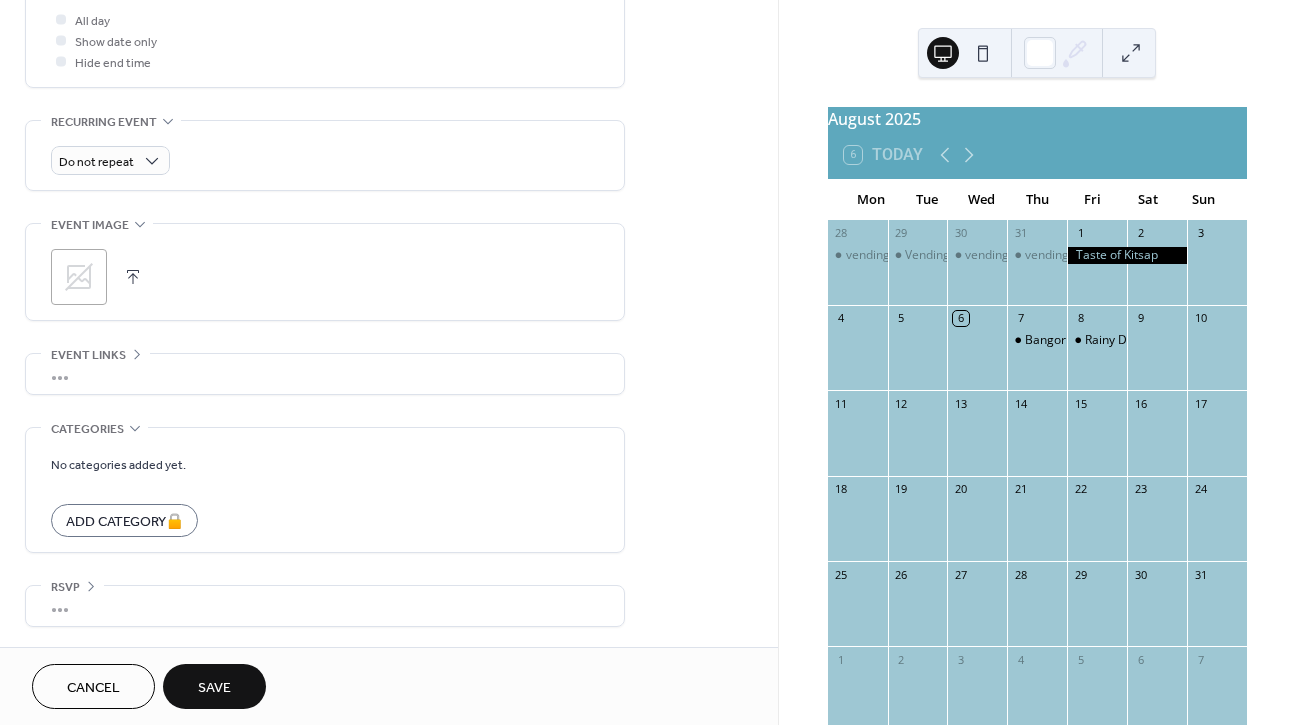 scroll, scrollTop: 772, scrollLeft: 0, axis: vertical 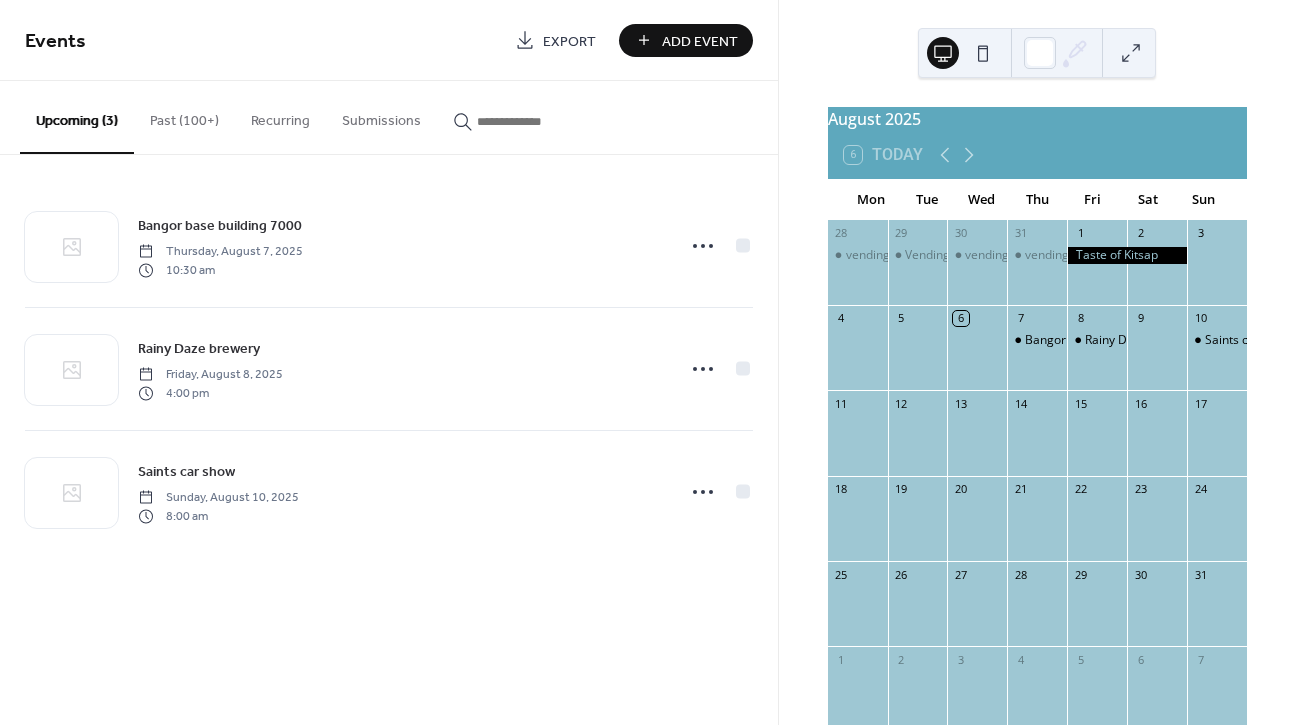 click on "Add Event" at bounding box center (700, 41) 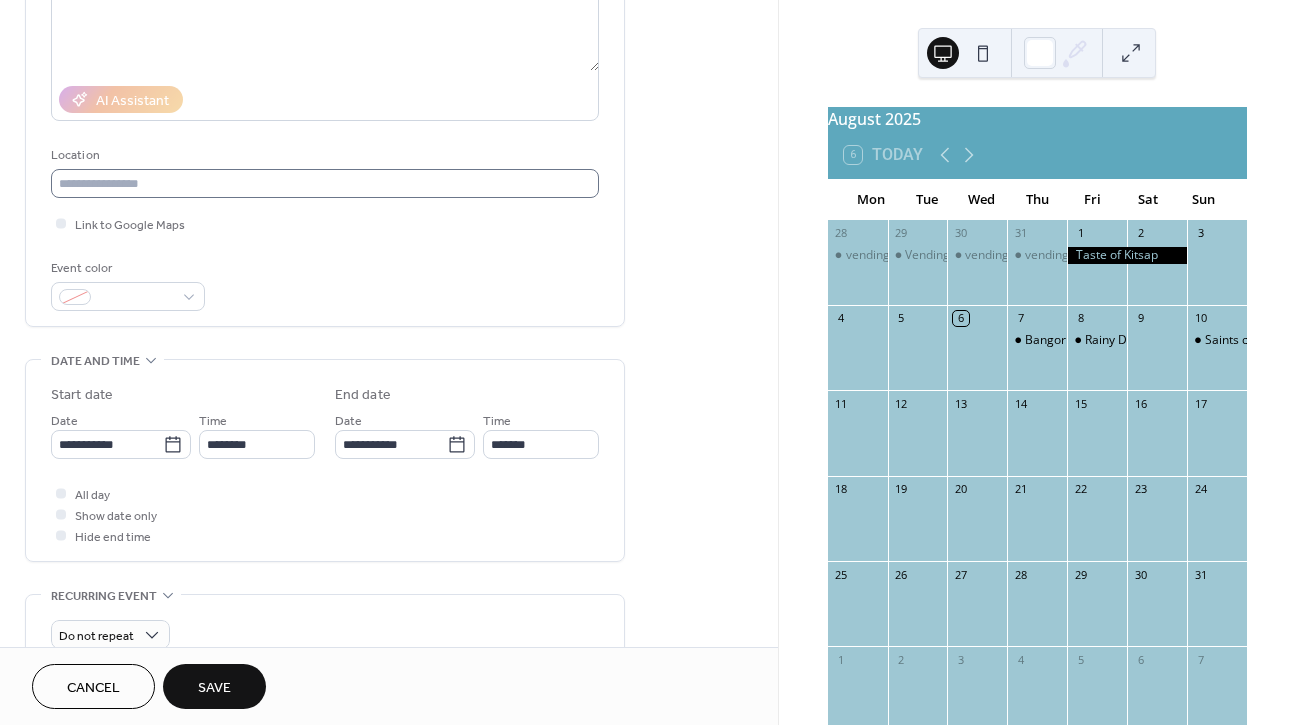 scroll, scrollTop: 345, scrollLeft: 0, axis: vertical 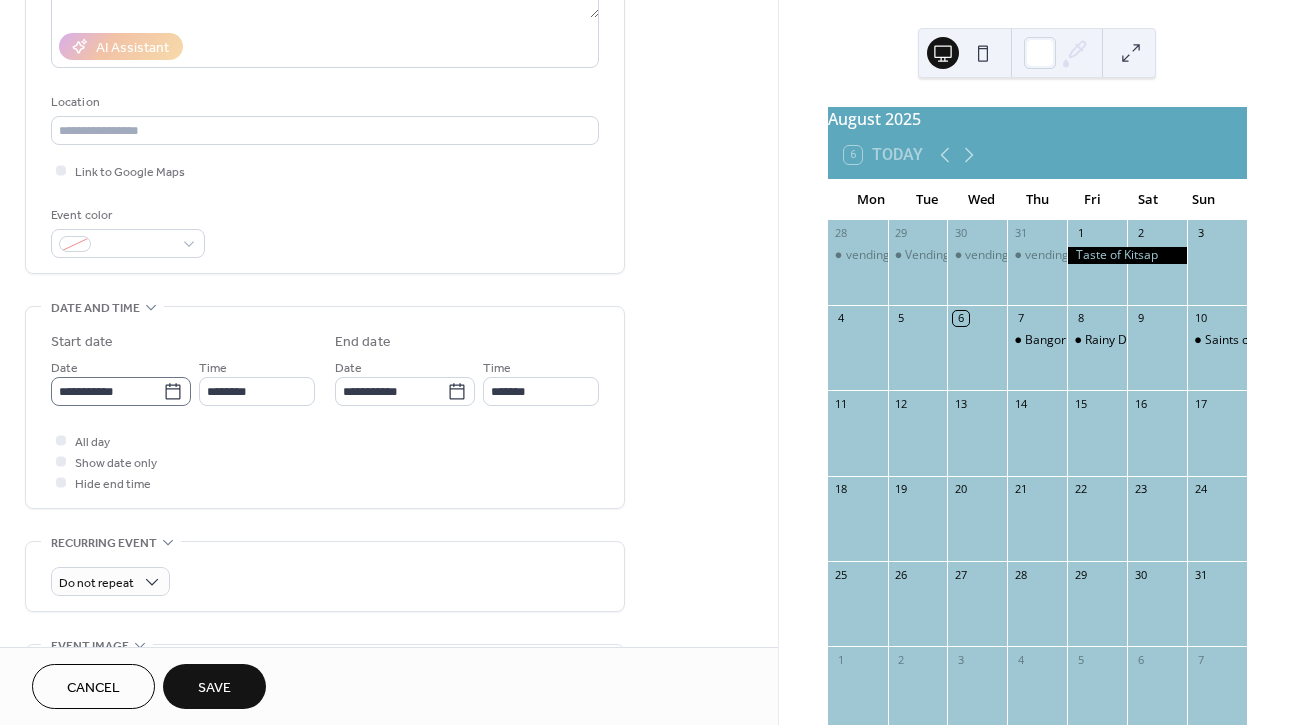 type on "****" 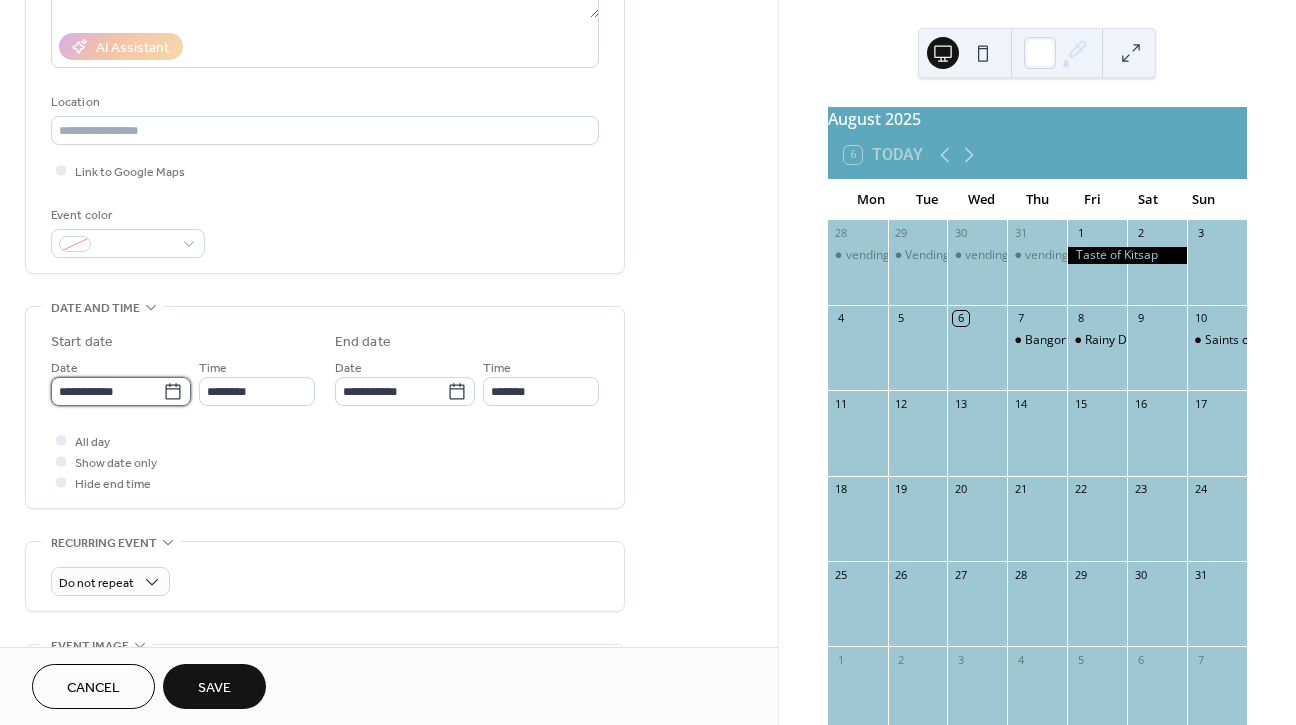 click on "**********" at bounding box center [107, 391] 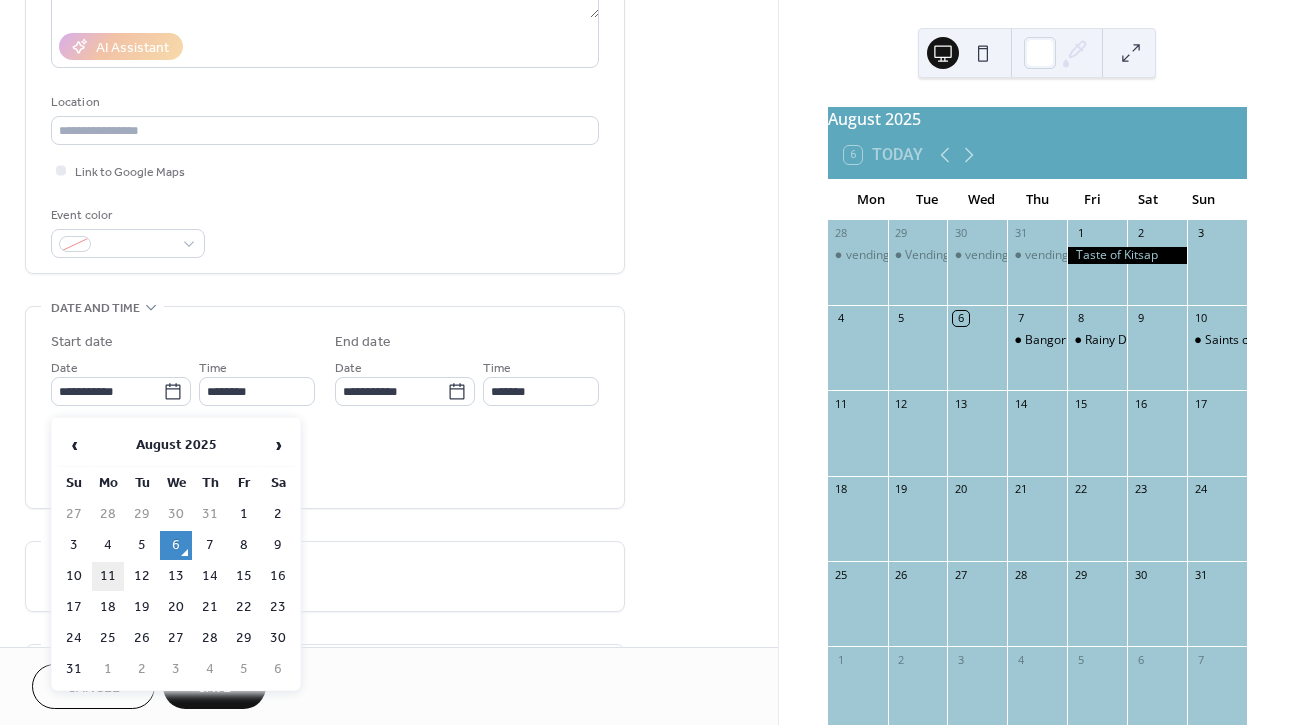 click on "11" at bounding box center (108, 576) 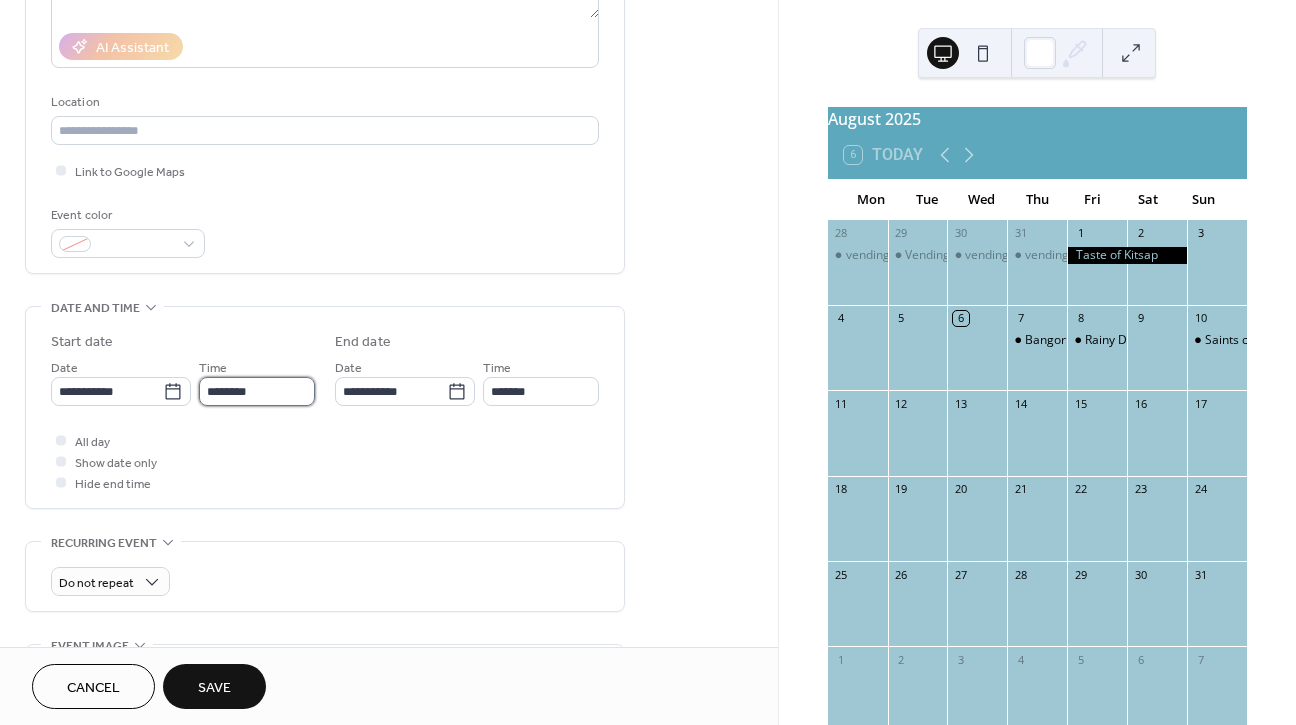 click on "********" at bounding box center (257, 391) 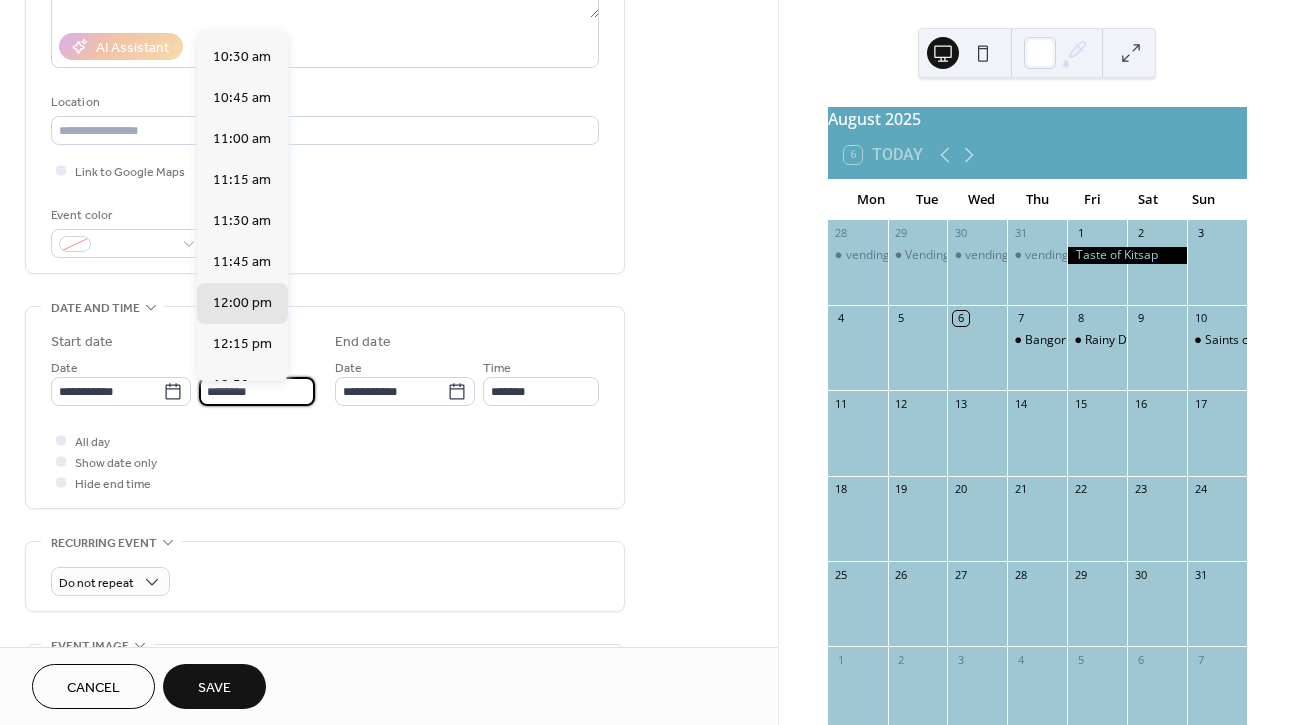 scroll, scrollTop: 1714, scrollLeft: 0, axis: vertical 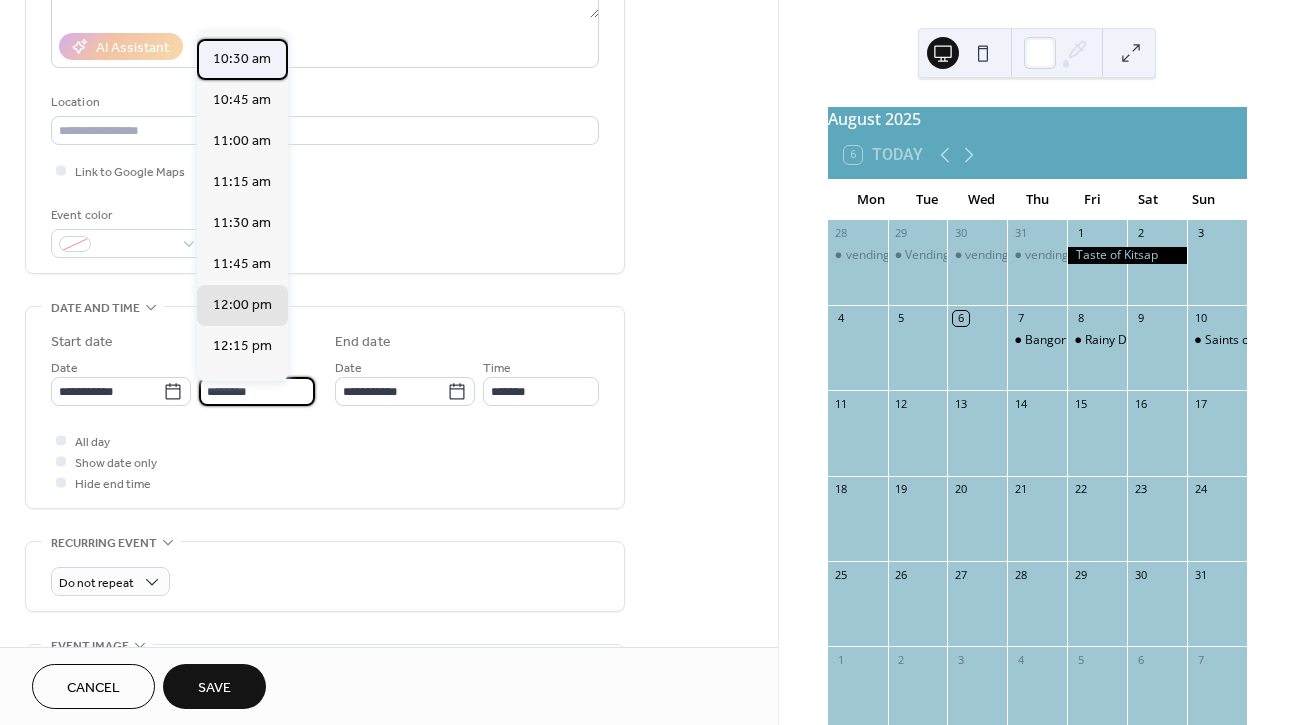 click on "10:30 am" at bounding box center (242, 59) 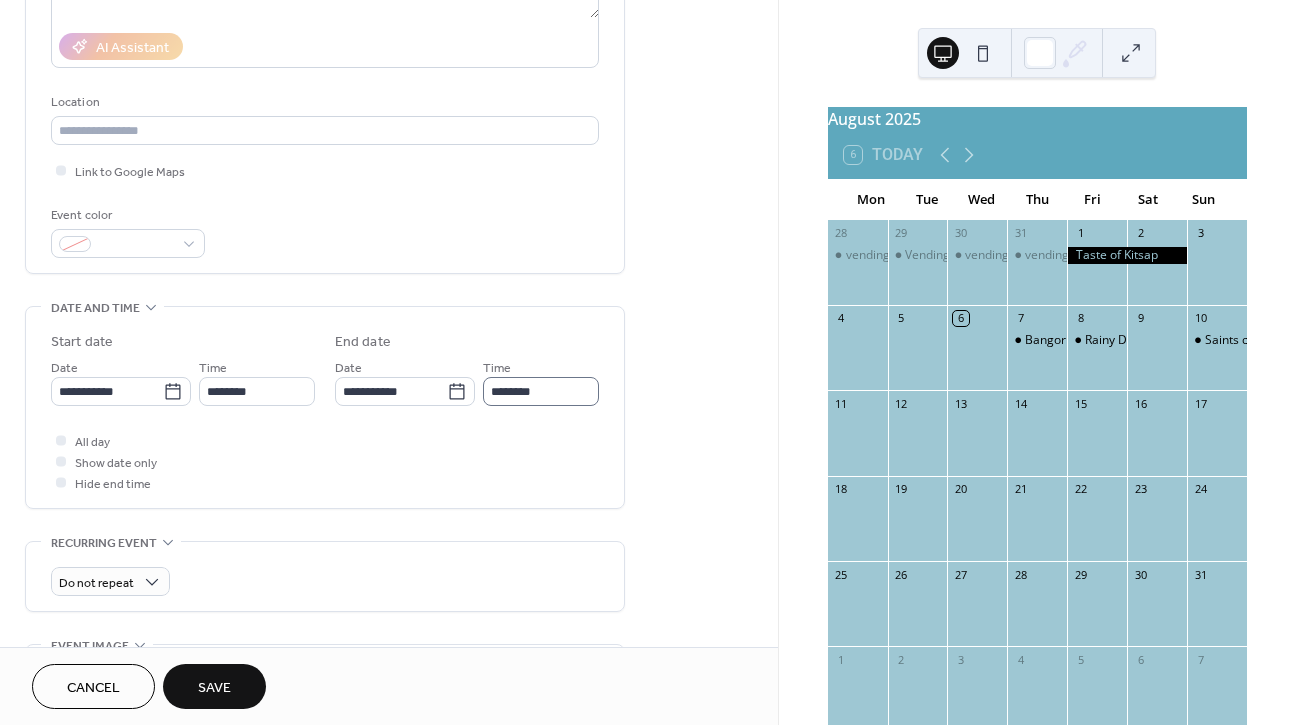 type on "********" 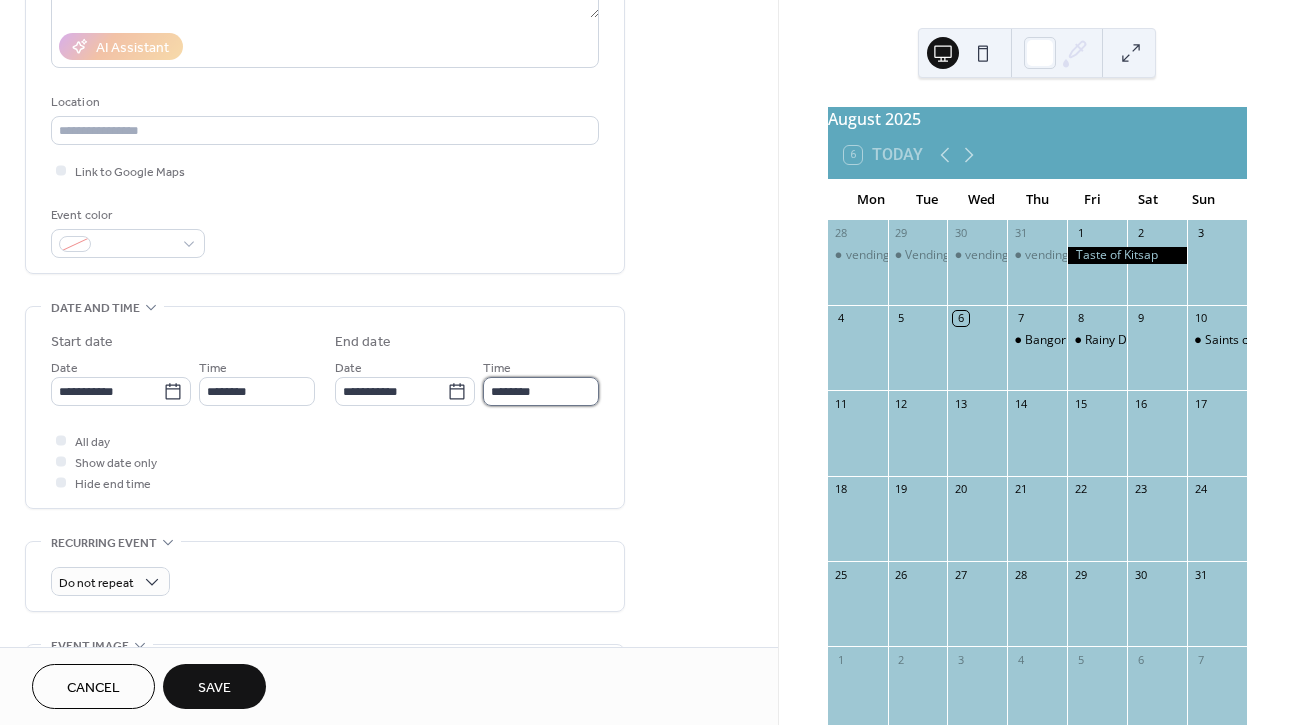 click on "********" at bounding box center (541, 391) 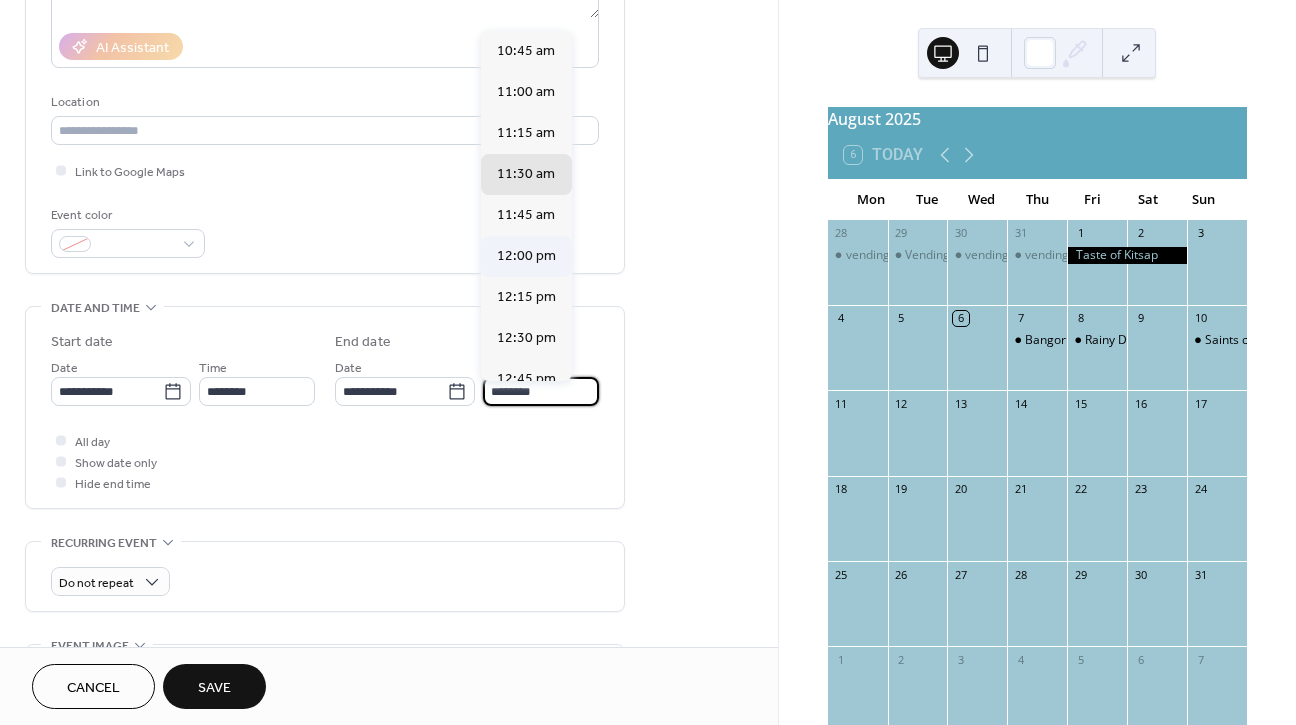 scroll, scrollTop: 182, scrollLeft: 0, axis: vertical 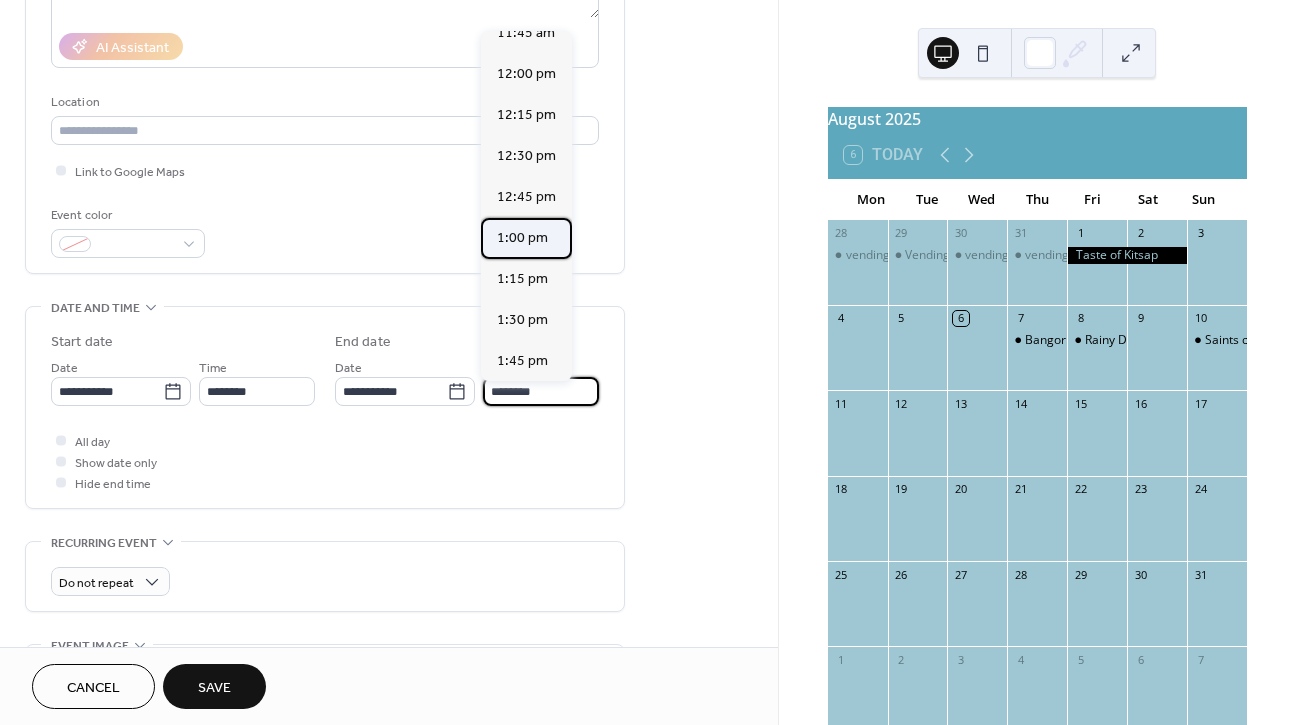 click on "1:00 pm" at bounding box center (526, 238) 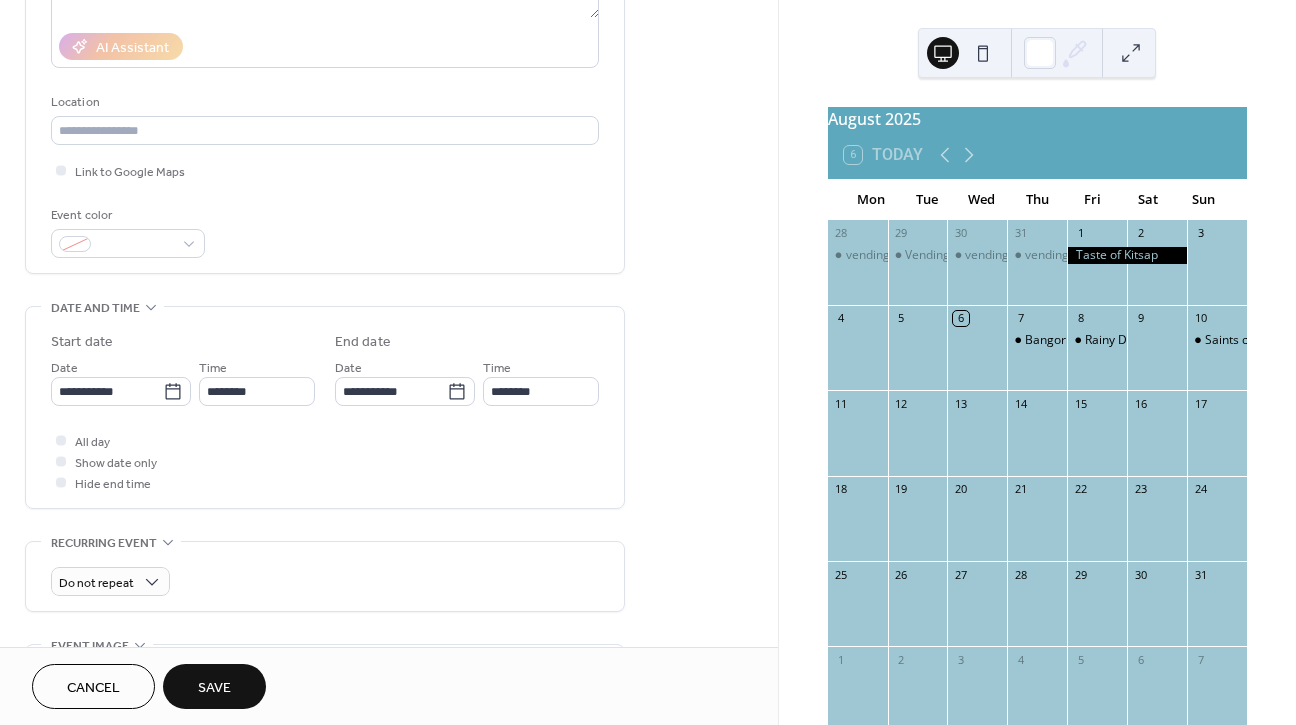 type on "*******" 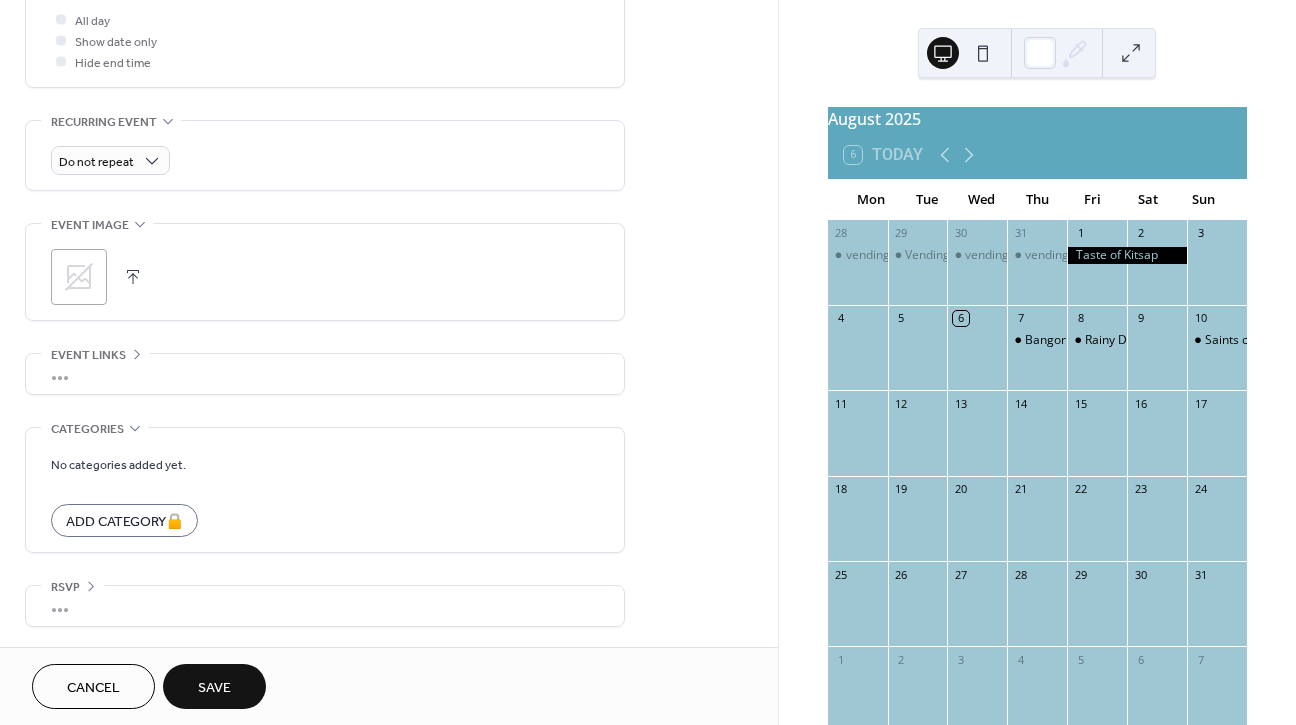 scroll, scrollTop: 772, scrollLeft: 0, axis: vertical 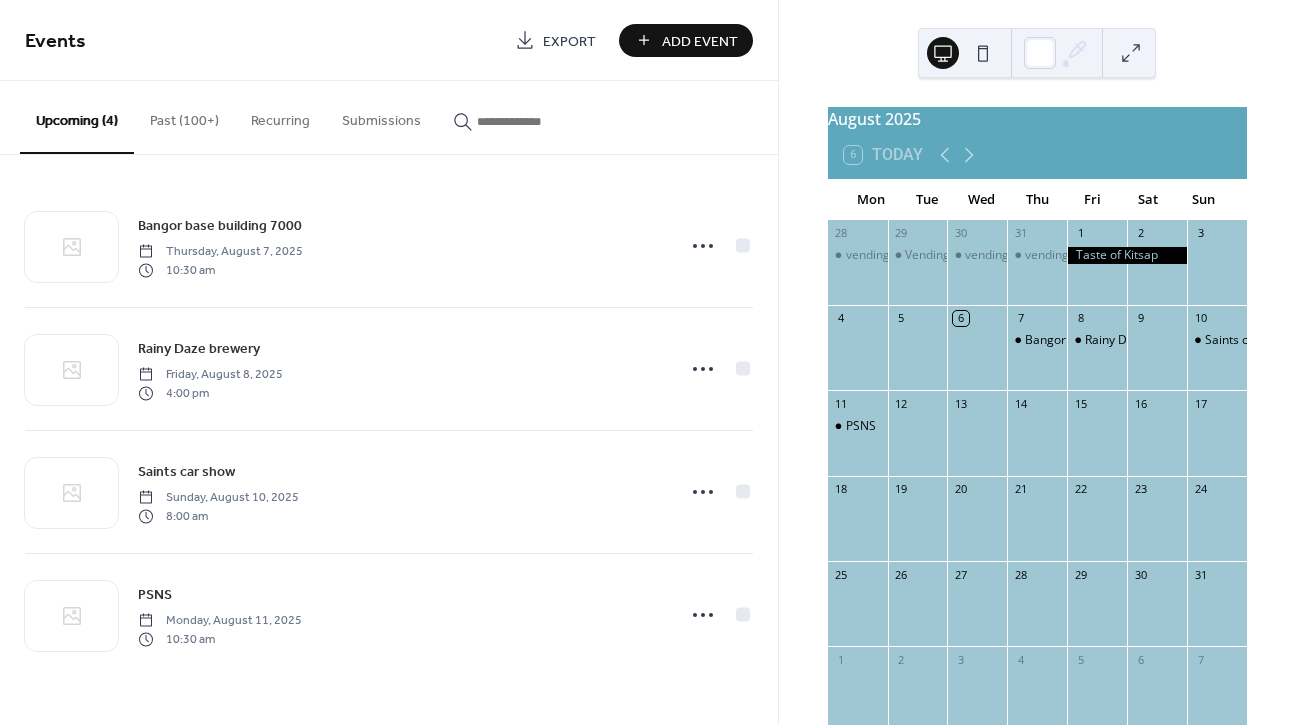 click on "Add Event" at bounding box center [700, 41] 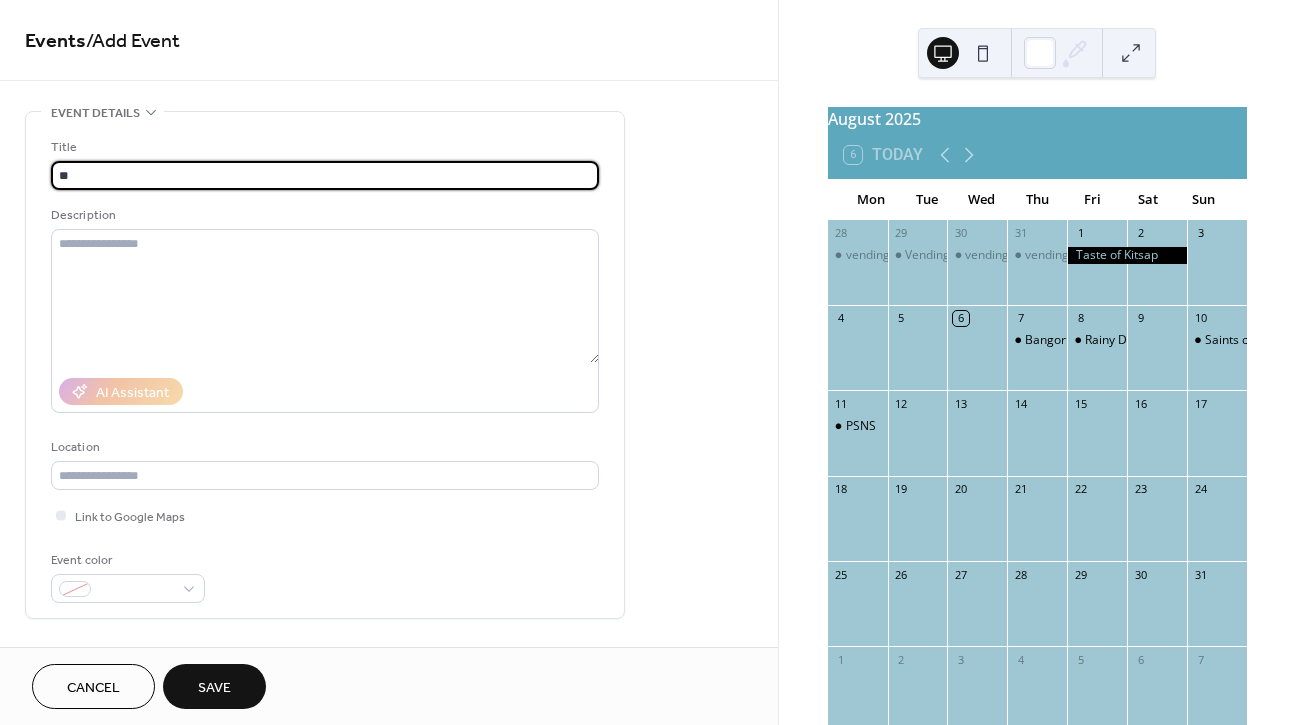 type on "*" 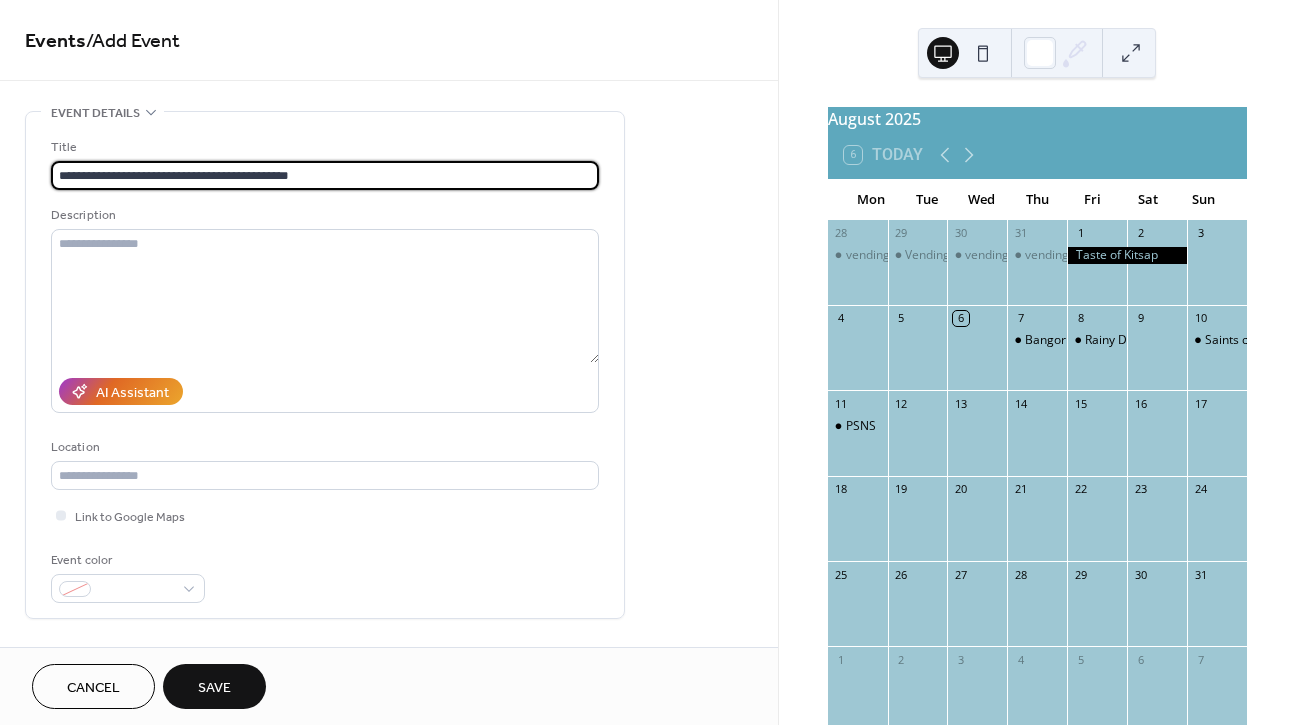scroll, scrollTop: 201, scrollLeft: 0, axis: vertical 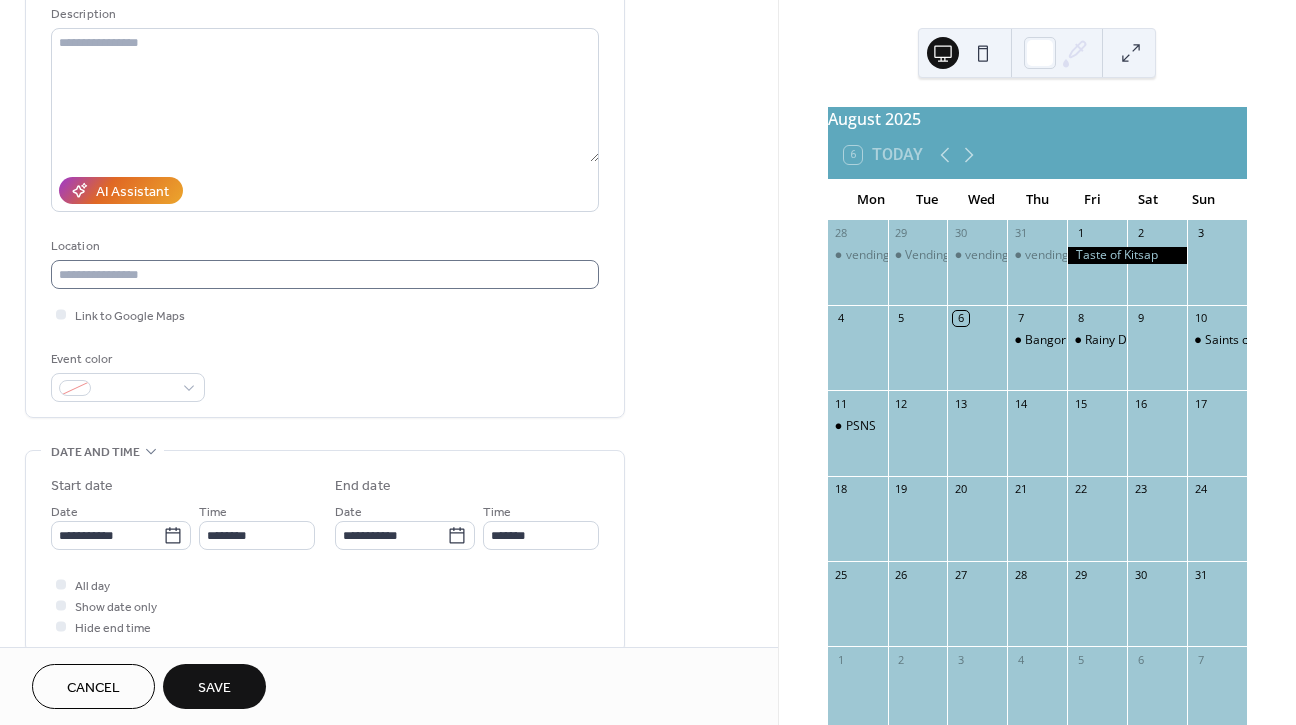 type on "**********" 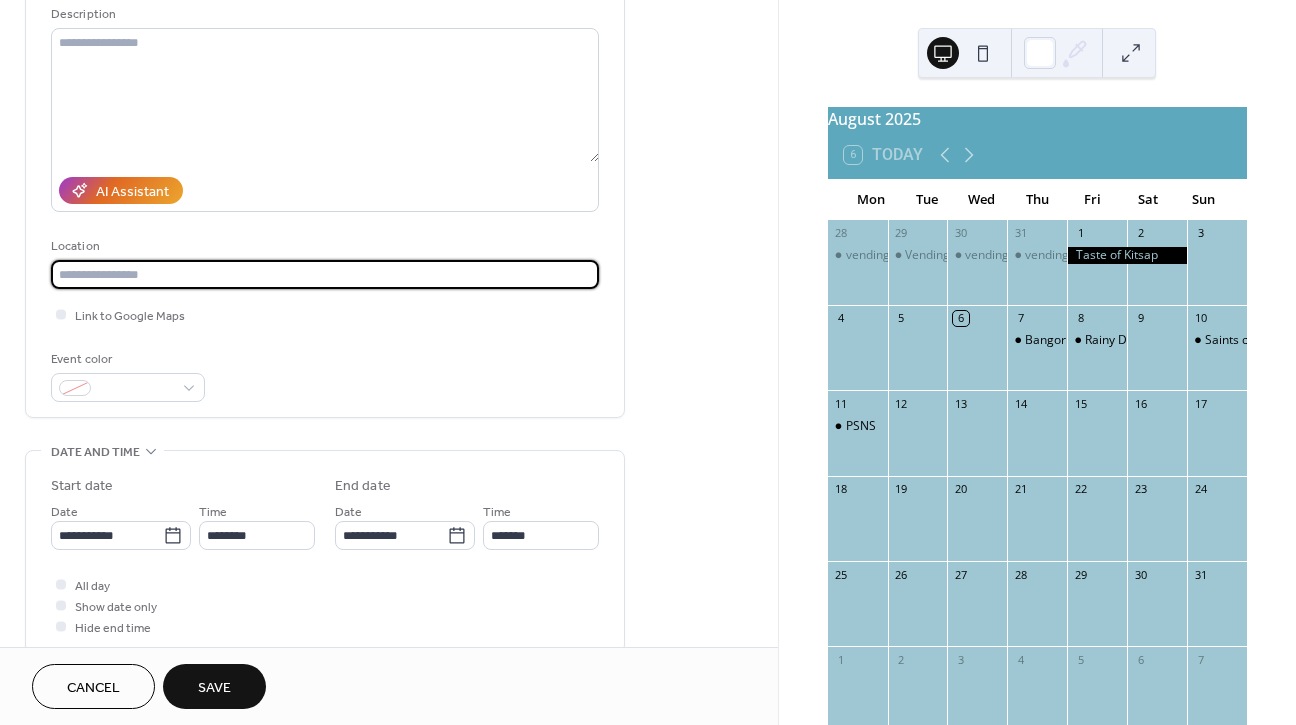 click at bounding box center (325, 274) 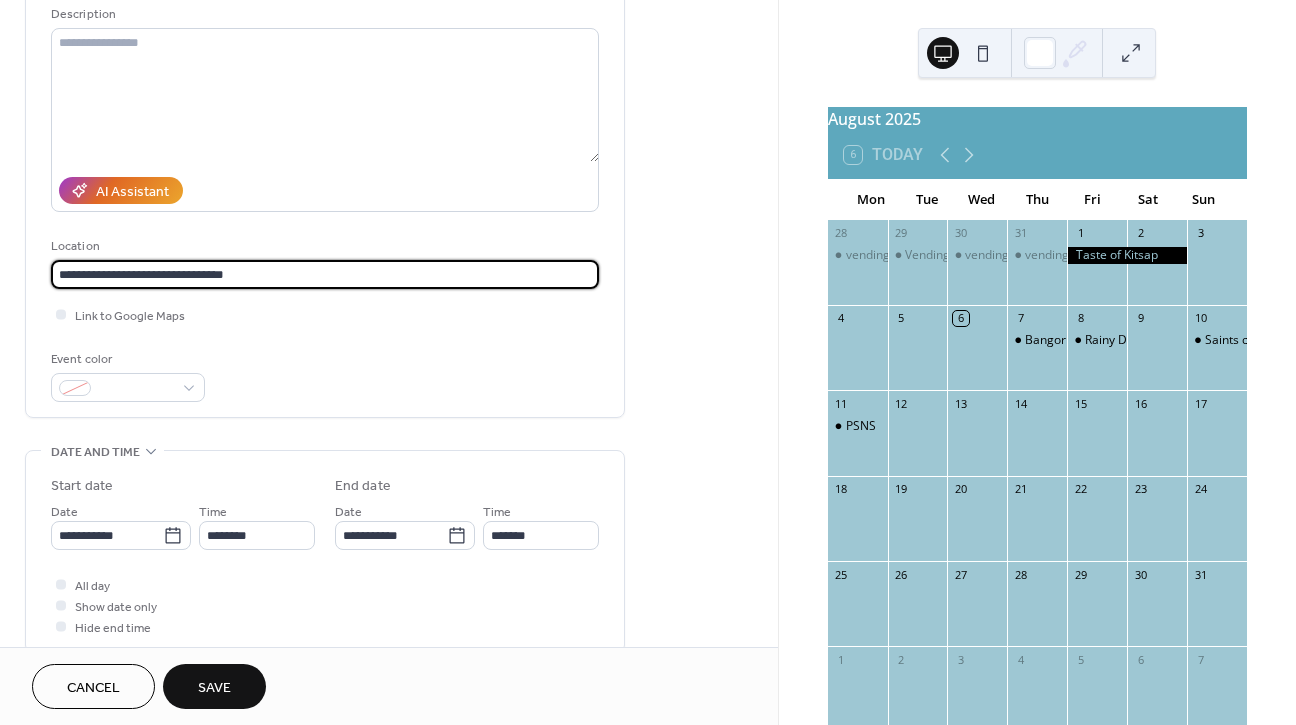 scroll, scrollTop: 418, scrollLeft: 0, axis: vertical 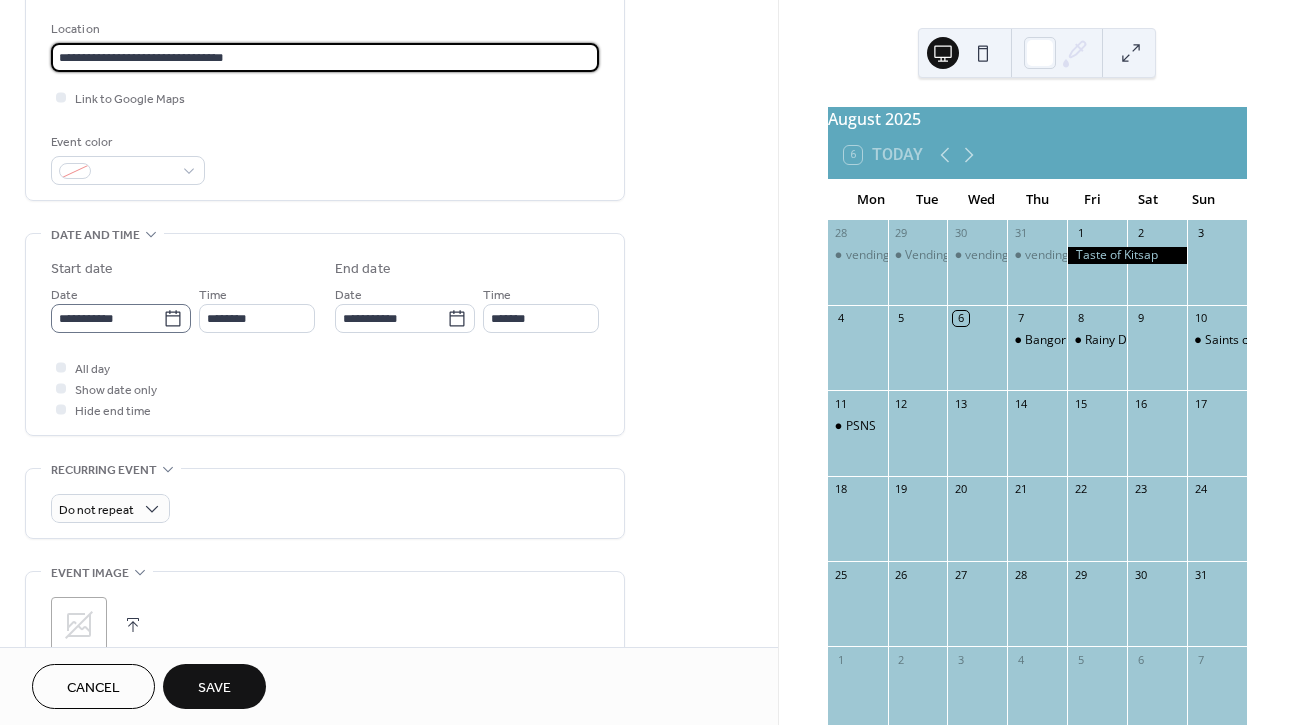 type on "**********" 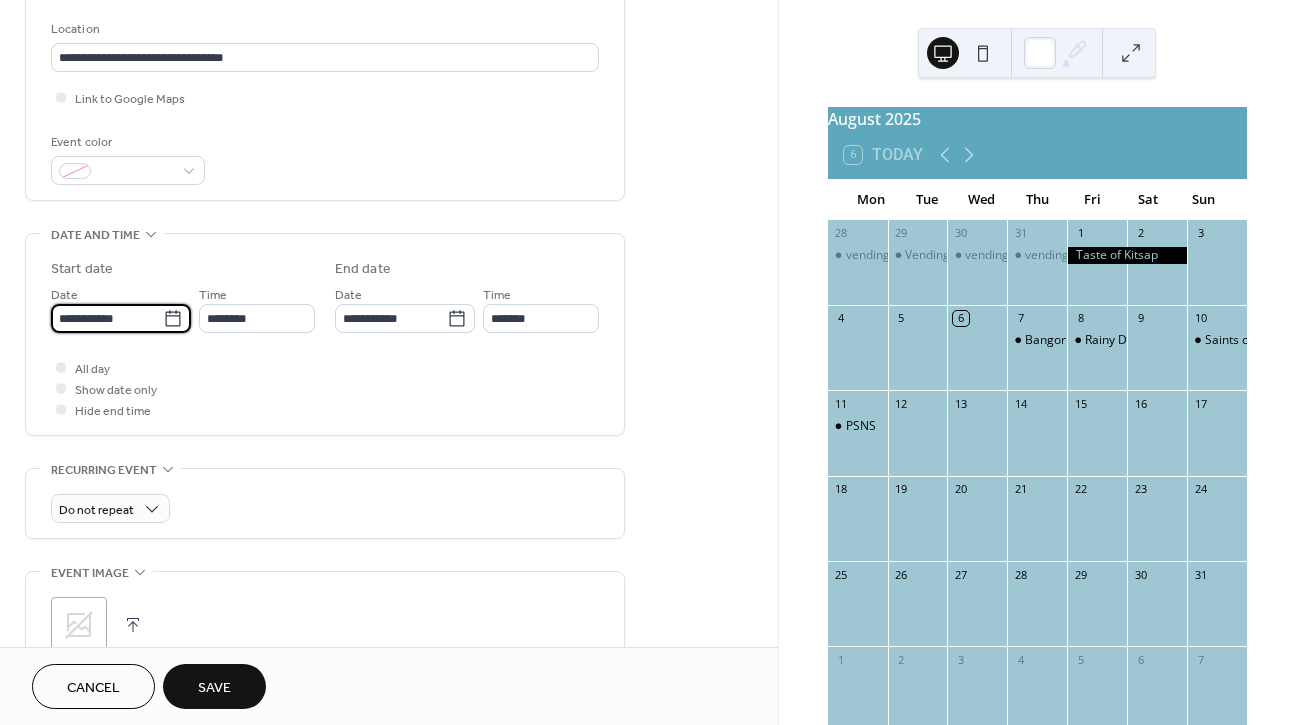 click on "**********" at bounding box center (107, 318) 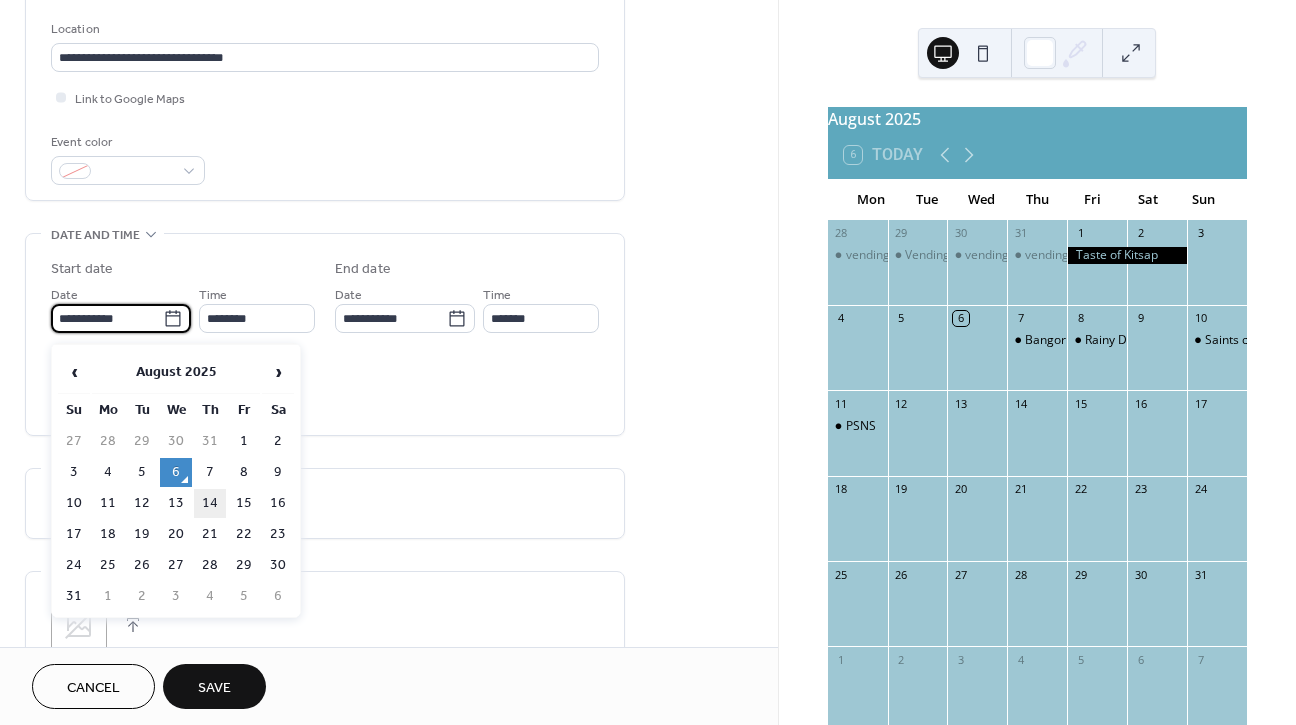 click on "14" at bounding box center [210, 503] 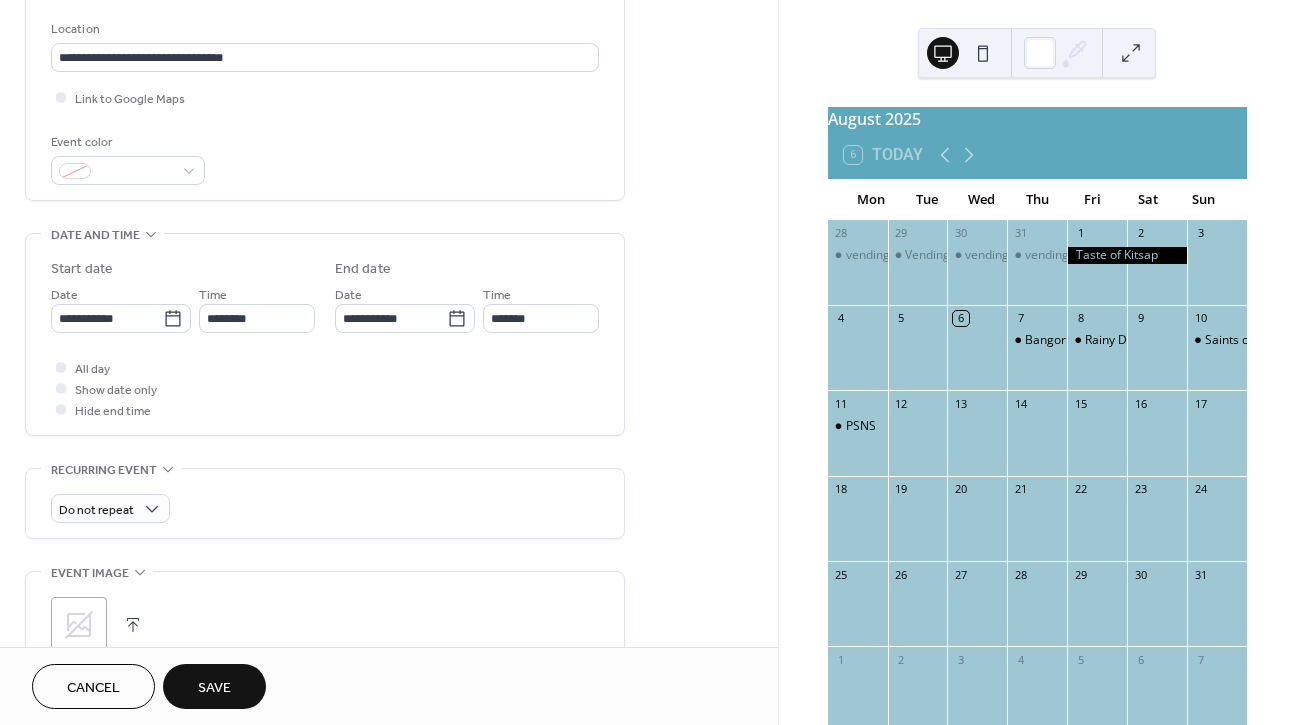type on "**********" 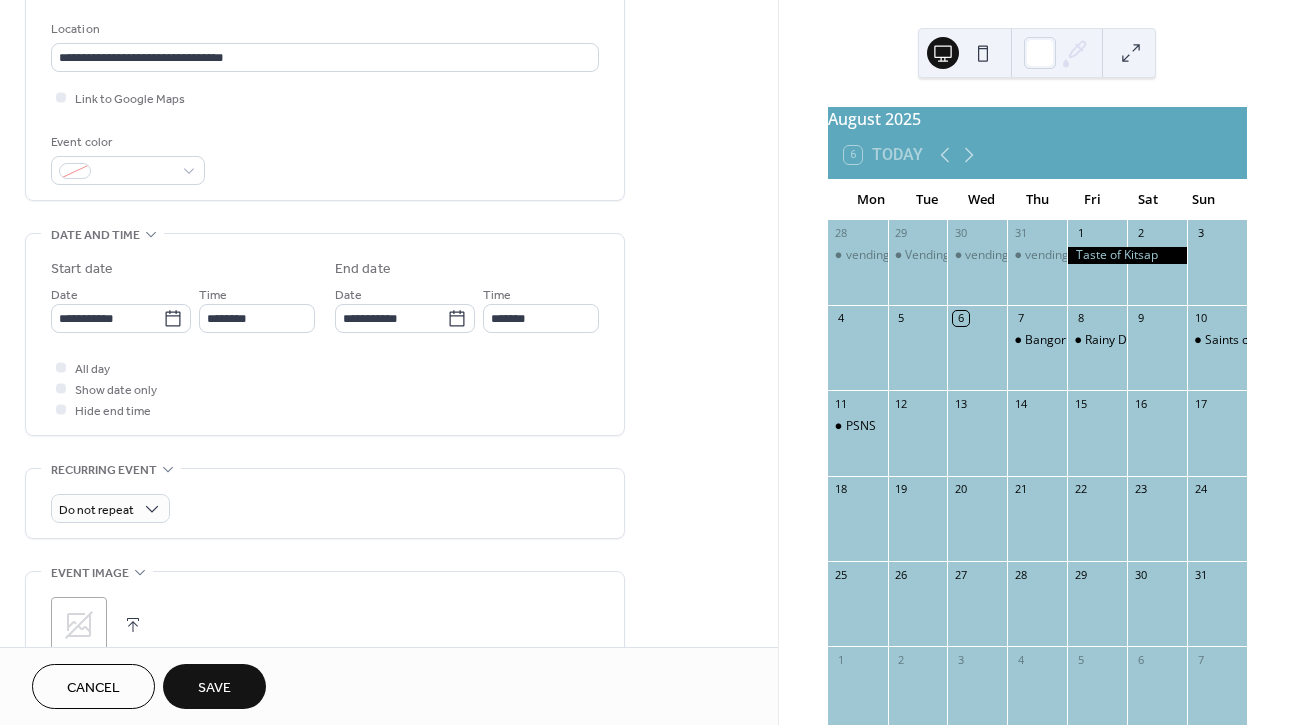 type on "**********" 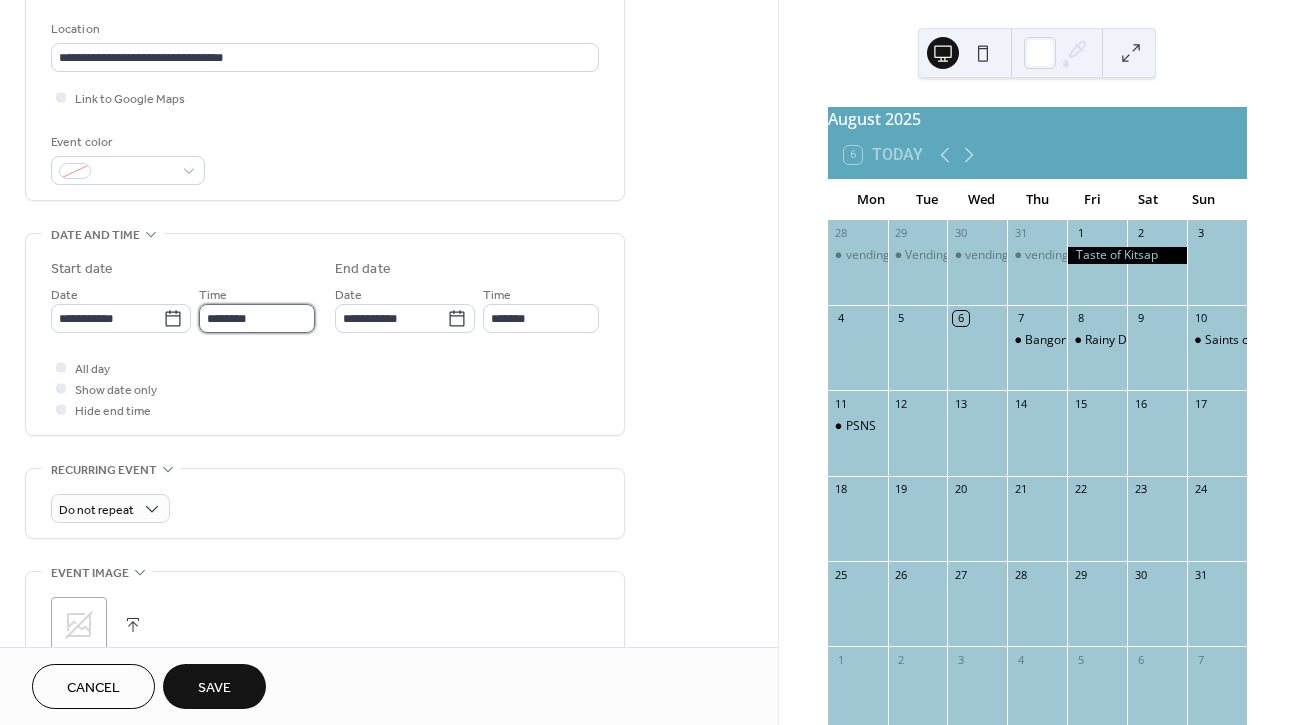 click on "********" at bounding box center [257, 318] 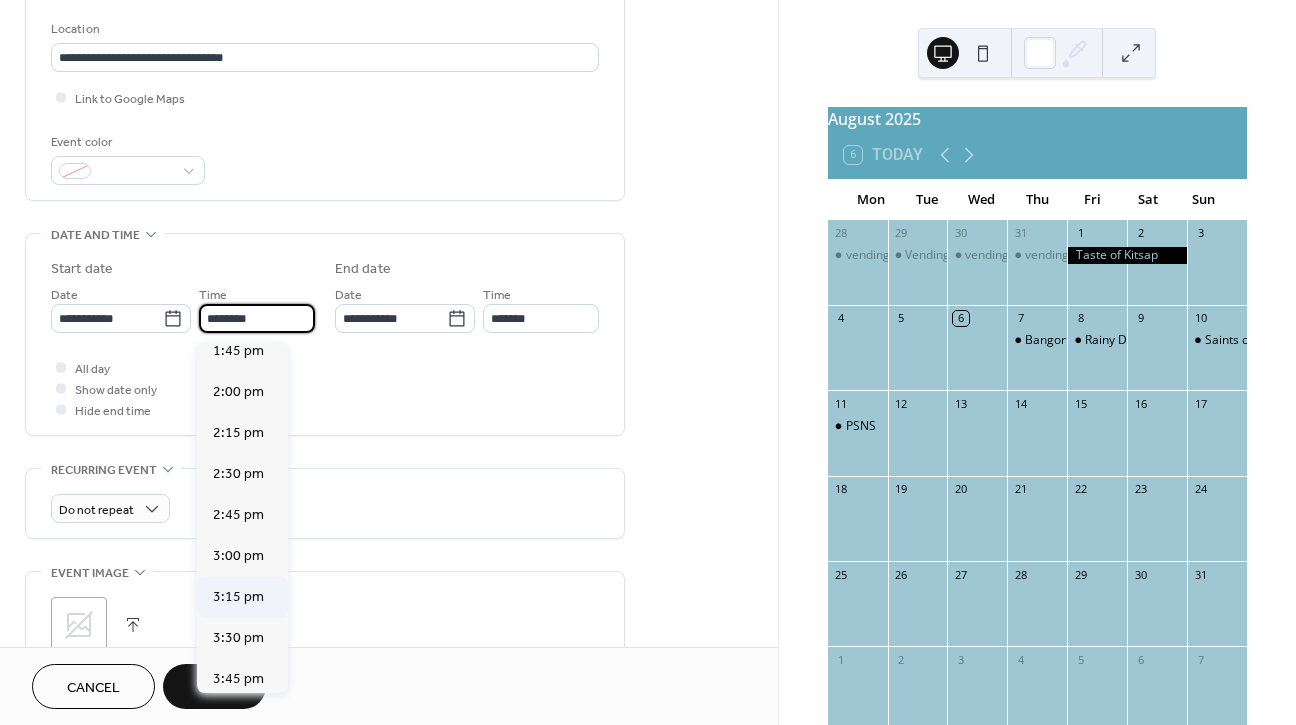 scroll, scrollTop: 2473, scrollLeft: 0, axis: vertical 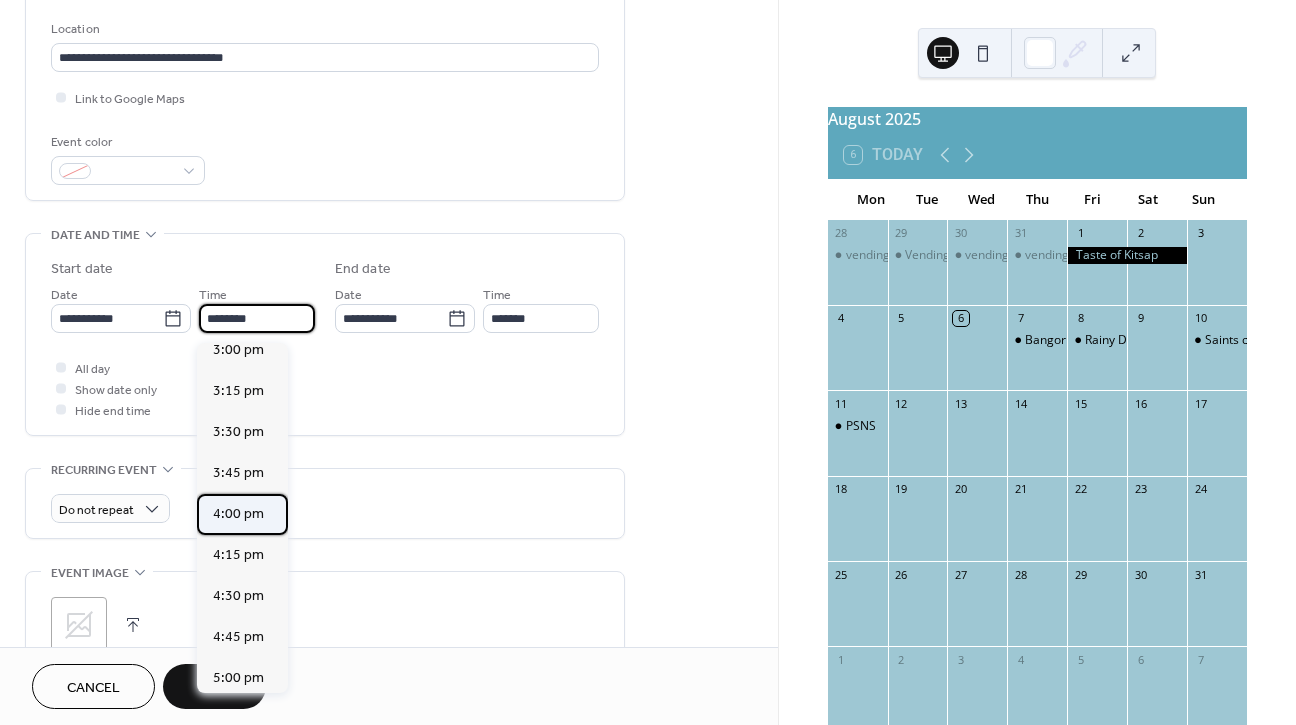 click on "4:00 pm" at bounding box center [238, 514] 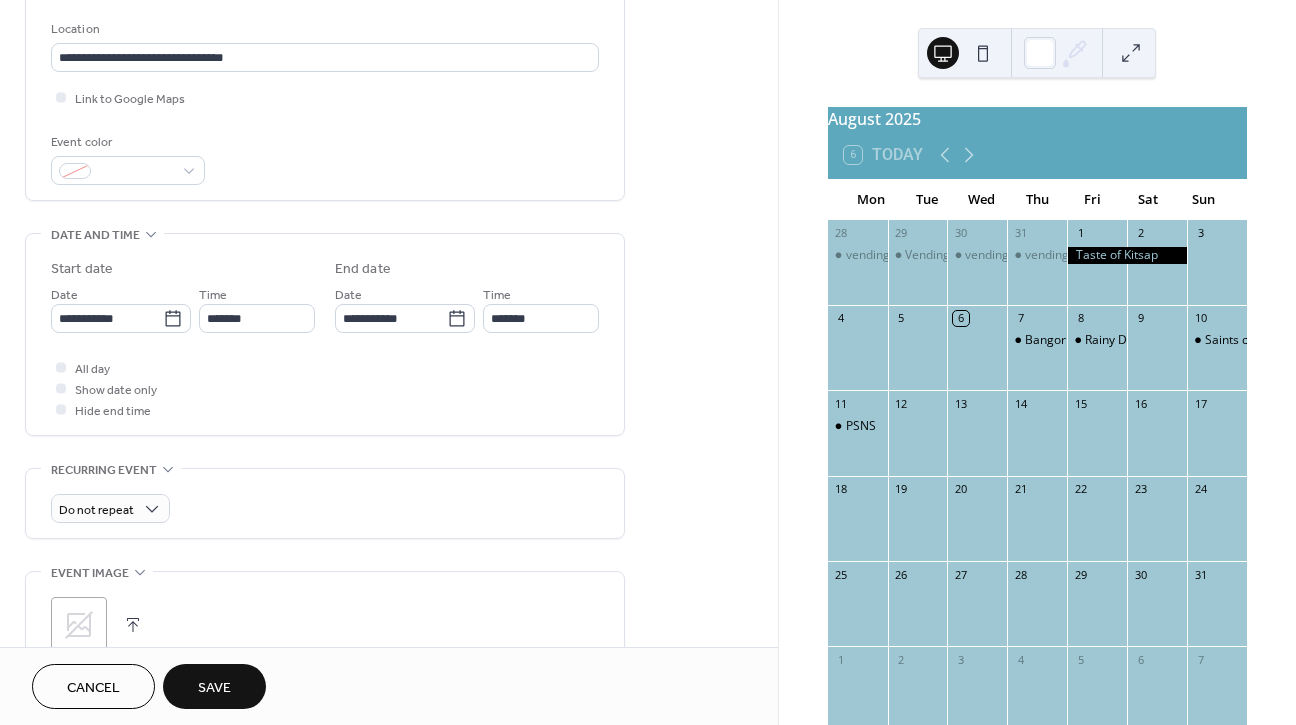 type on "*******" 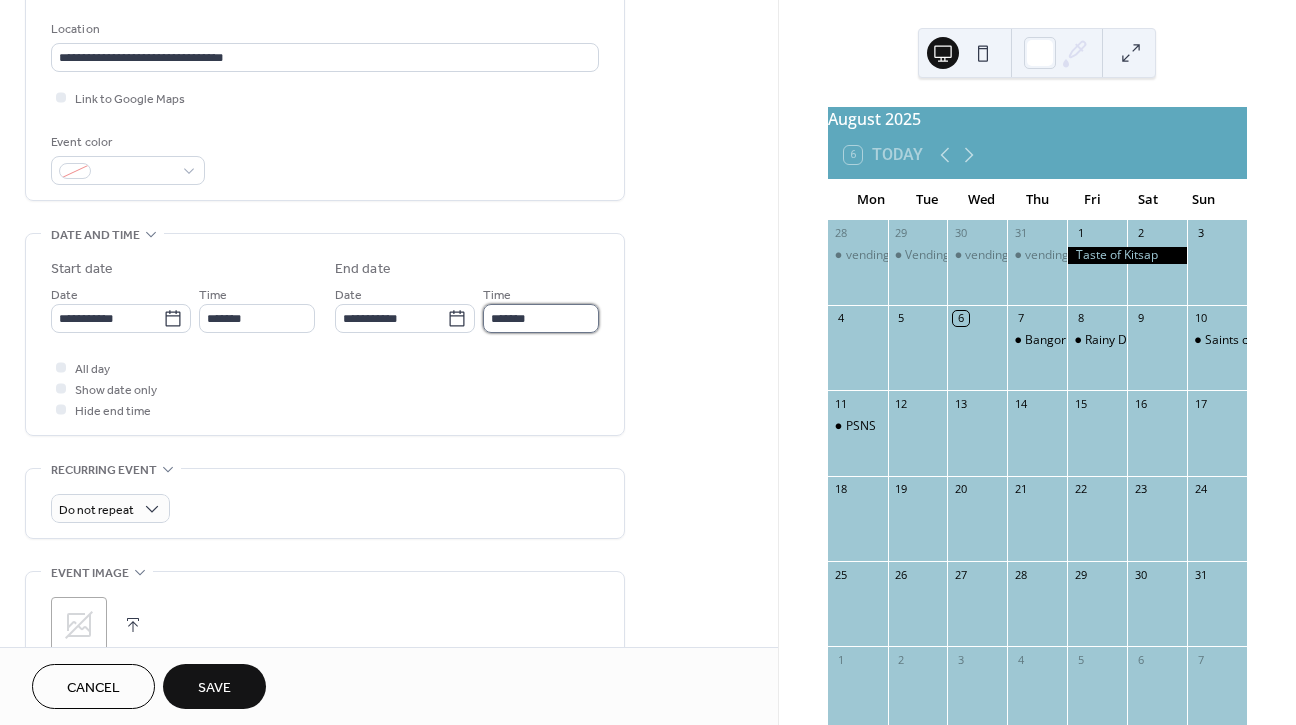 click on "*******" at bounding box center (541, 318) 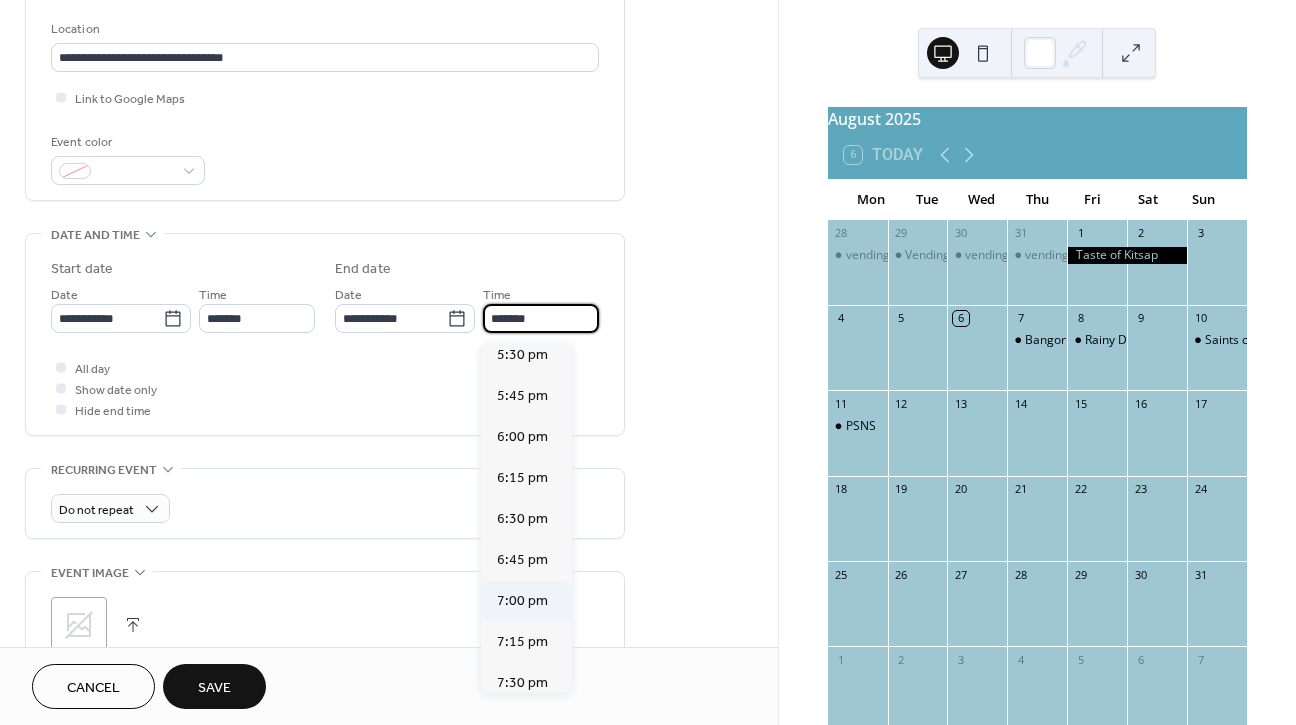 scroll, scrollTop: 214, scrollLeft: 0, axis: vertical 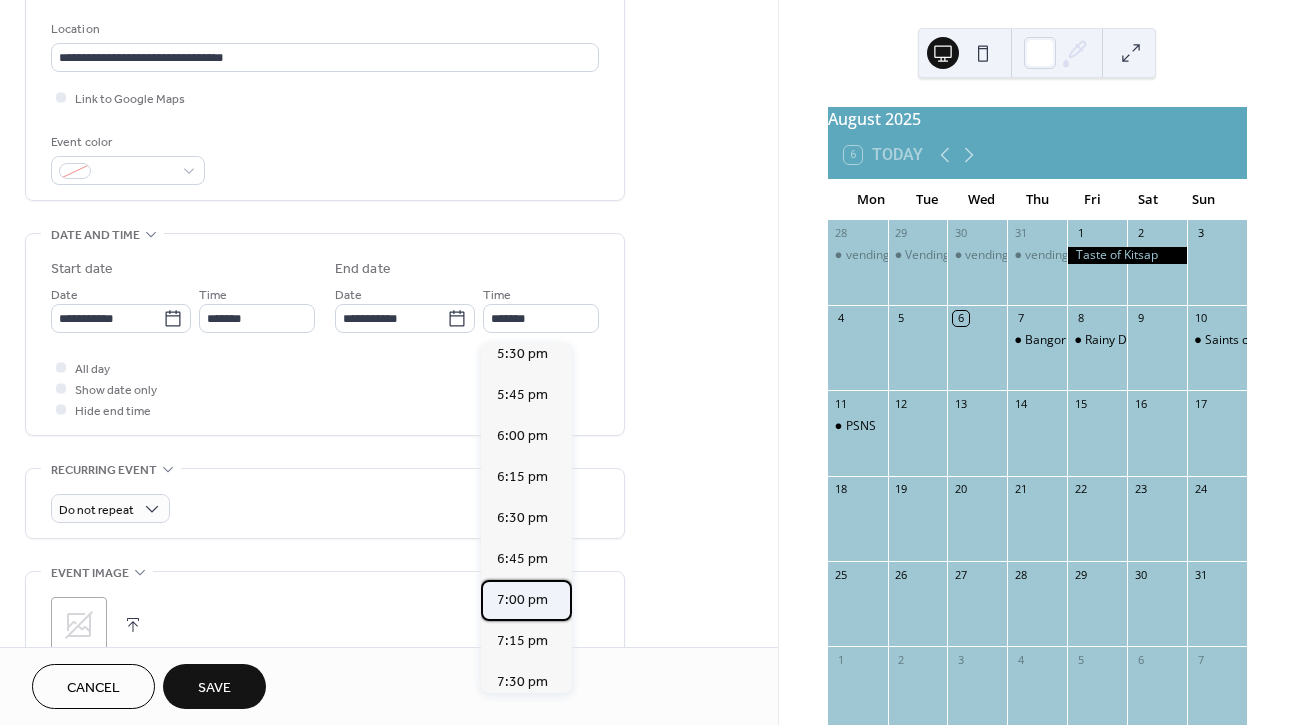 click on "7:00 pm" at bounding box center (522, 600) 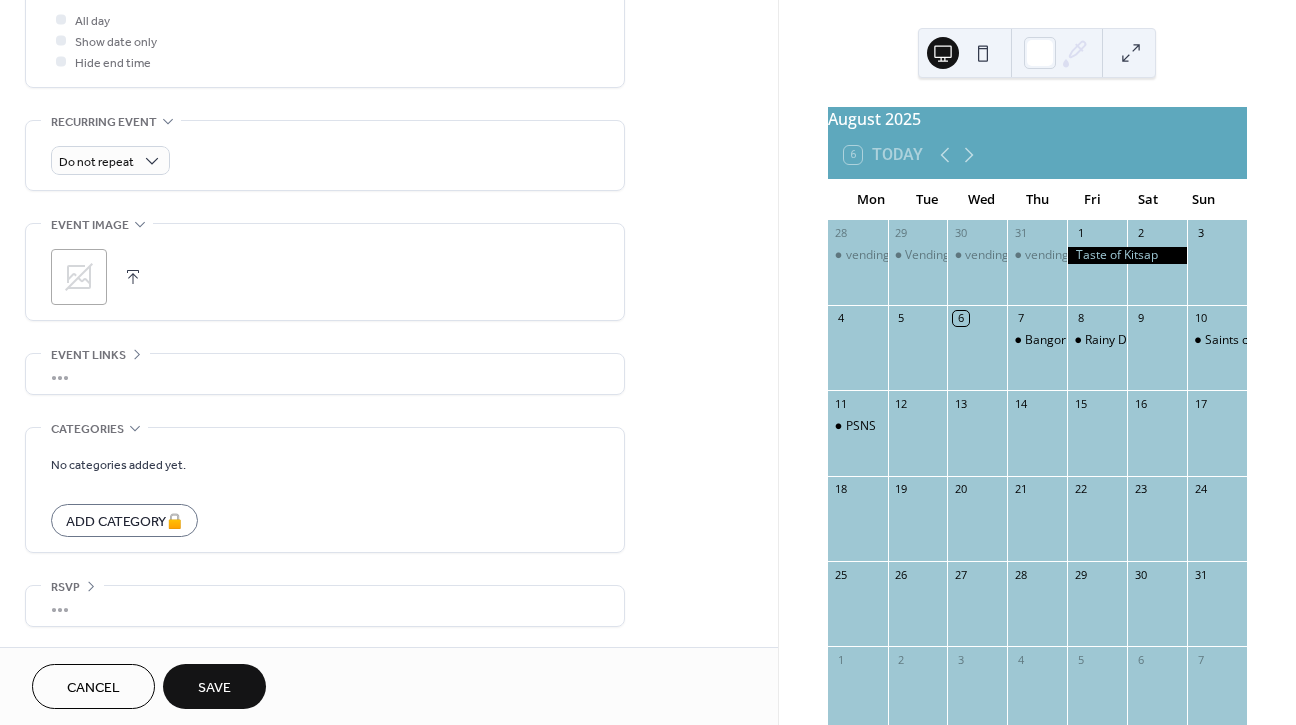 scroll, scrollTop: 772, scrollLeft: 0, axis: vertical 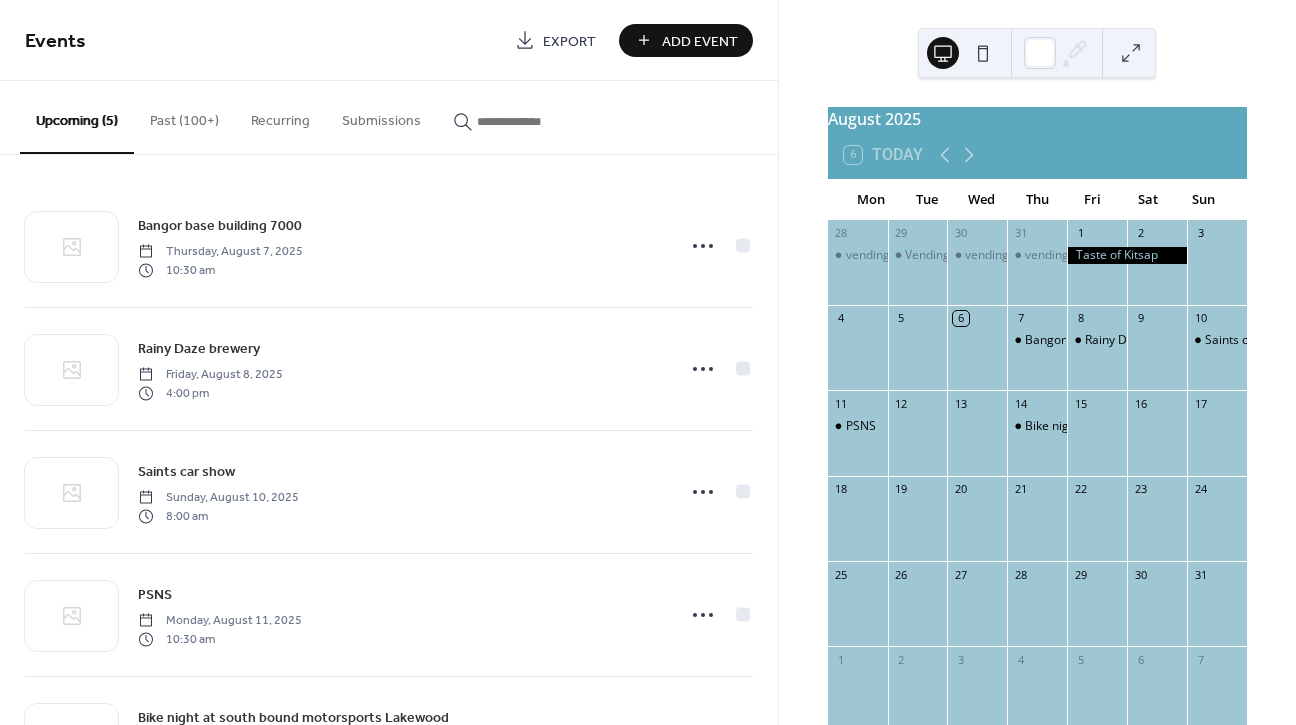 click on "Add Event" at bounding box center (700, 41) 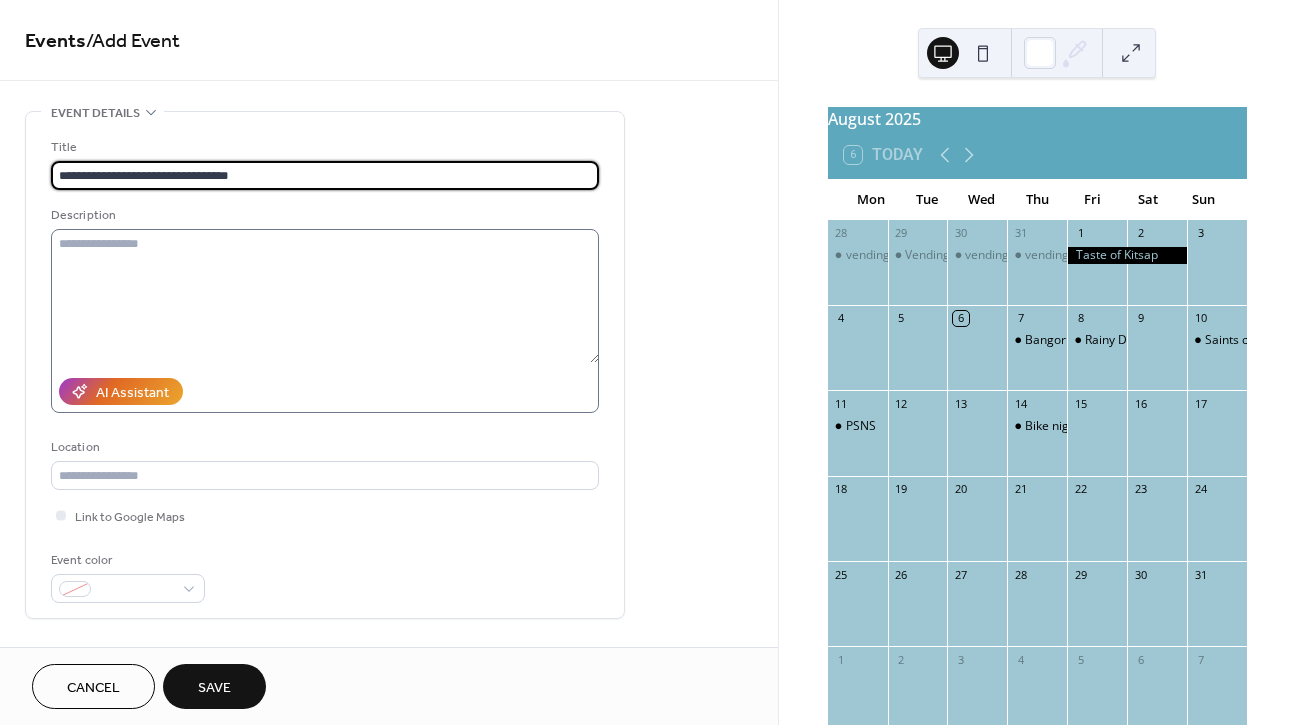 scroll, scrollTop: 257, scrollLeft: 0, axis: vertical 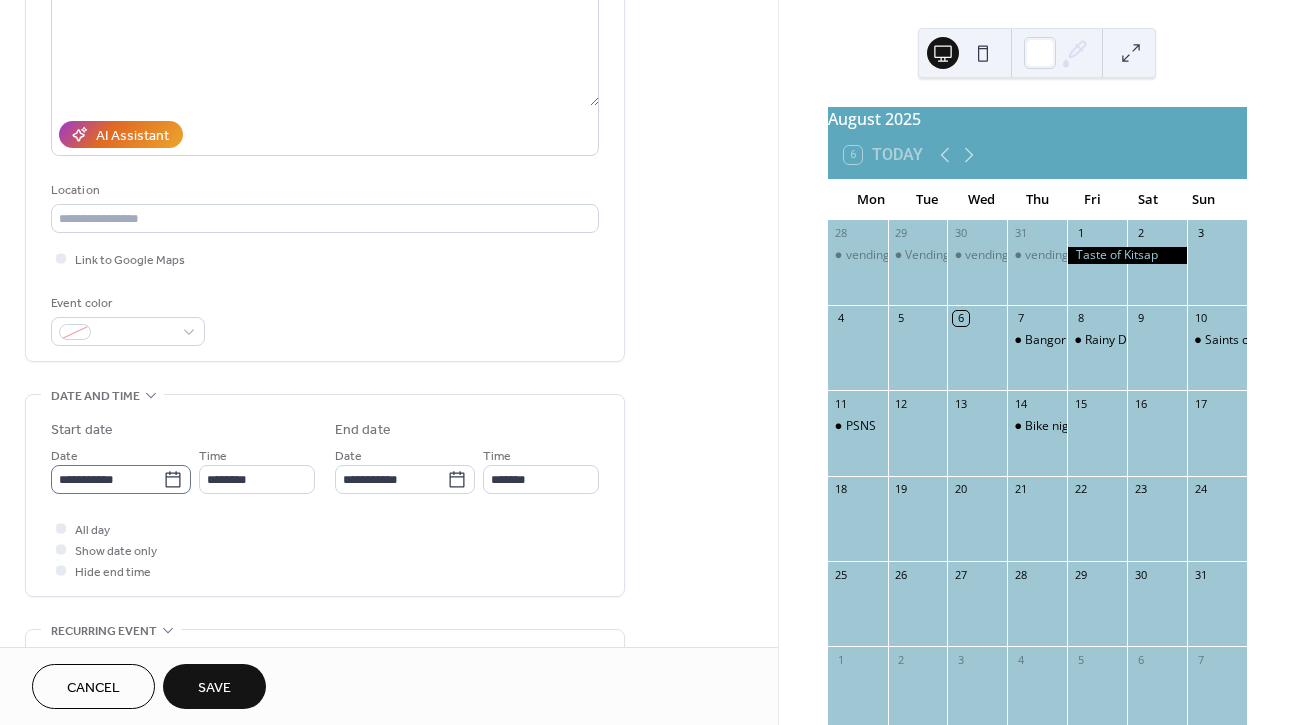 type on "**********" 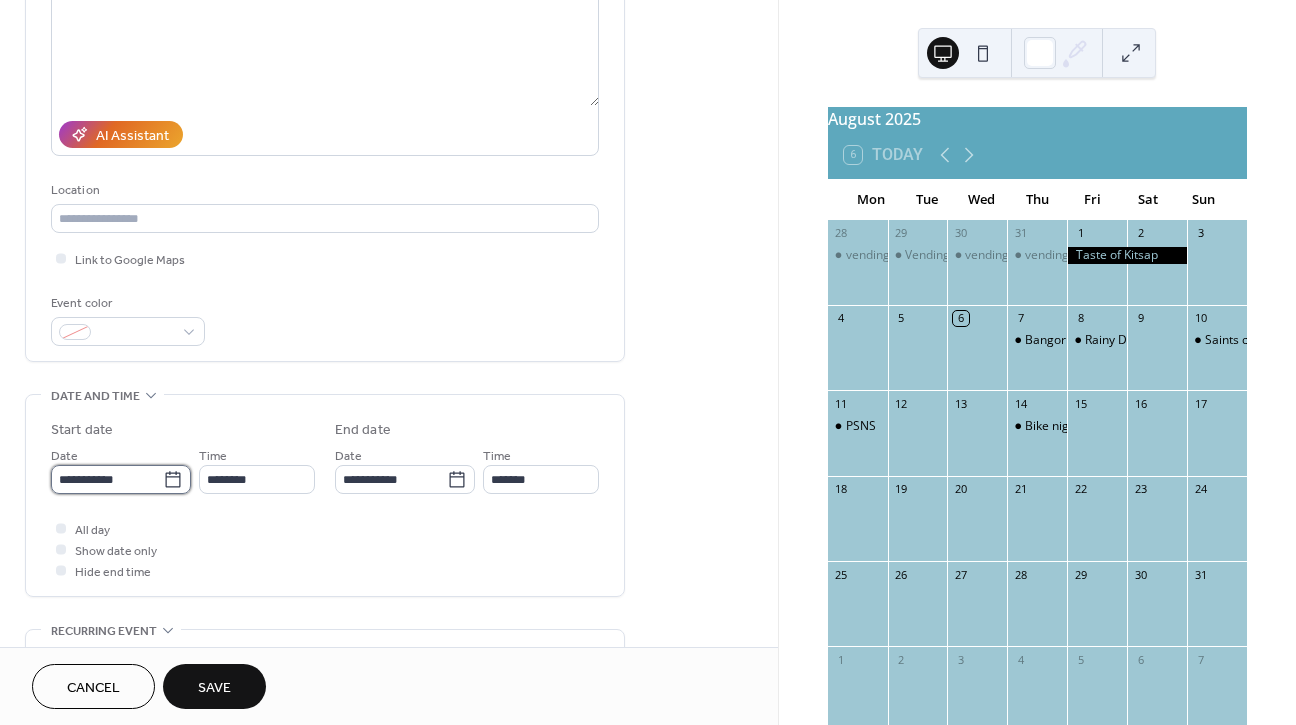 click on "**********" at bounding box center [107, 479] 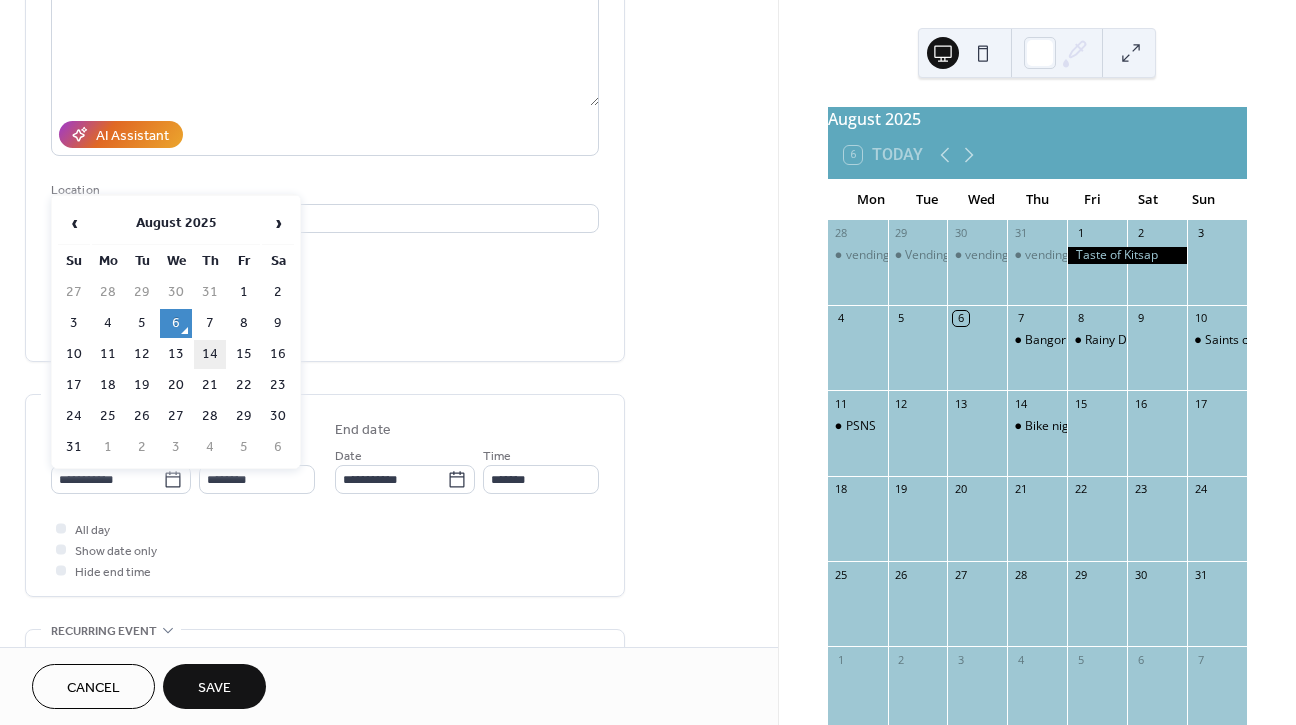 click on "14" at bounding box center [210, 354] 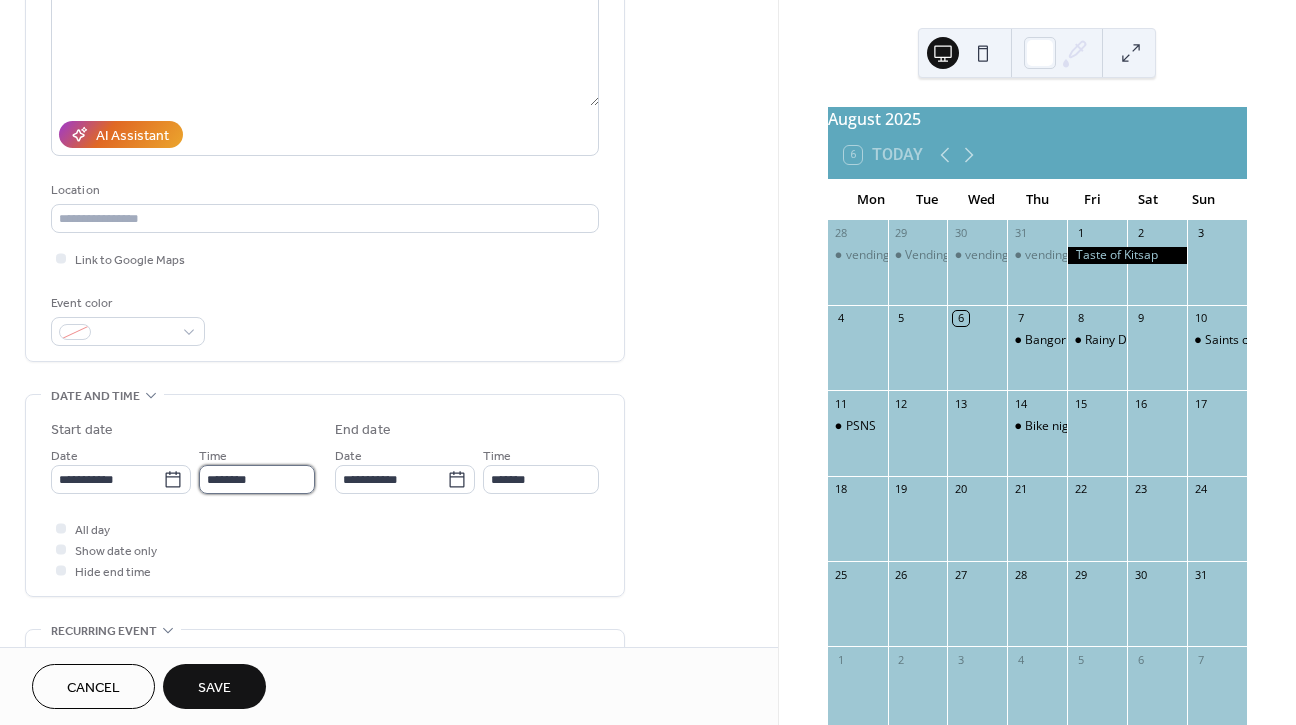 click on "********" at bounding box center (257, 479) 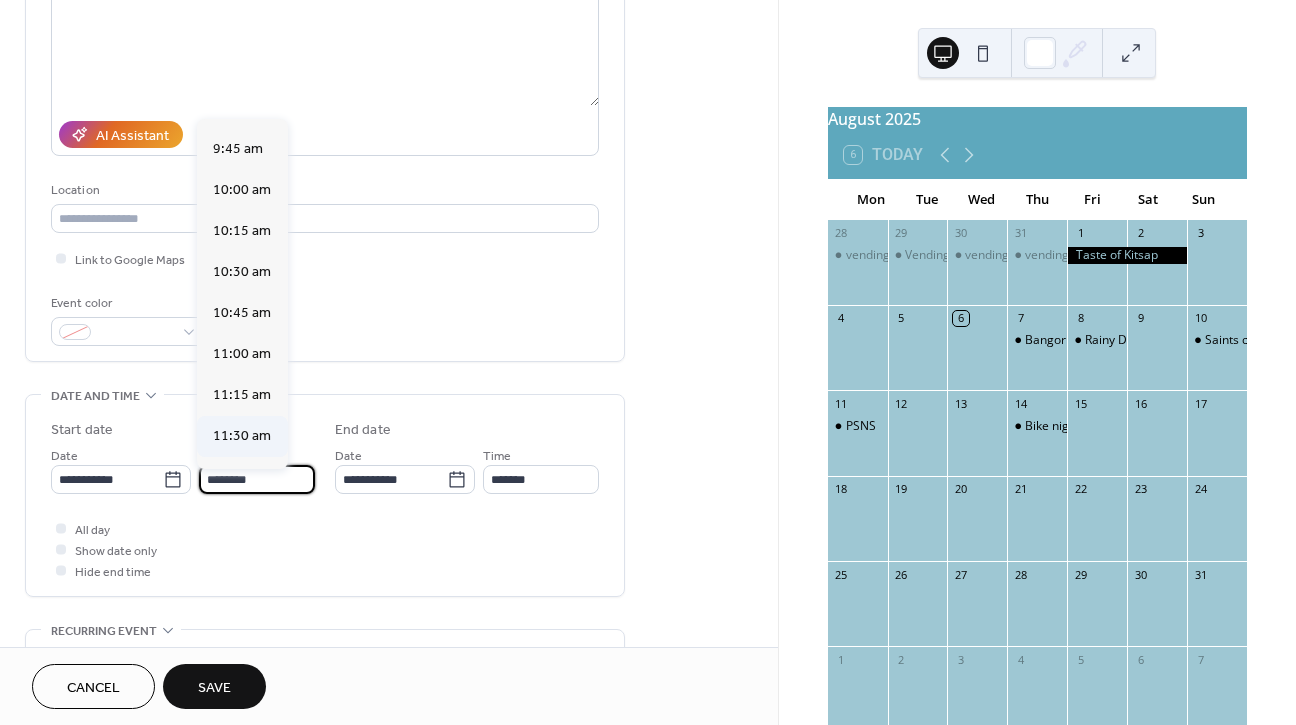 scroll, scrollTop: 1547, scrollLeft: 0, axis: vertical 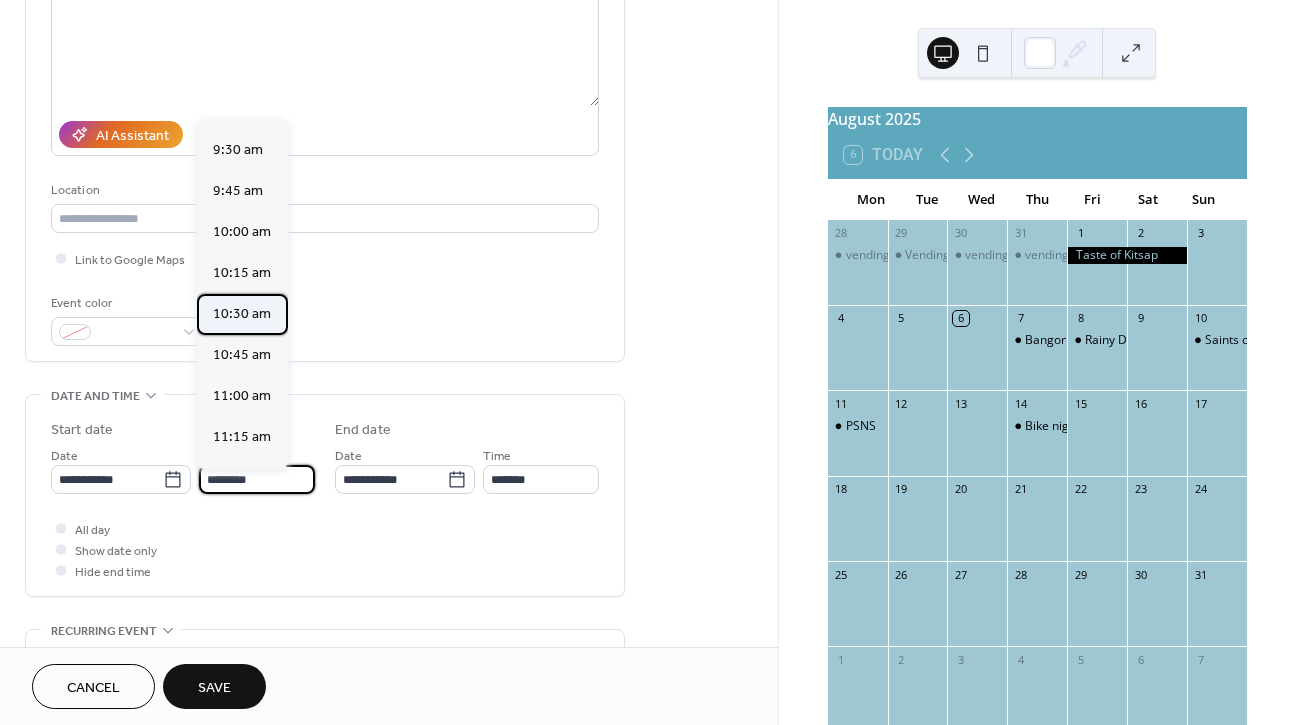 click on "10:30 am" at bounding box center (242, 314) 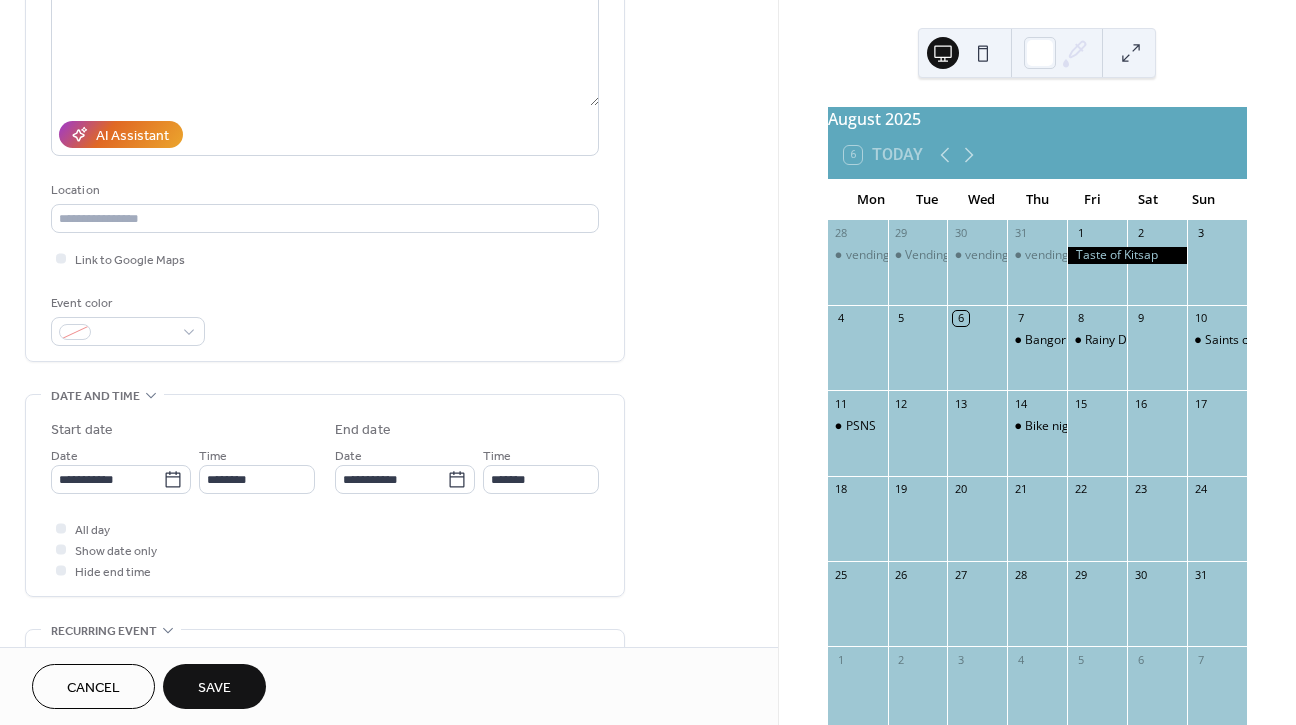 type on "********" 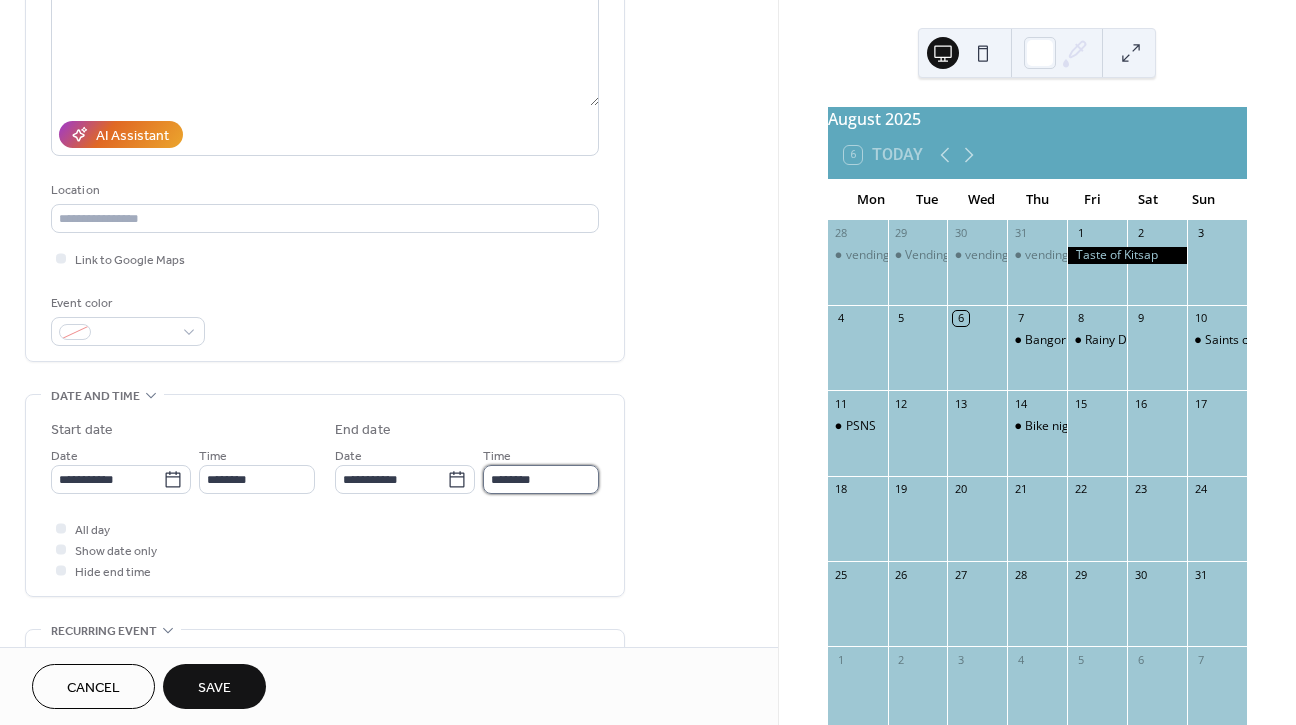 click on "********" at bounding box center [541, 479] 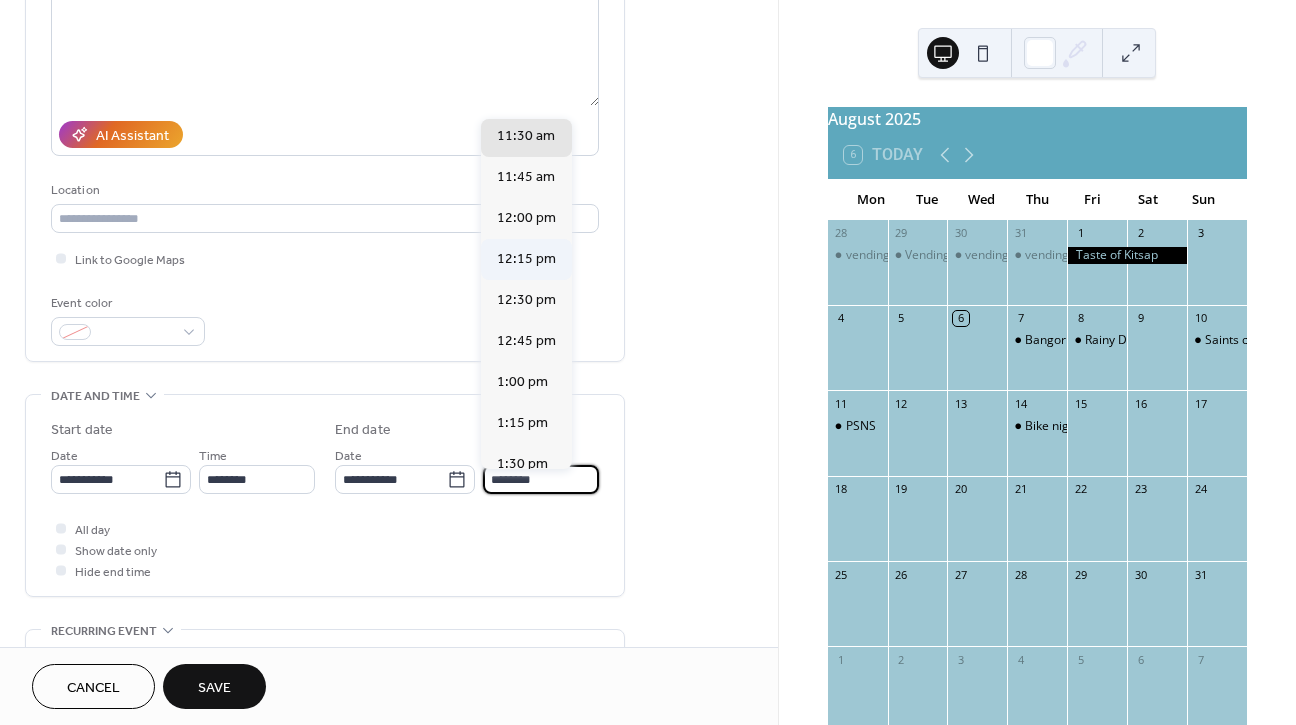 scroll, scrollTop: 225, scrollLeft: 0, axis: vertical 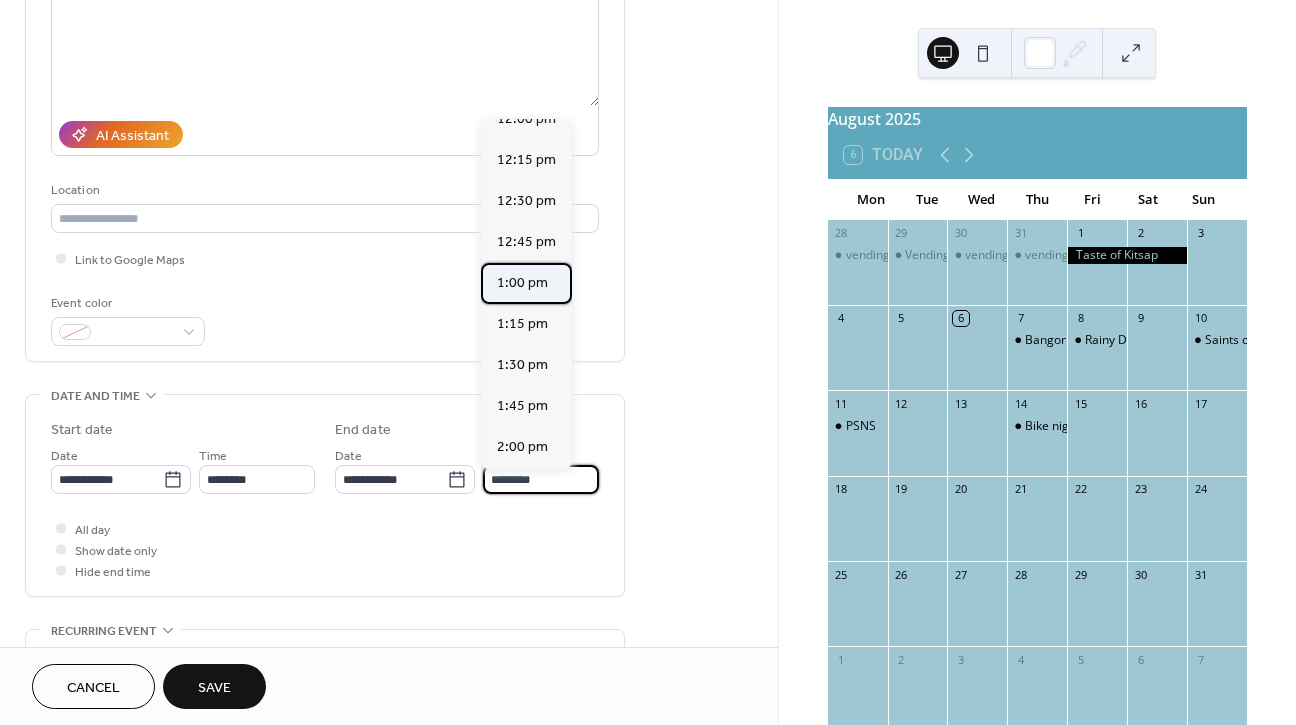 click on "1:00 pm" at bounding box center (522, 283) 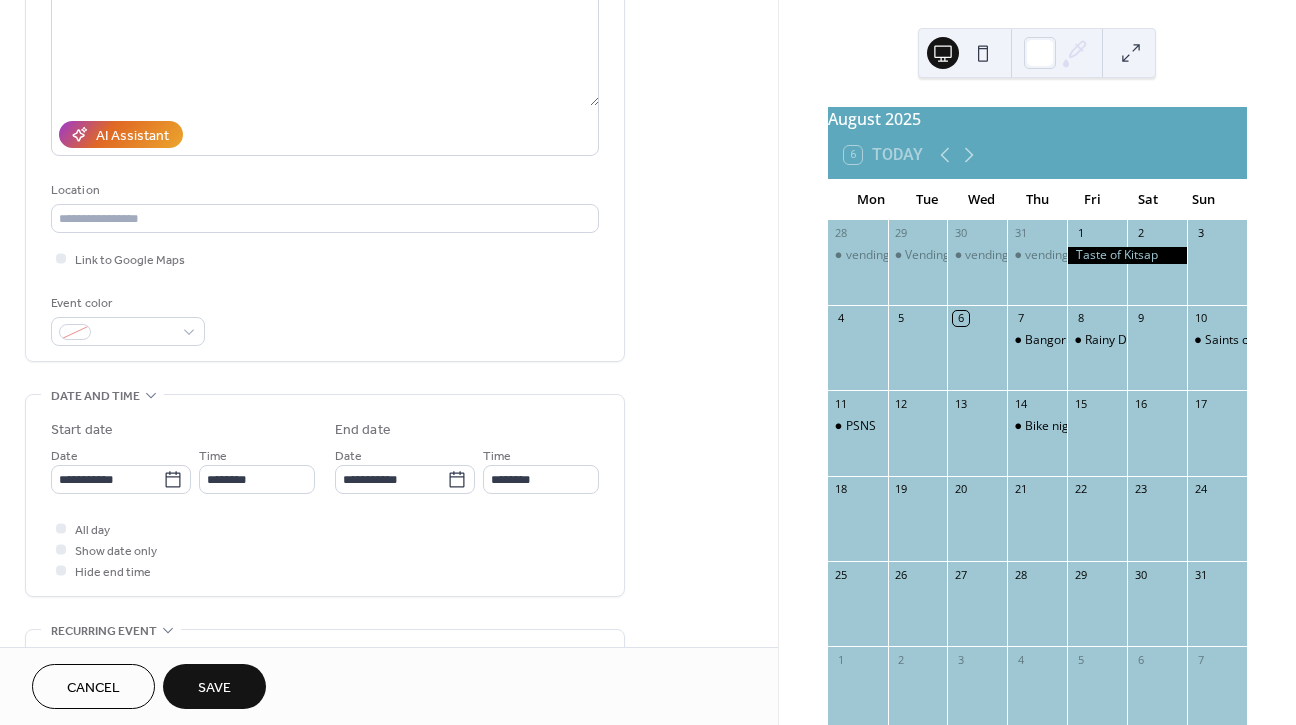 type on "*******" 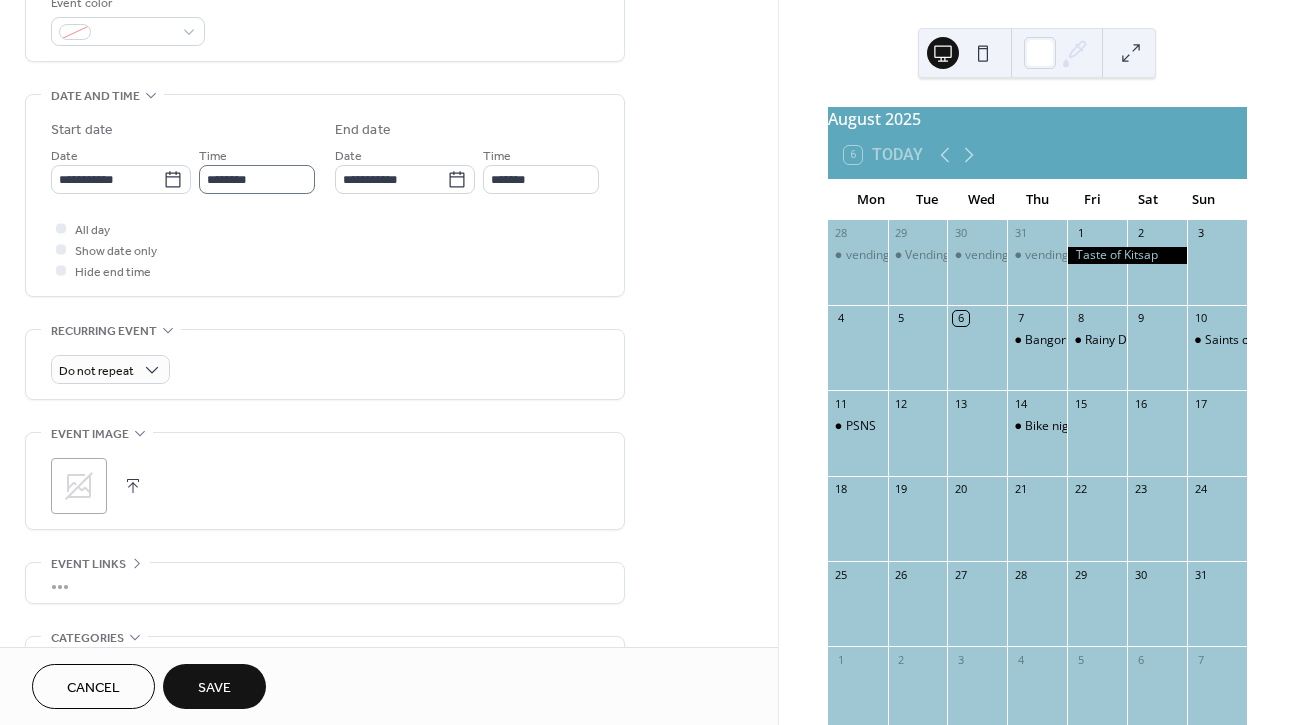 scroll, scrollTop: 561, scrollLeft: 0, axis: vertical 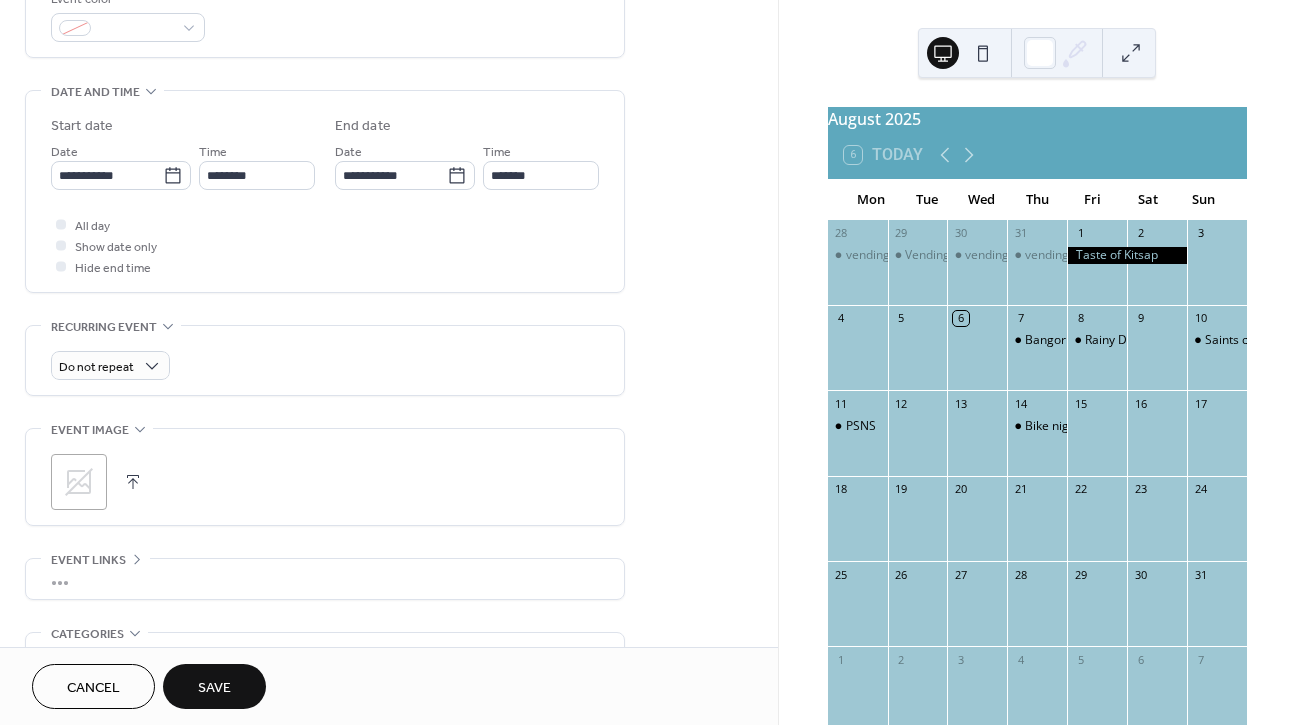 click on "Save" at bounding box center [214, 688] 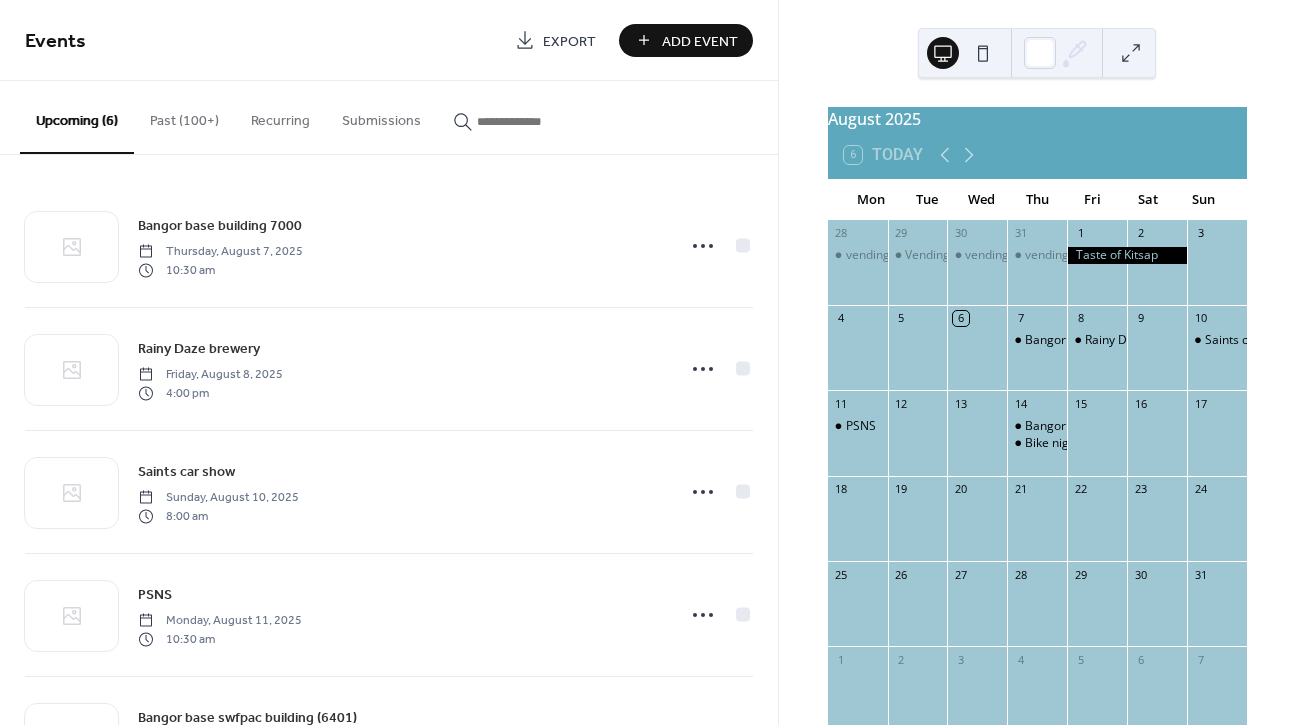 click on "Add Event" at bounding box center (700, 41) 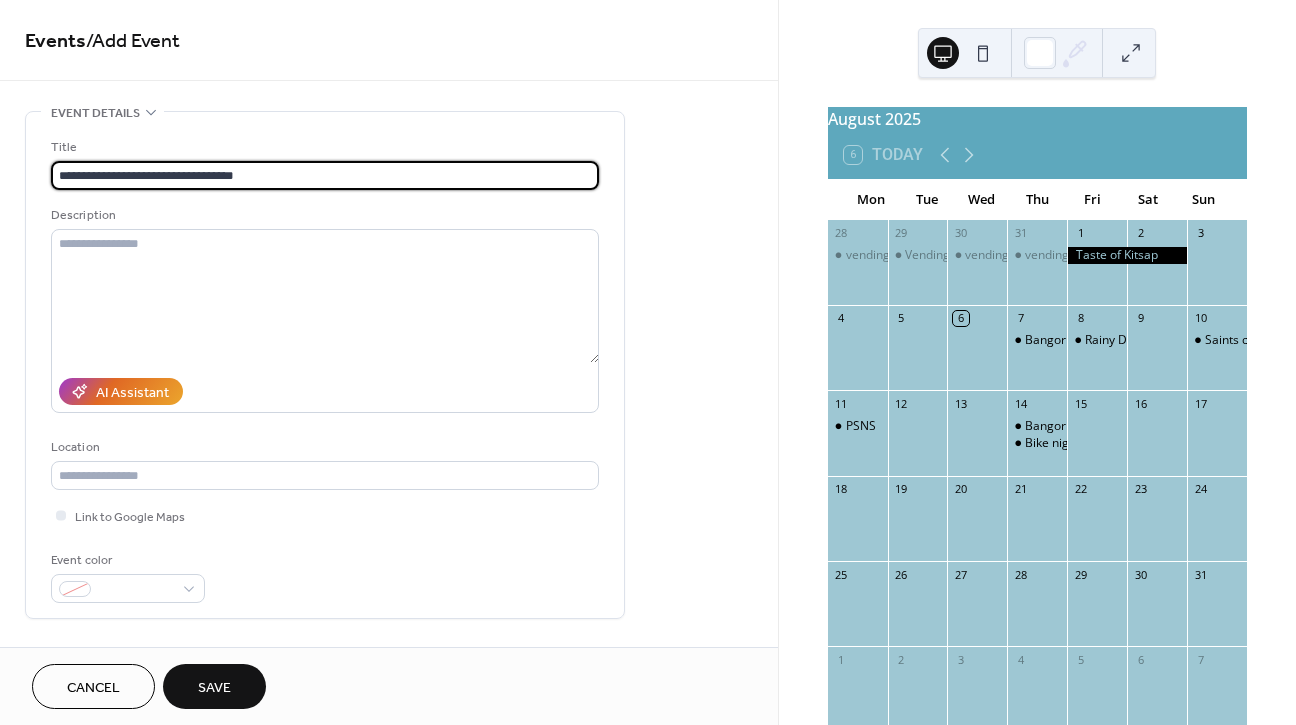 click on "**********" at bounding box center [325, 175] 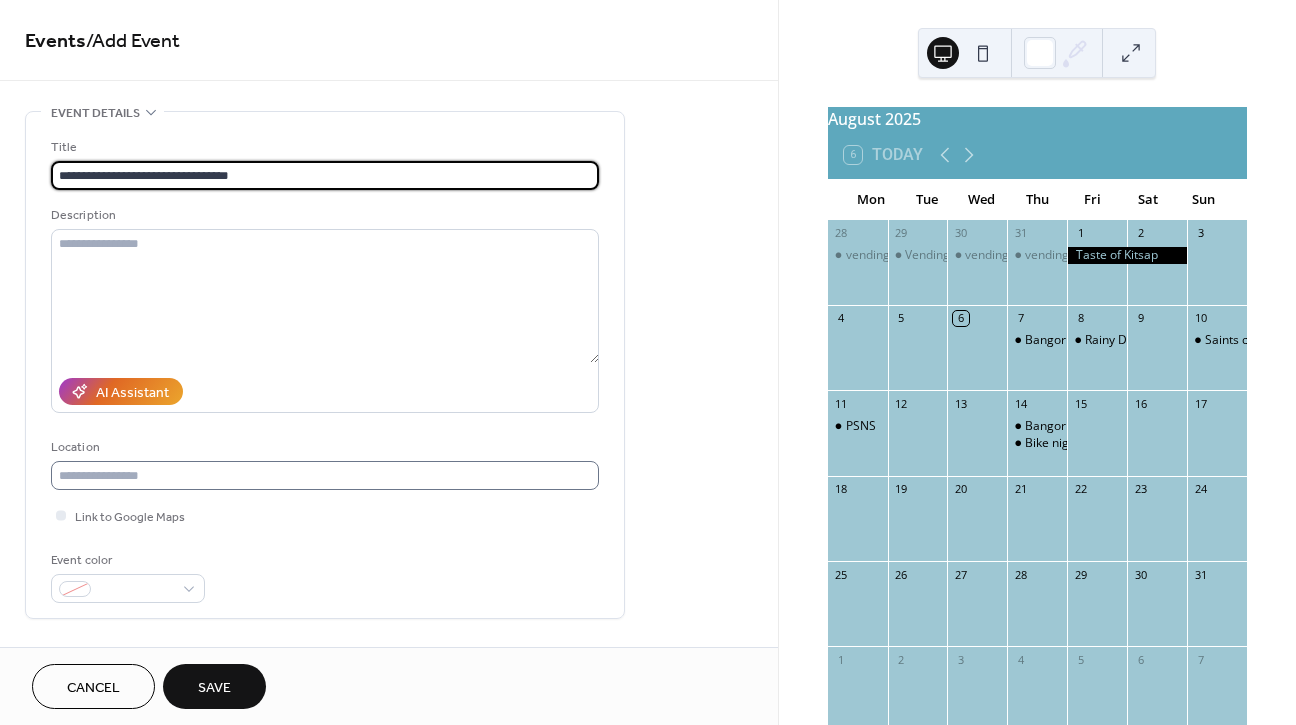 type on "**********" 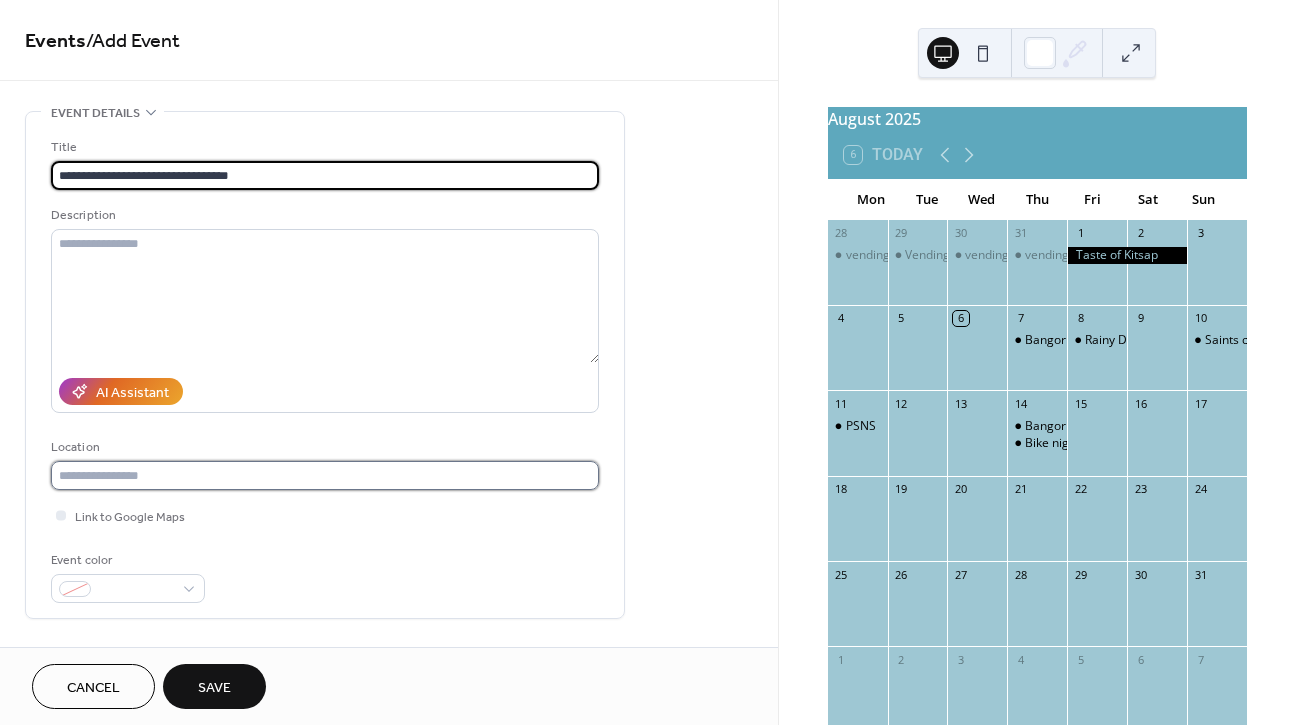 click at bounding box center (325, 475) 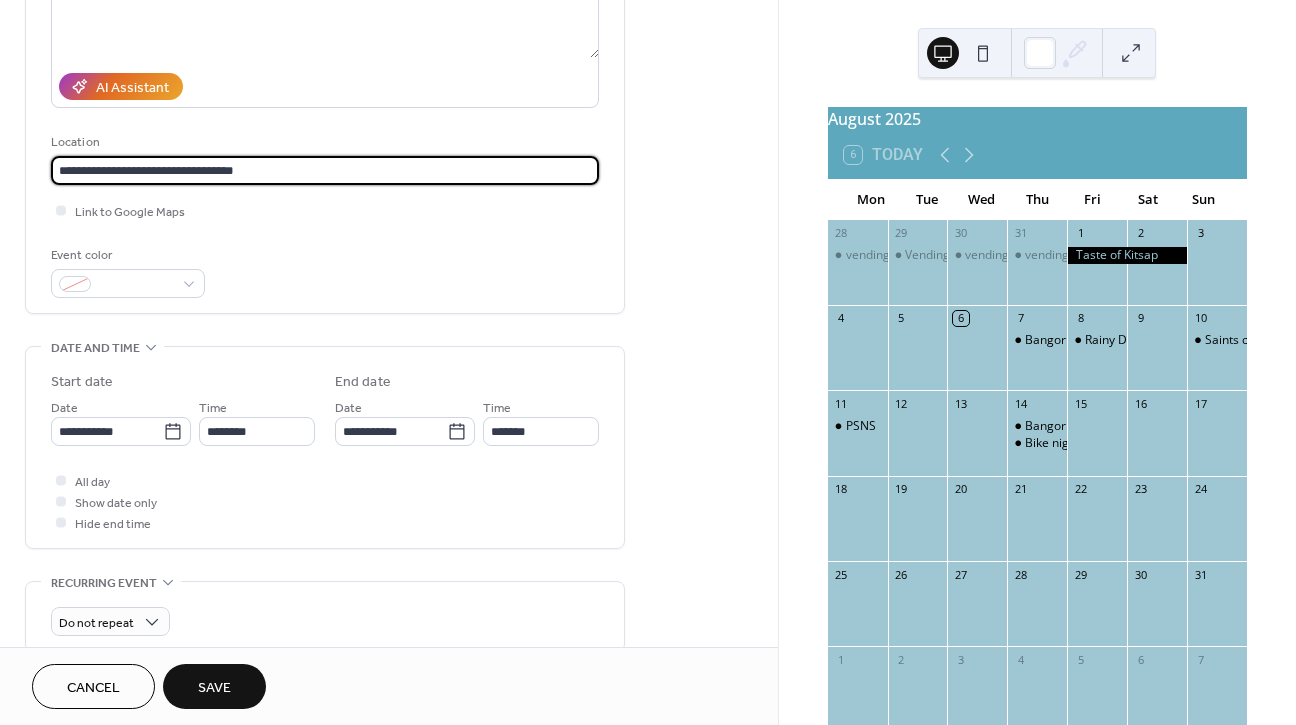 scroll, scrollTop: 303, scrollLeft: 0, axis: vertical 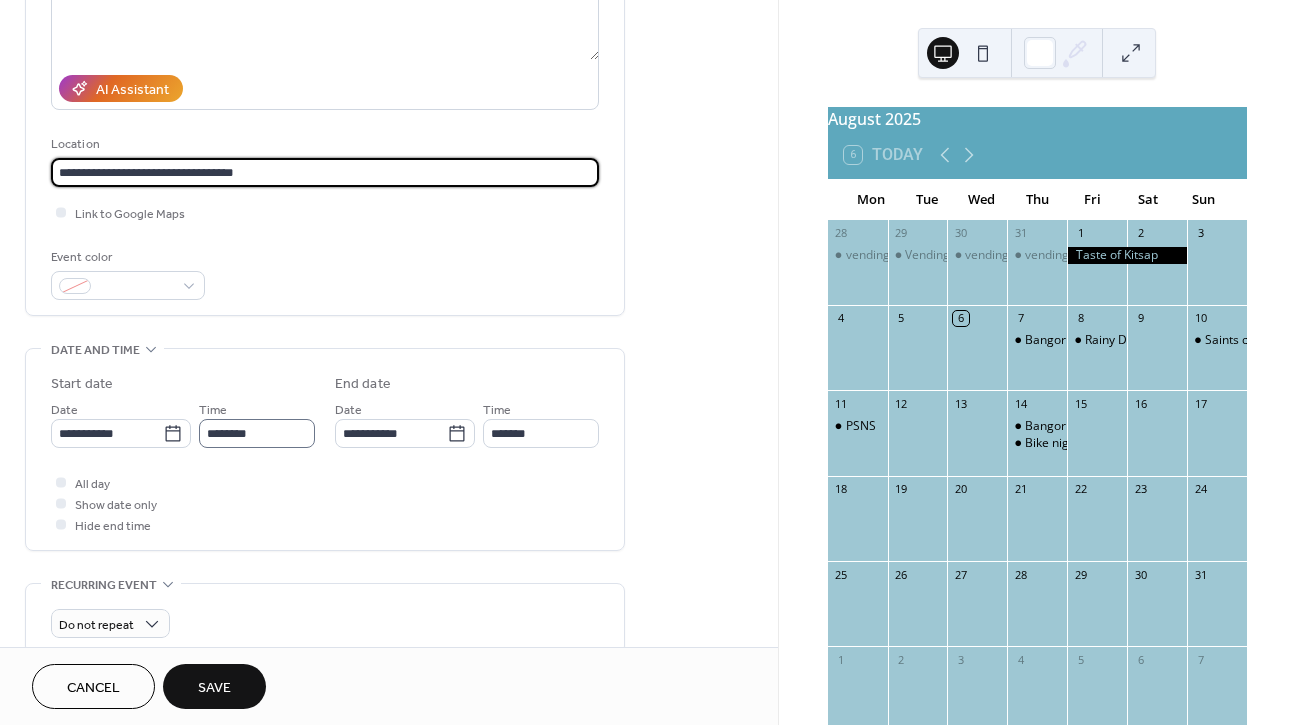 type on "**********" 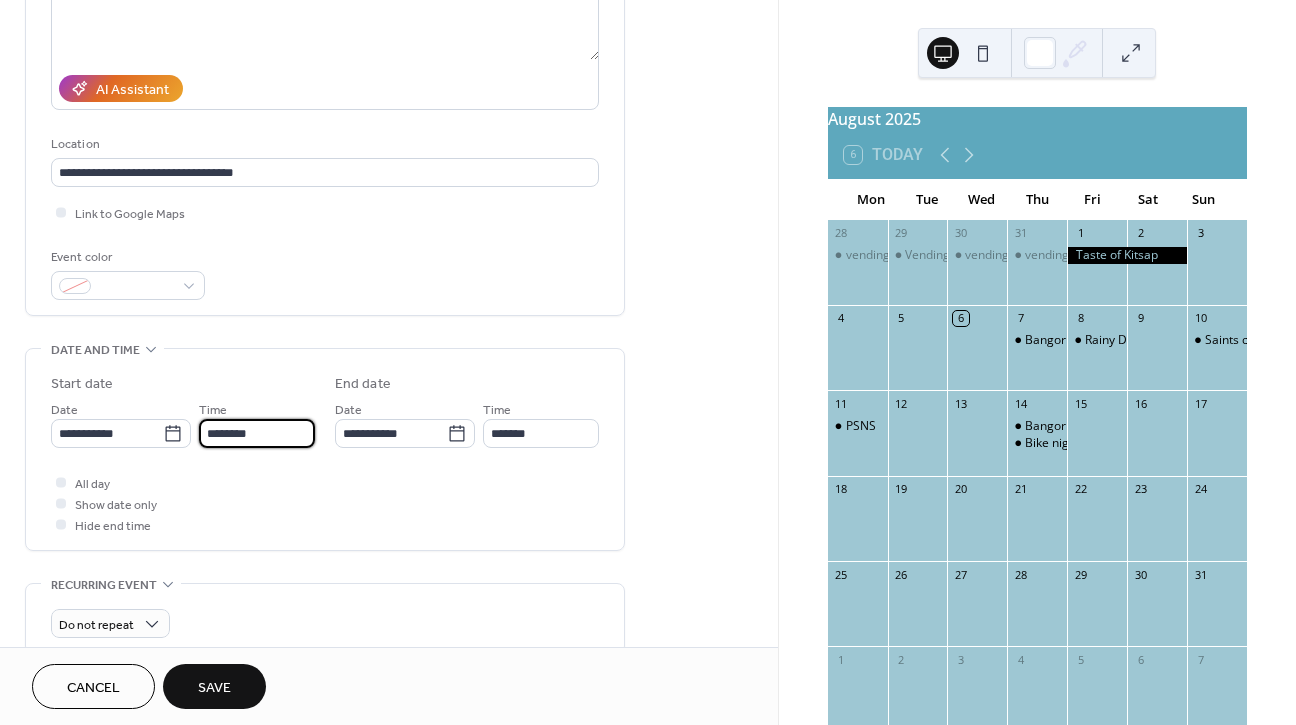click on "********" at bounding box center (257, 433) 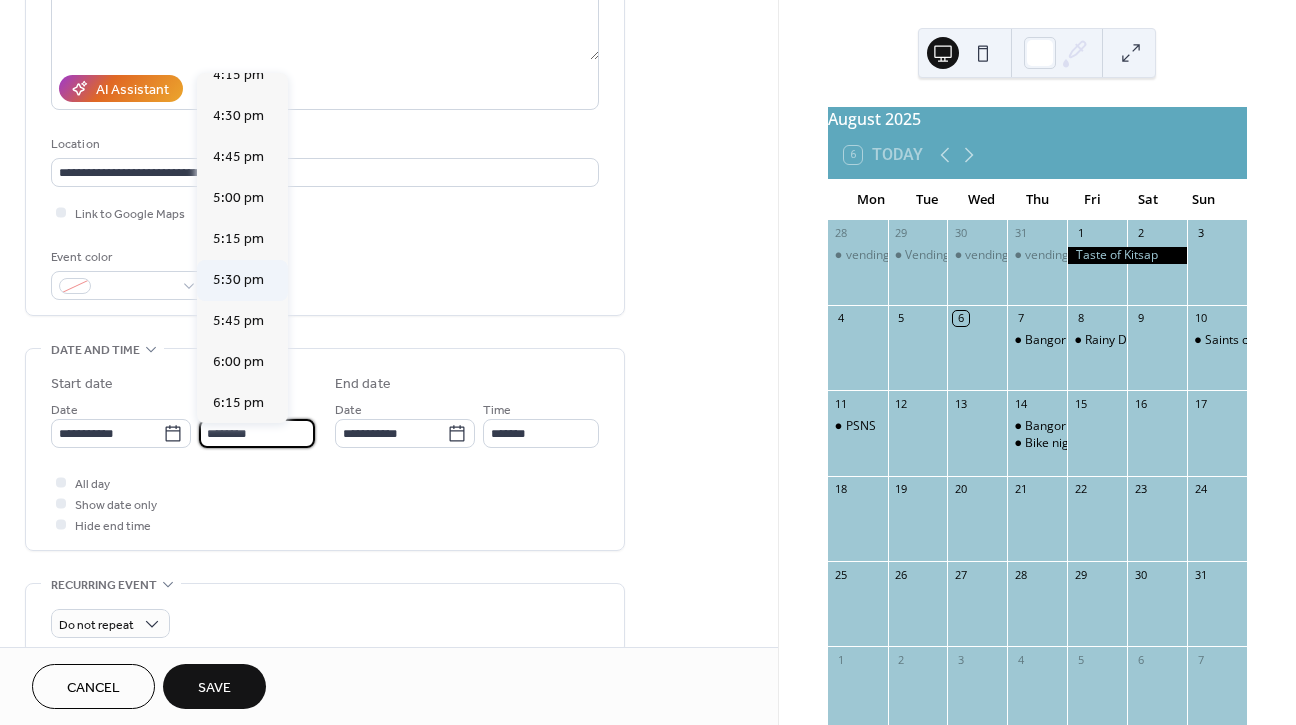 scroll, scrollTop: 2678, scrollLeft: 0, axis: vertical 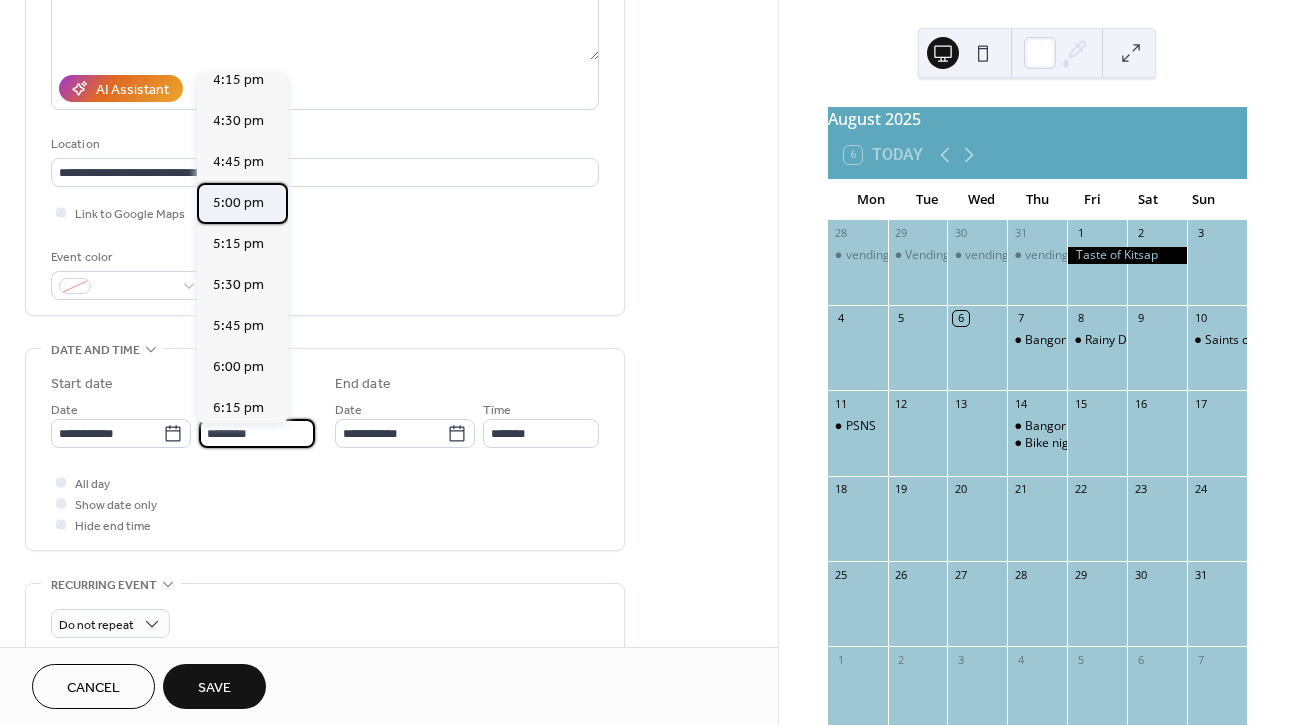 click on "5:00 pm" at bounding box center [238, 203] 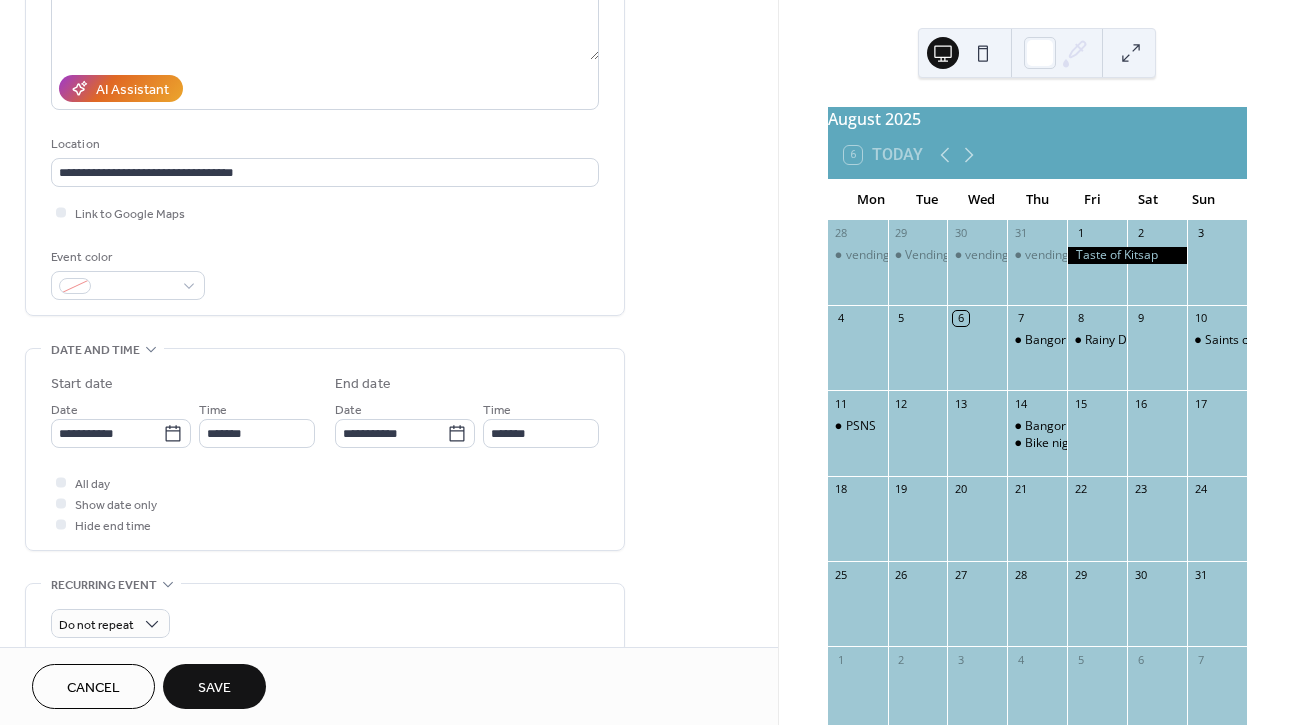 type on "*******" 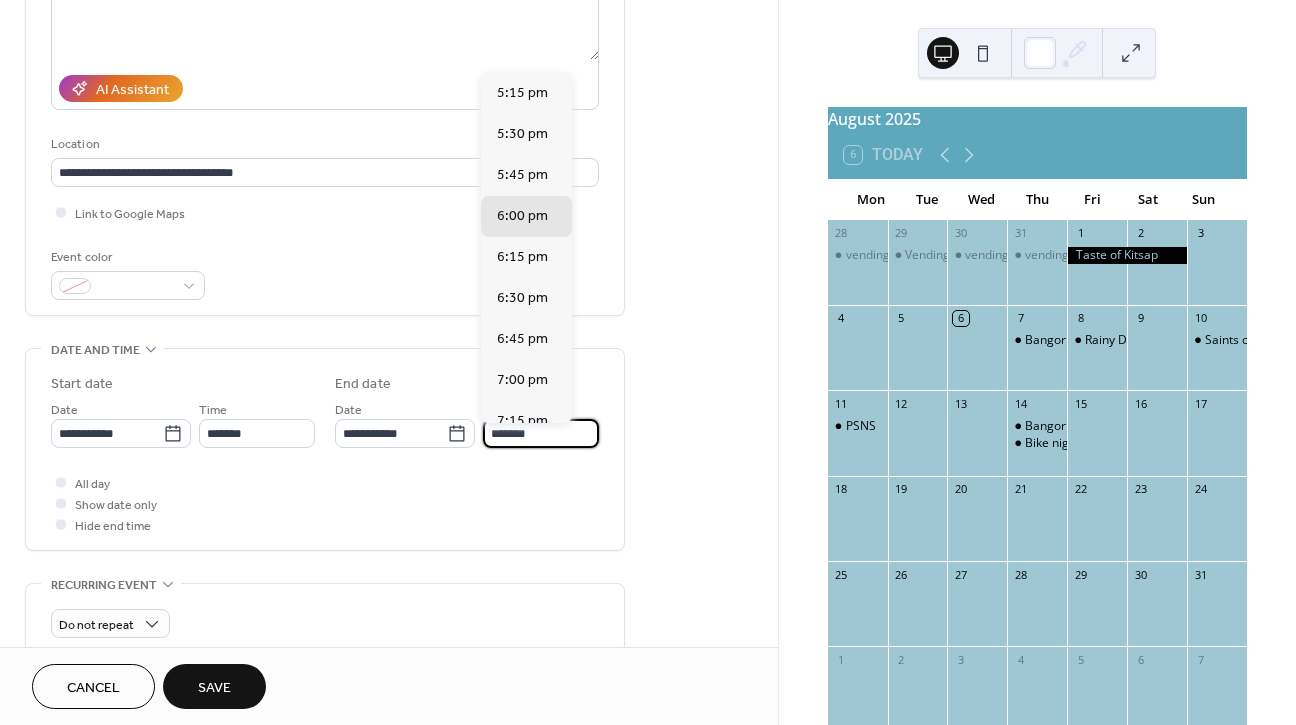 click on "*******" at bounding box center (541, 433) 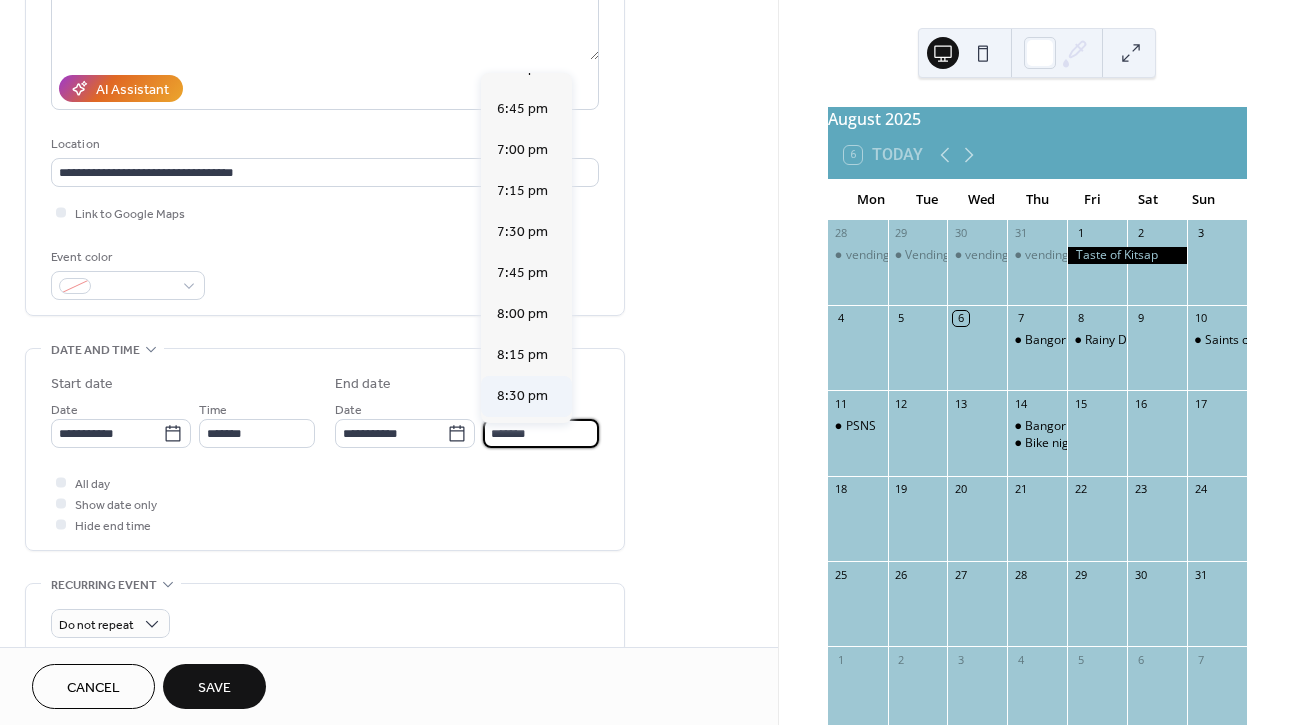 scroll, scrollTop: 232, scrollLeft: 0, axis: vertical 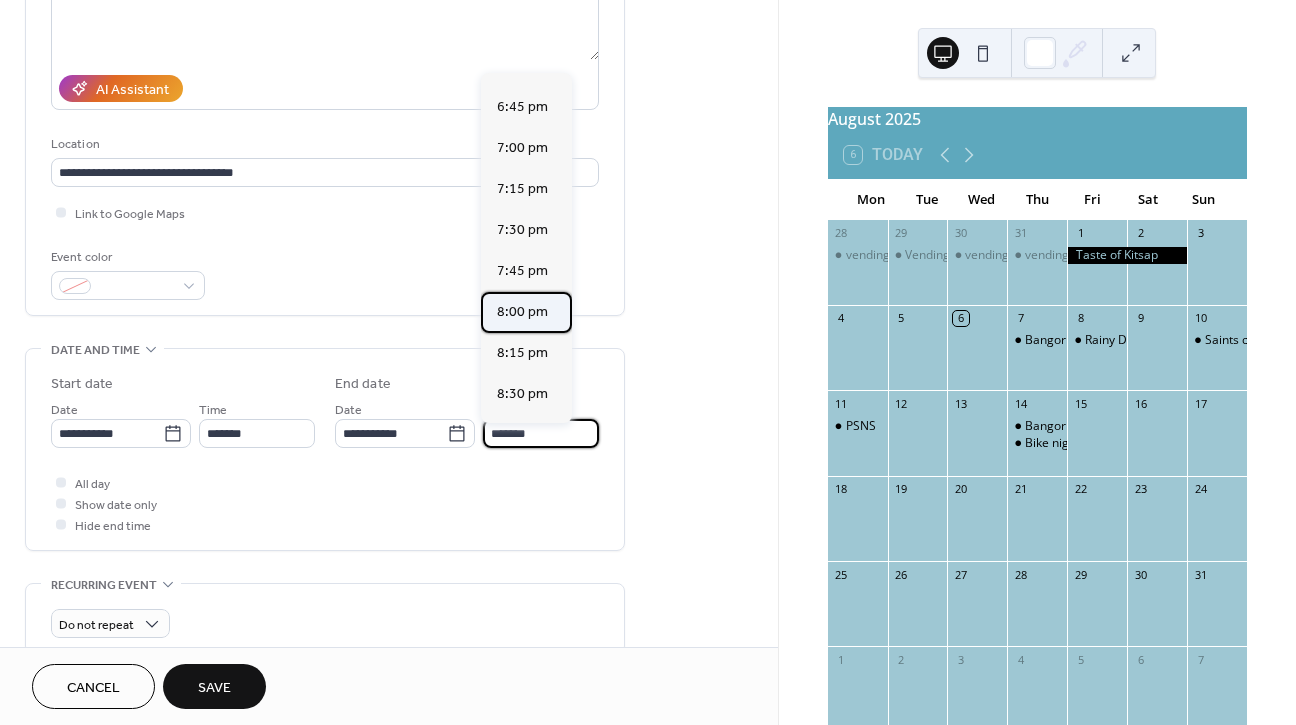 click on "8:00 pm" at bounding box center (522, 312) 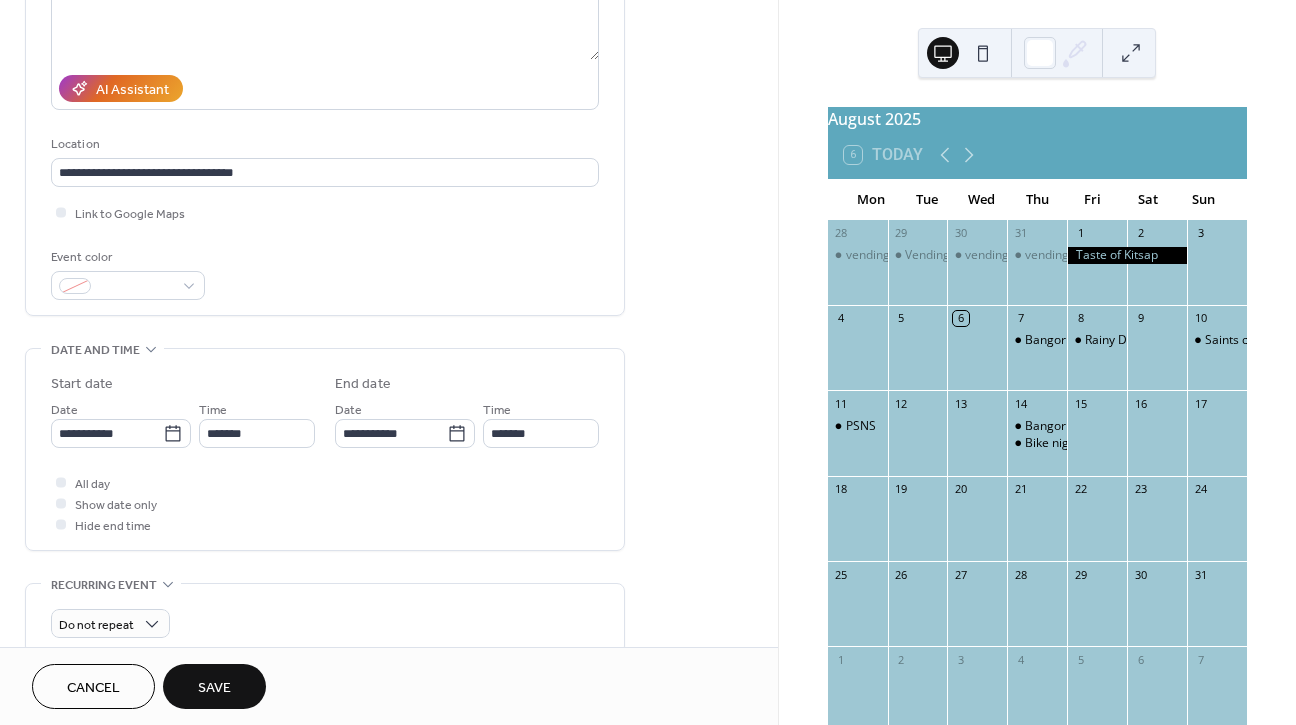 type on "*******" 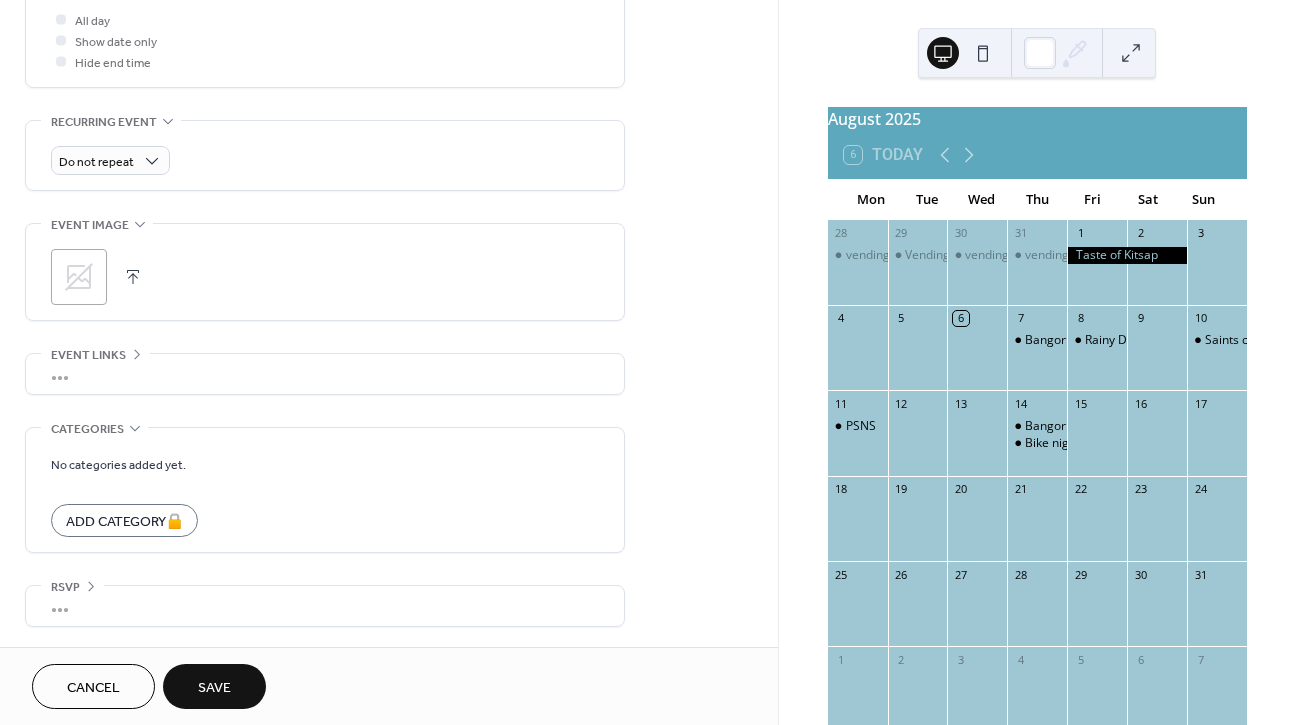 scroll, scrollTop: 772, scrollLeft: 0, axis: vertical 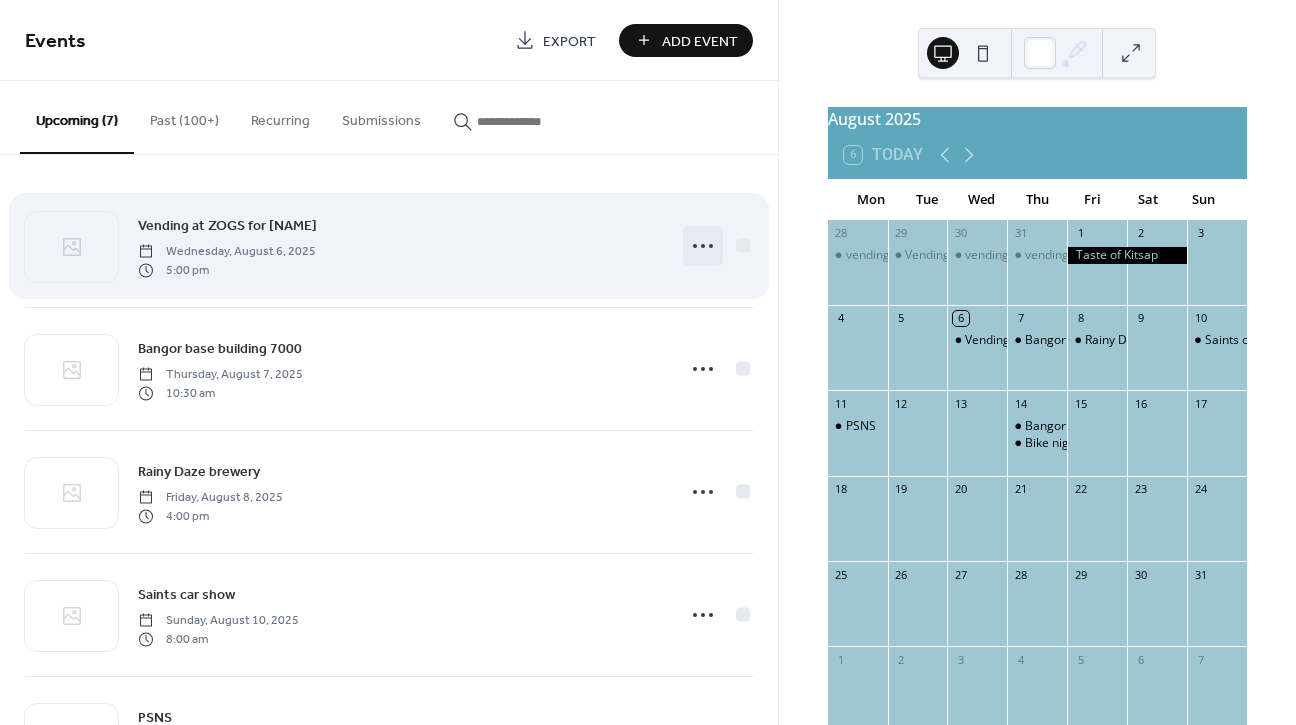 click 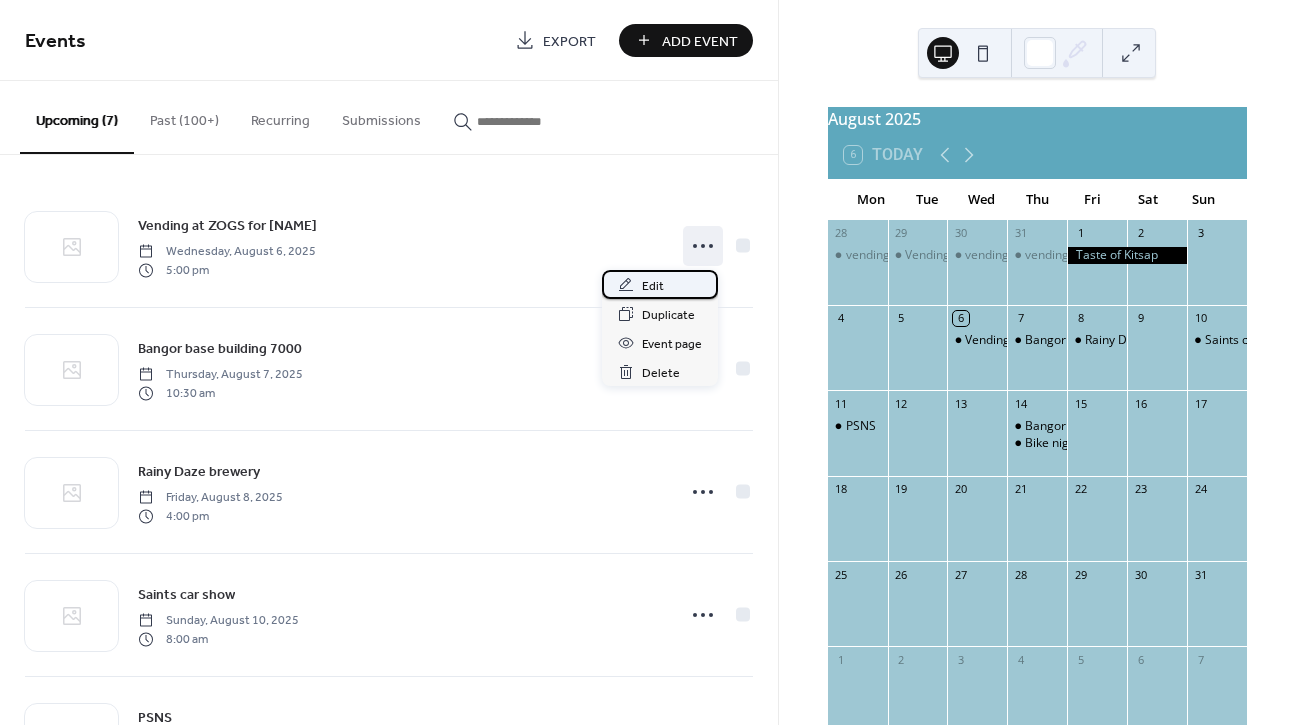 click on "Edit" at bounding box center (653, 286) 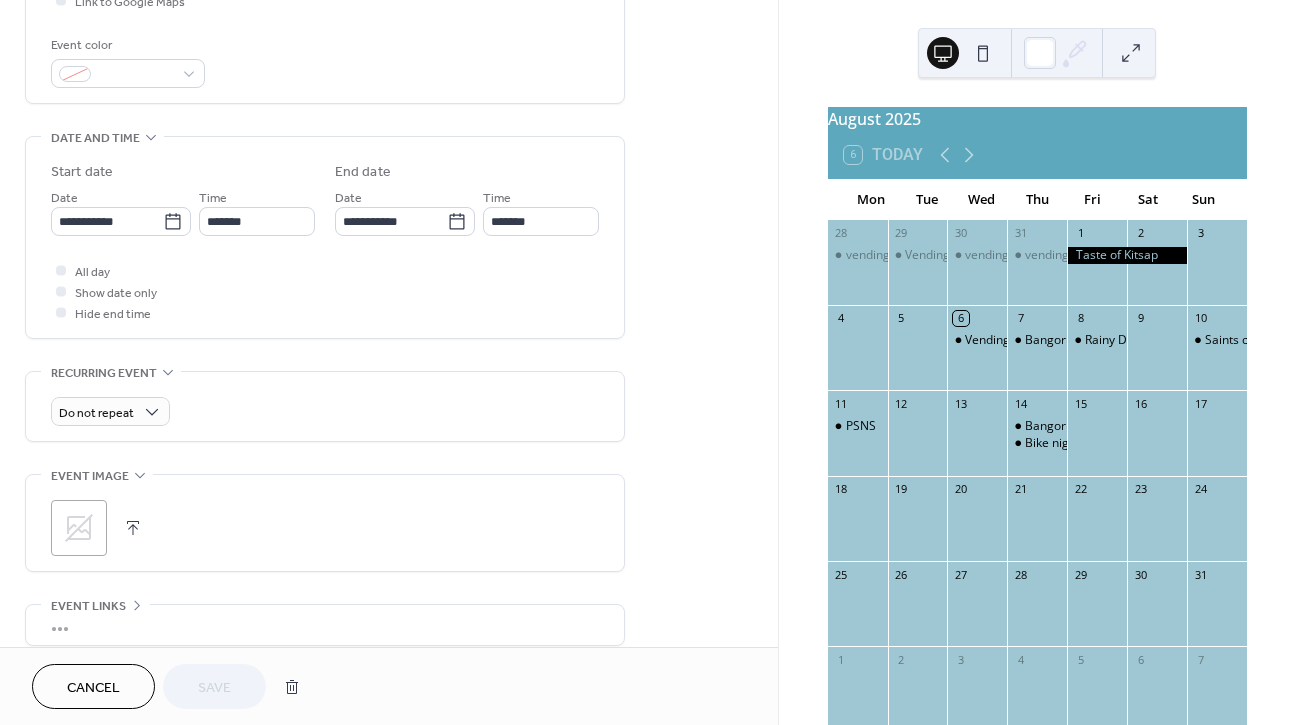 scroll, scrollTop: 513, scrollLeft: 0, axis: vertical 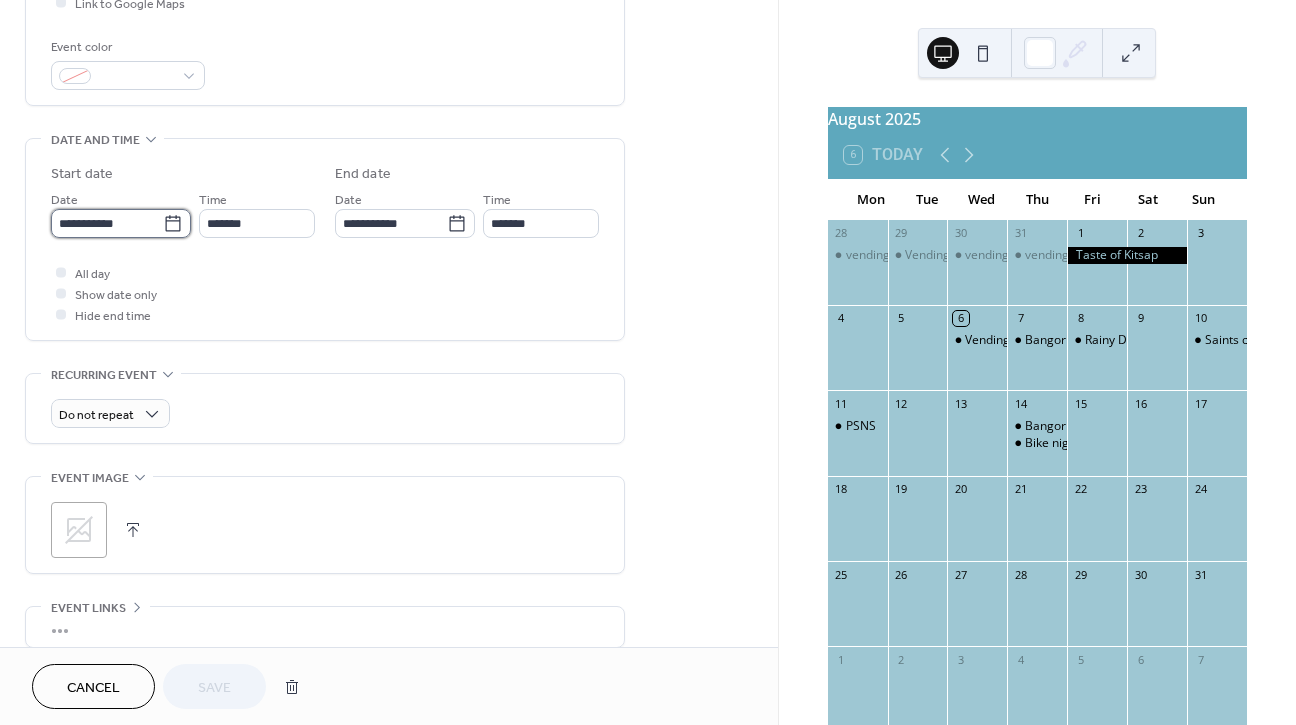 click on "**********" at bounding box center (107, 223) 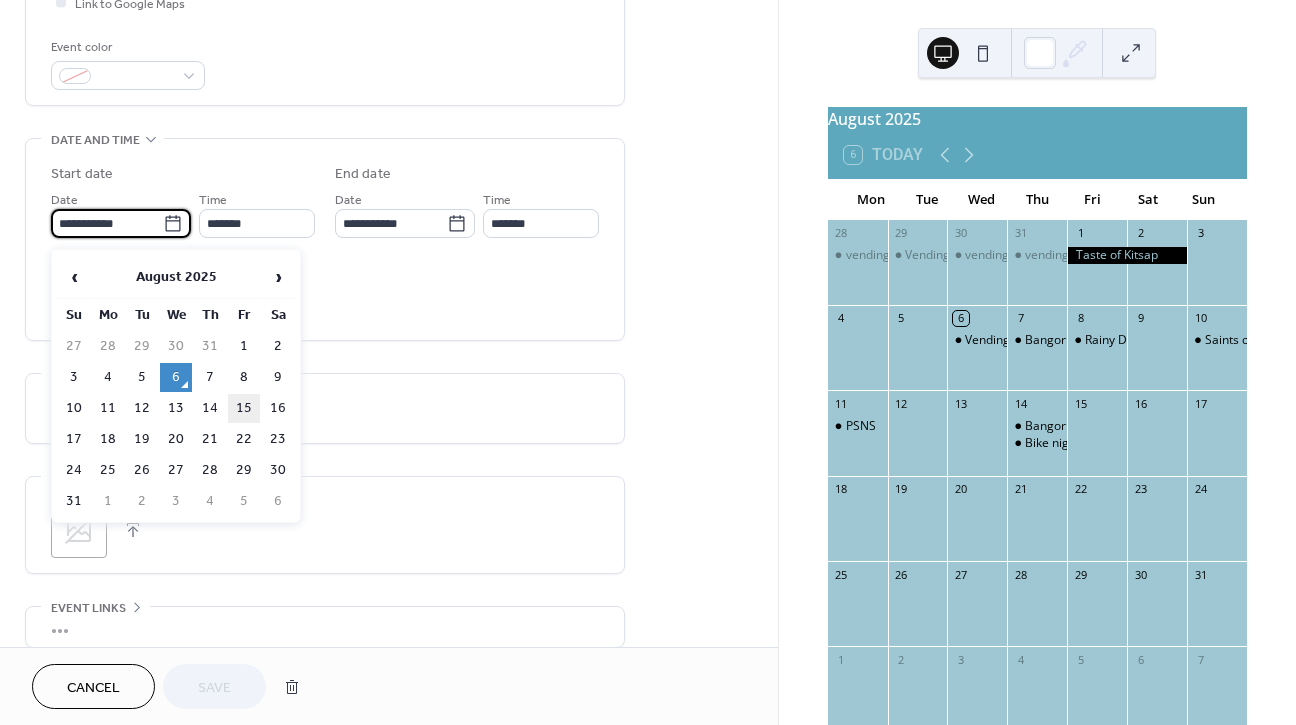click on "15" at bounding box center (244, 408) 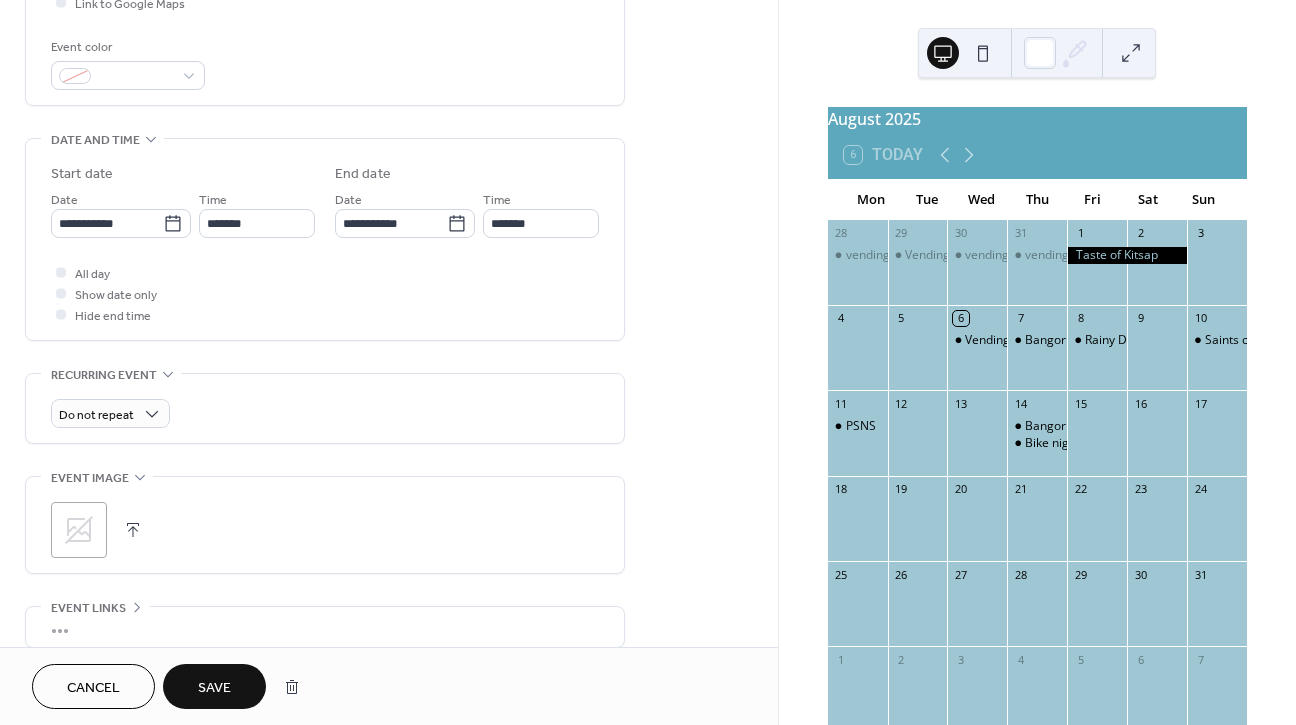 type on "**********" 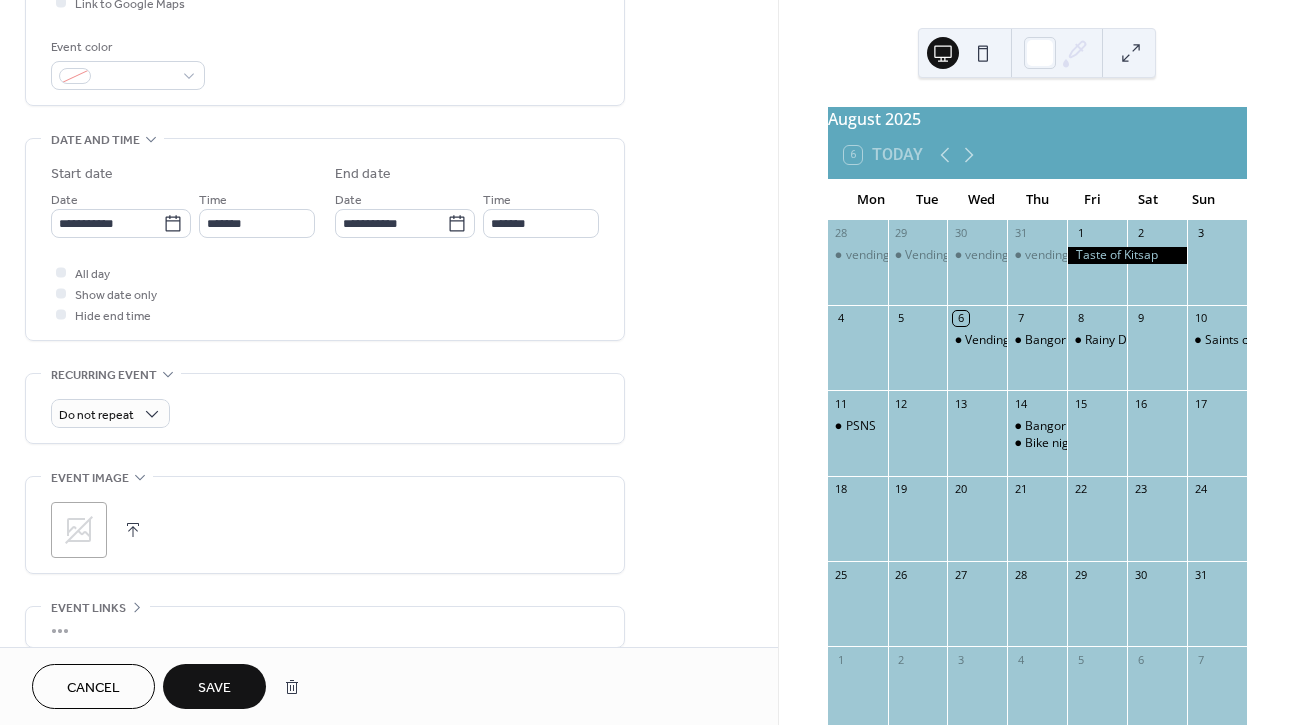 type on "**********" 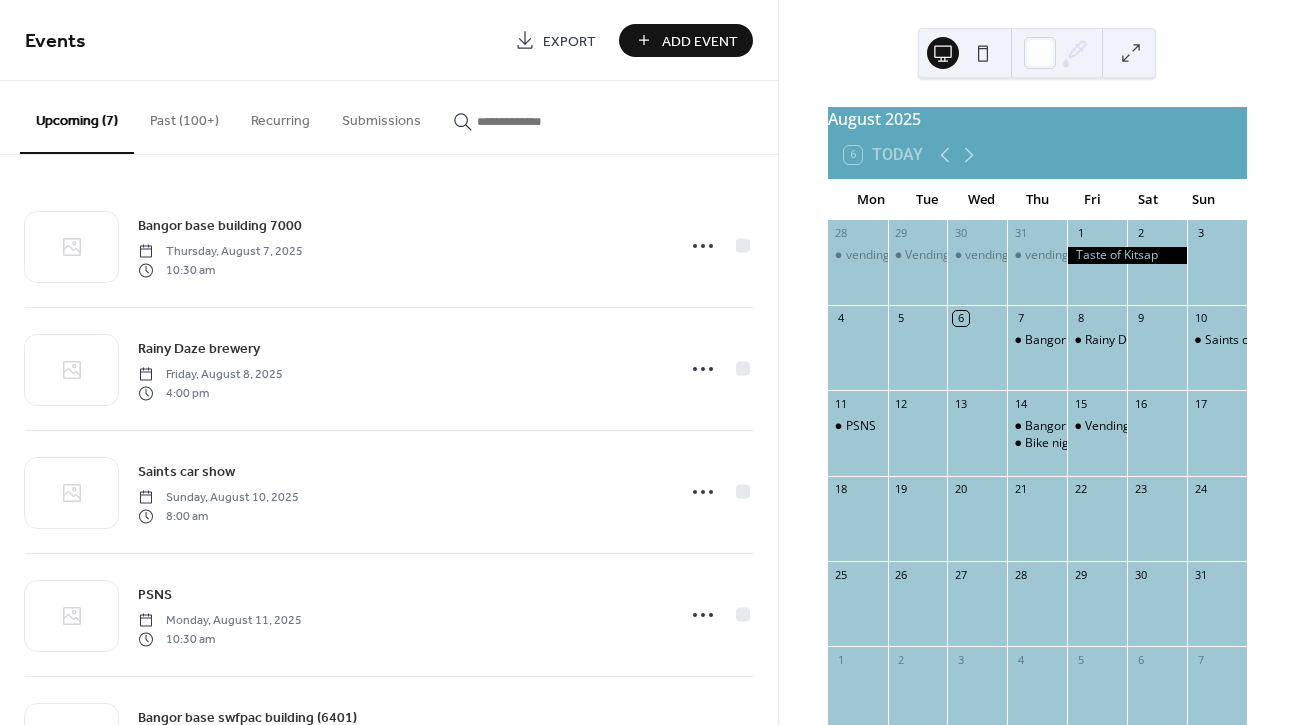click on "Add Event" at bounding box center [700, 41] 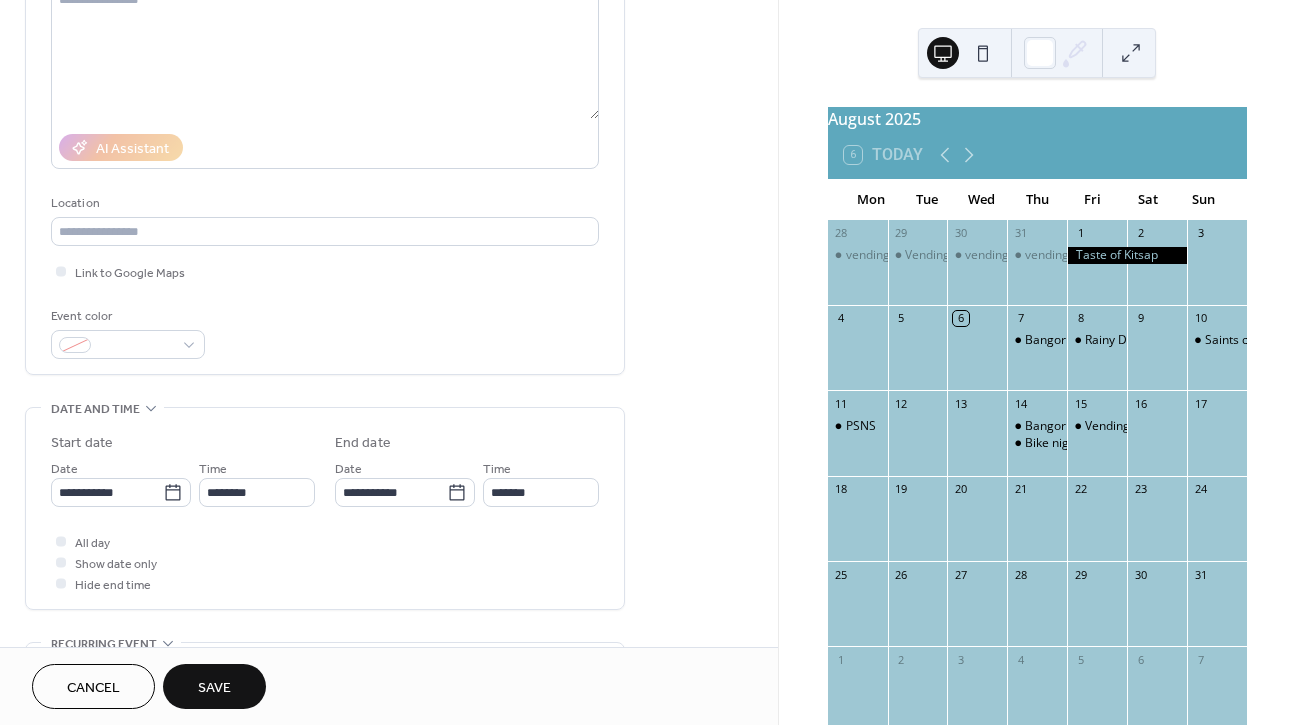 scroll, scrollTop: 276, scrollLeft: 0, axis: vertical 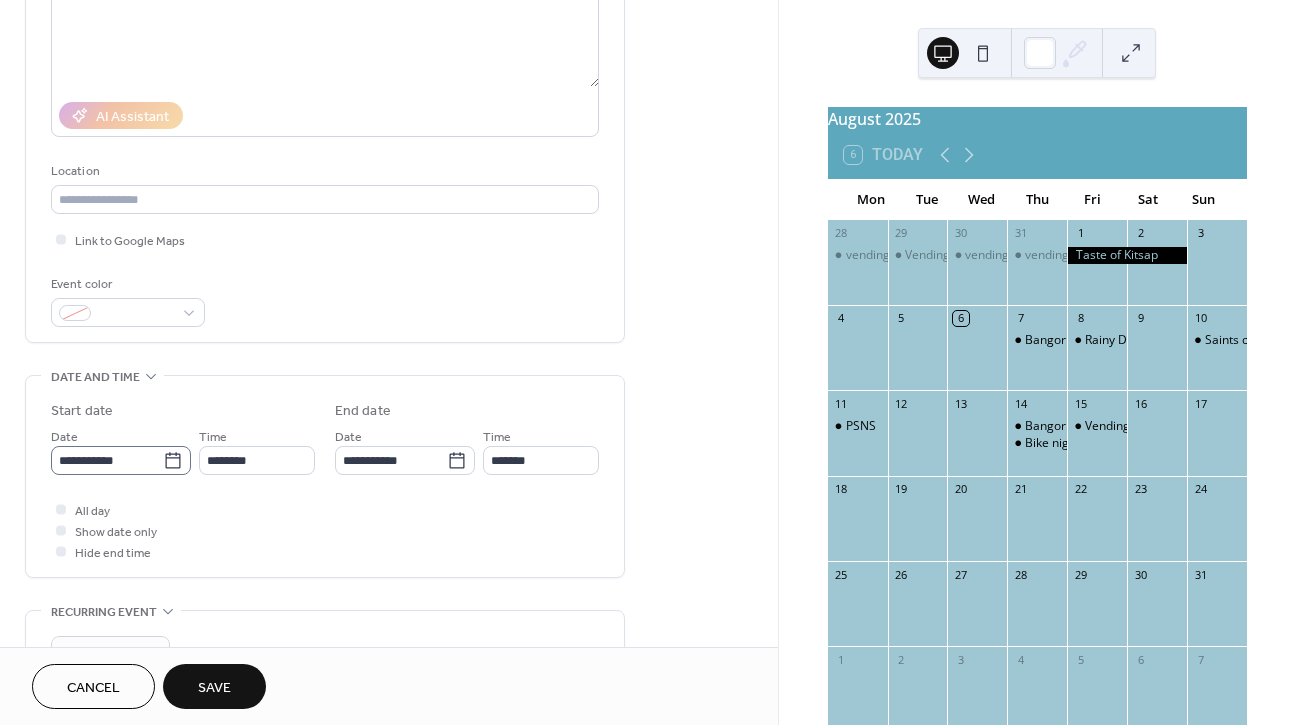 type on "****" 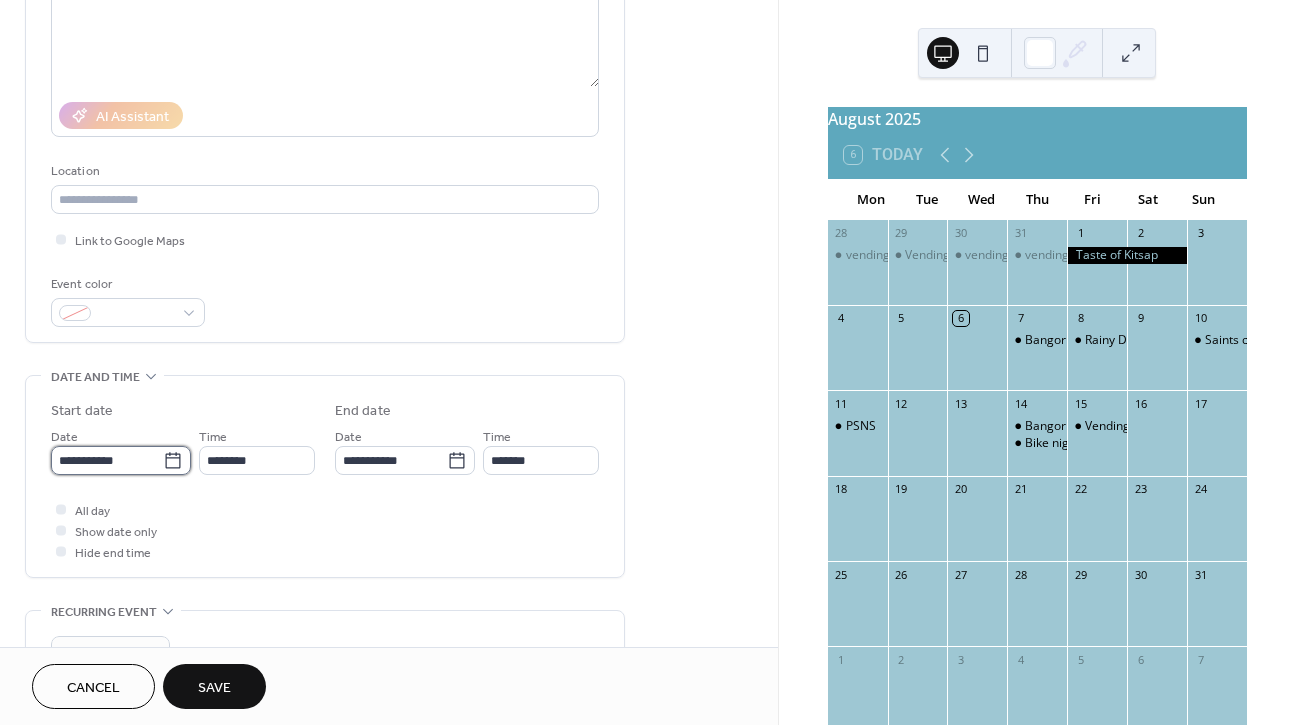 click on "**********" at bounding box center [107, 460] 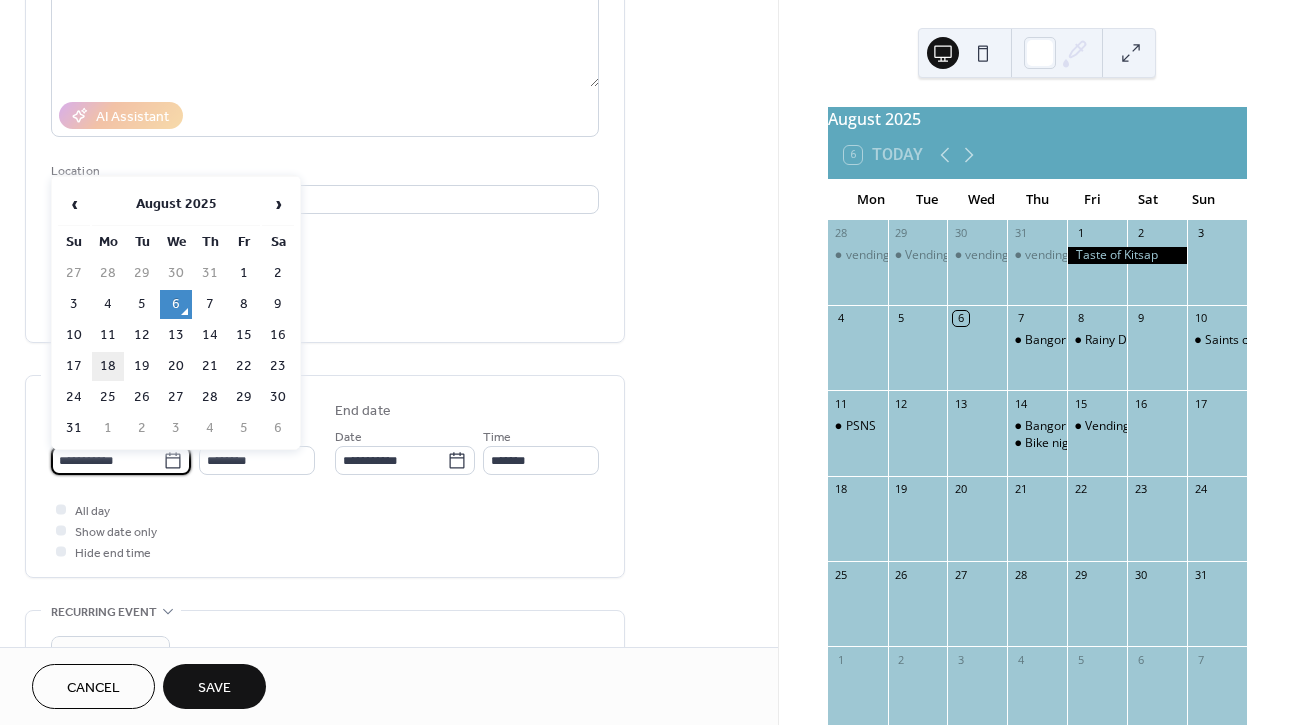 click on "18" at bounding box center [108, 366] 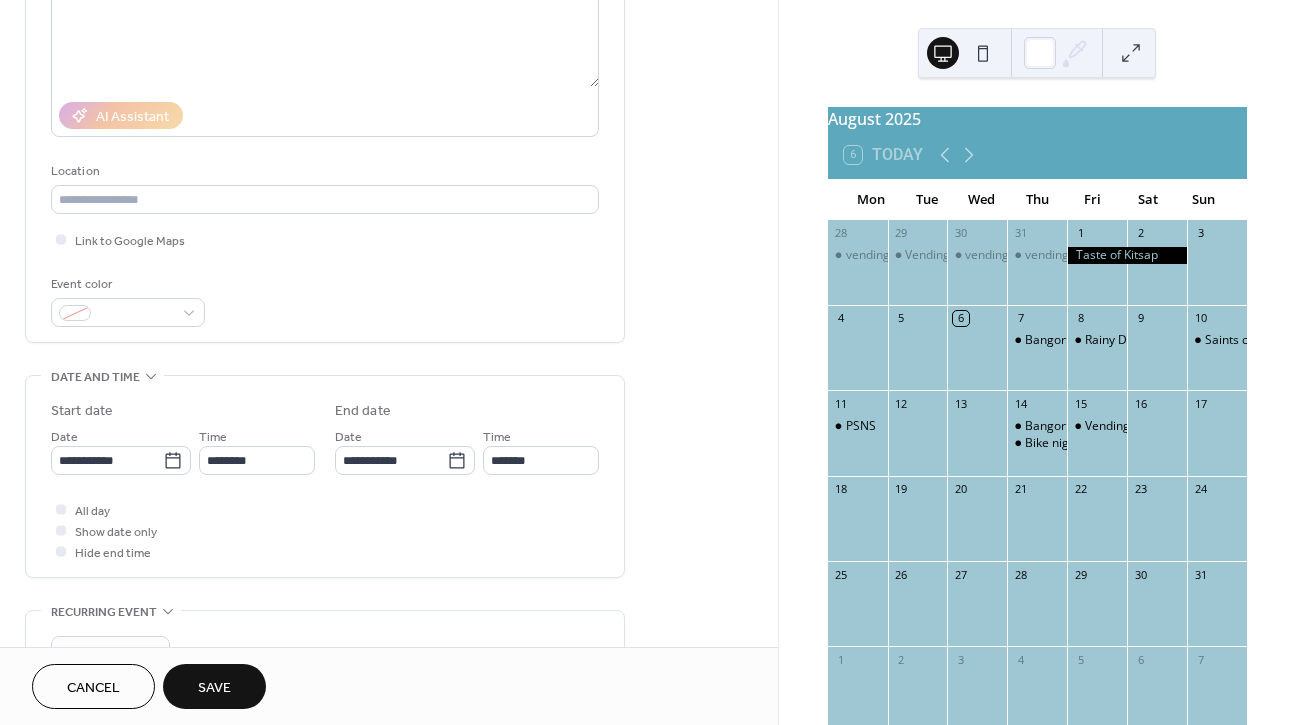 type on "**********" 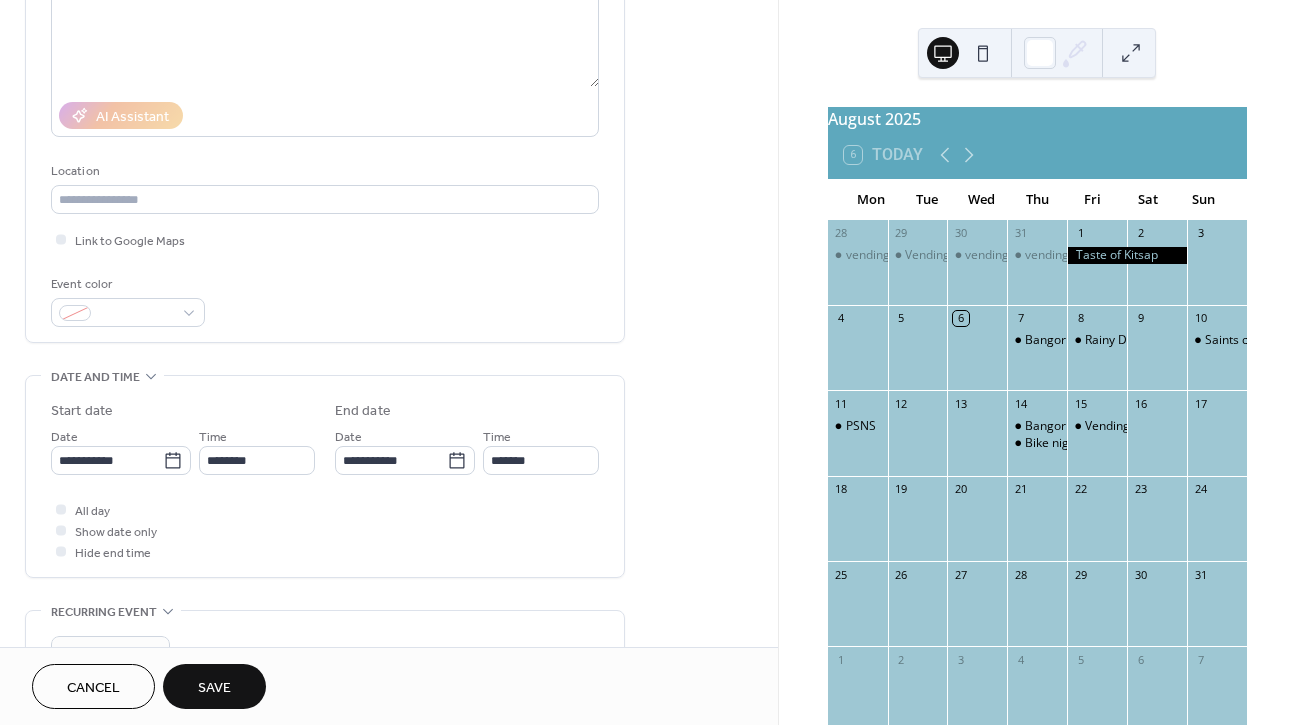 type on "**********" 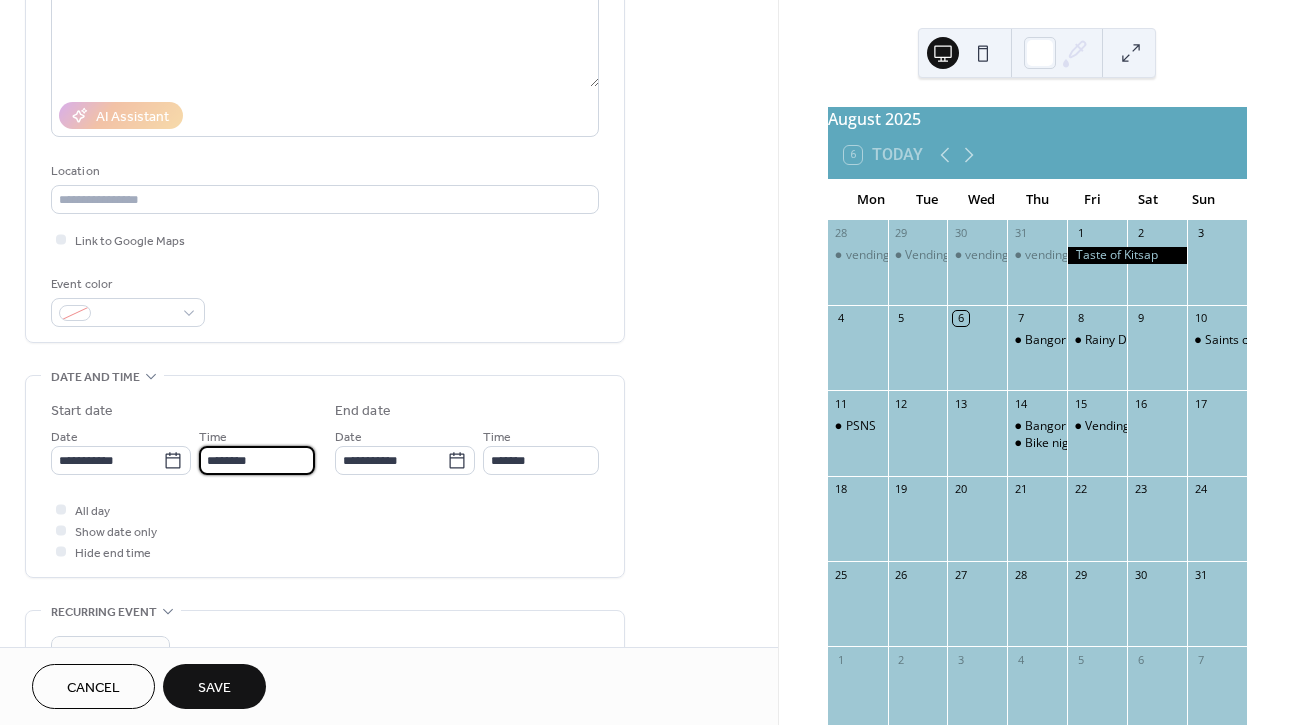 click on "********" at bounding box center [257, 460] 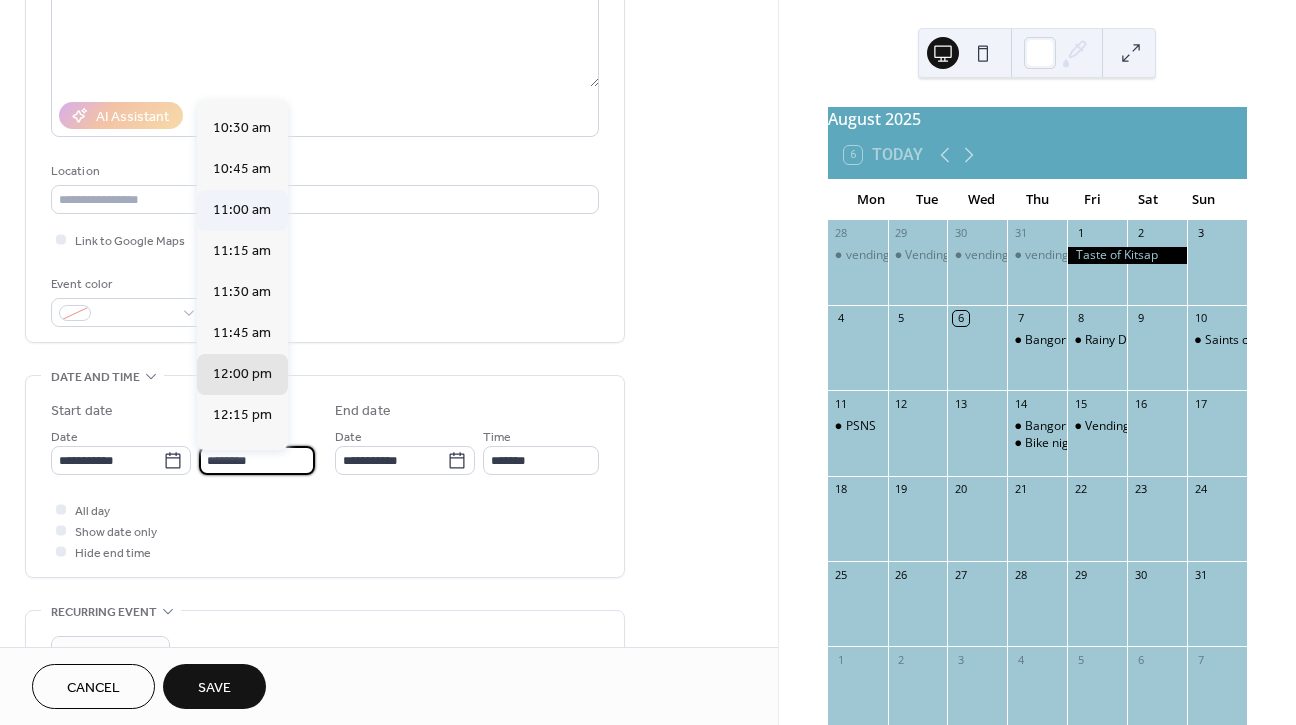 scroll, scrollTop: 1713, scrollLeft: 0, axis: vertical 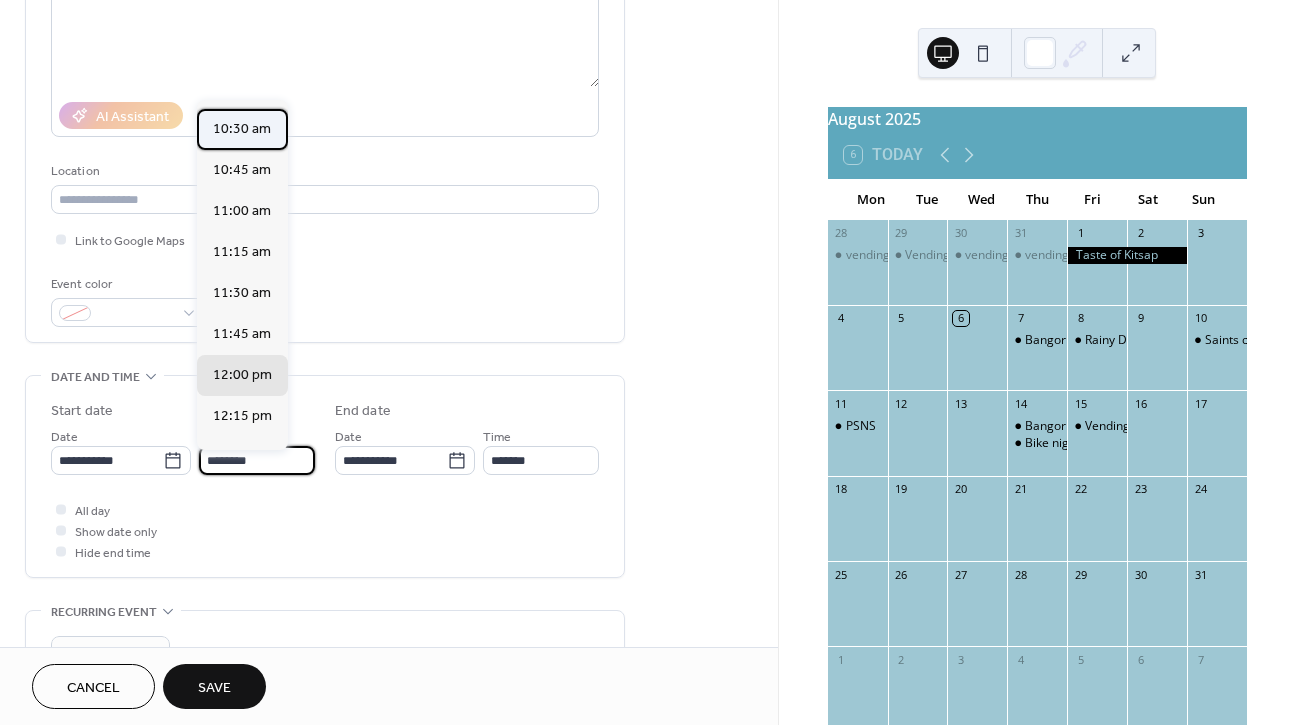 click on "10:30 am" at bounding box center (242, 129) 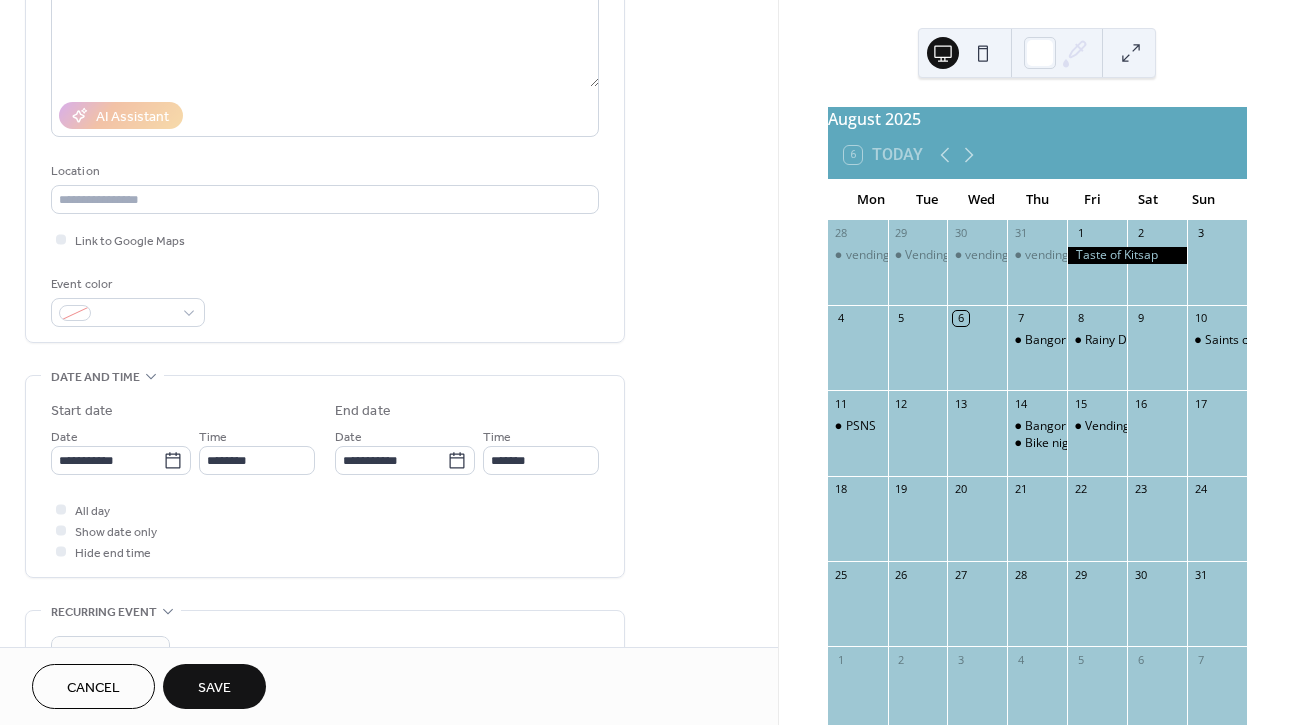type on "********" 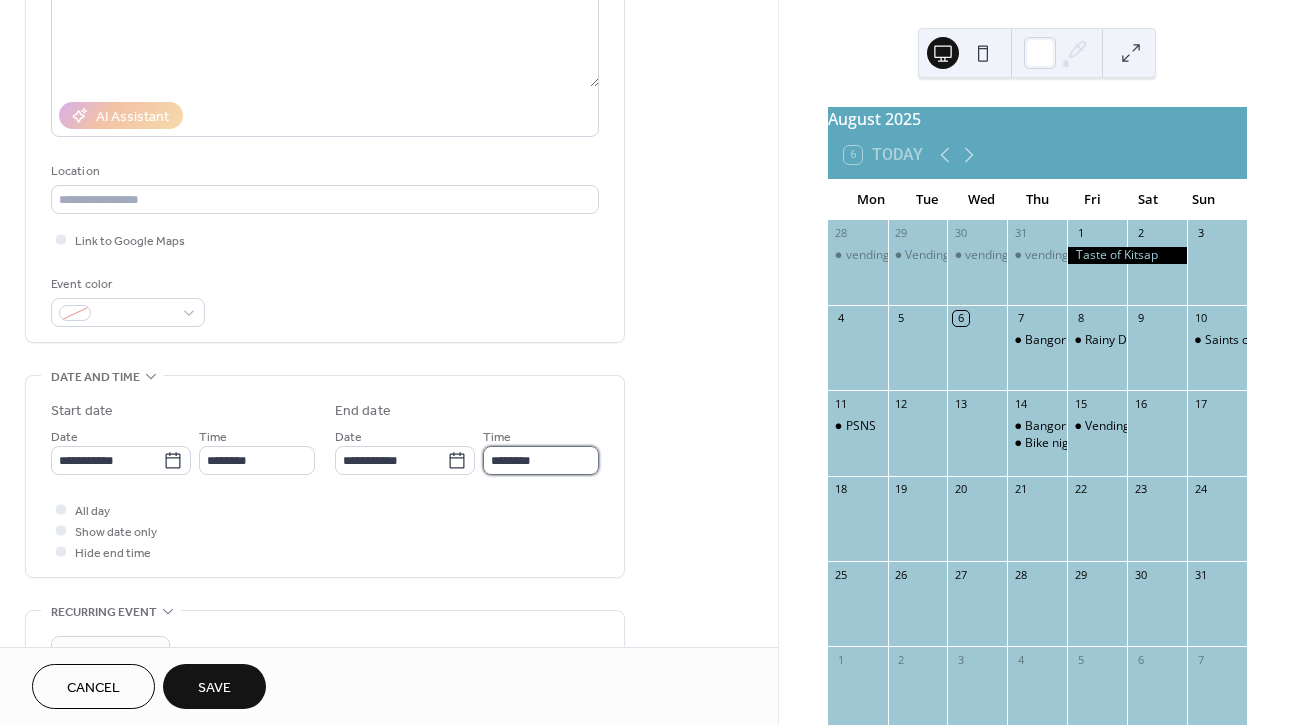 click on "********" at bounding box center (541, 460) 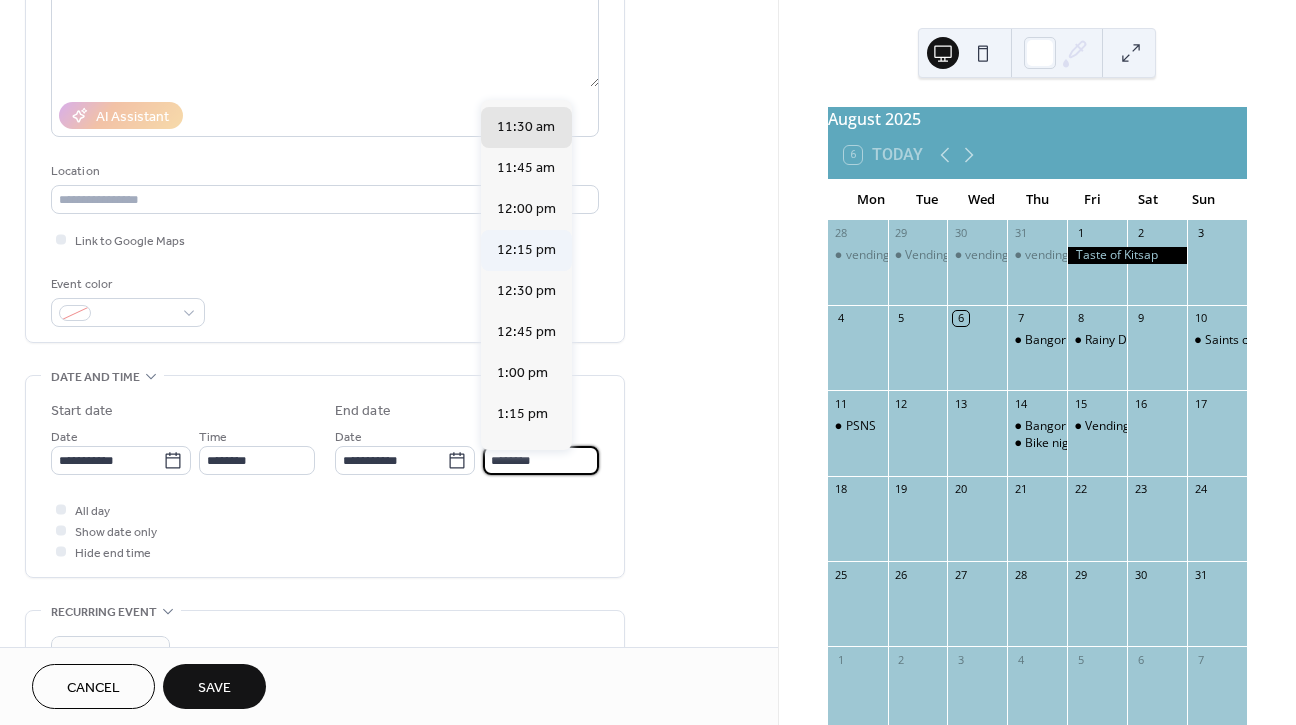 scroll, scrollTop: 119, scrollLeft: 0, axis: vertical 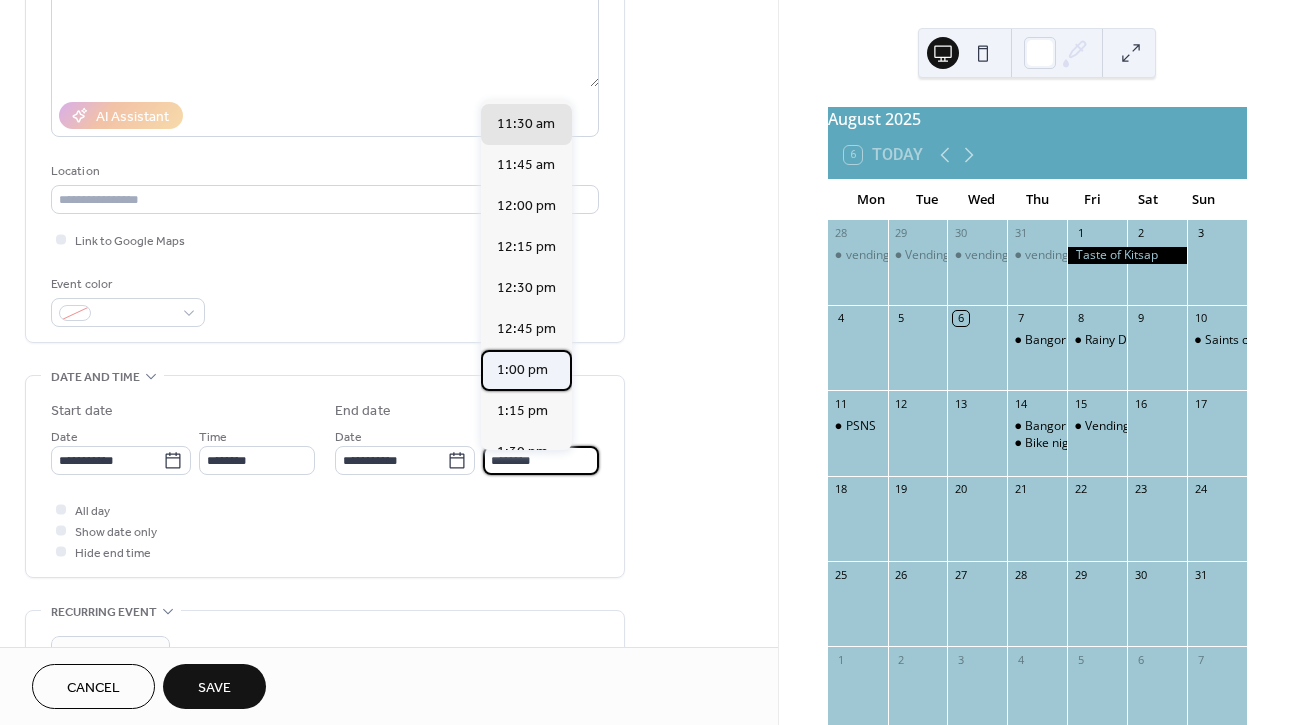 click on "1:00 pm" at bounding box center (522, 370) 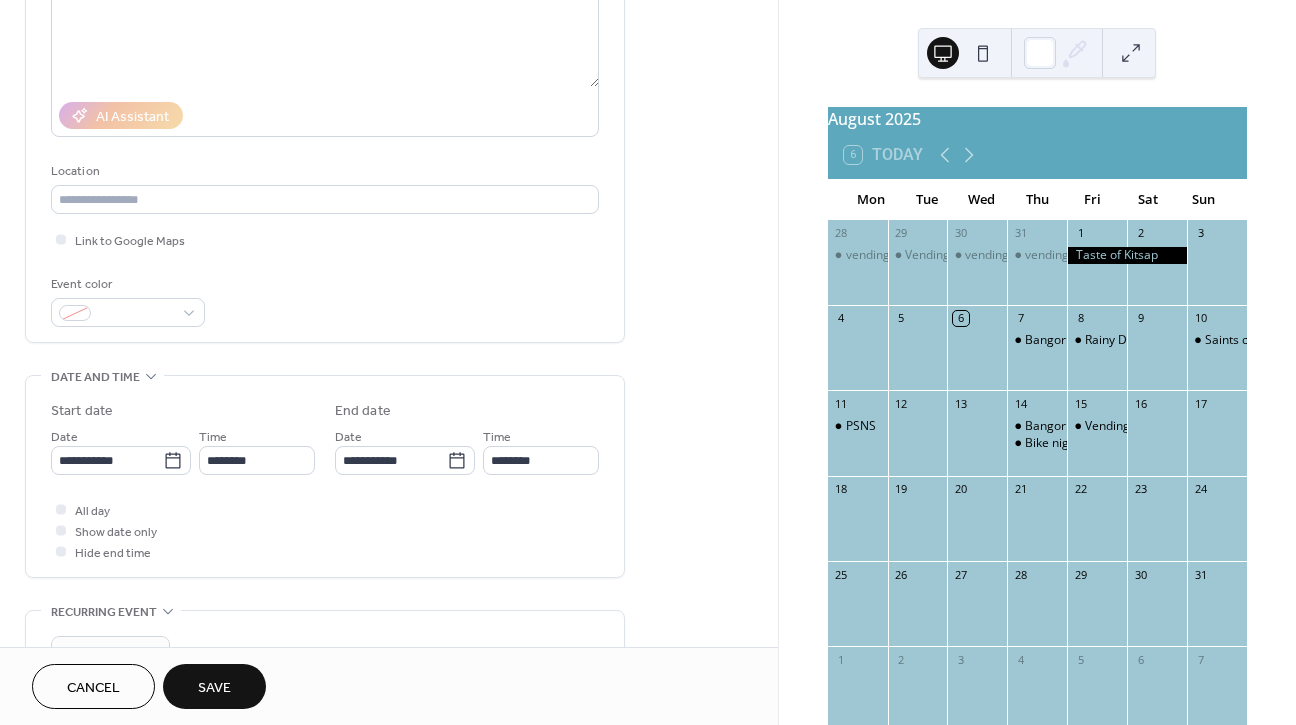 type on "*******" 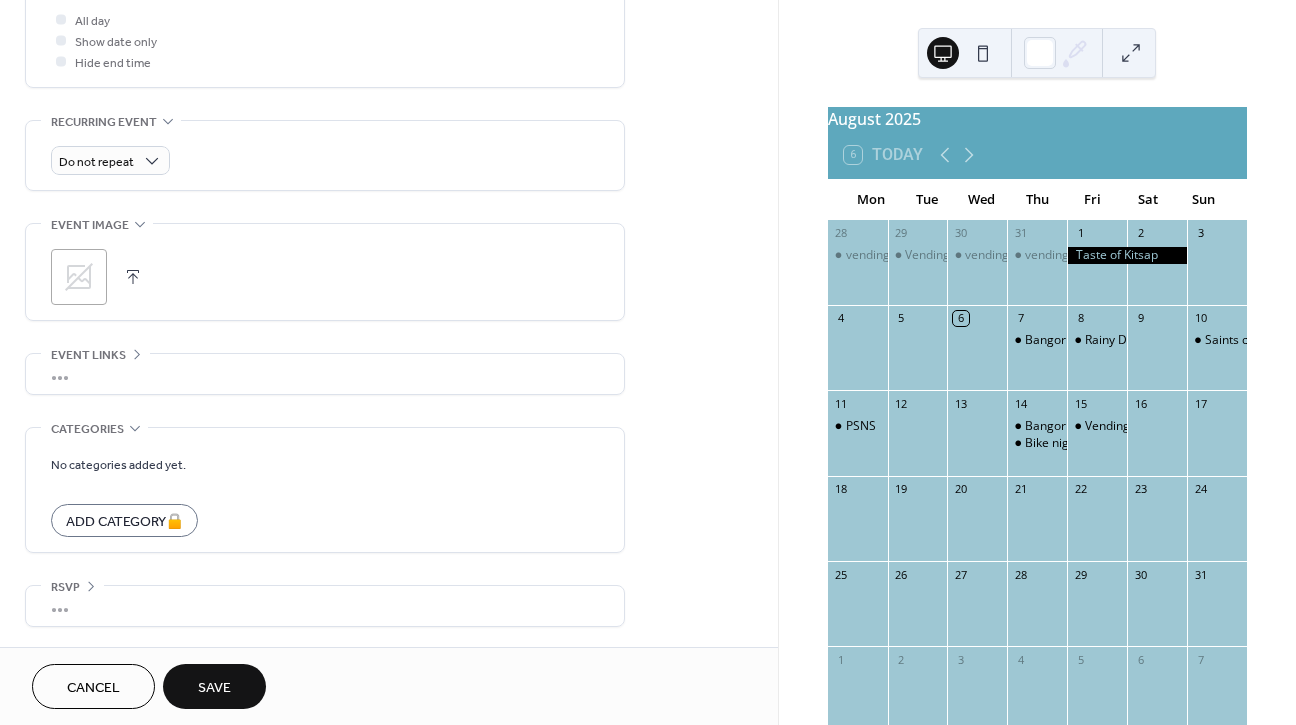 scroll, scrollTop: 772, scrollLeft: 0, axis: vertical 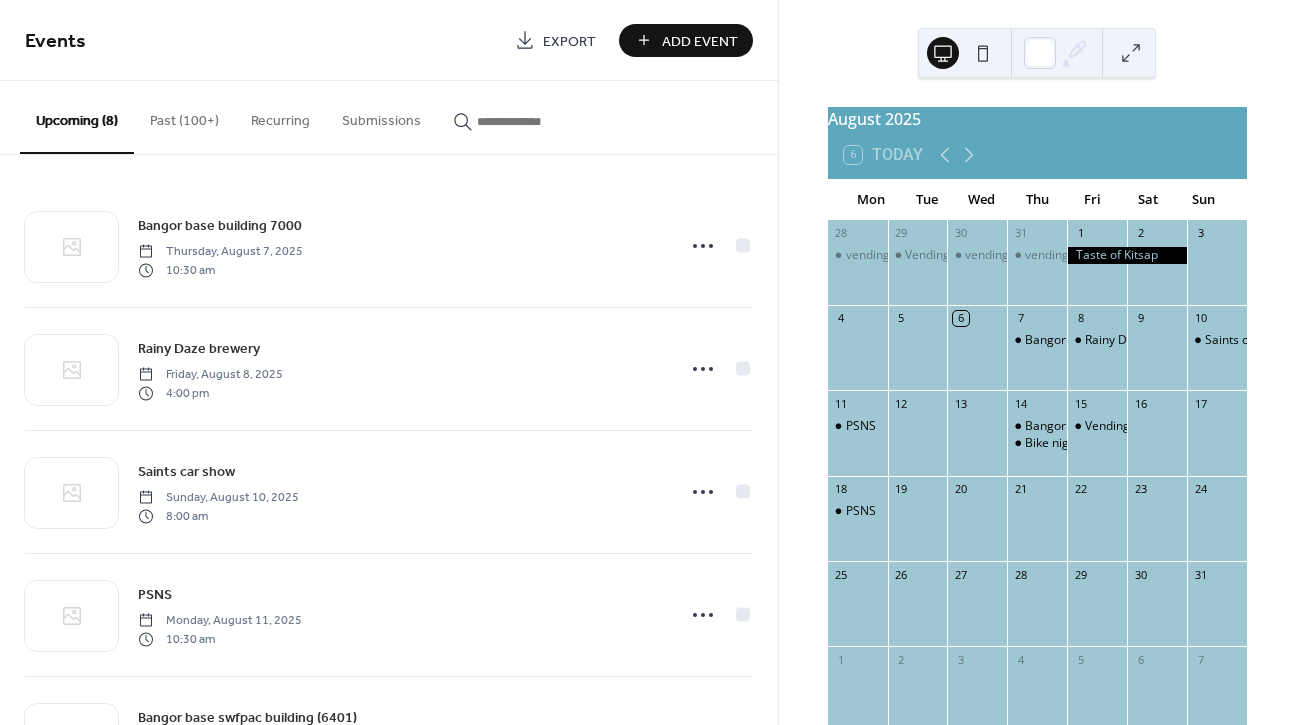 click on "Add Event" at bounding box center [700, 41] 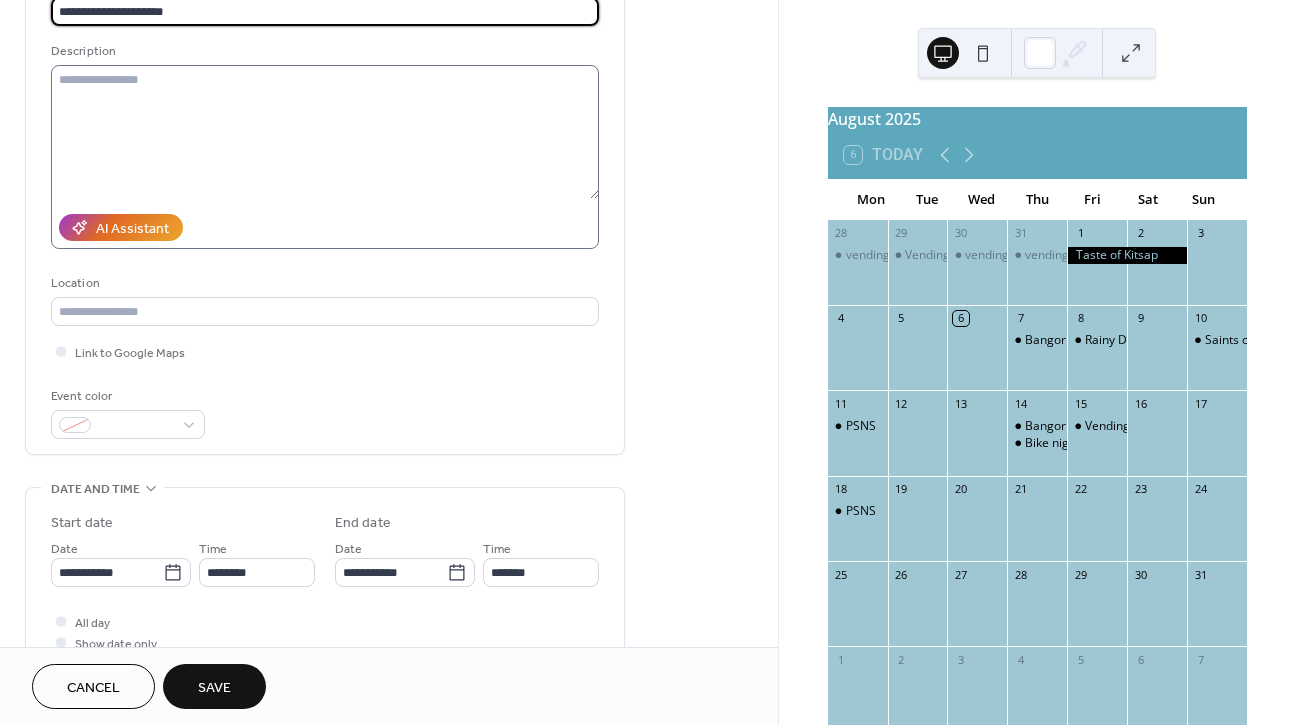 scroll, scrollTop: 165, scrollLeft: 0, axis: vertical 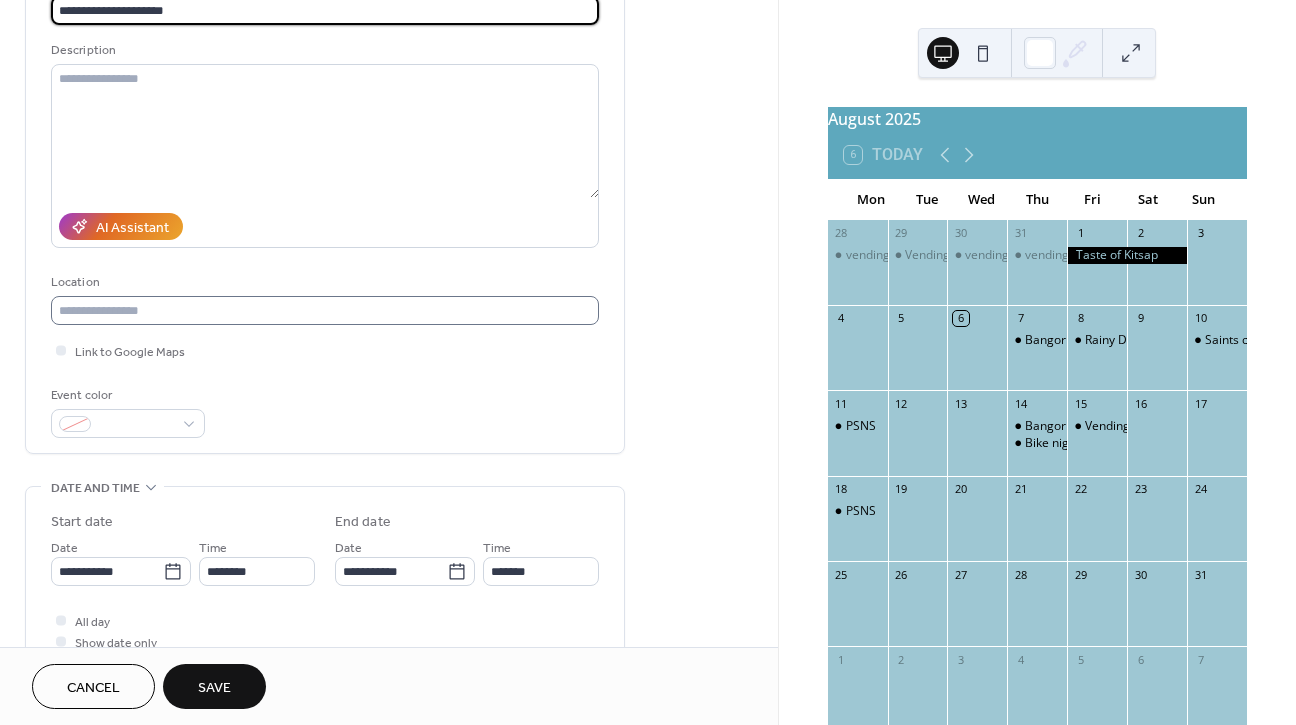 type on "**********" 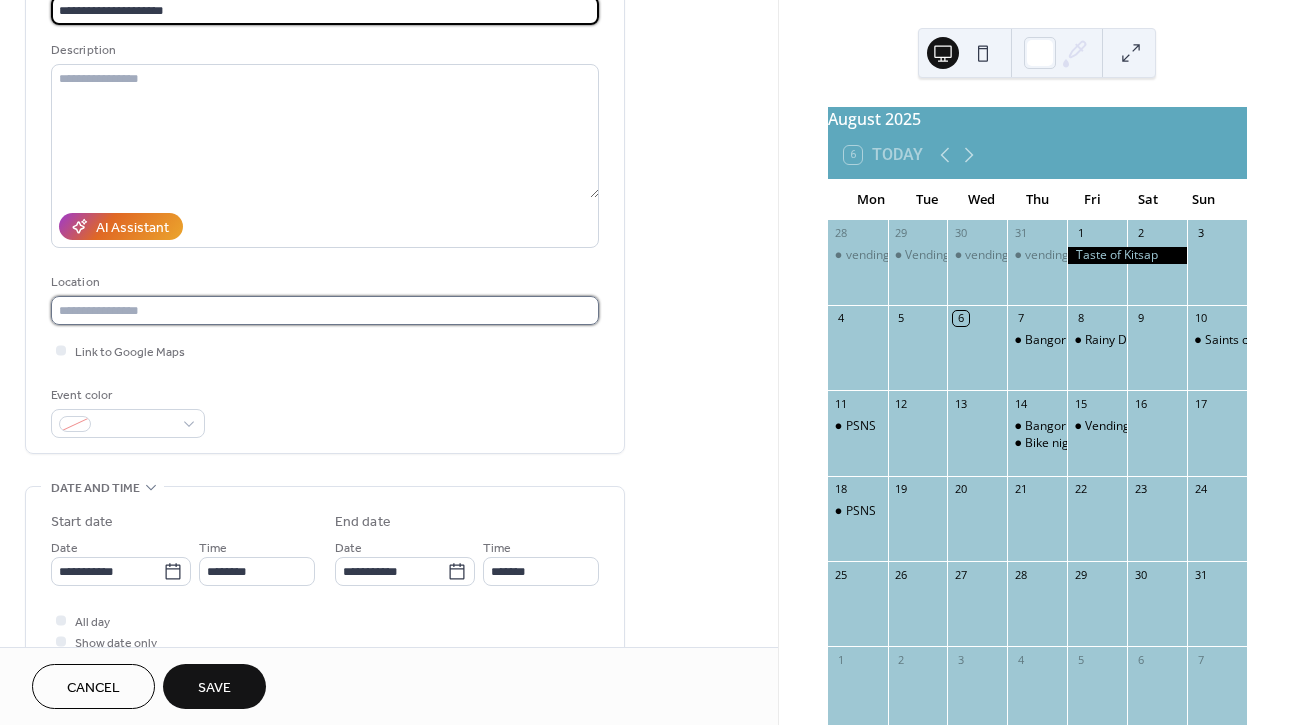 click at bounding box center [325, 310] 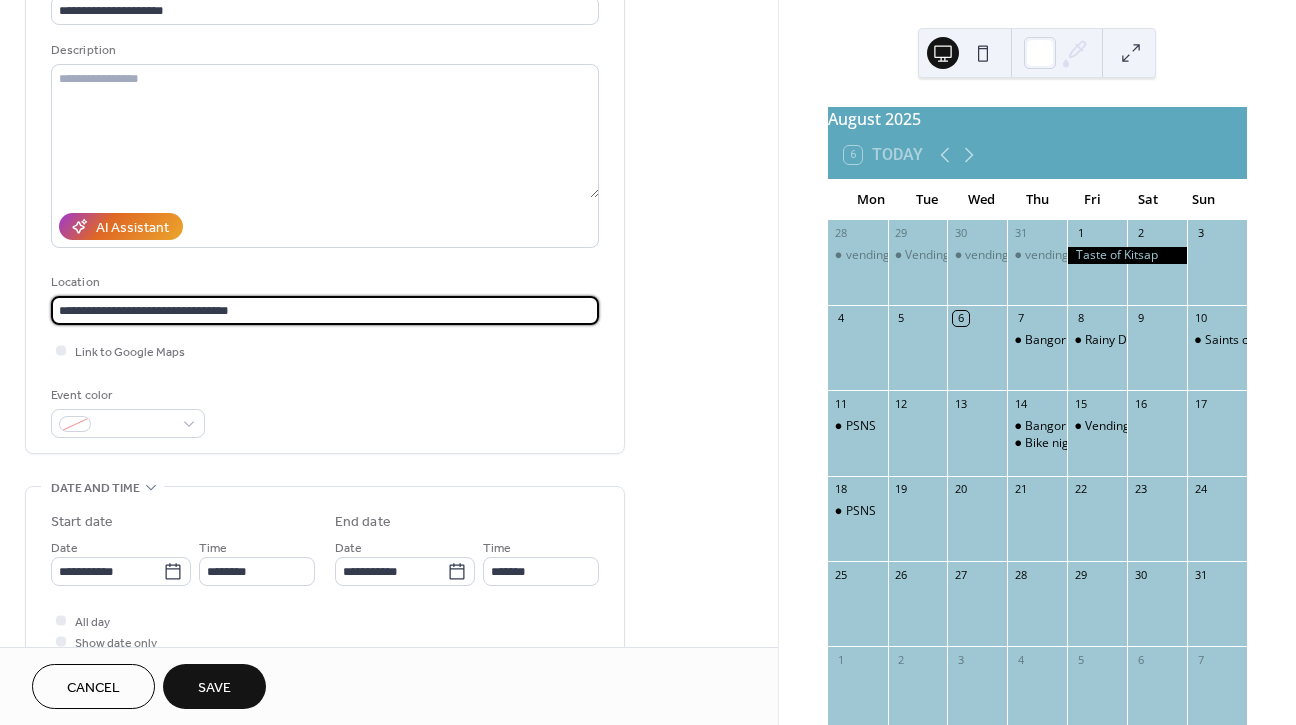 click on "**********" at bounding box center (325, 310) 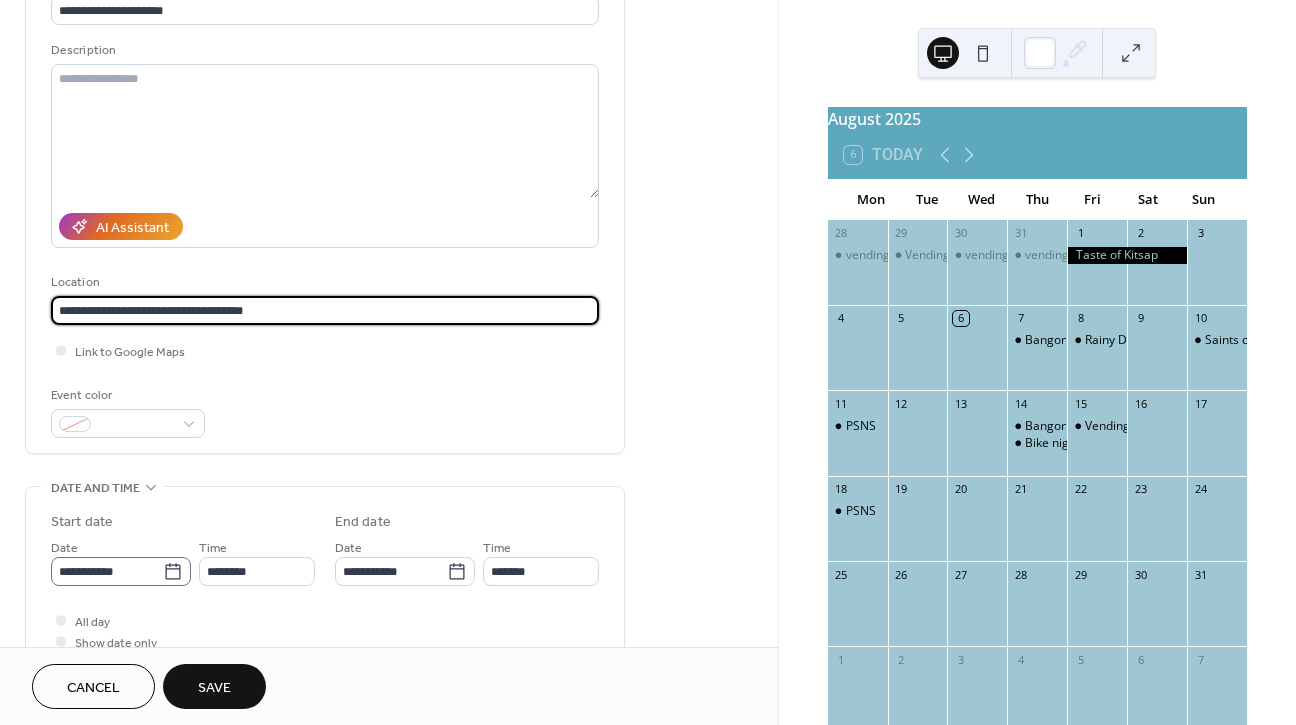 type on "**********" 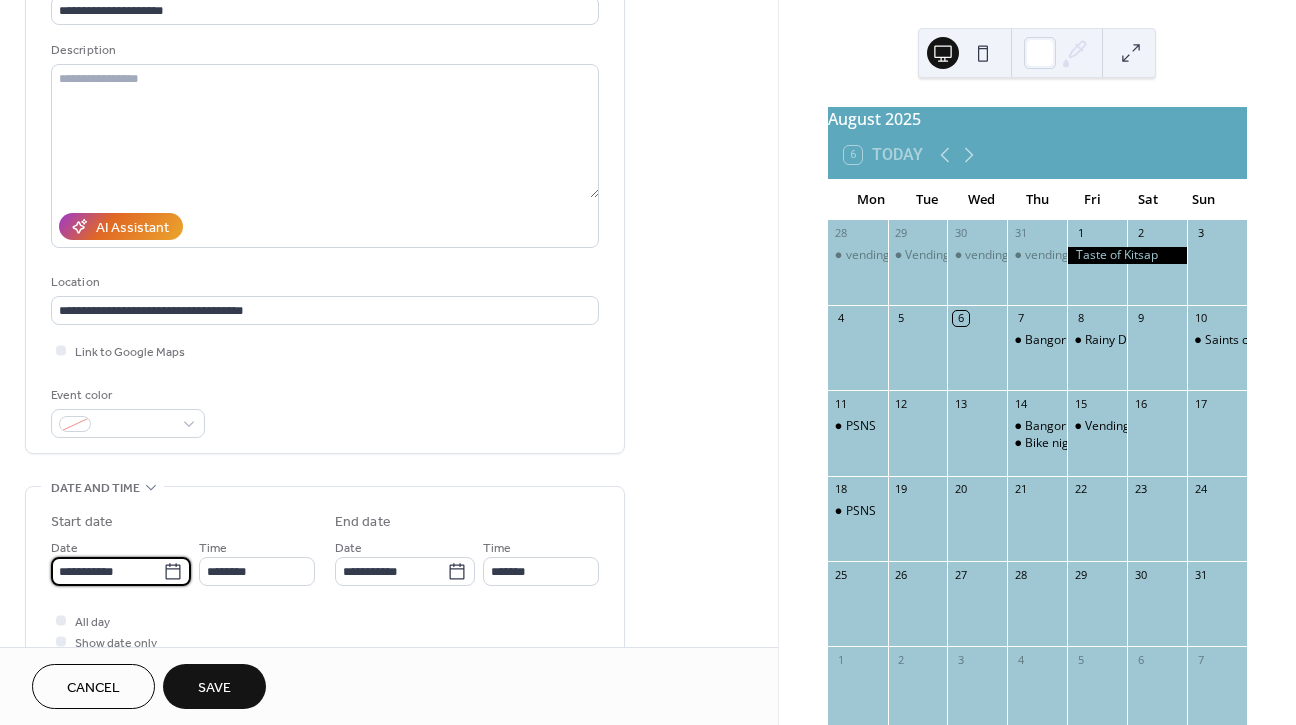 click on "**********" at bounding box center [107, 571] 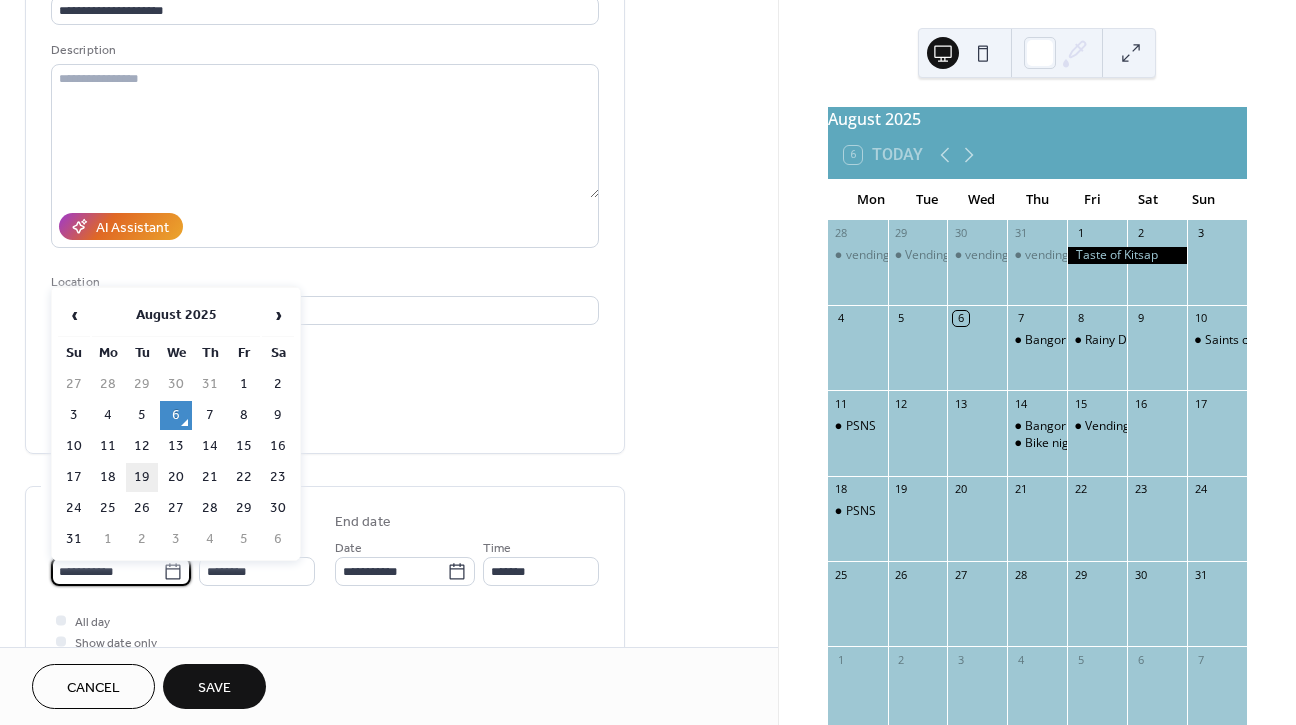 click on "19" at bounding box center (142, 477) 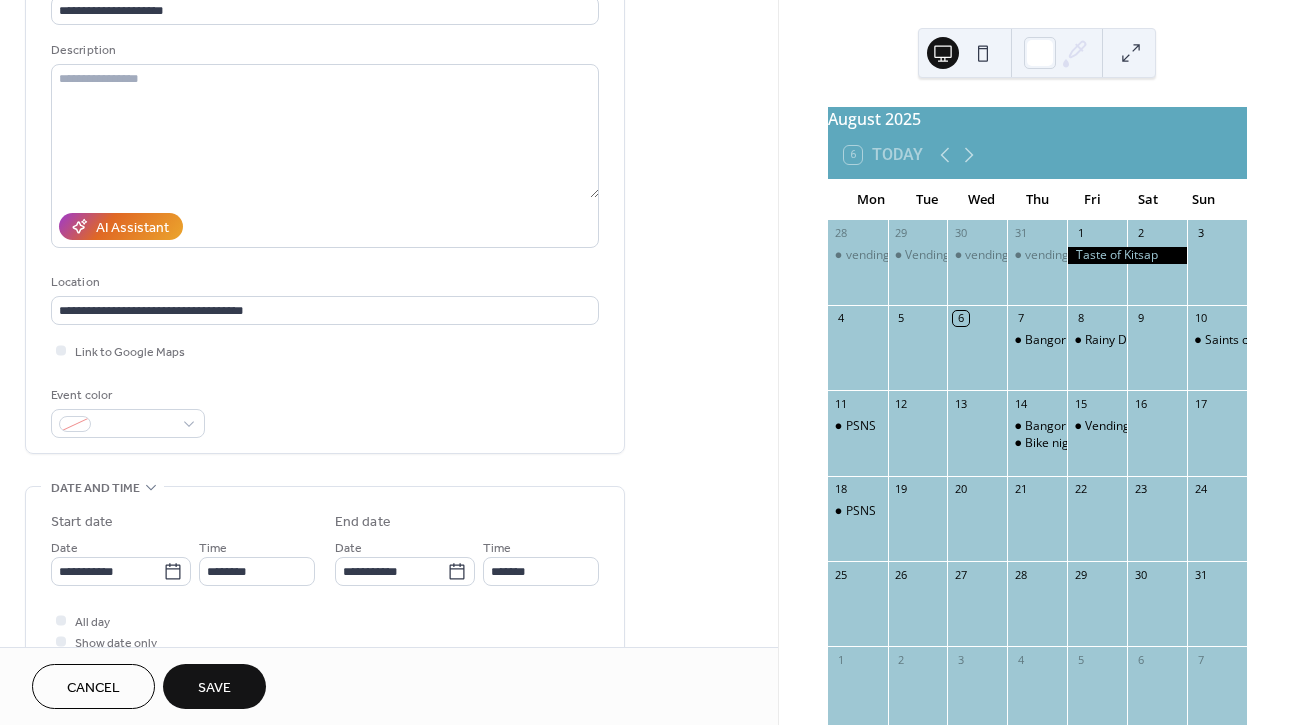 type on "**********" 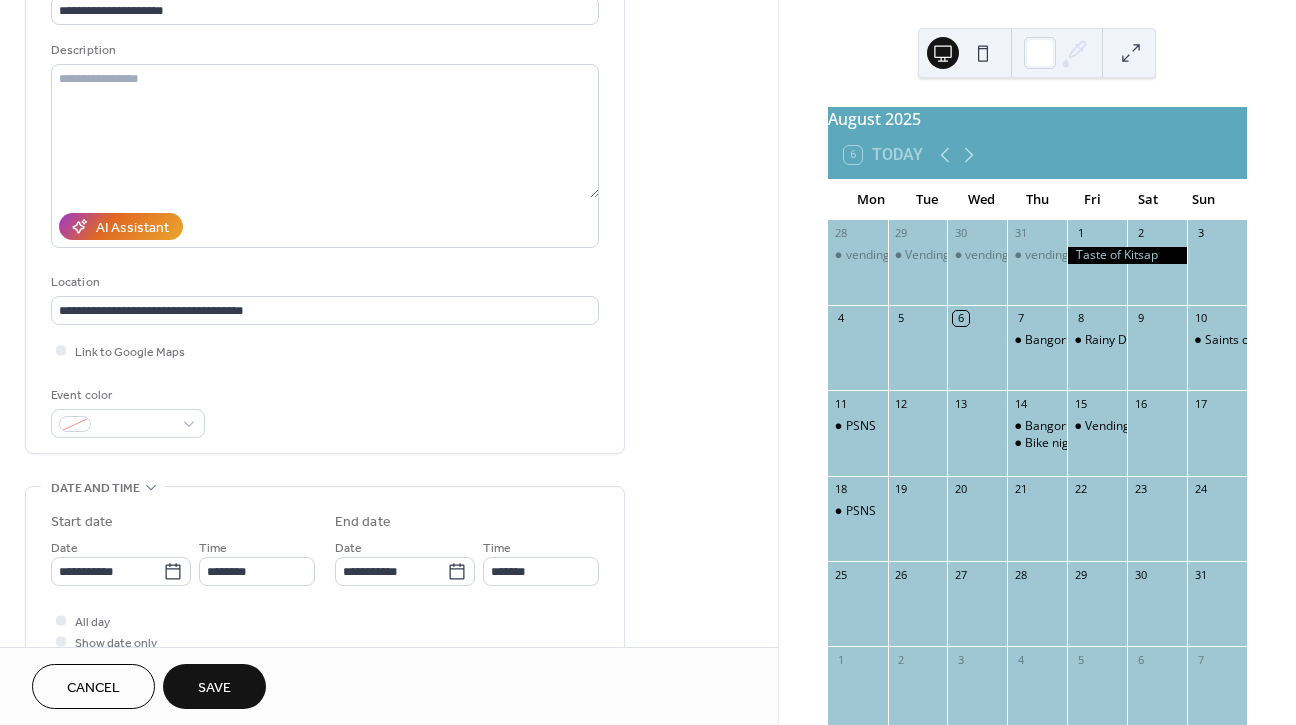 type on "**********" 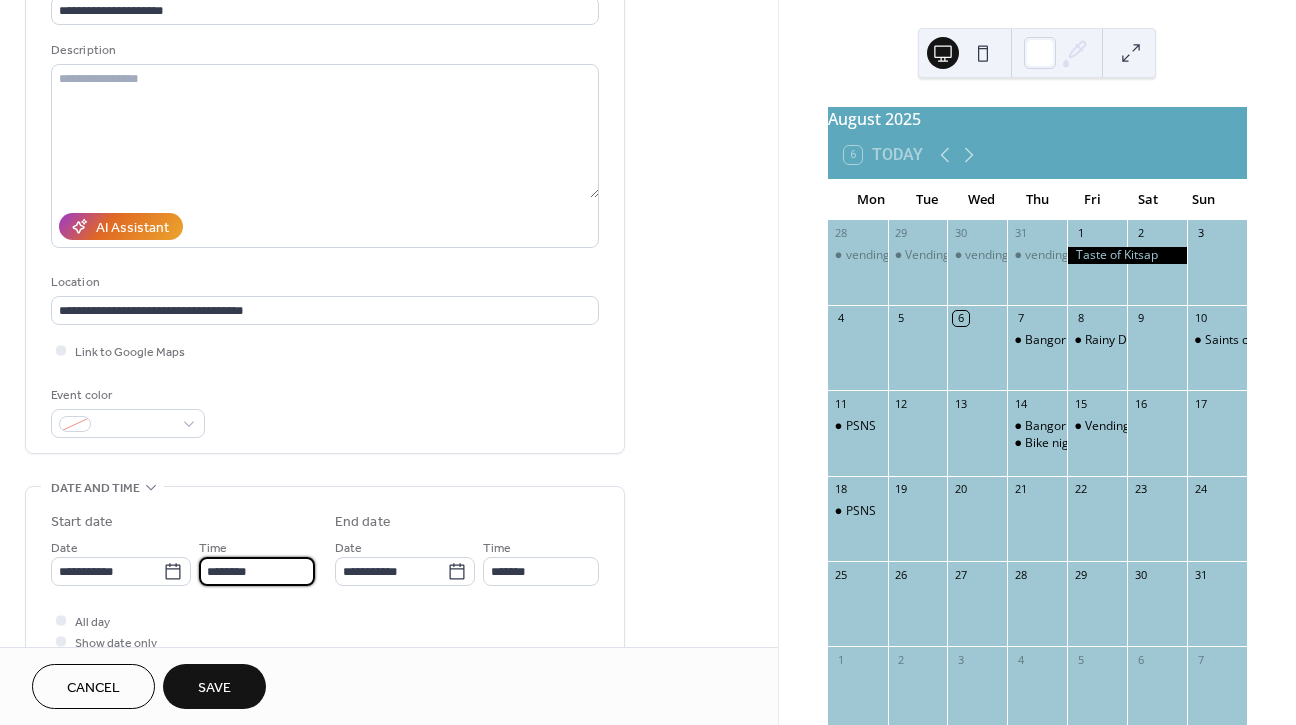 click on "********" at bounding box center [257, 571] 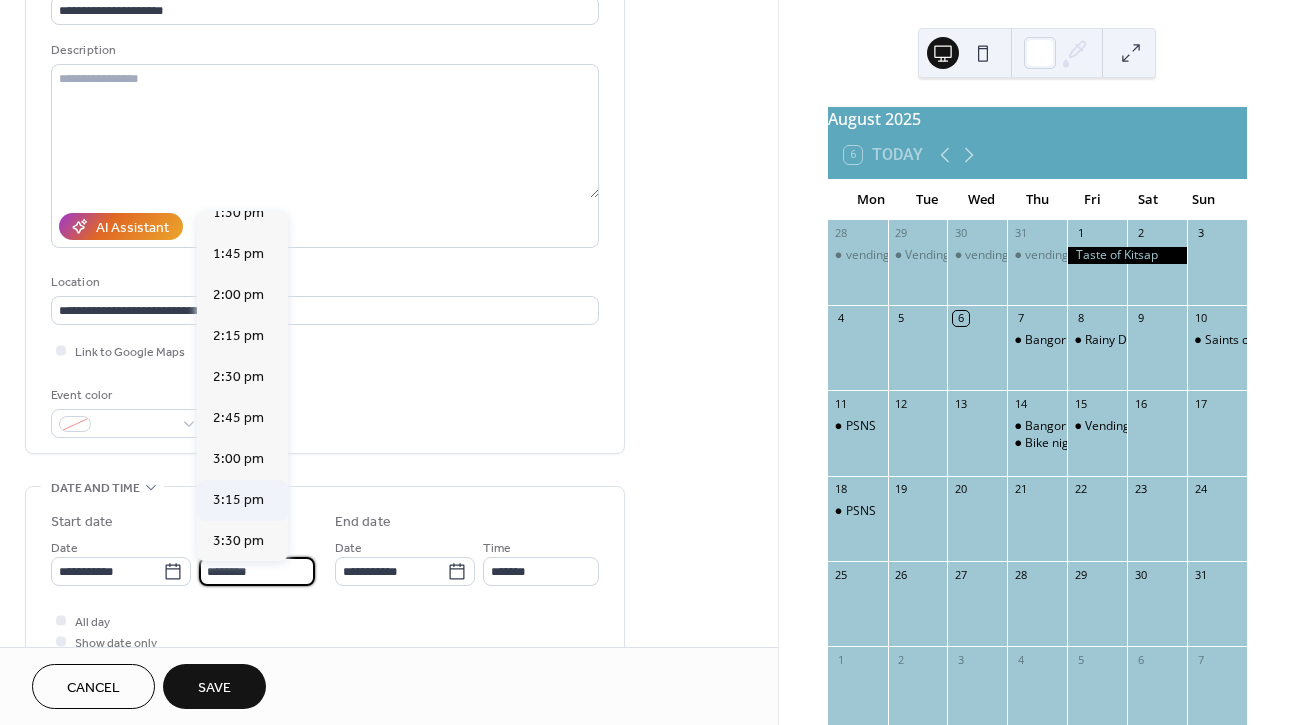 scroll, scrollTop: 2414, scrollLeft: 0, axis: vertical 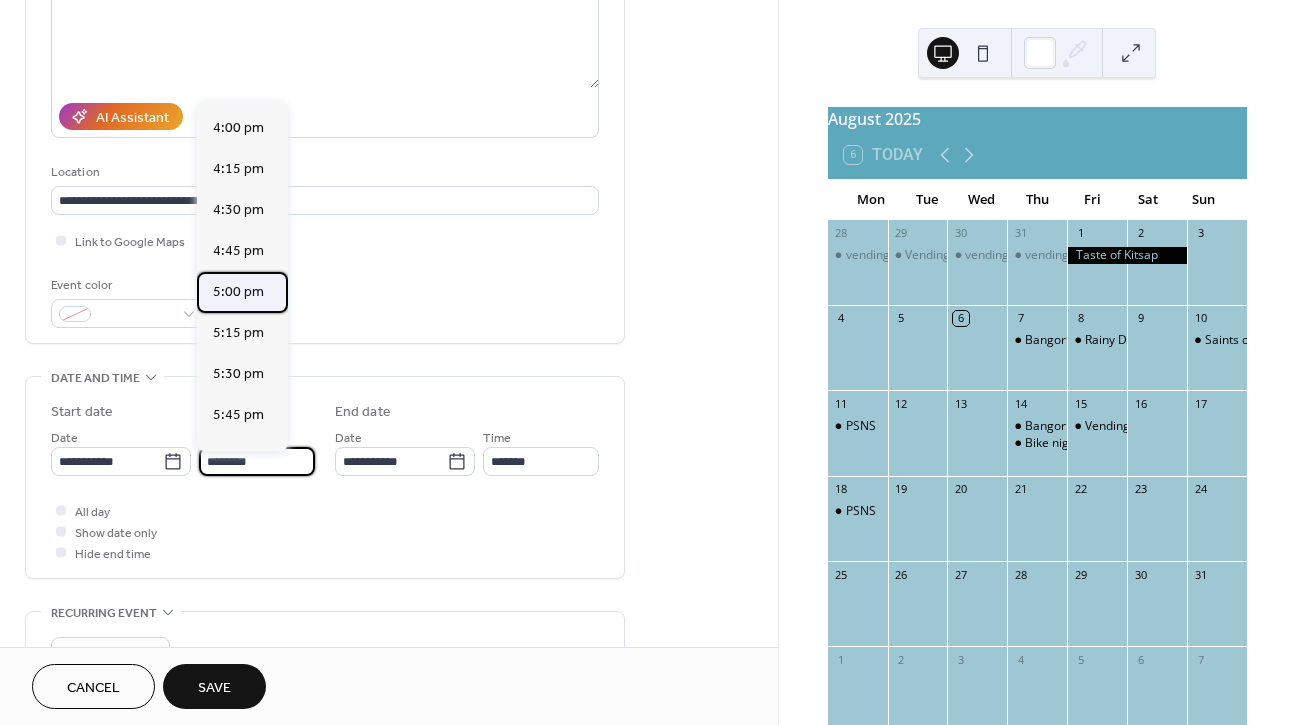click on "5:00 pm" at bounding box center (238, 292) 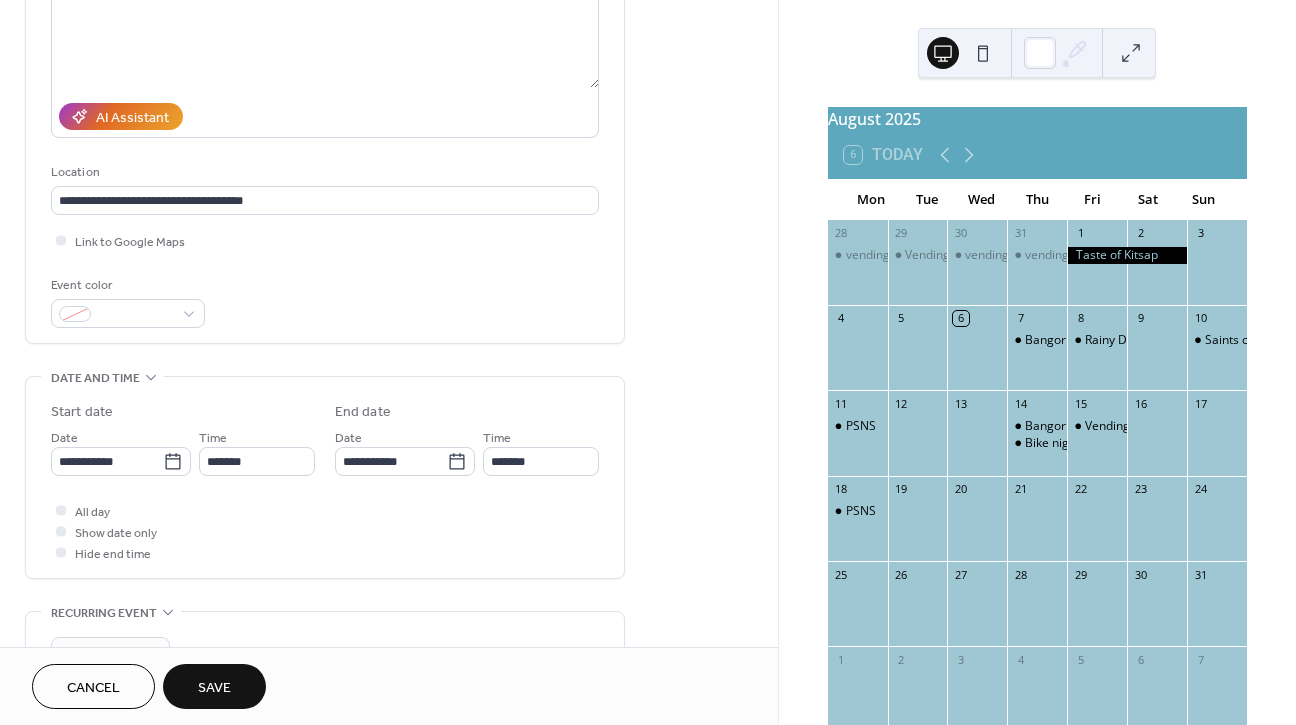 type on "*******" 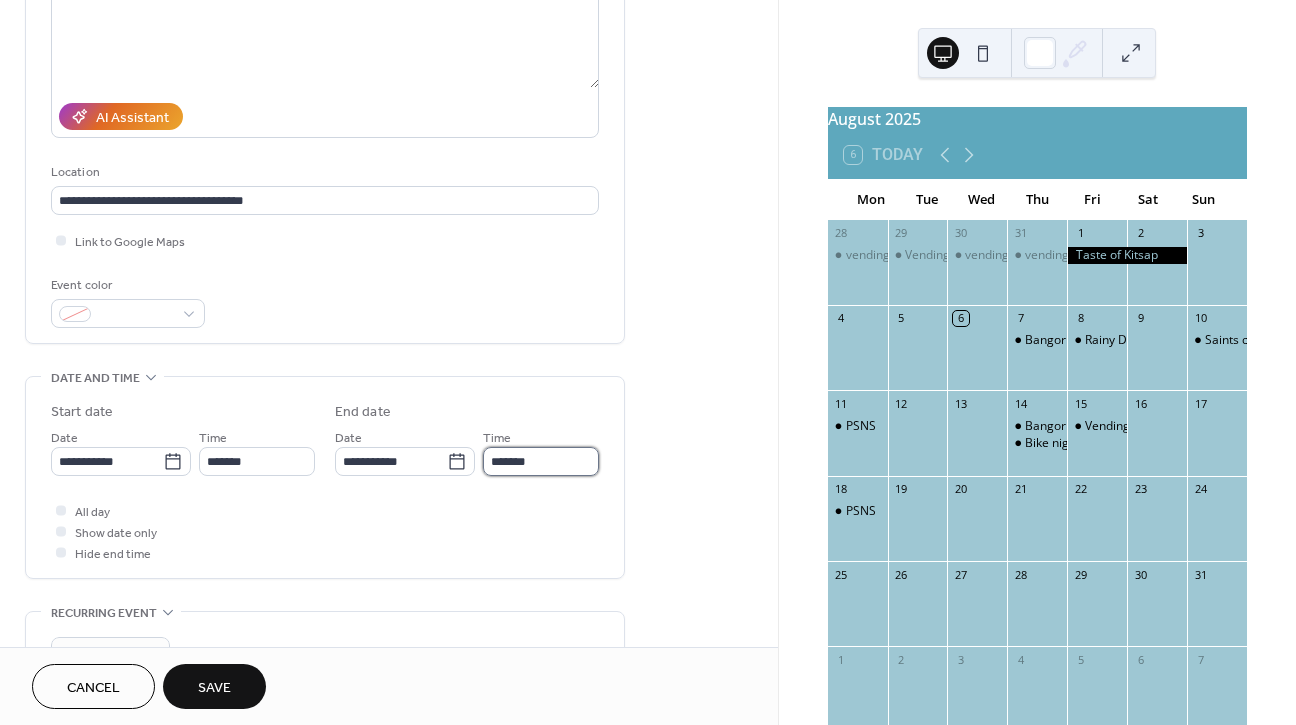 click on "*******" at bounding box center (541, 461) 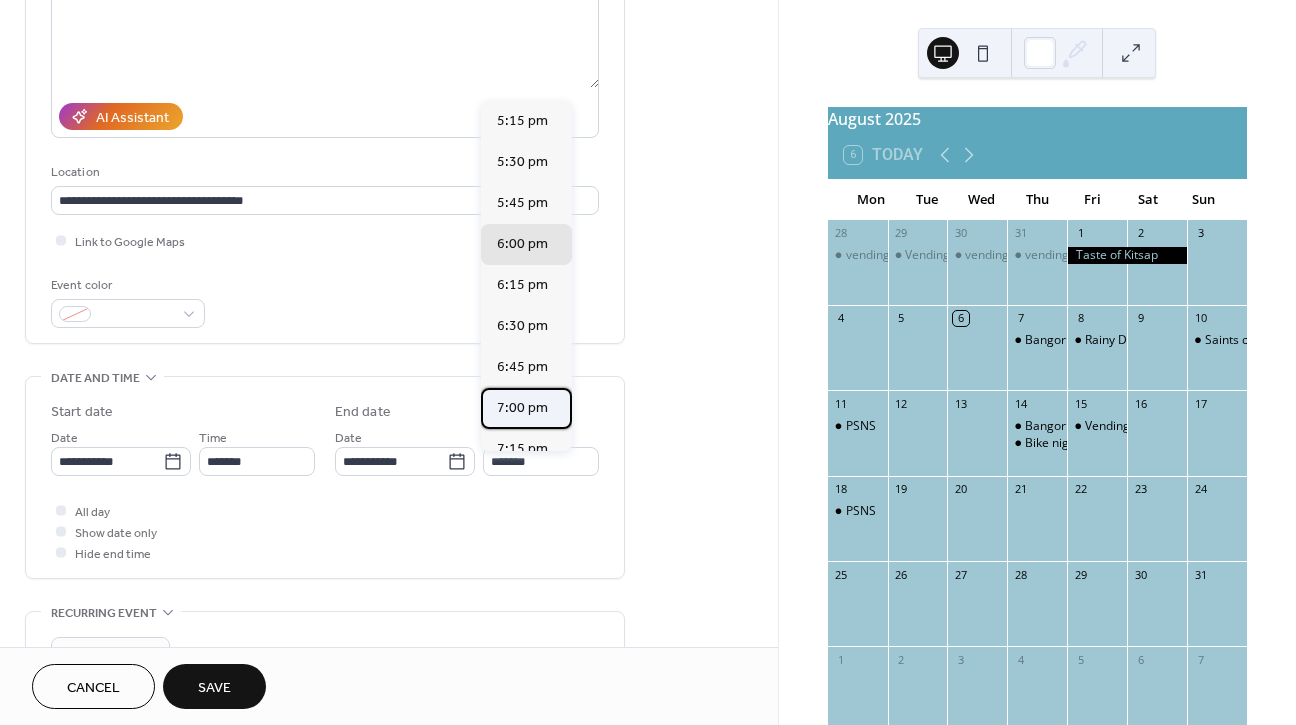 click on "7:00 pm" at bounding box center (522, 408) 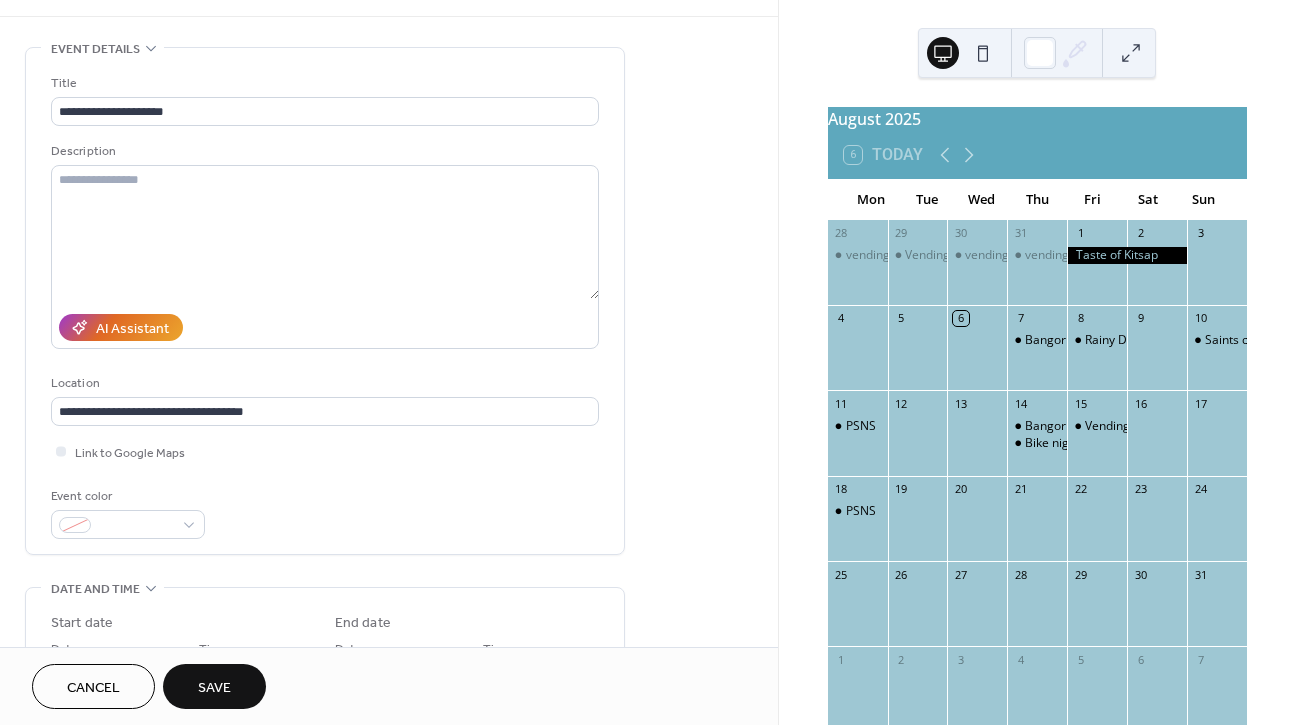scroll, scrollTop: 61, scrollLeft: 0, axis: vertical 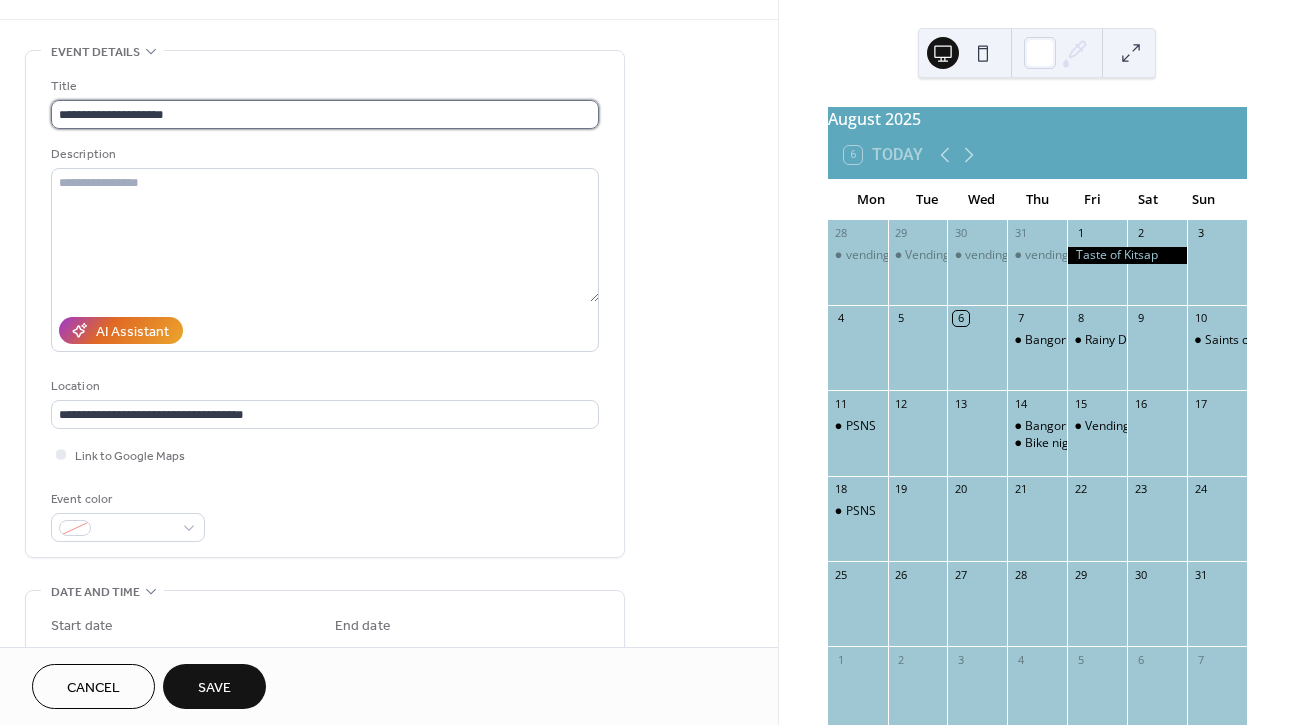 click on "**********" at bounding box center (325, 114) 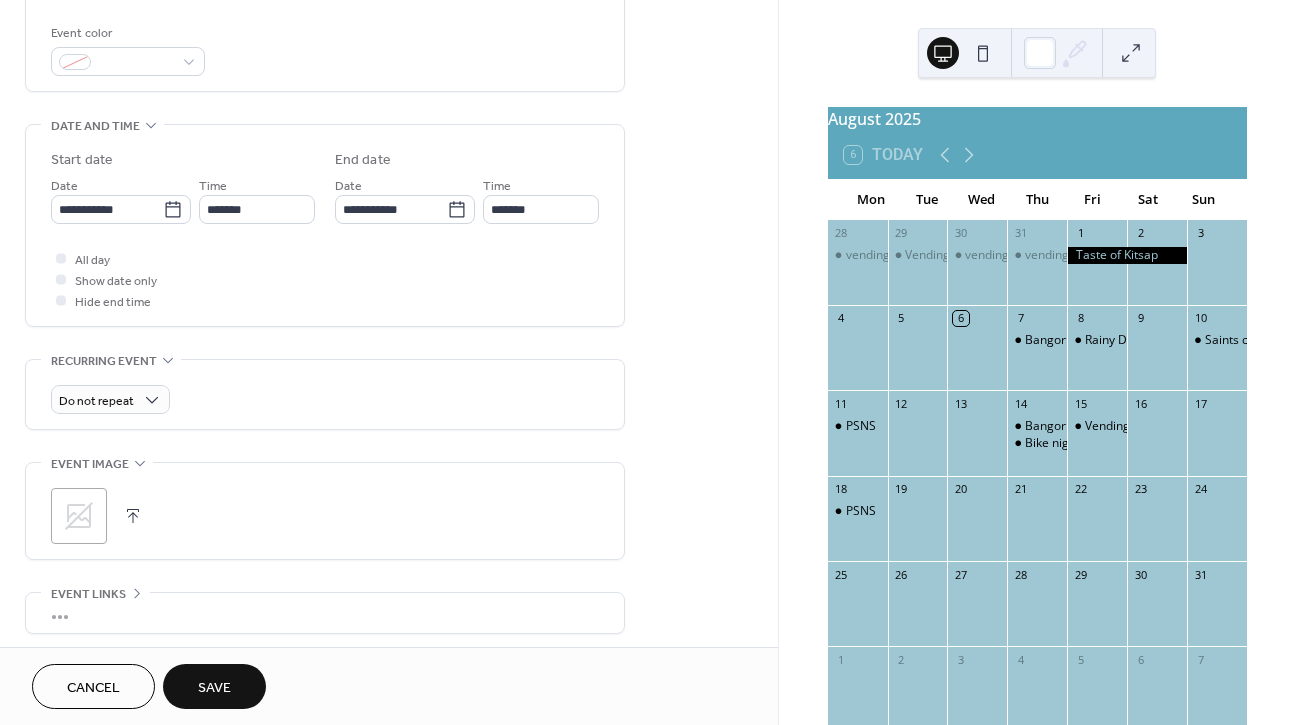 scroll, scrollTop: 543, scrollLeft: 0, axis: vertical 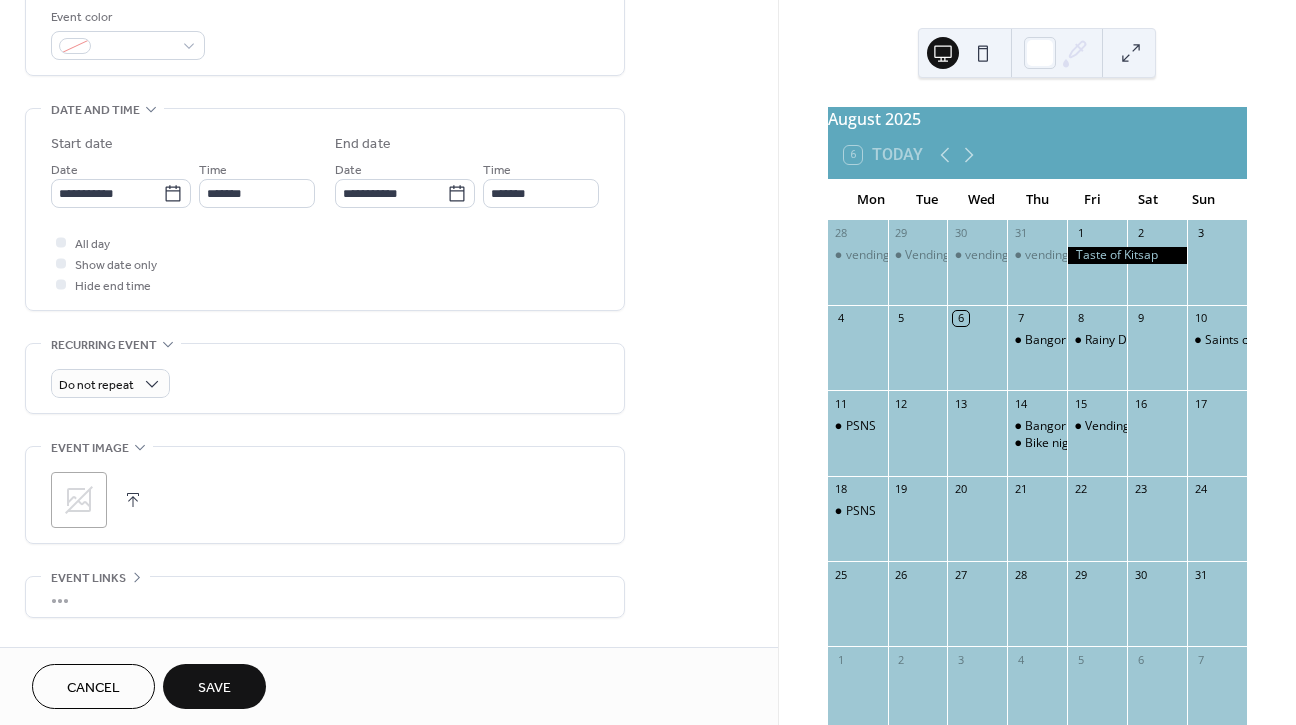 type on "**********" 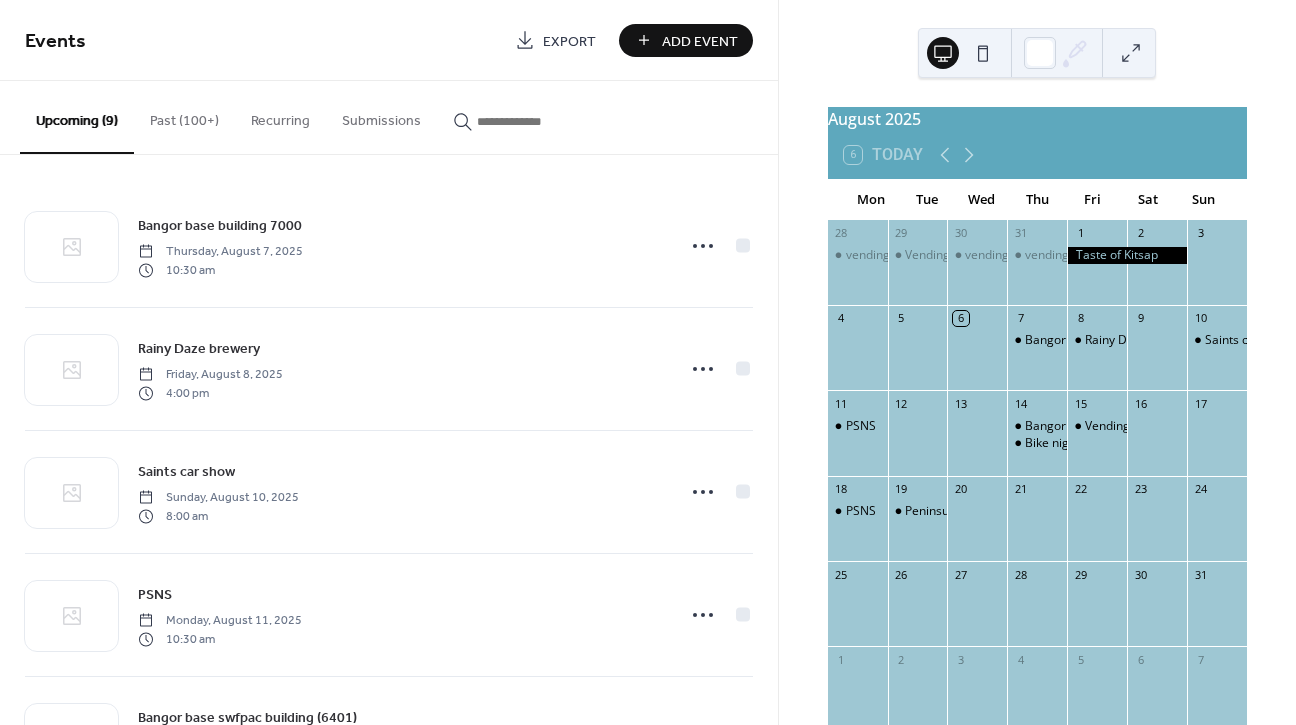 click on "Add Event" at bounding box center [700, 41] 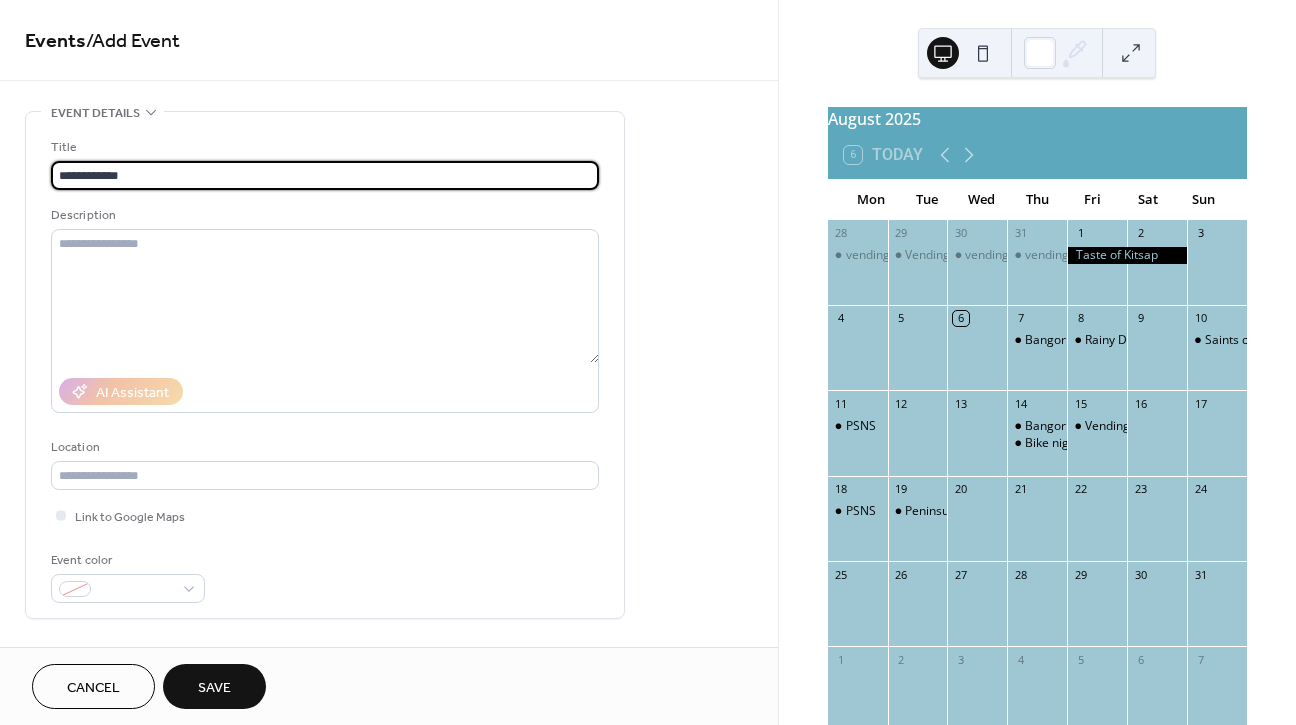 scroll, scrollTop: 166, scrollLeft: 0, axis: vertical 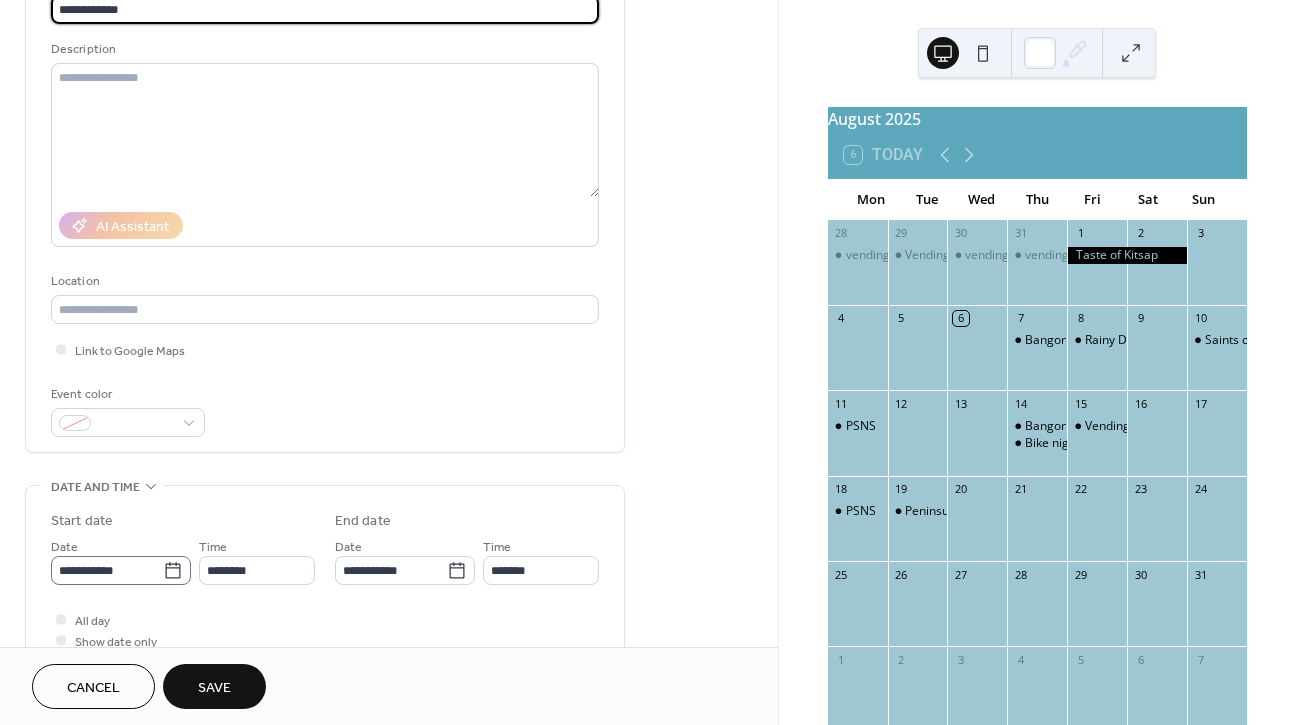 type on "**********" 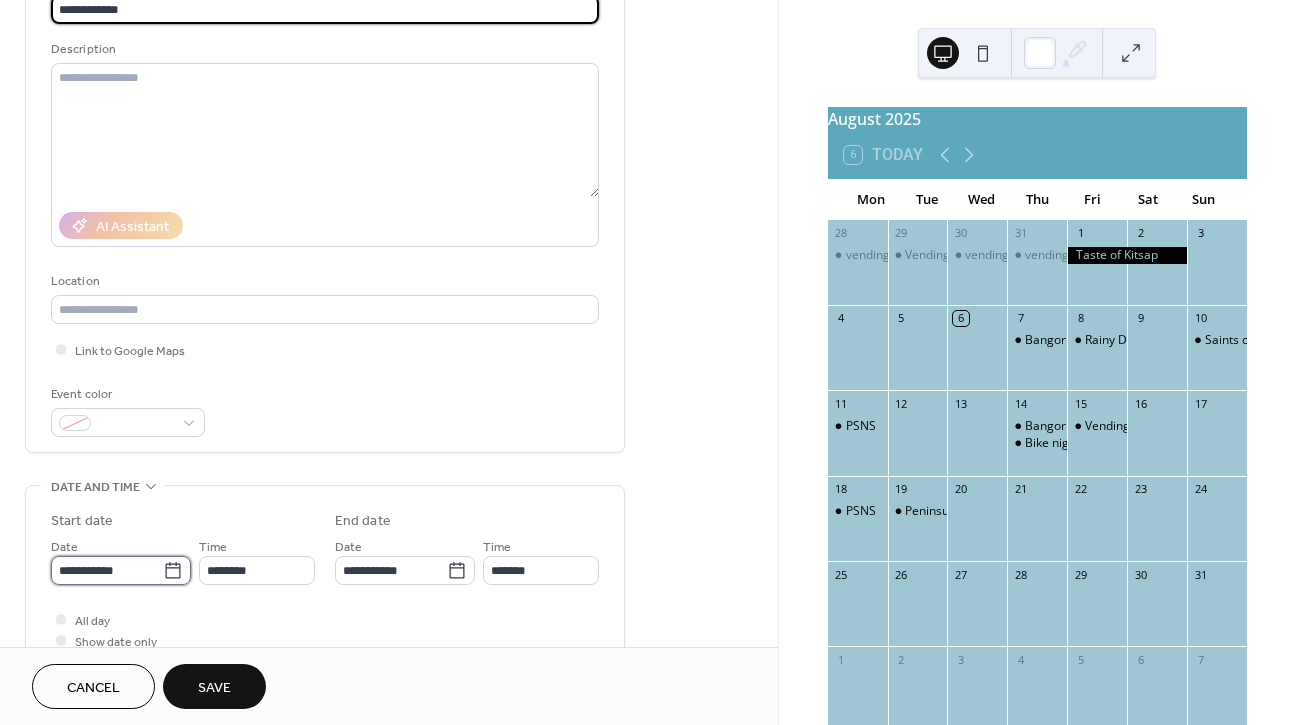 click on "**********" at bounding box center [107, 570] 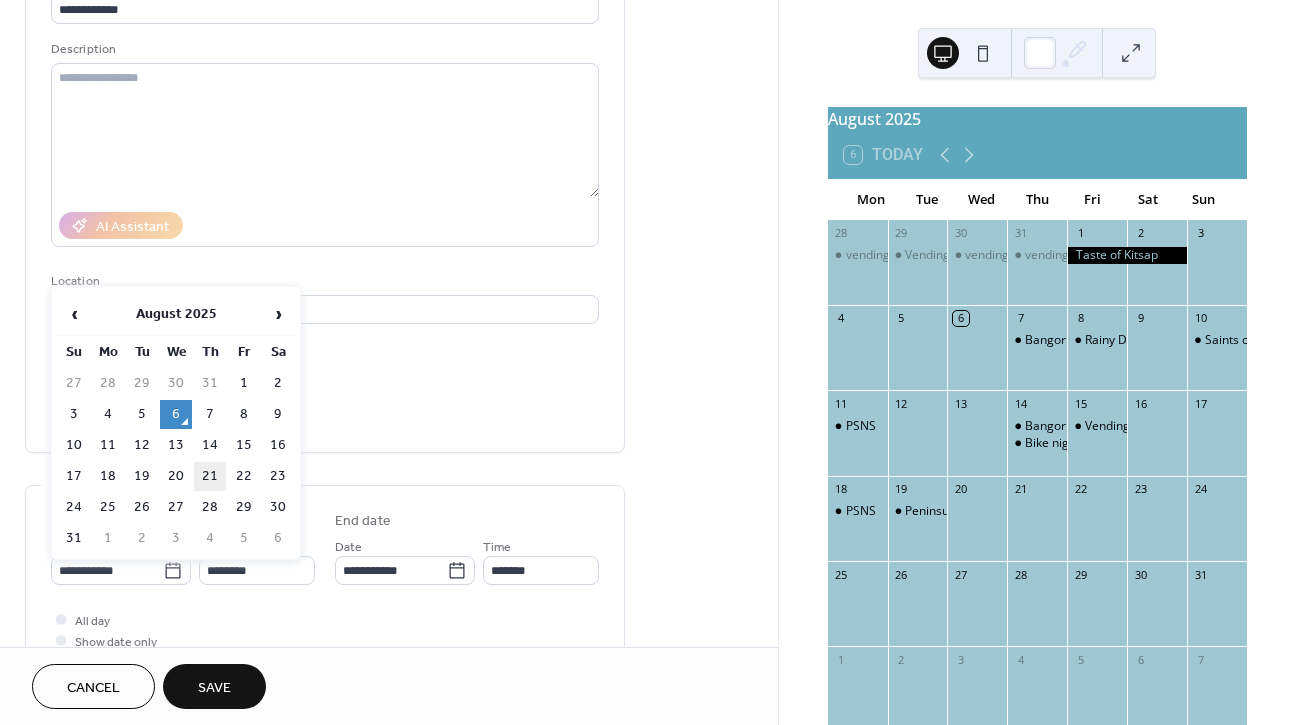 click on "21" at bounding box center [210, 476] 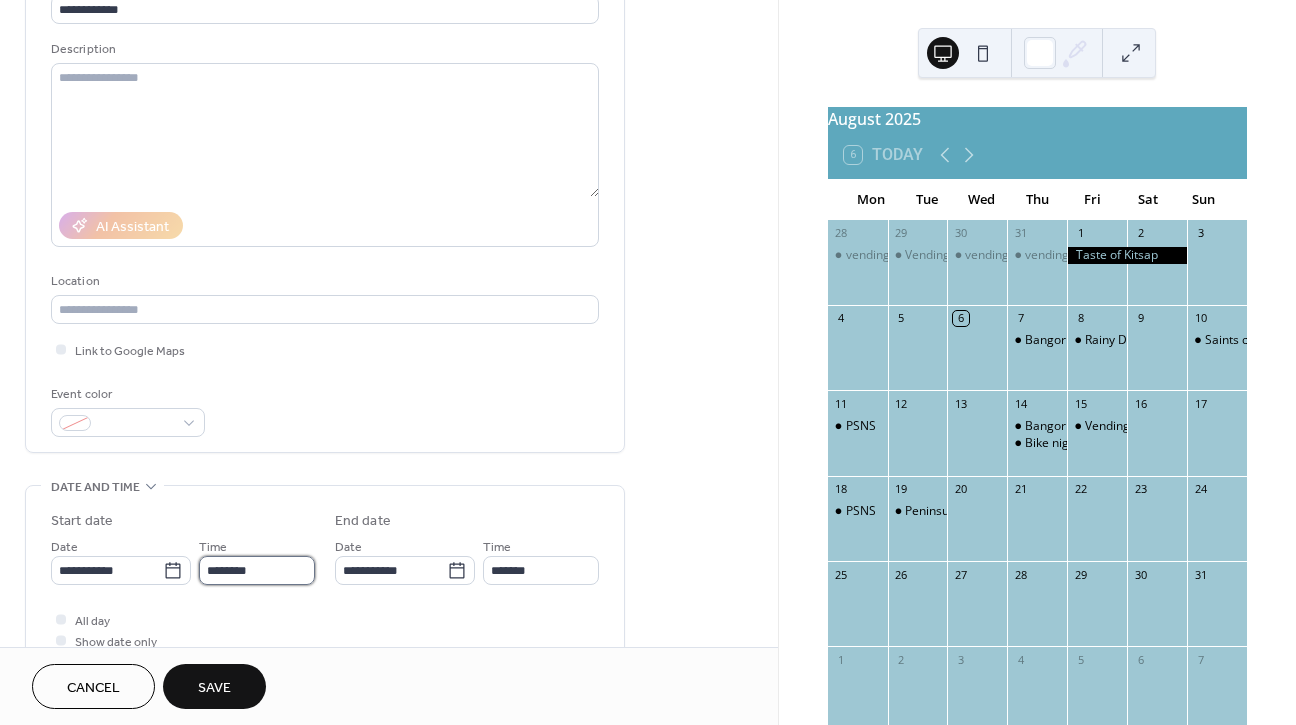 click on "********" at bounding box center (257, 570) 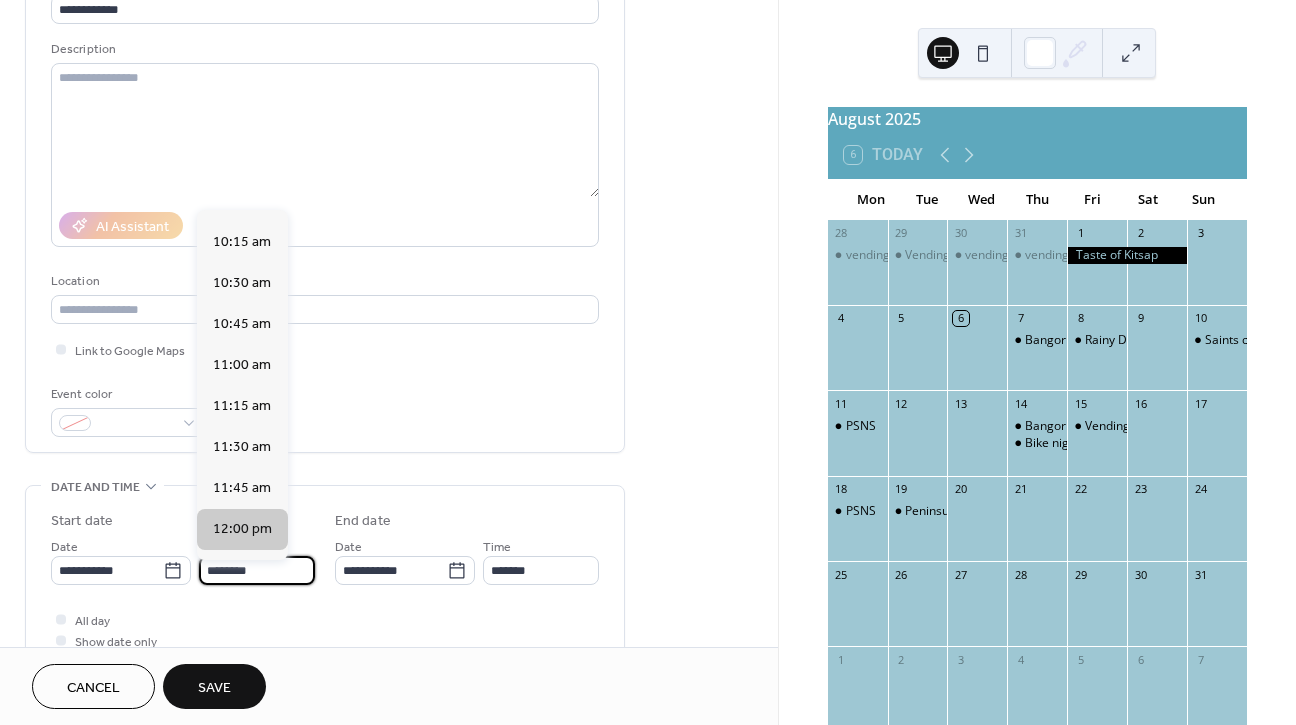 scroll, scrollTop: 1653, scrollLeft: 0, axis: vertical 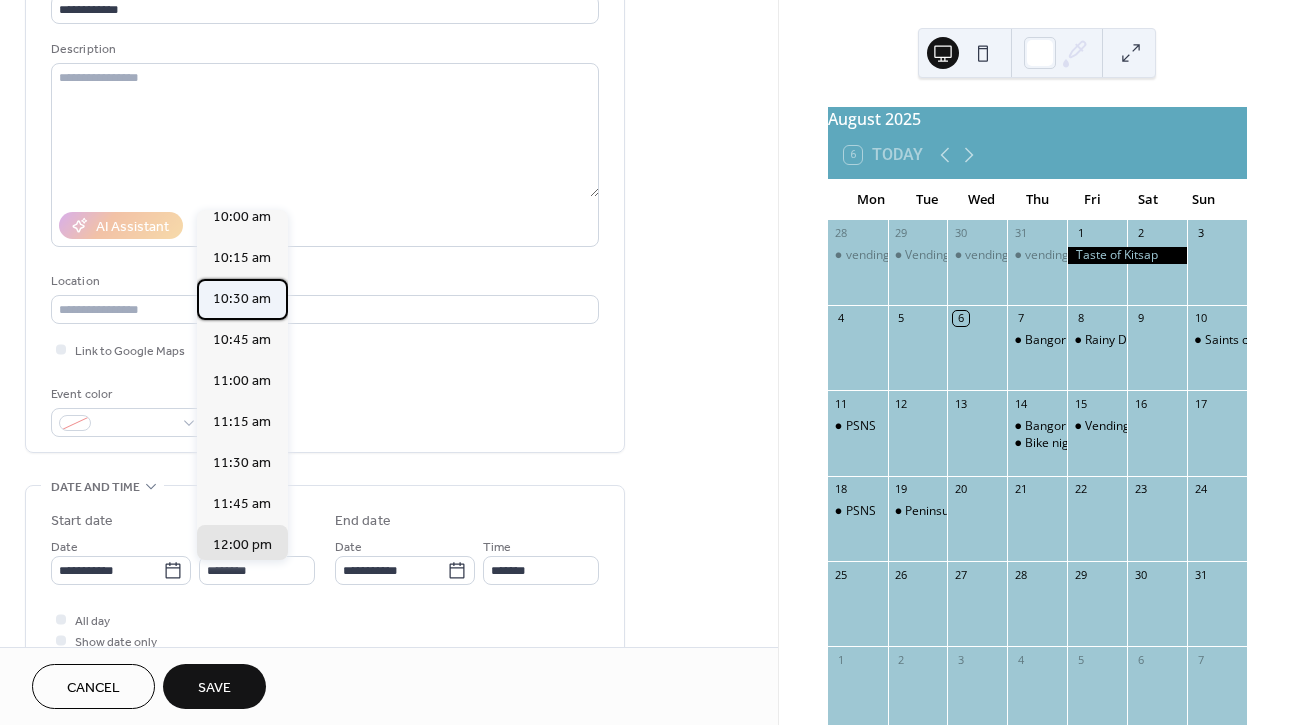 click on "10:30 am" at bounding box center [242, 299] 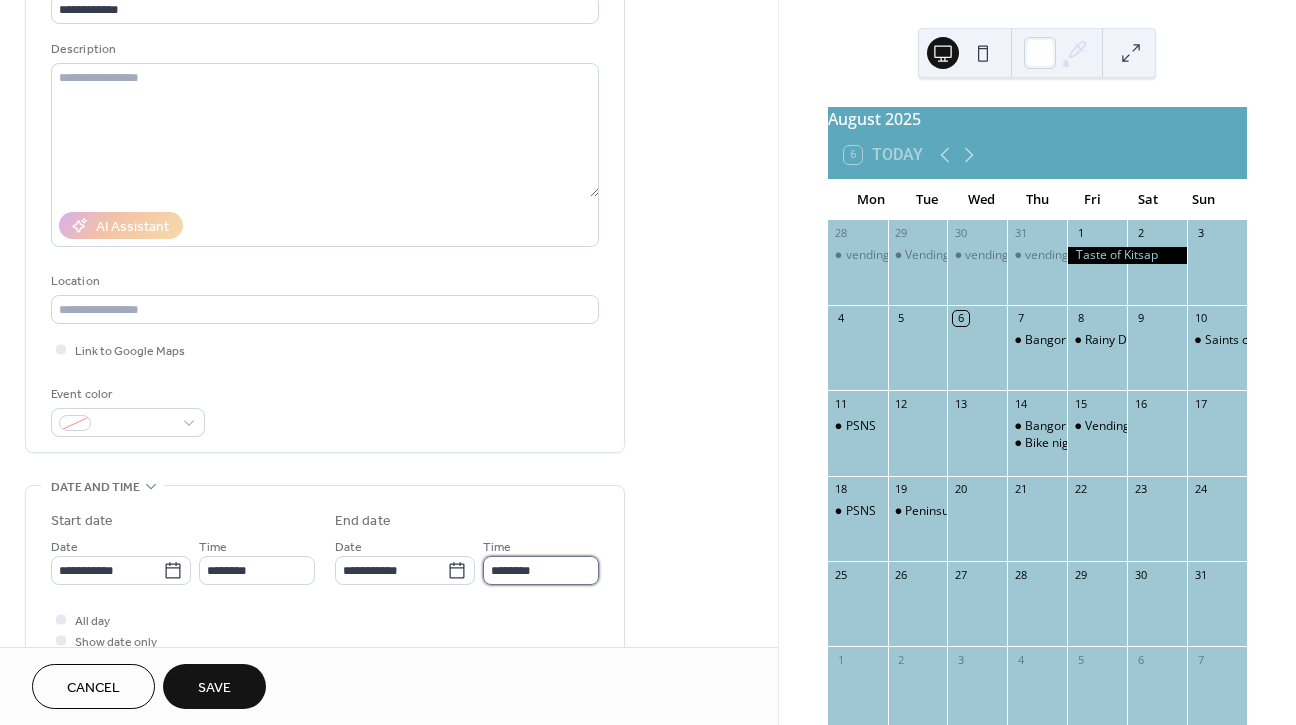 click on "********" at bounding box center [541, 570] 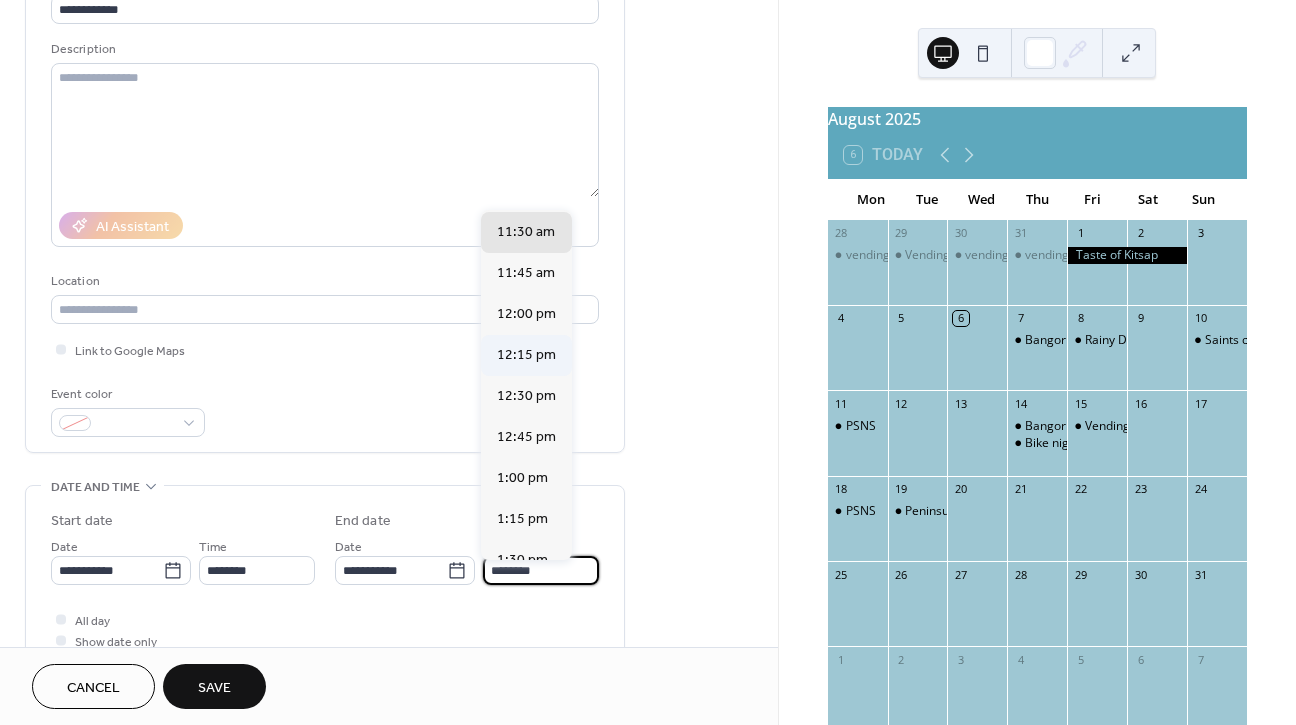 scroll, scrollTop: 143, scrollLeft: 0, axis: vertical 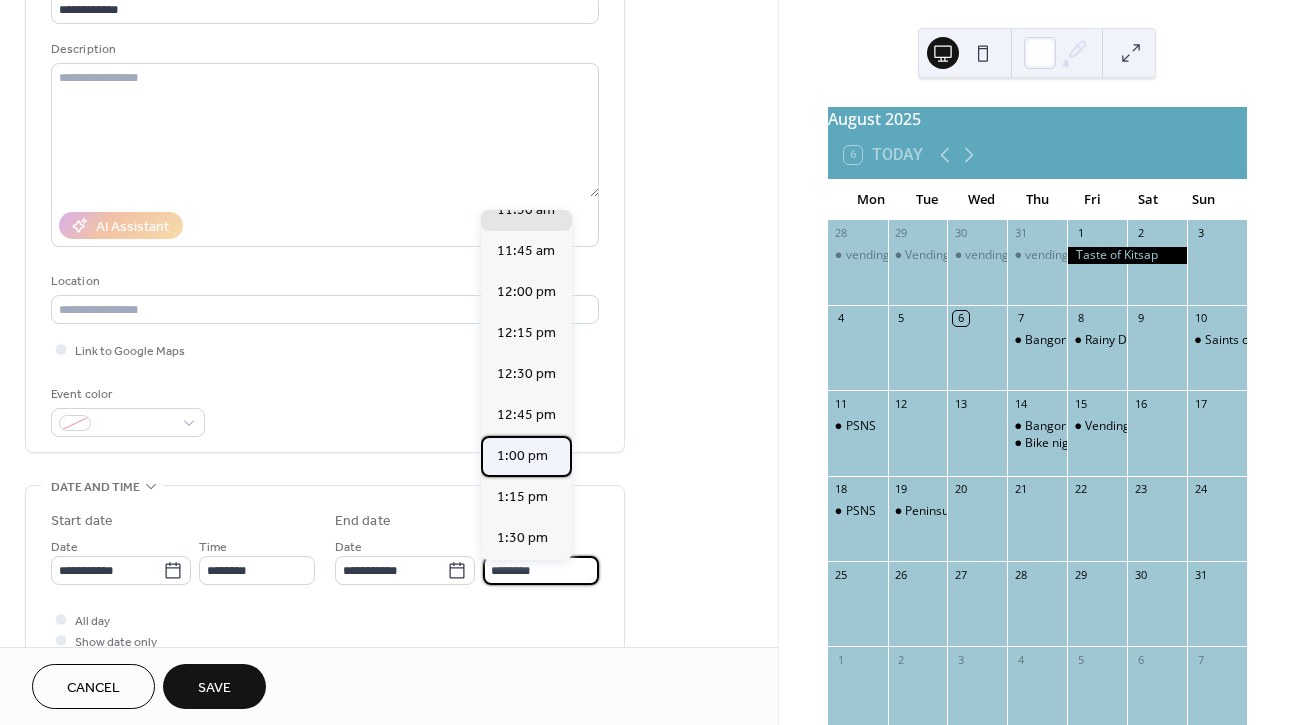 click on "1:00 pm" at bounding box center (522, 456) 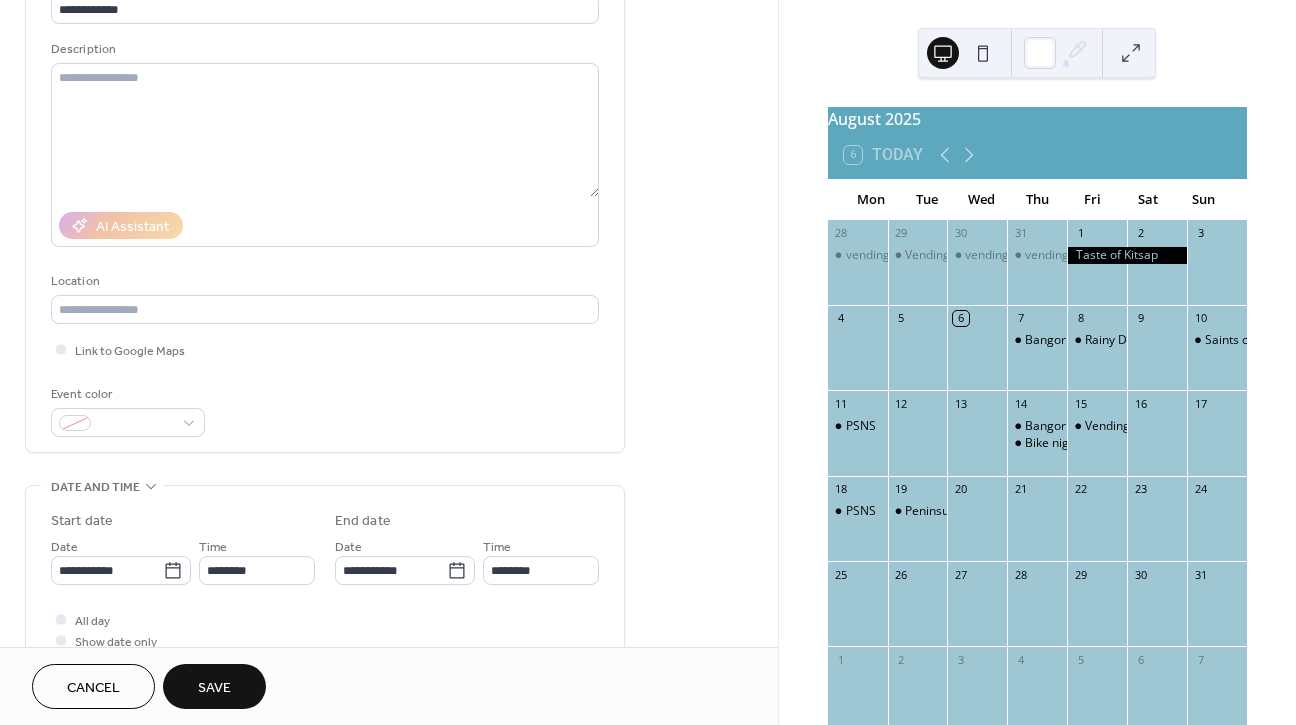 type on "*******" 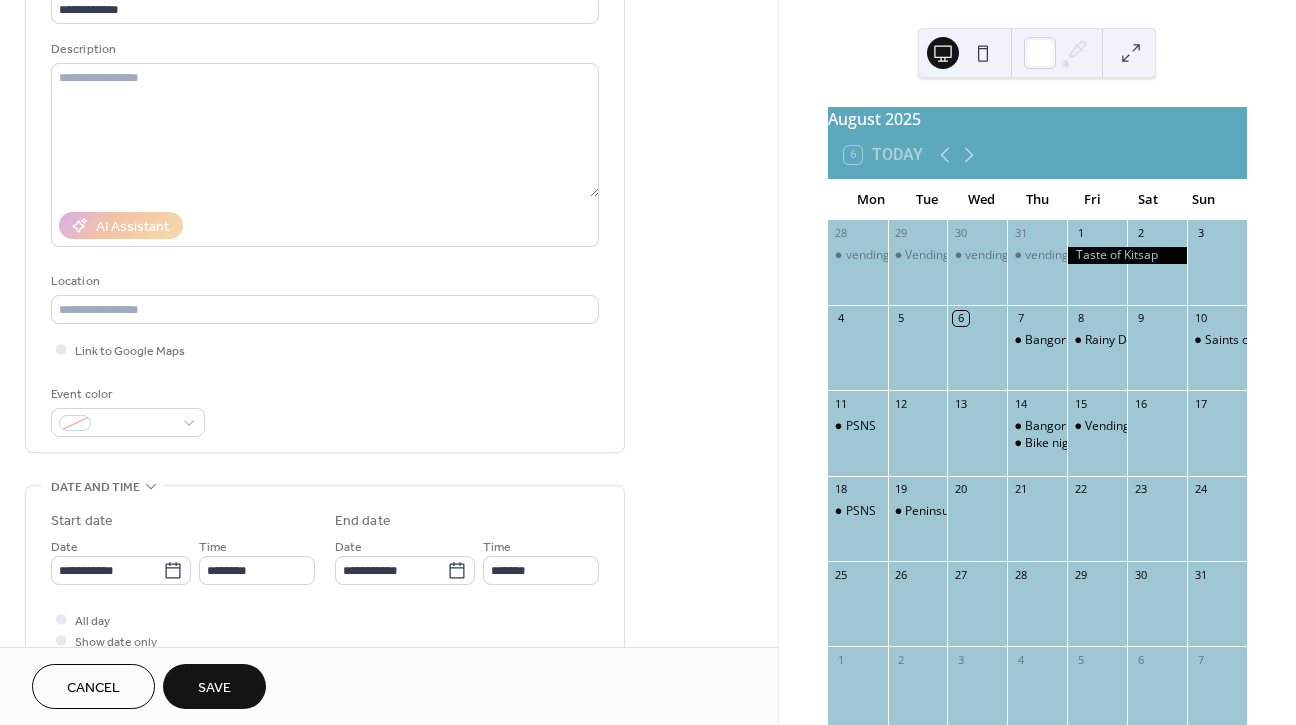 click on "Save" at bounding box center [214, 688] 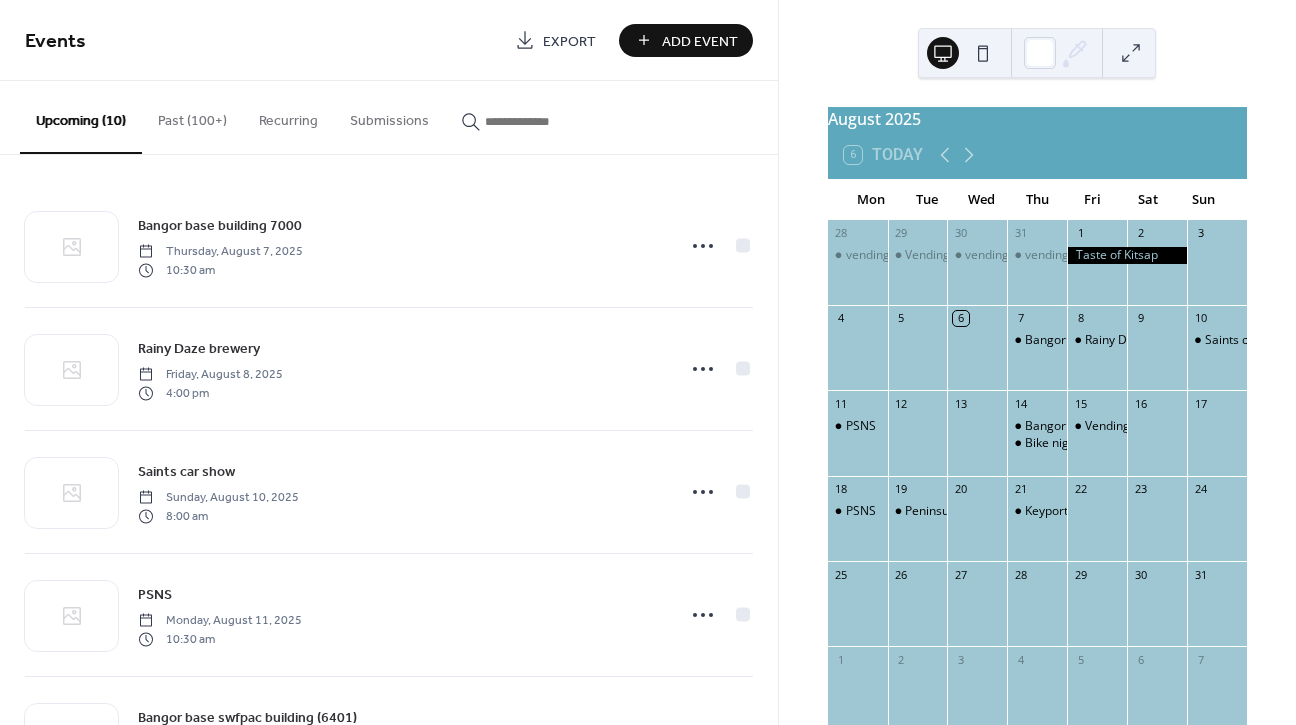 click on "Add Event" at bounding box center (700, 41) 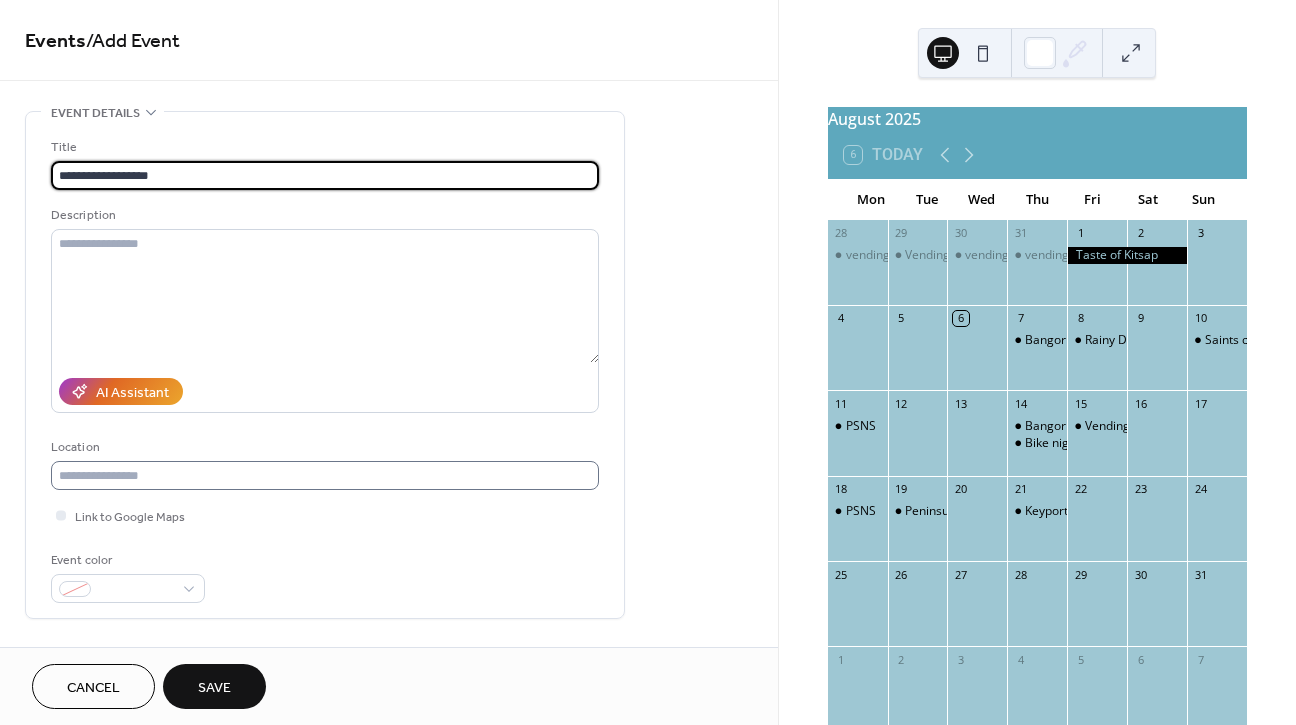 type on "**********" 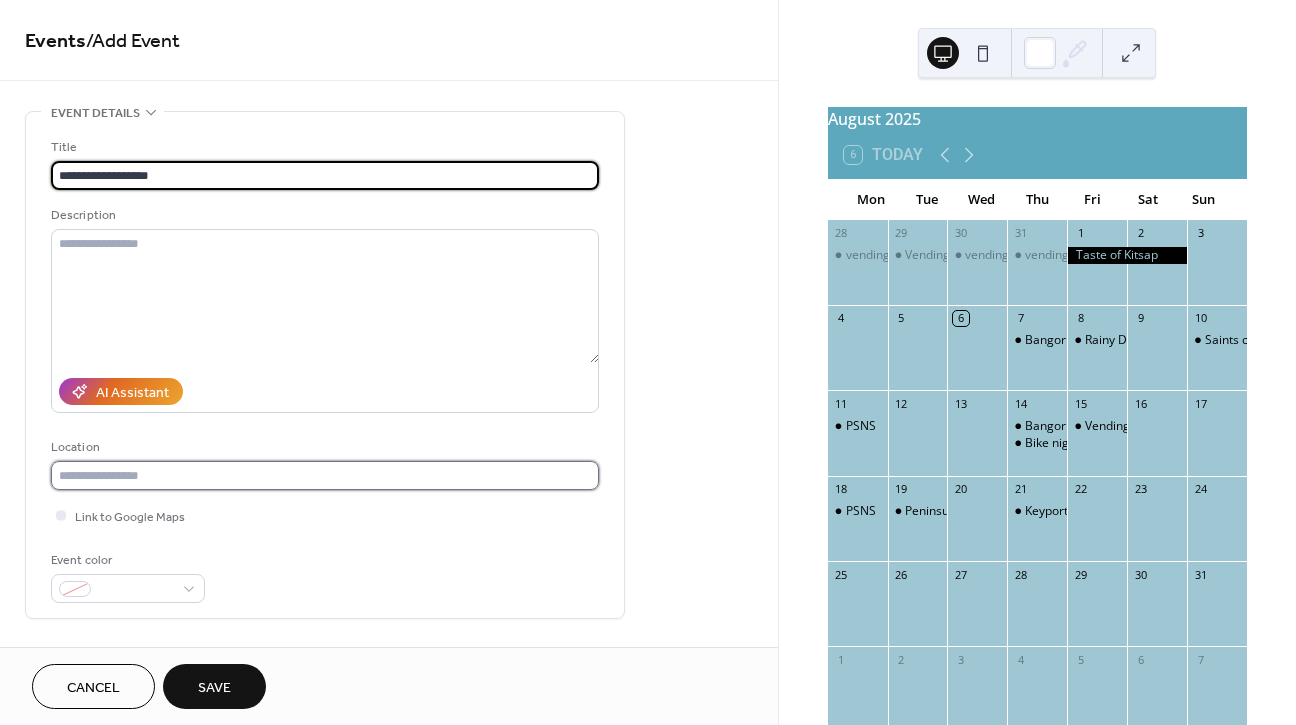 click at bounding box center [325, 475] 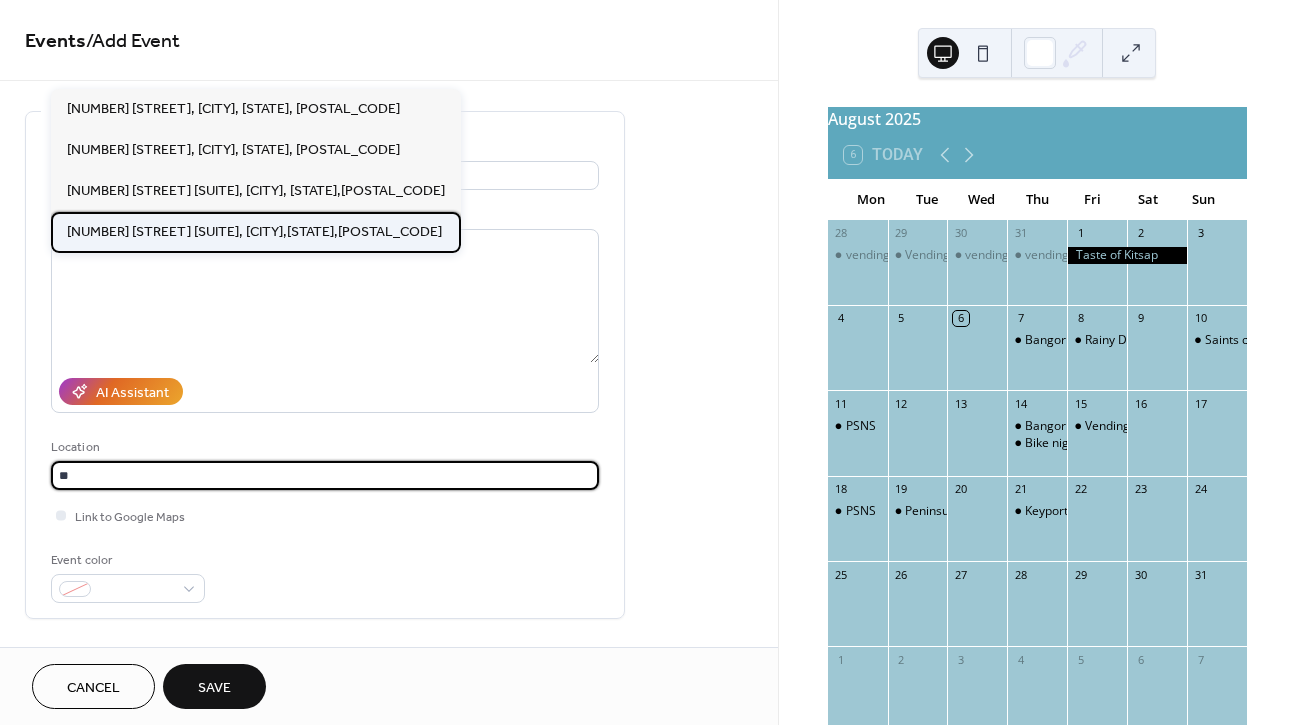click on "[NUMBER] [STREET] [SUITE], [CITY],[STATE],[POSTAL_CODE]" at bounding box center (254, 232) 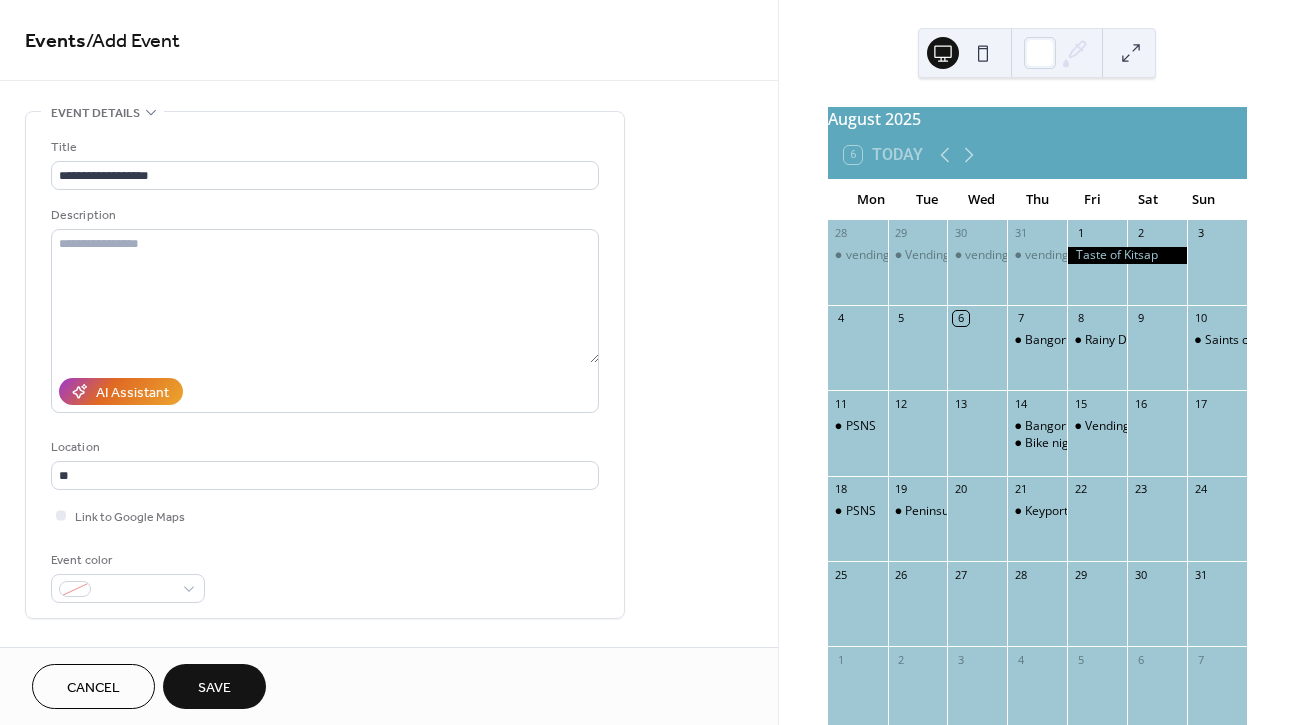 type on "**********" 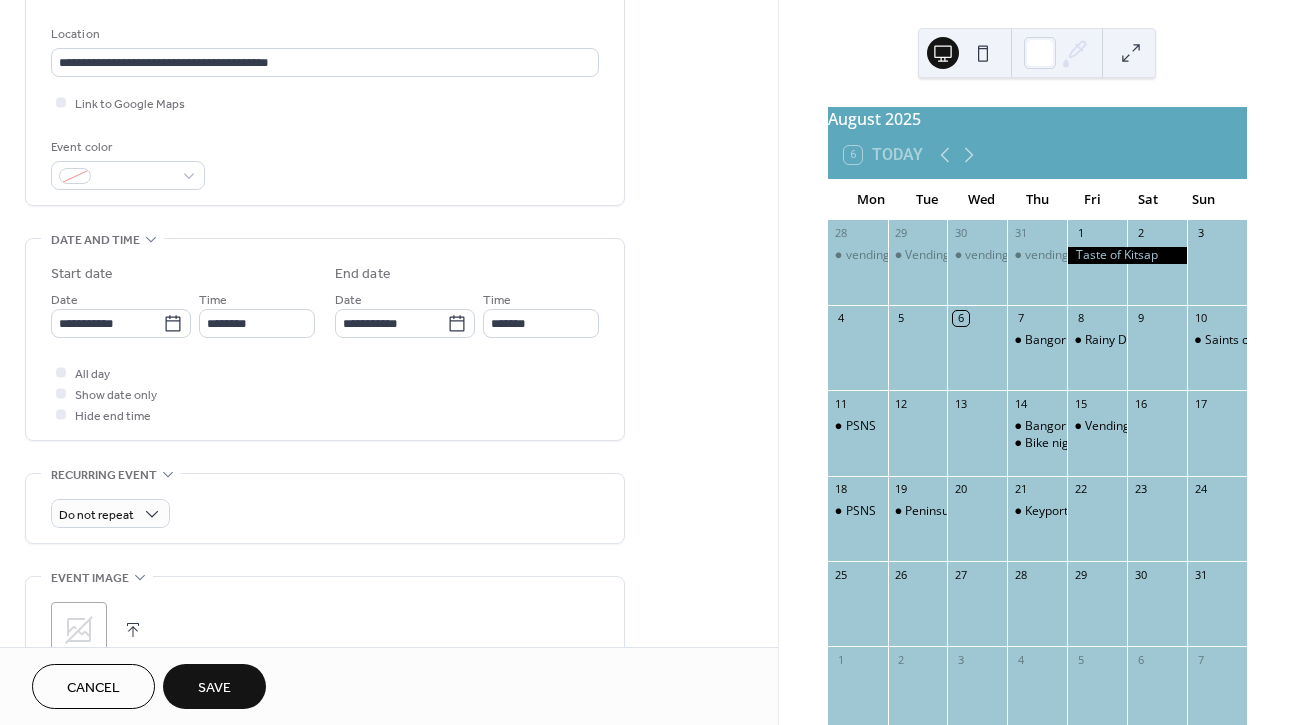 scroll, scrollTop: 415, scrollLeft: 0, axis: vertical 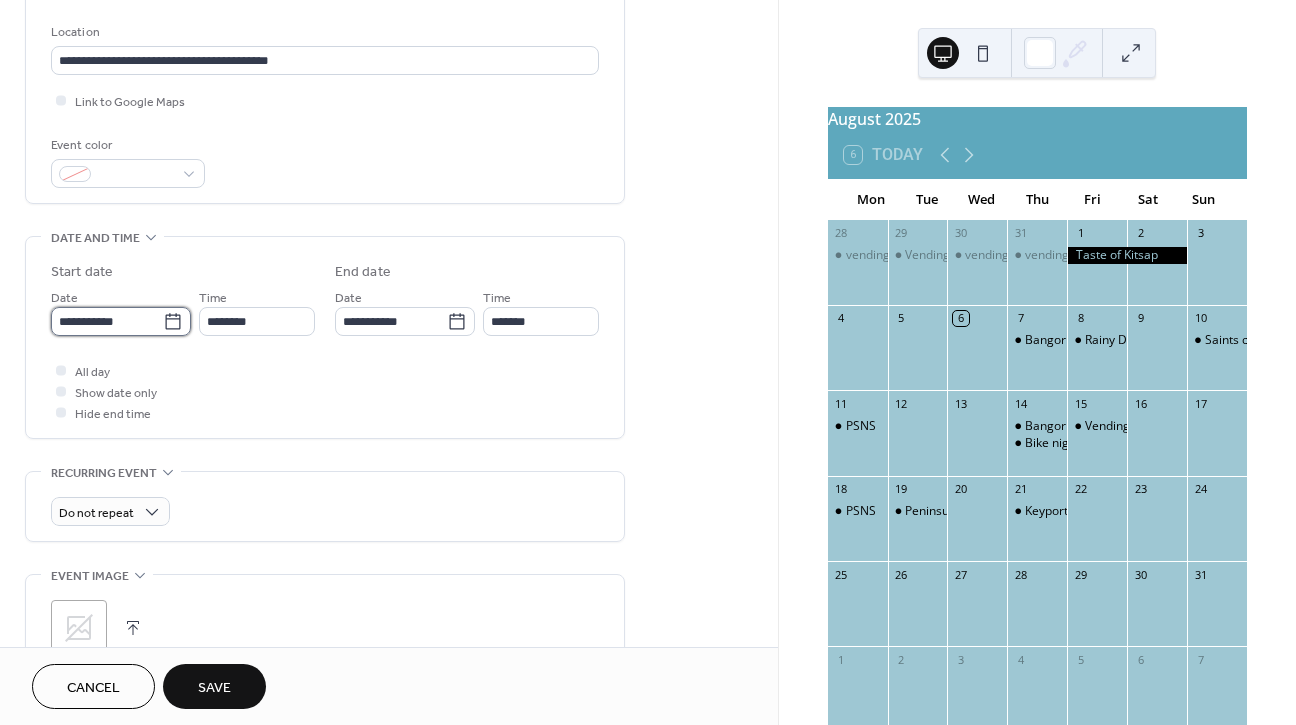 click on "**********" at bounding box center (107, 321) 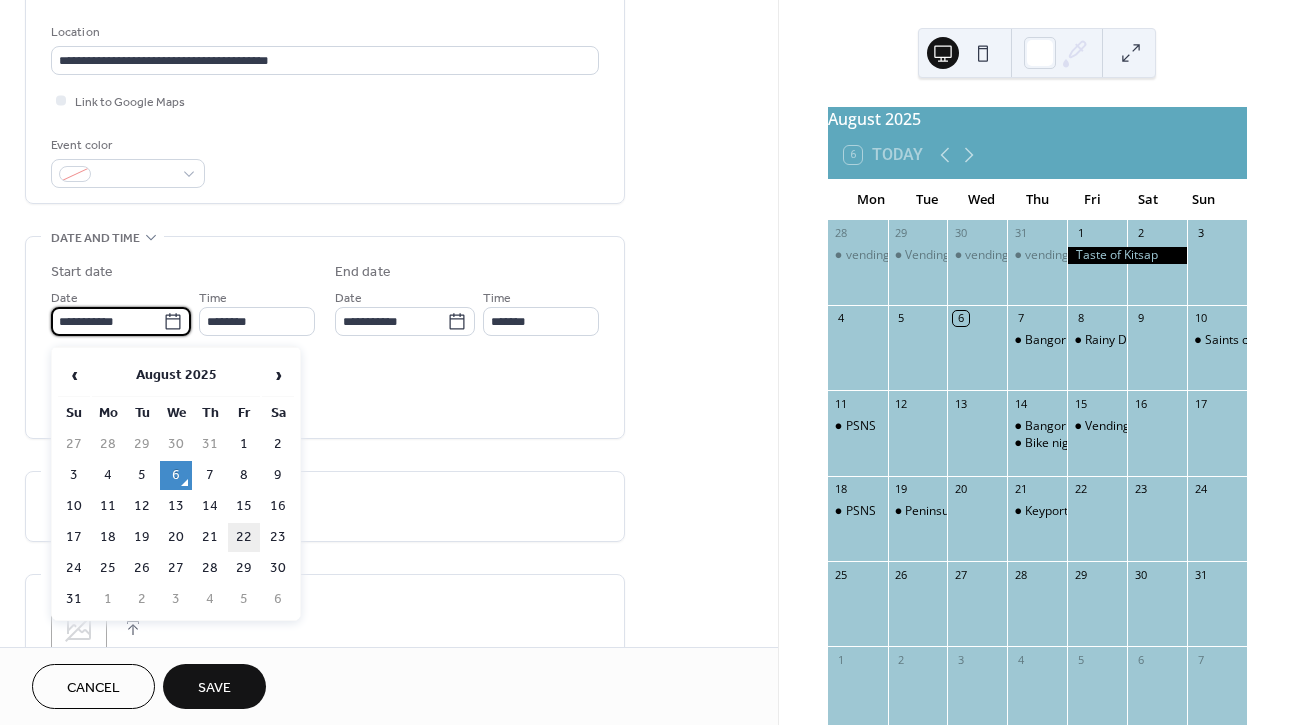 click on "22" at bounding box center (244, 537) 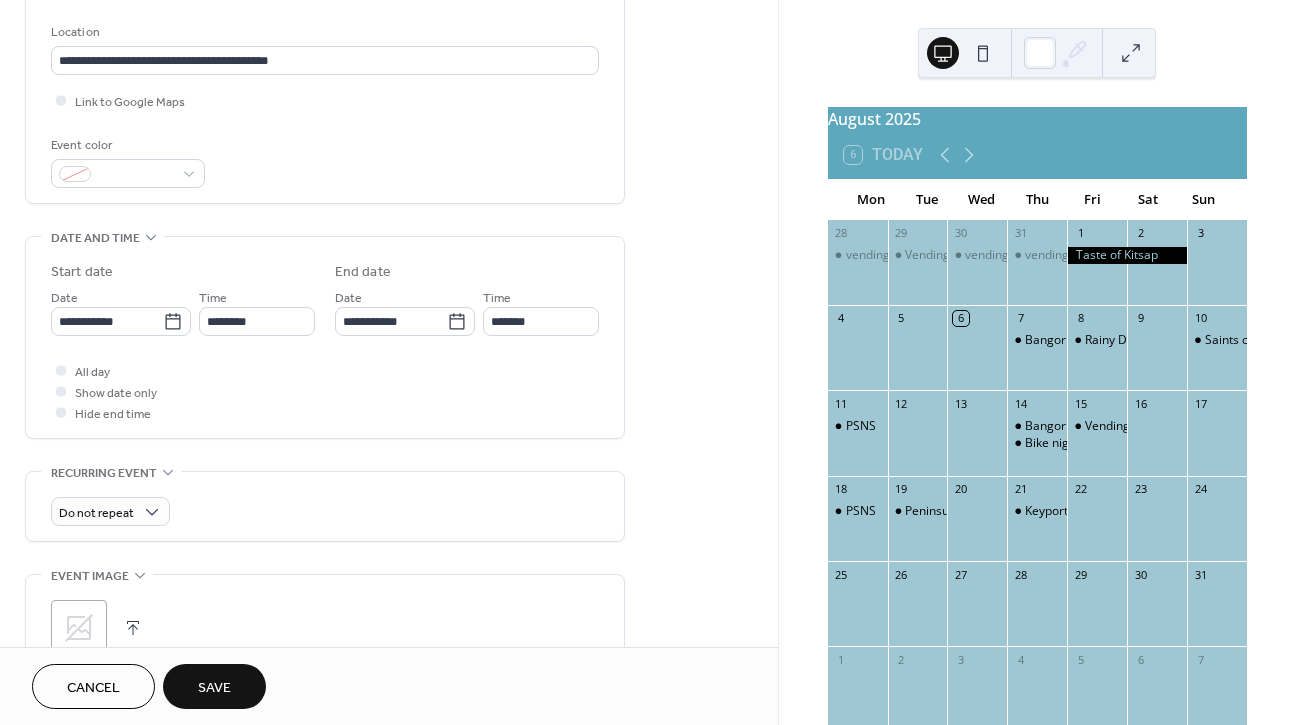 type on "**********" 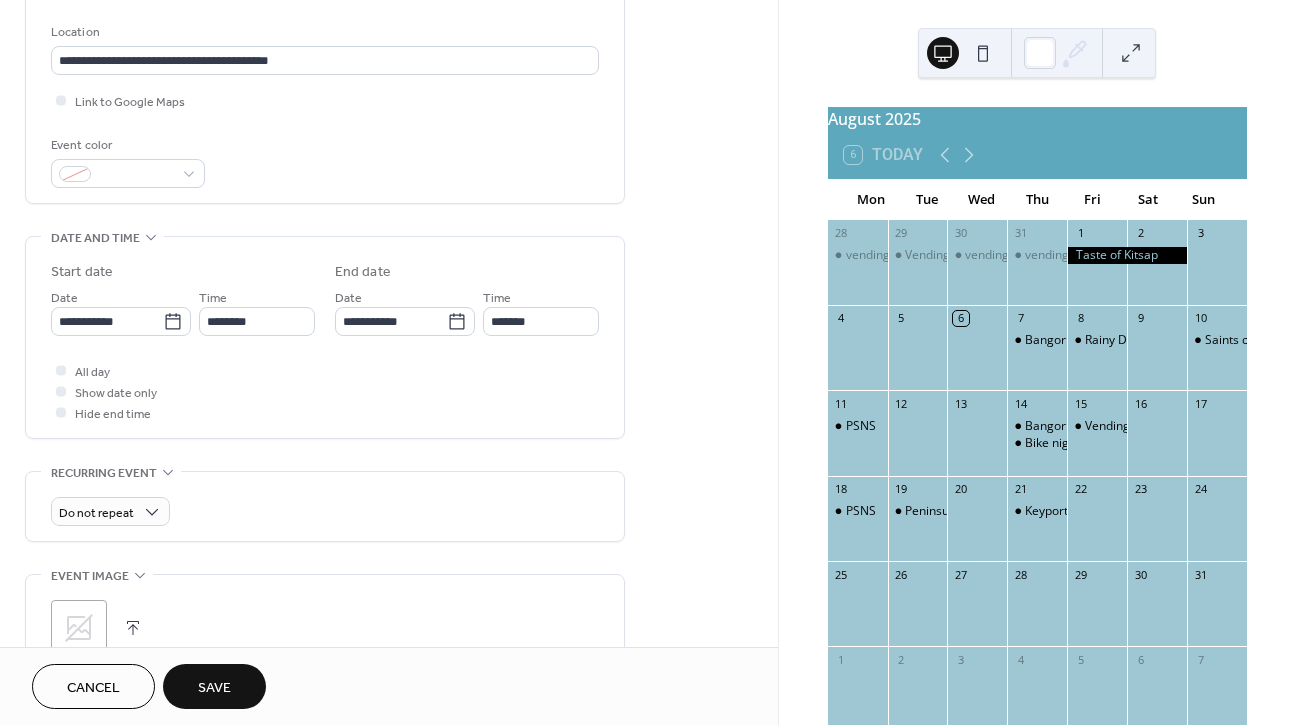 type on "**********" 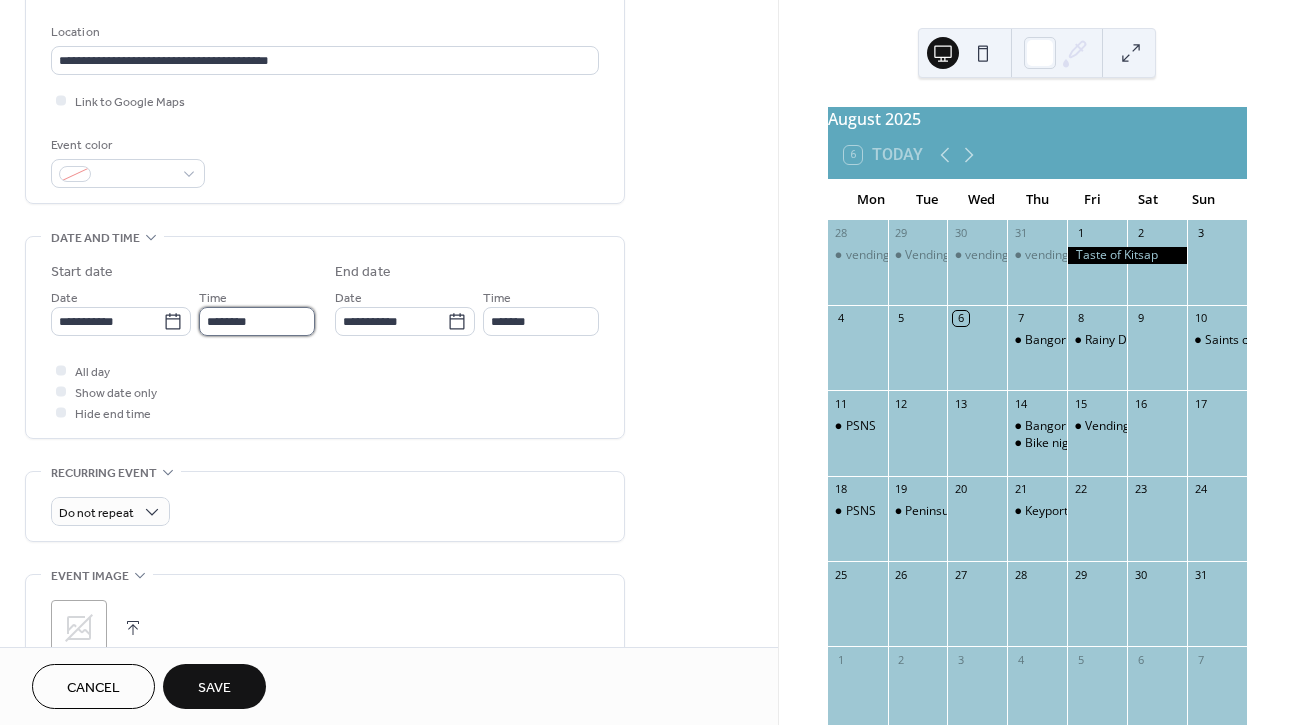 click on "********" at bounding box center (257, 321) 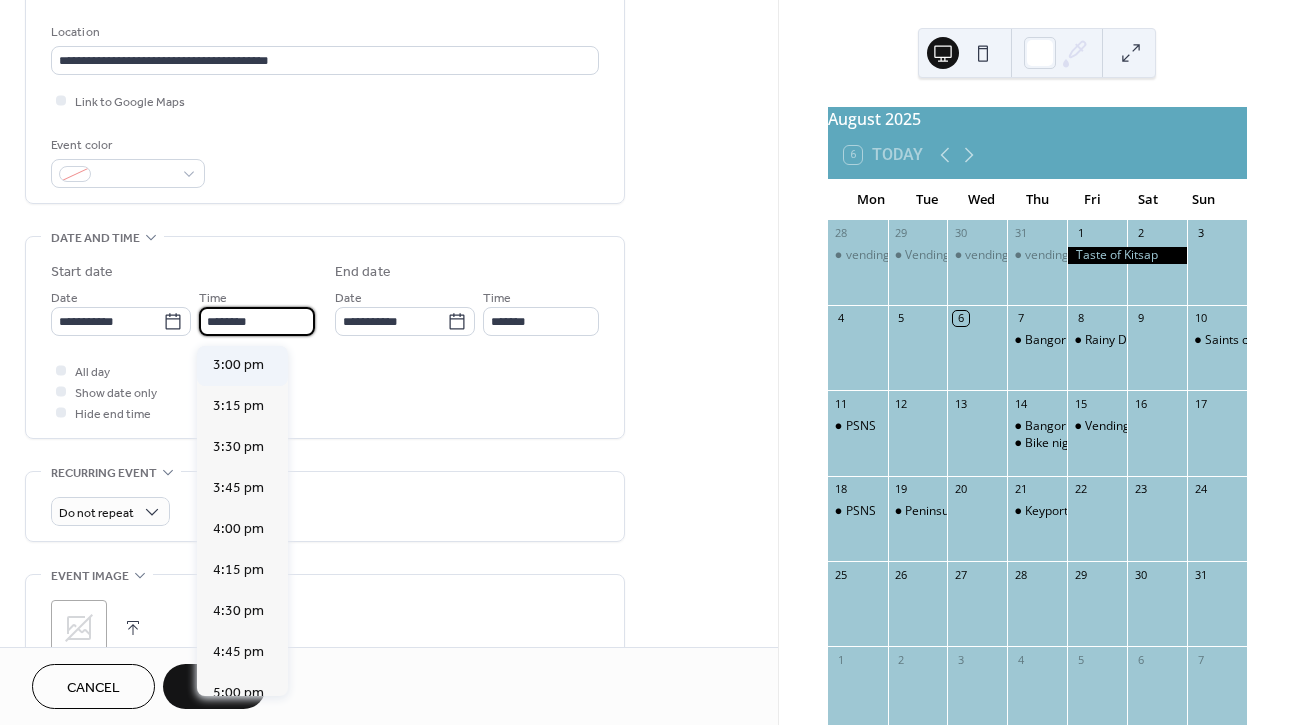 scroll, scrollTop: 2485, scrollLeft: 0, axis: vertical 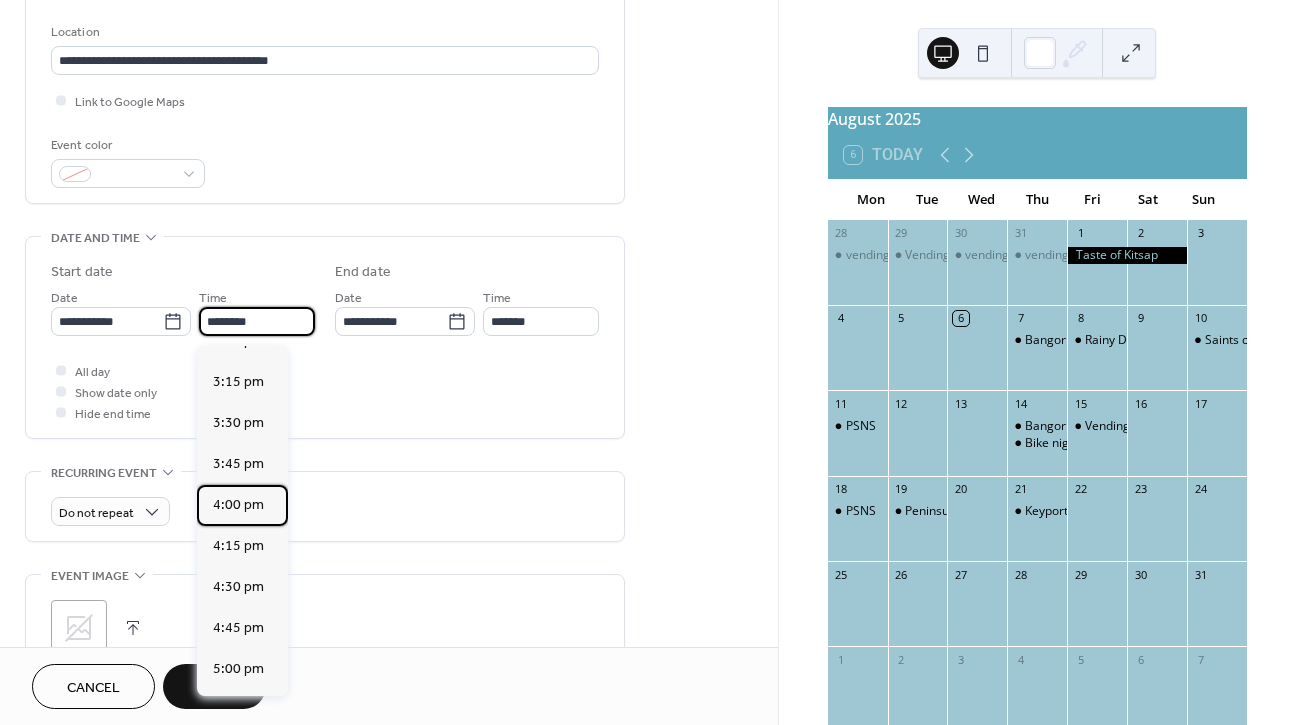 click on "4:00 pm" at bounding box center [238, 505] 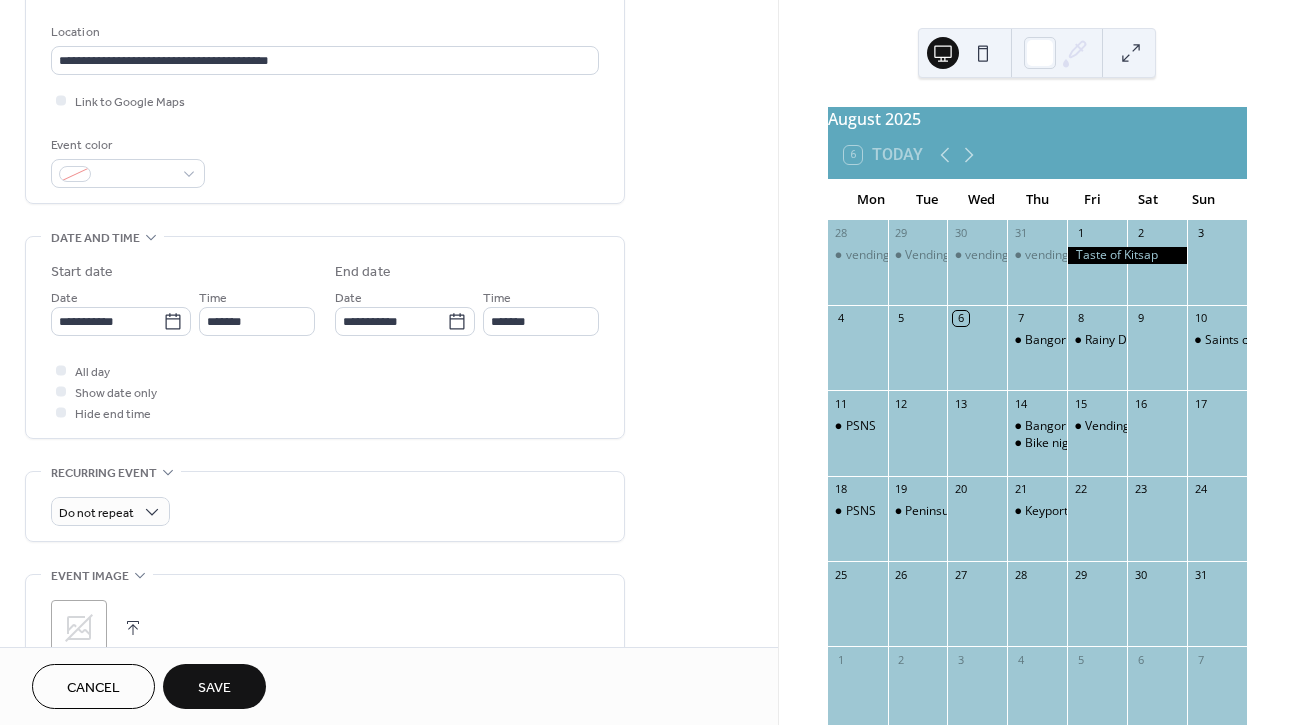 type on "*******" 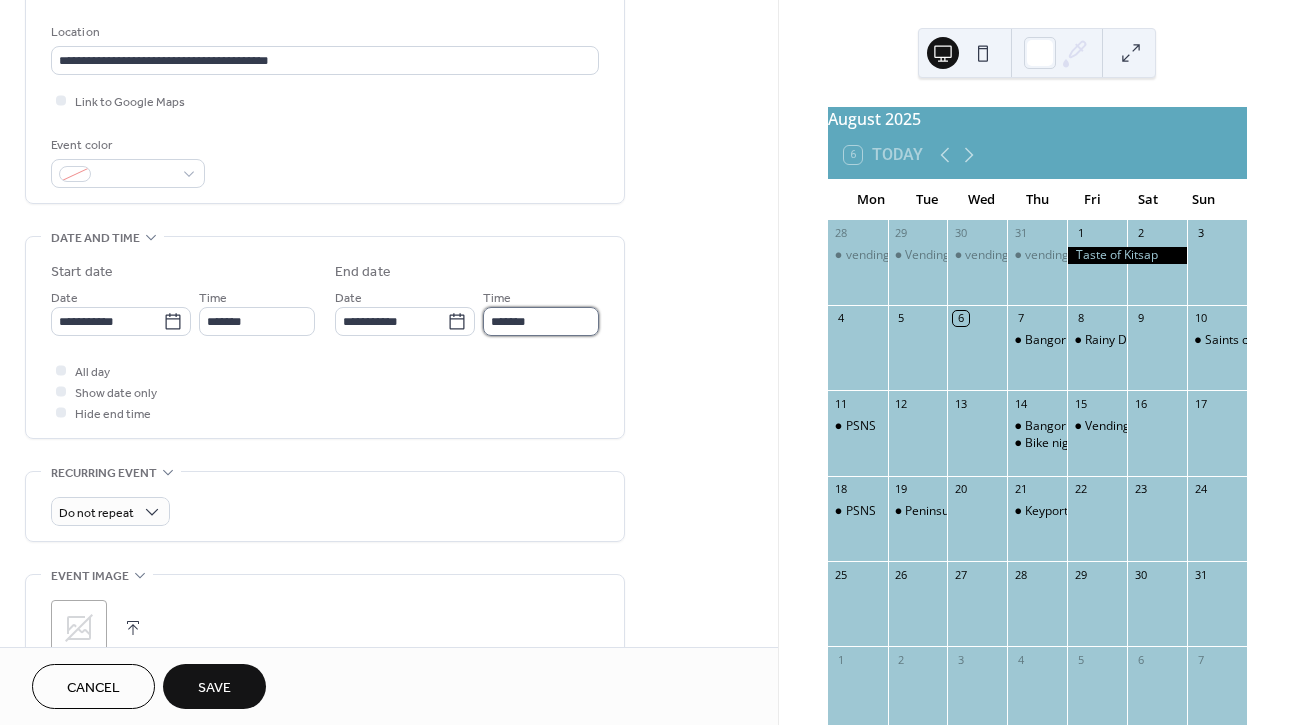 click on "*******" at bounding box center [541, 321] 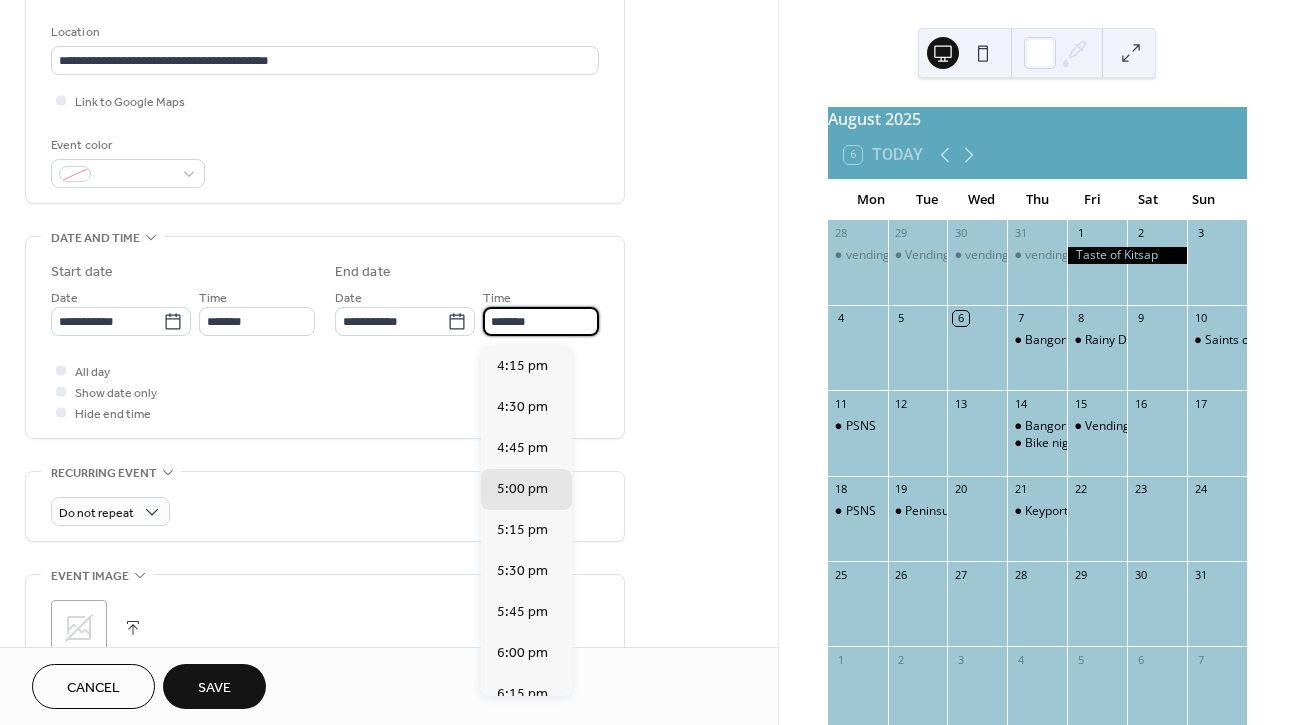 scroll, scrollTop: 169, scrollLeft: 0, axis: vertical 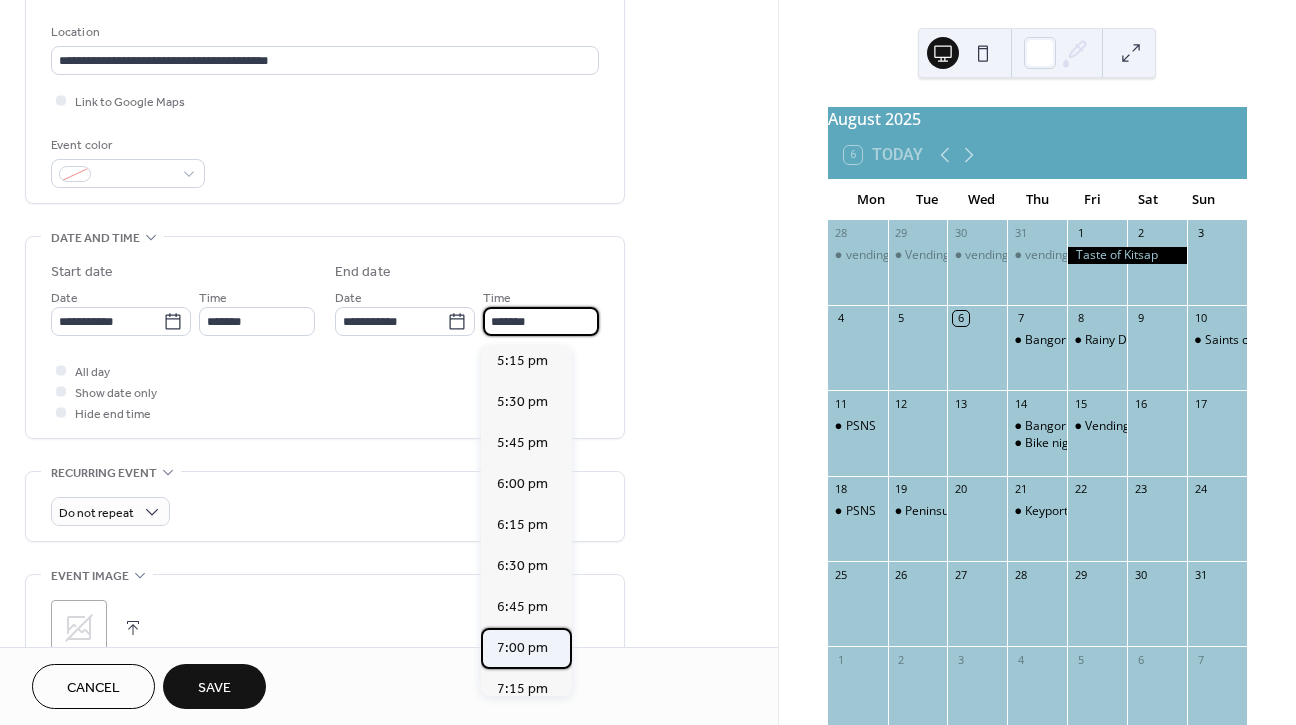 click on "7:00 pm" at bounding box center [522, 648] 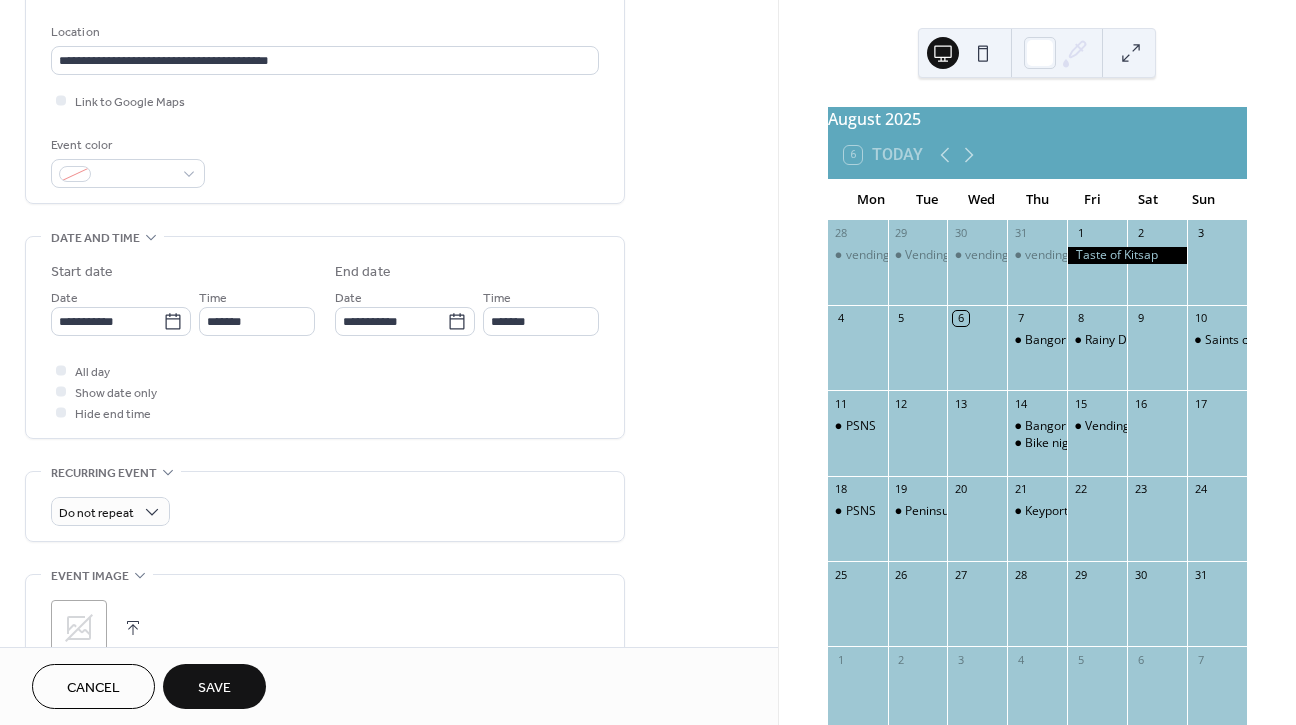 type on "*******" 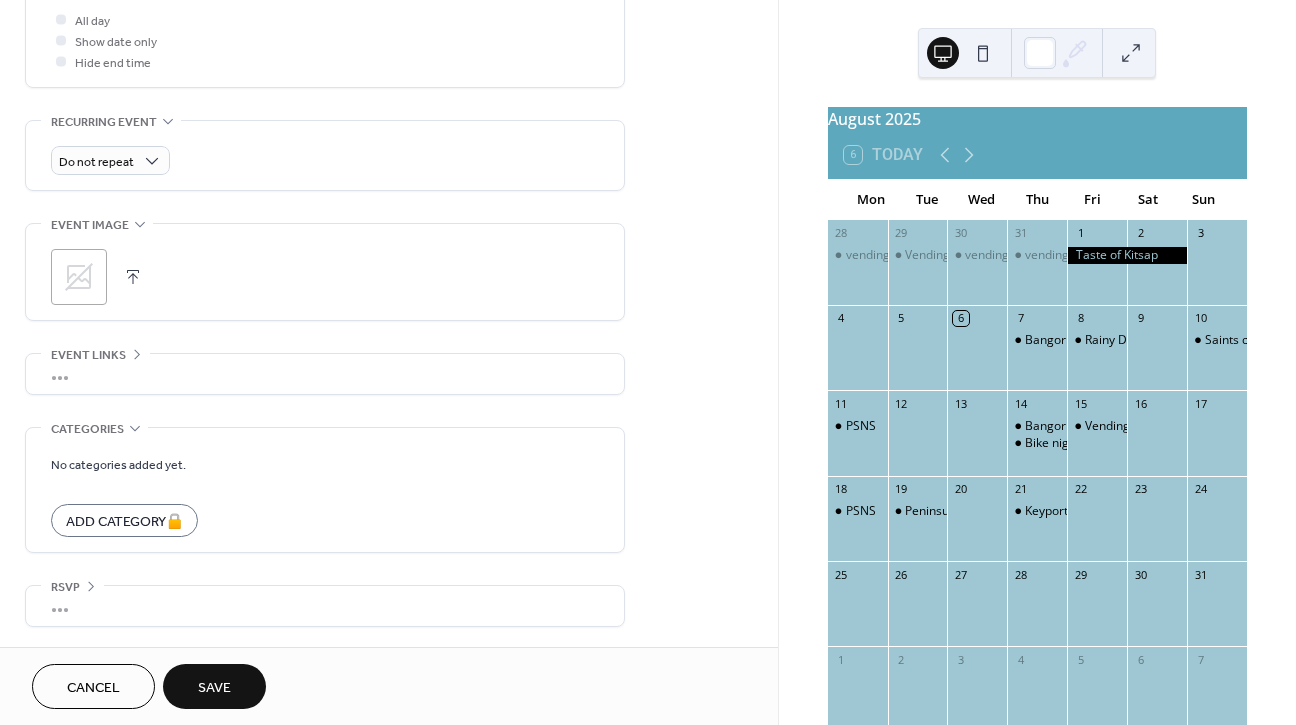 click on "Save" at bounding box center [214, 688] 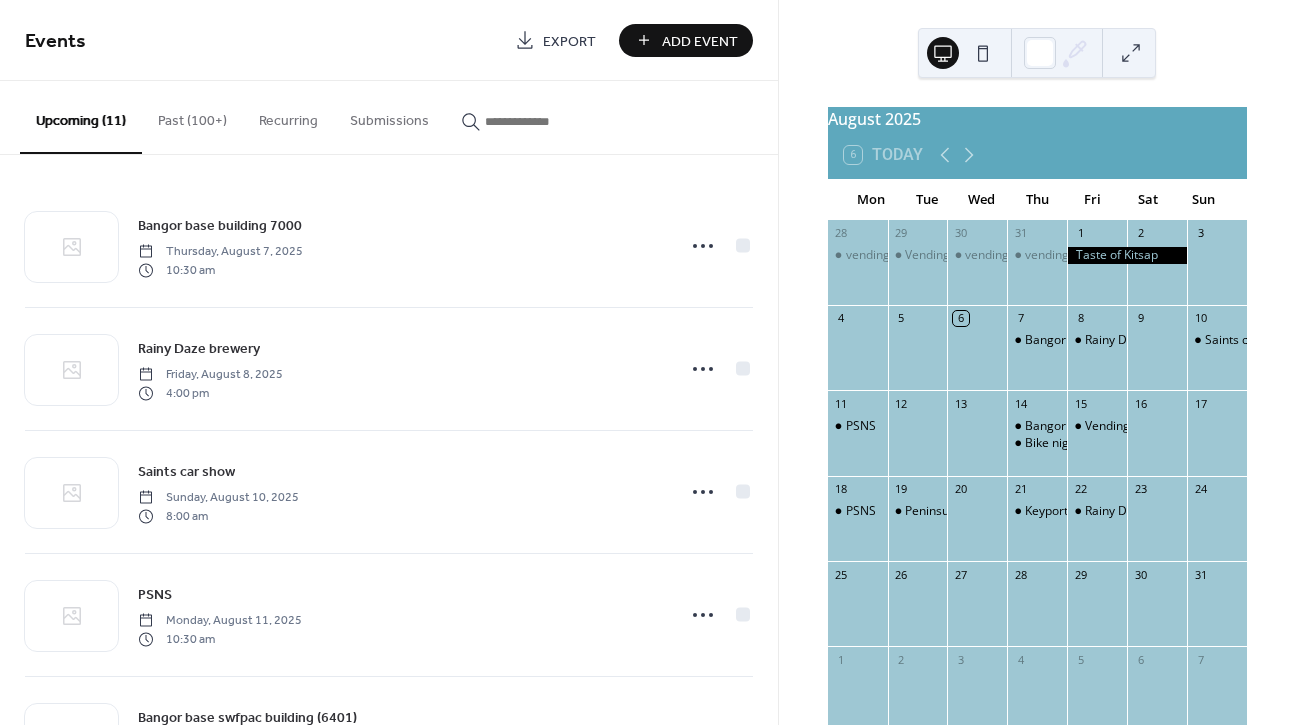 click on "Add Event" at bounding box center (700, 41) 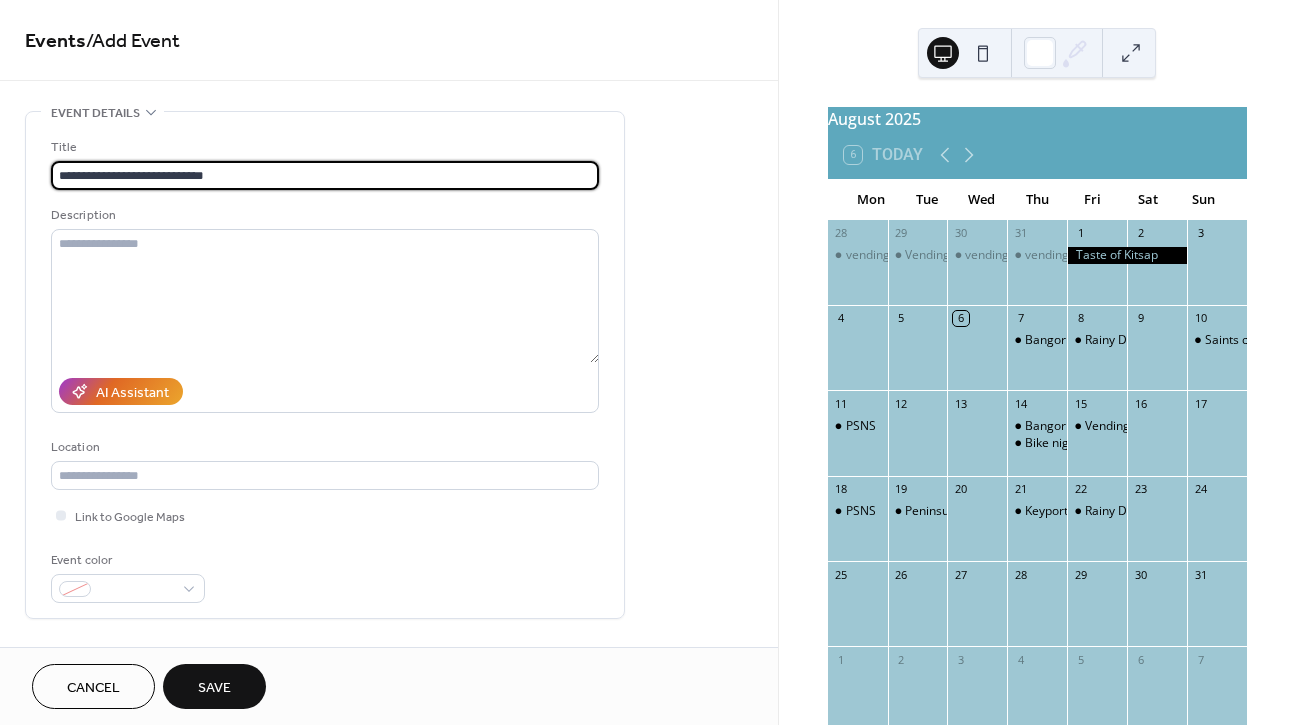 scroll, scrollTop: 234, scrollLeft: 0, axis: vertical 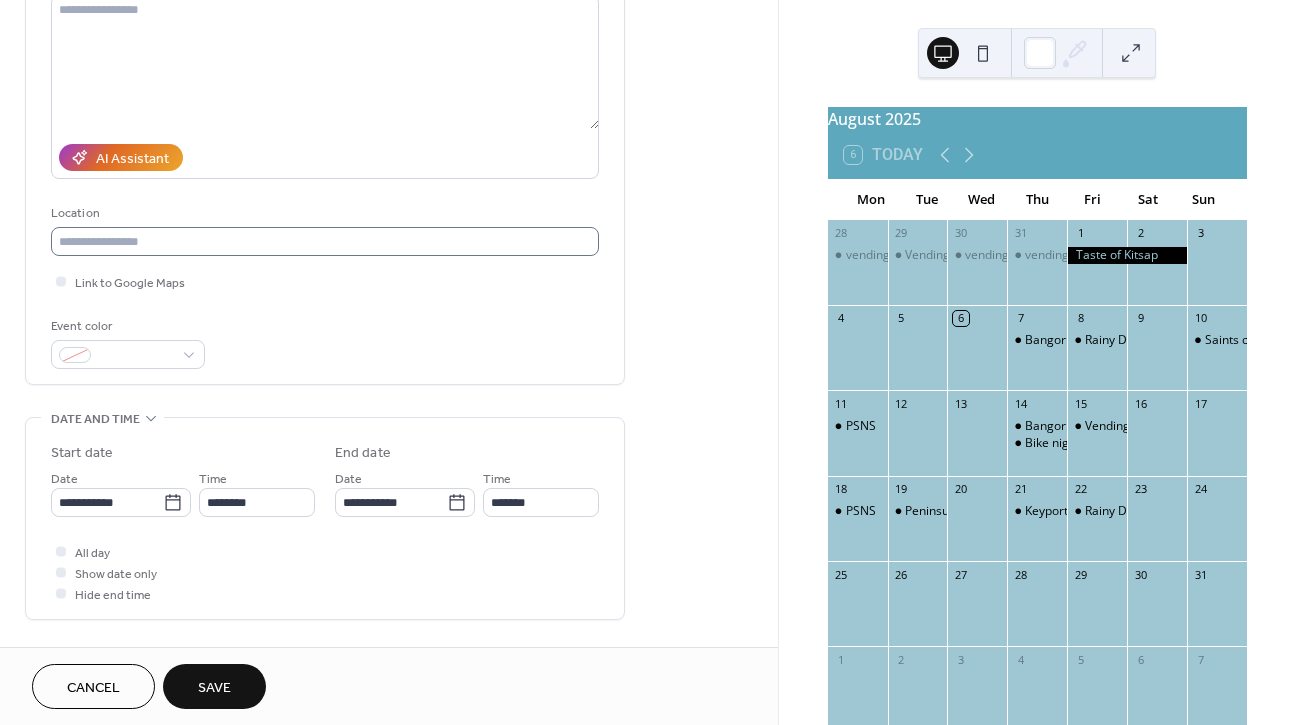 type on "**********" 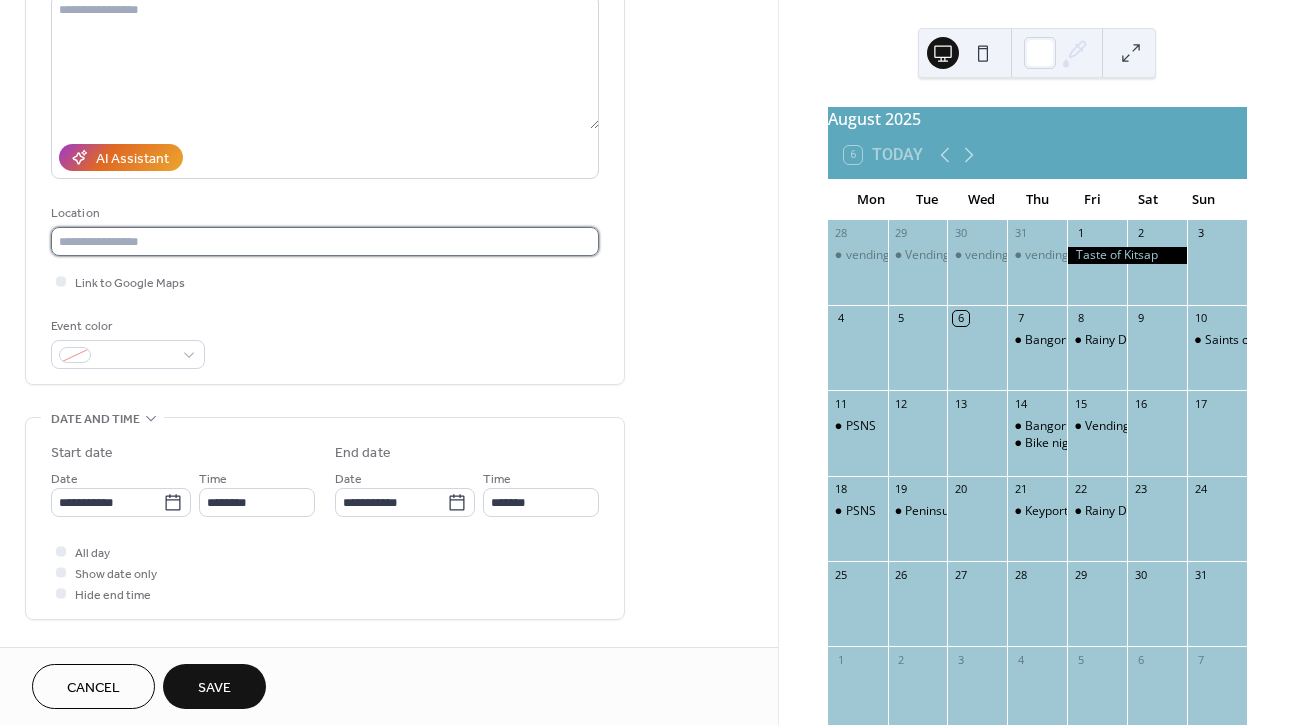 click at bounding box center (325, 241) 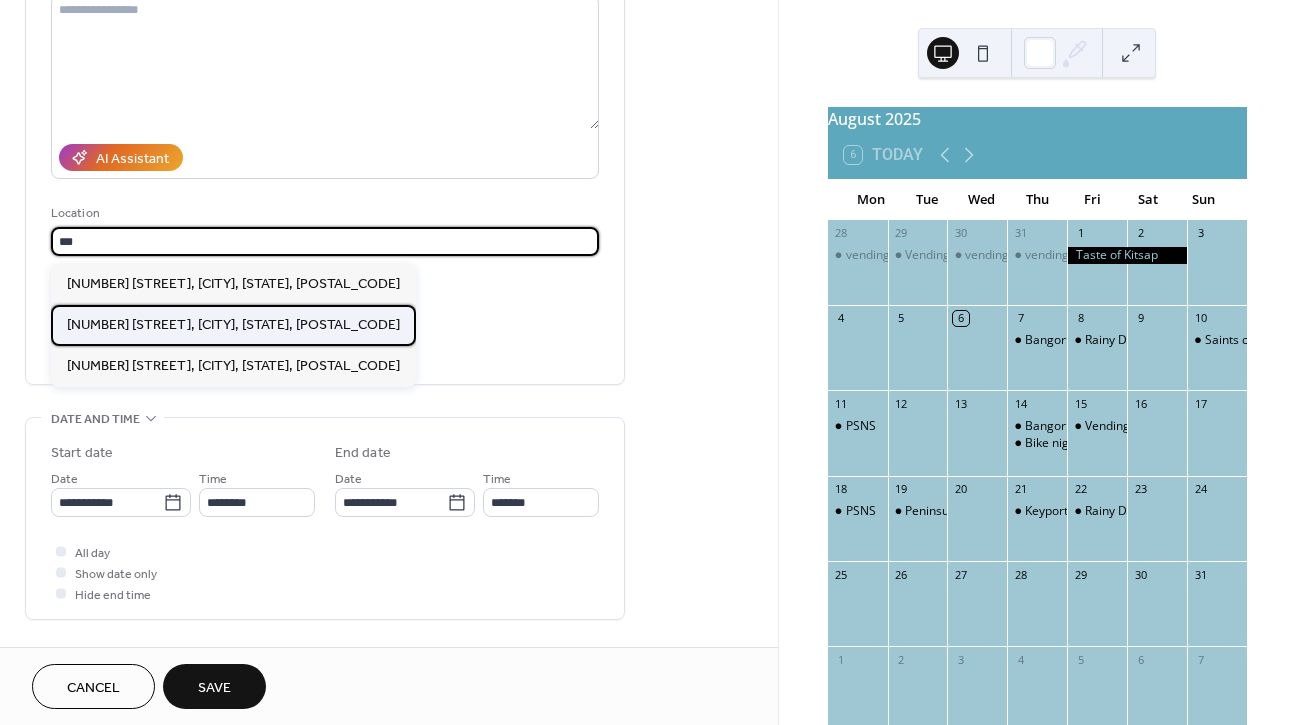 click on "[NUMBER] [STREET], [CITY], [STATE], [POSTAL_CODE]" at bounding box center [233, 325] 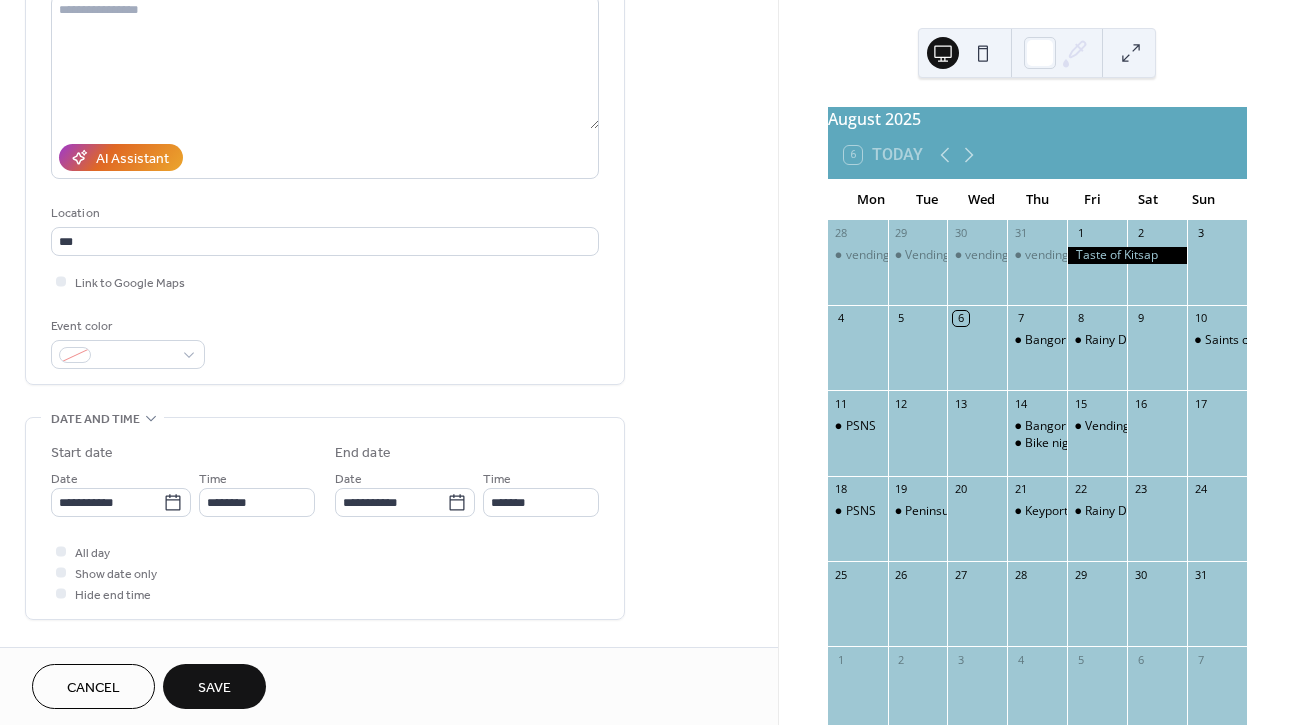 type on "**********" 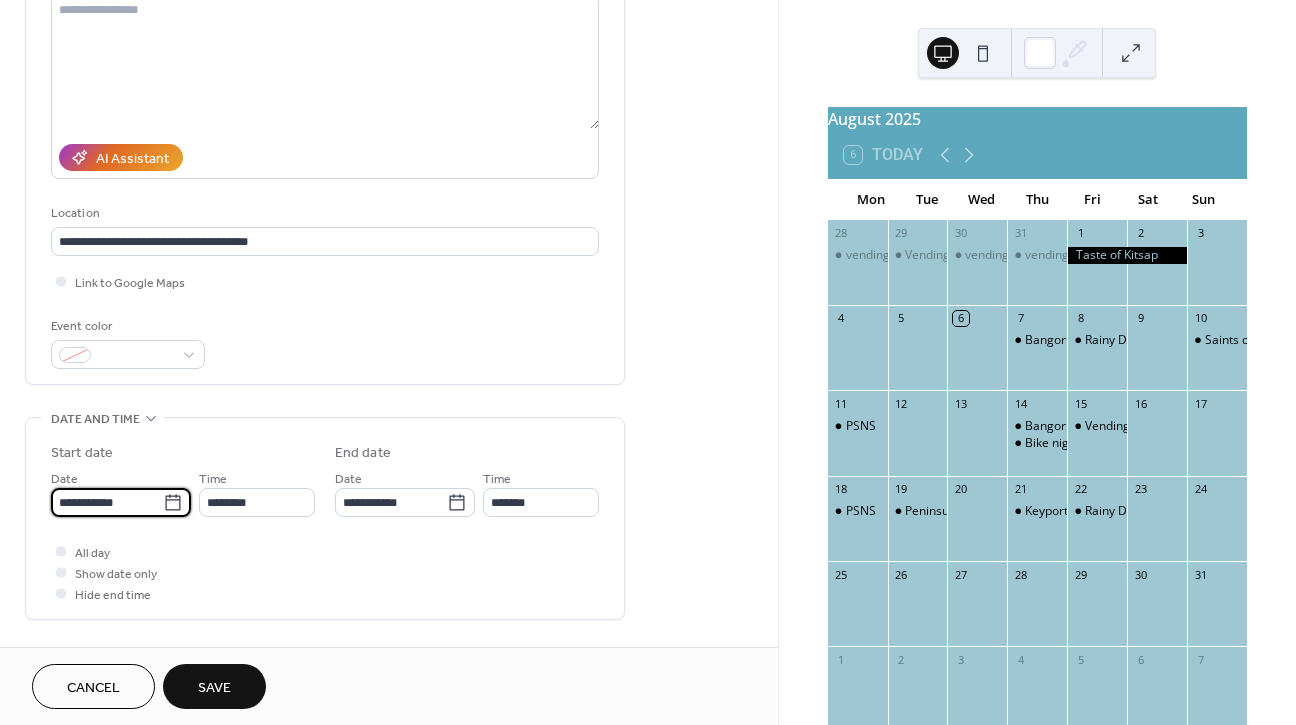 click on "**********" at bounding box center (107, 502) 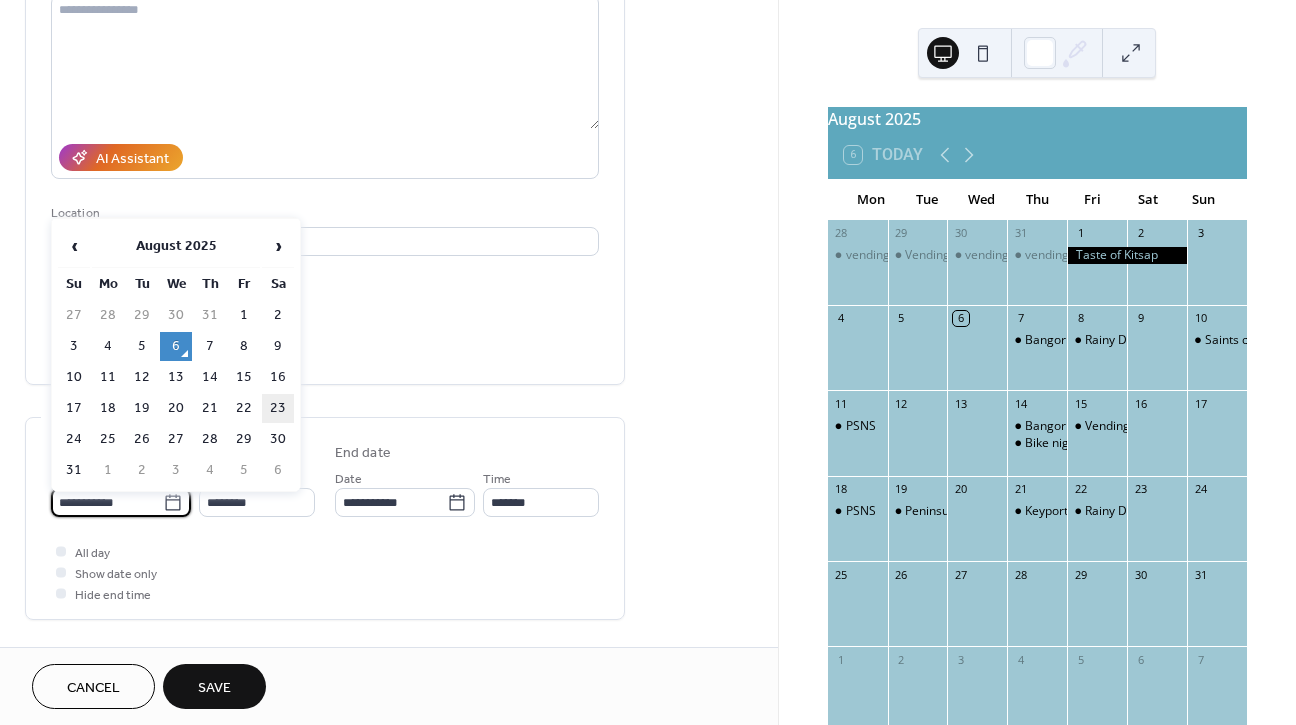 click on "23" at bounding box center (278, 408) 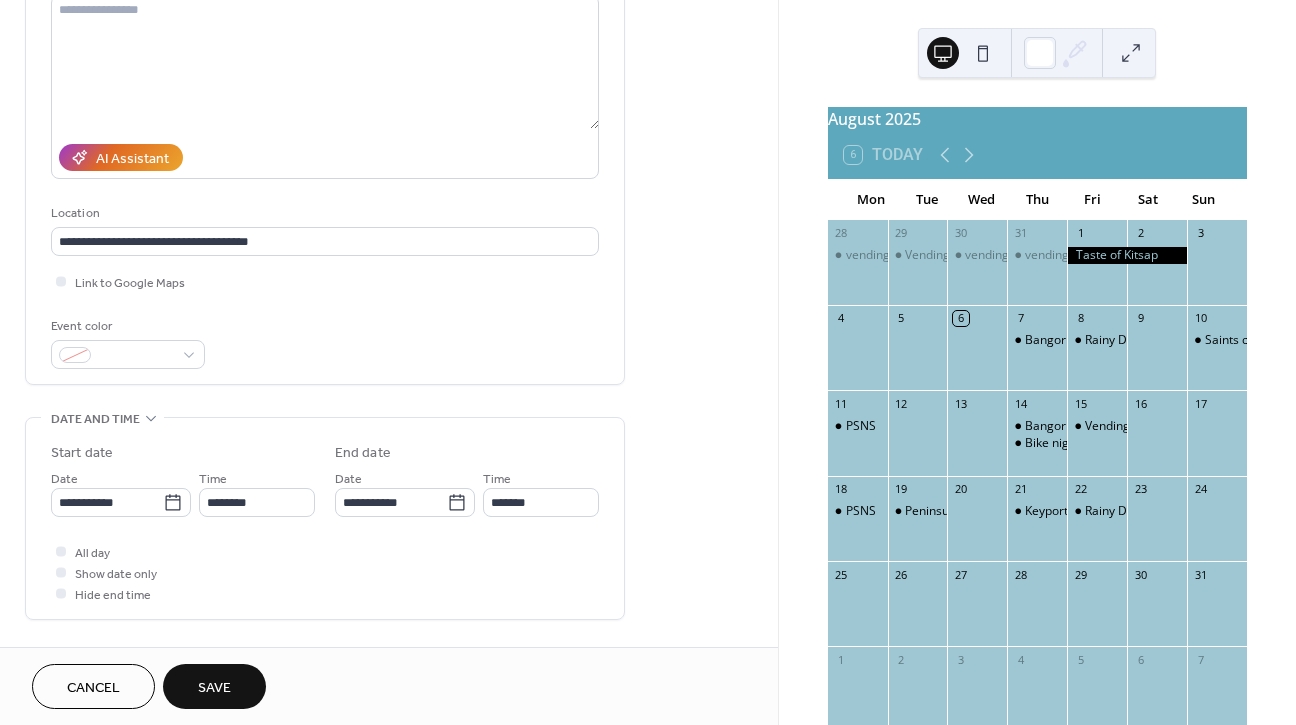 type on "**********" 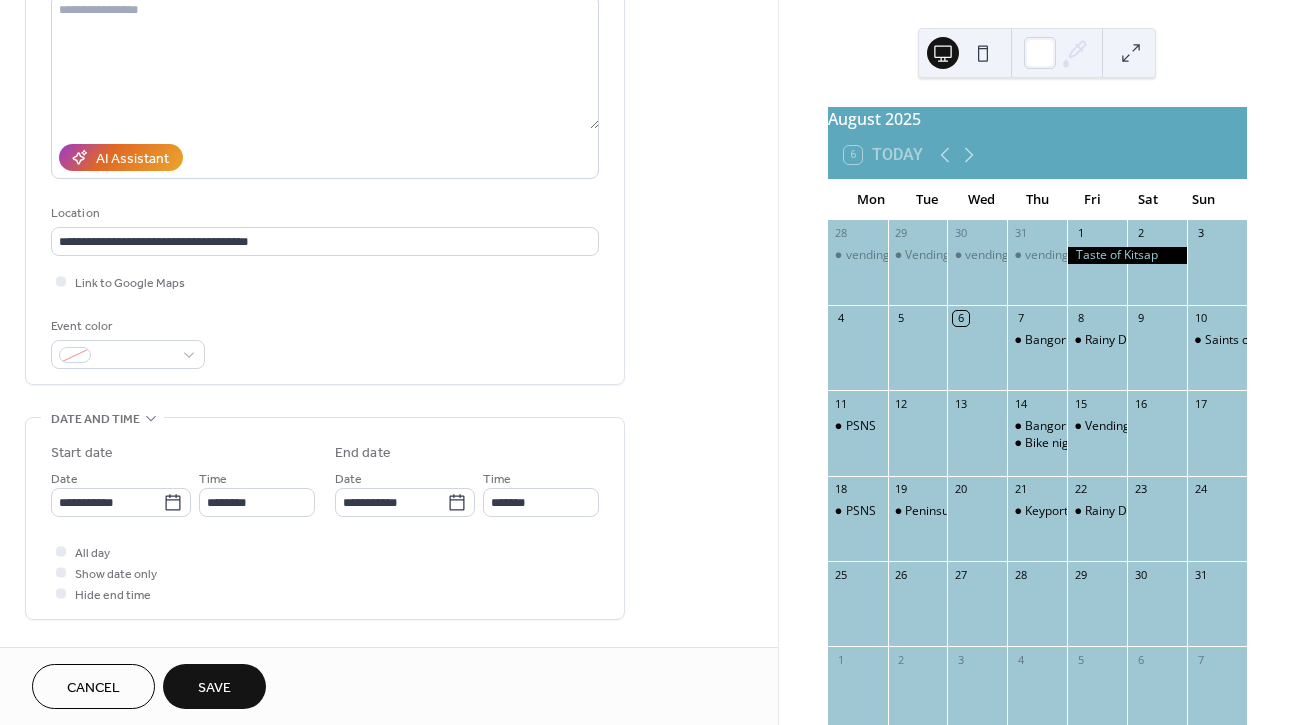 type on "**********" 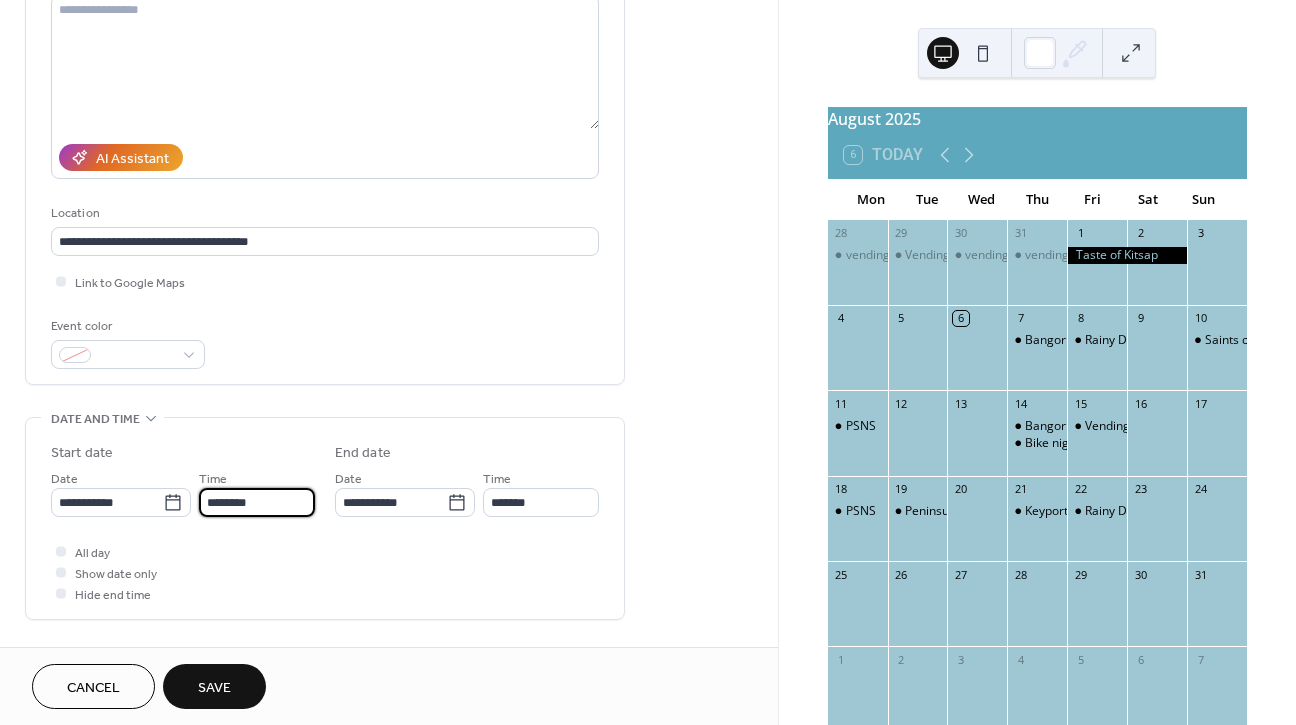 click on "********" at bounding box center (257, 502) 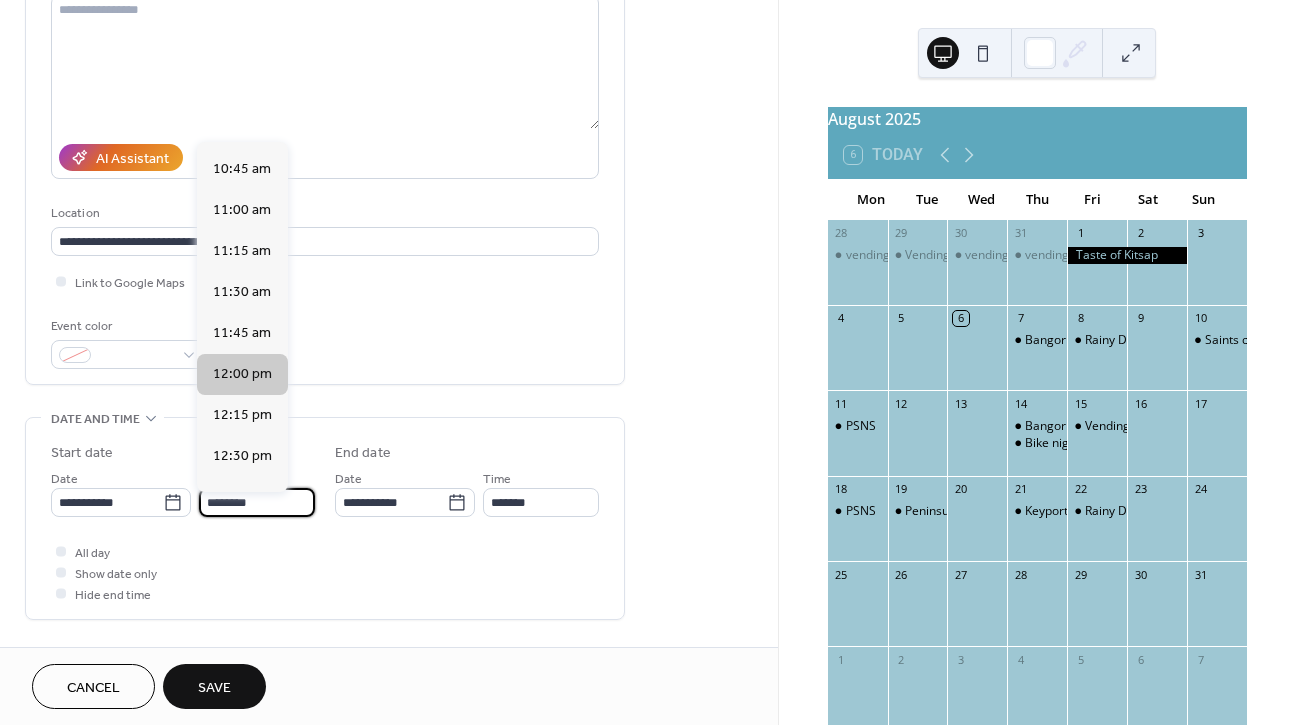 scroll, scrollTop: 1906, scrollLeft: 0, axis: vertical 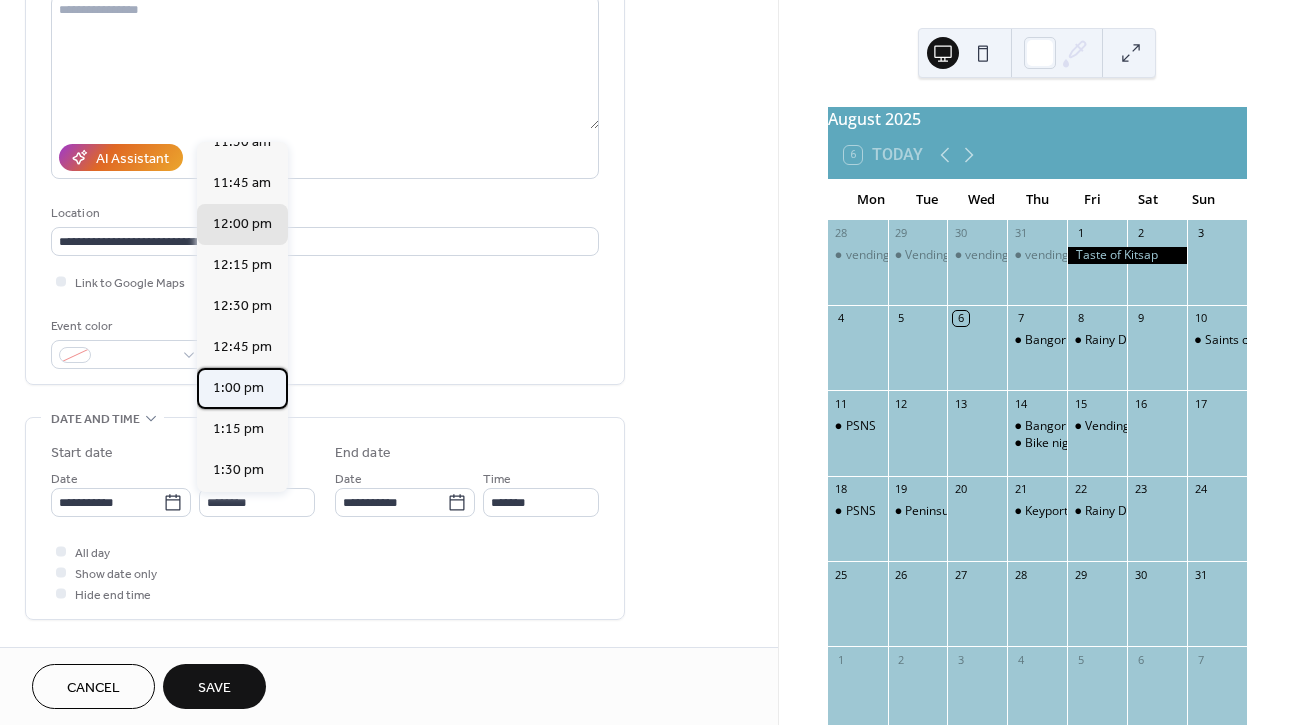 click on "1:00 pm" at bounding box center (238, 388) 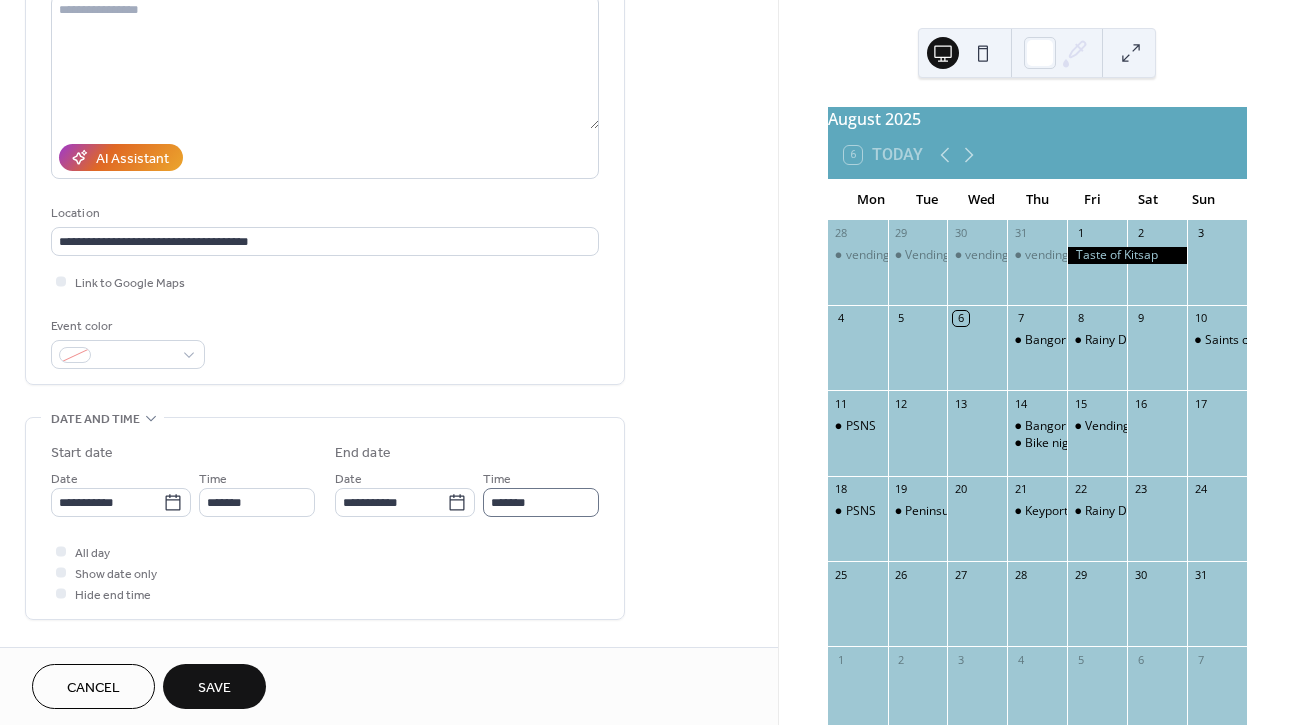 type on "*******" 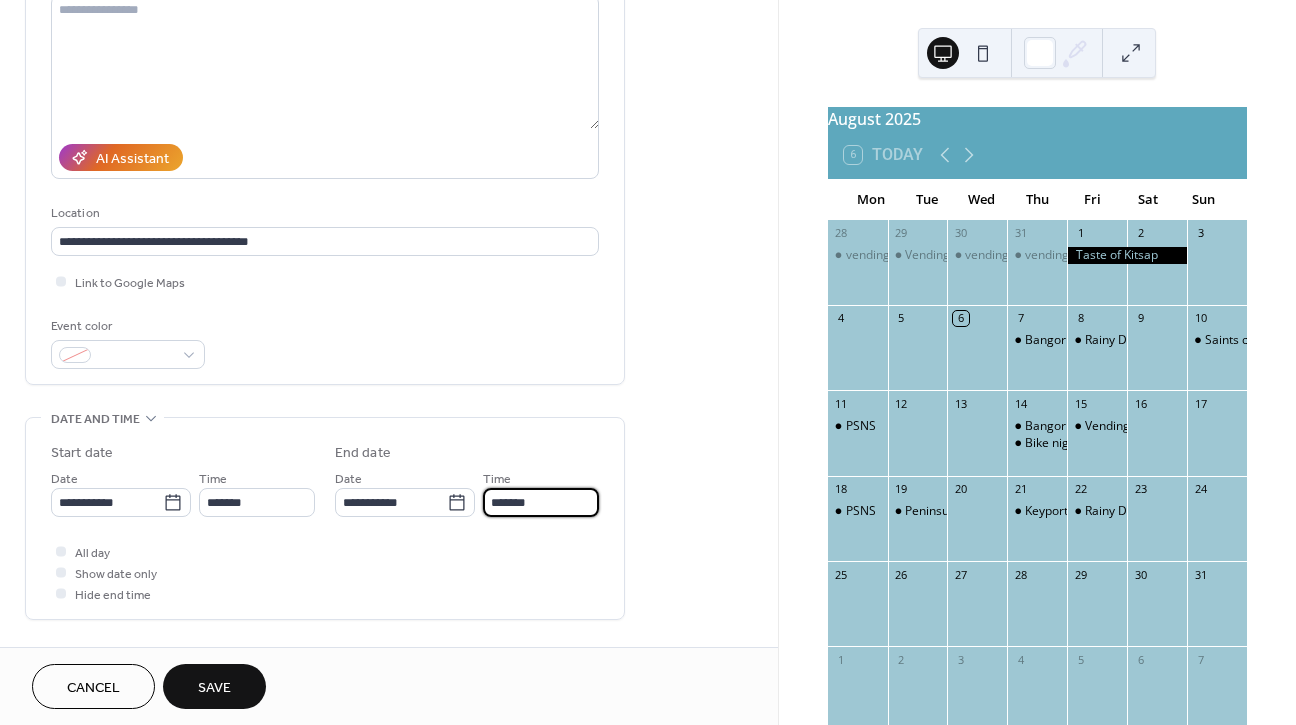 click on "*******" at bounding box center [541, 502] 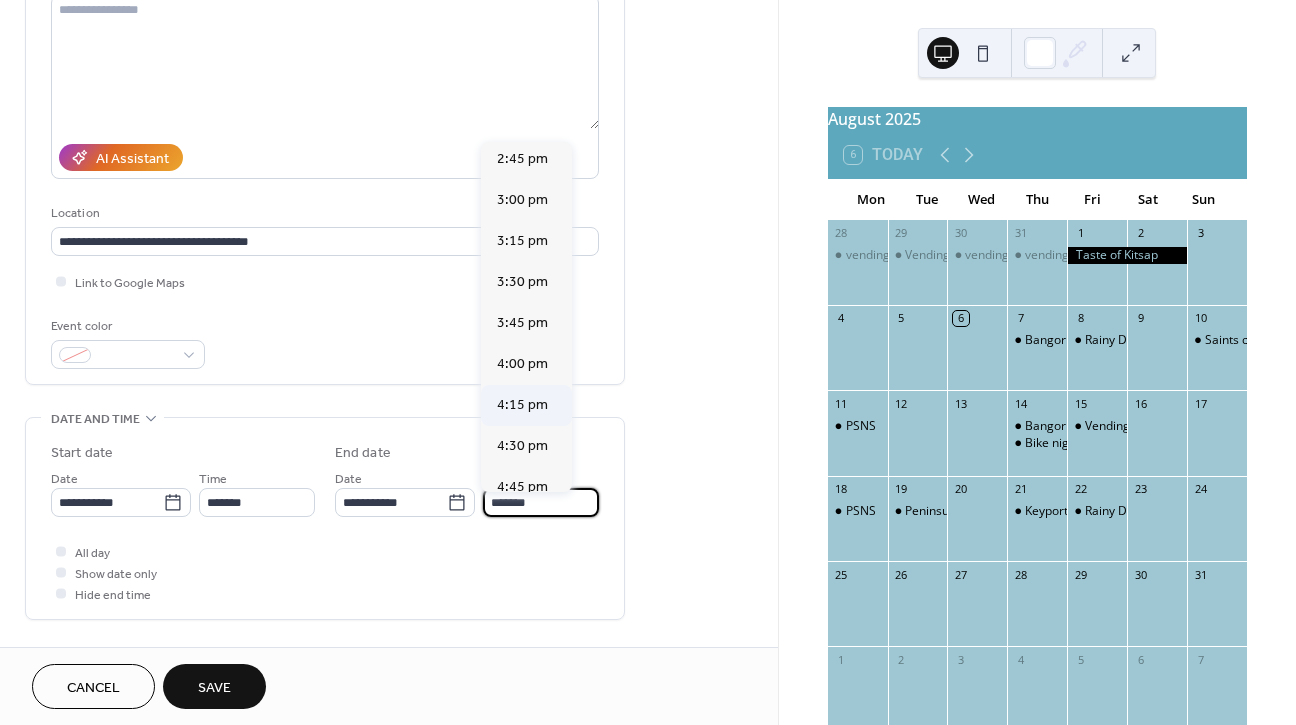 scroll, scrollTop: 360, scrollLeft: 0, axis: vertical 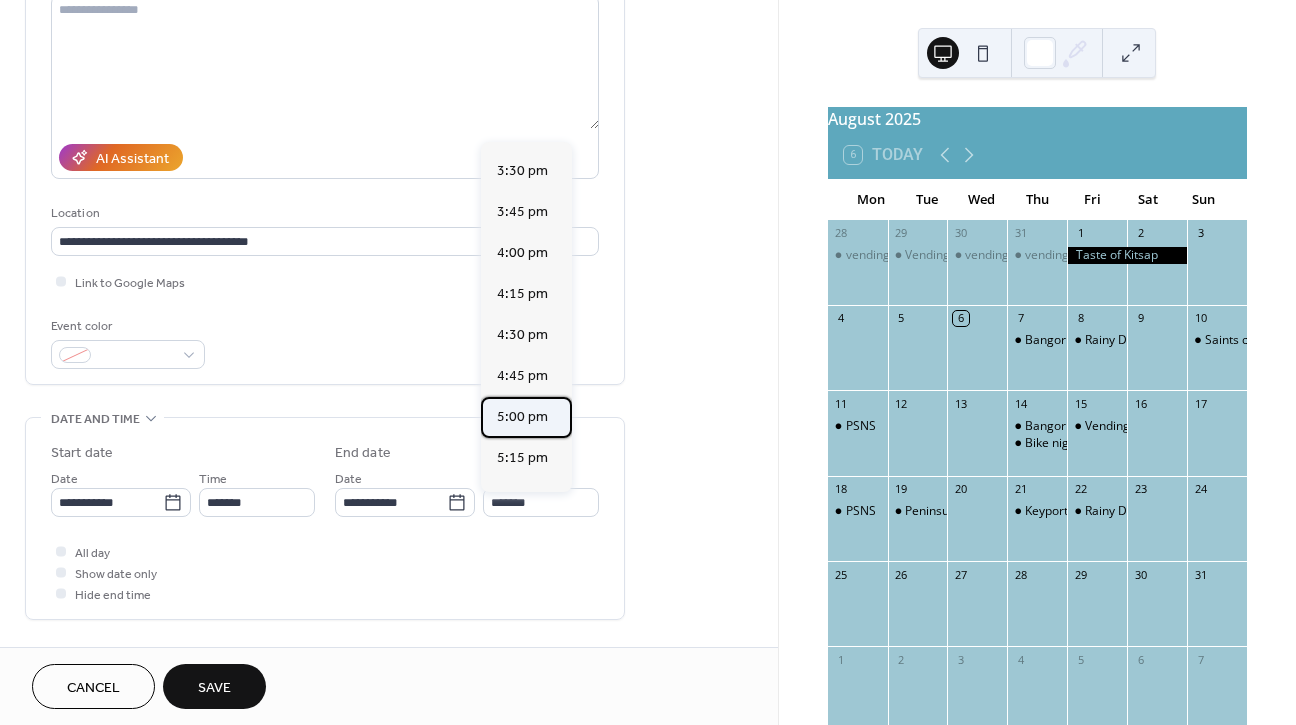 click on "5:00 pm" at bounding box center [522, 417] 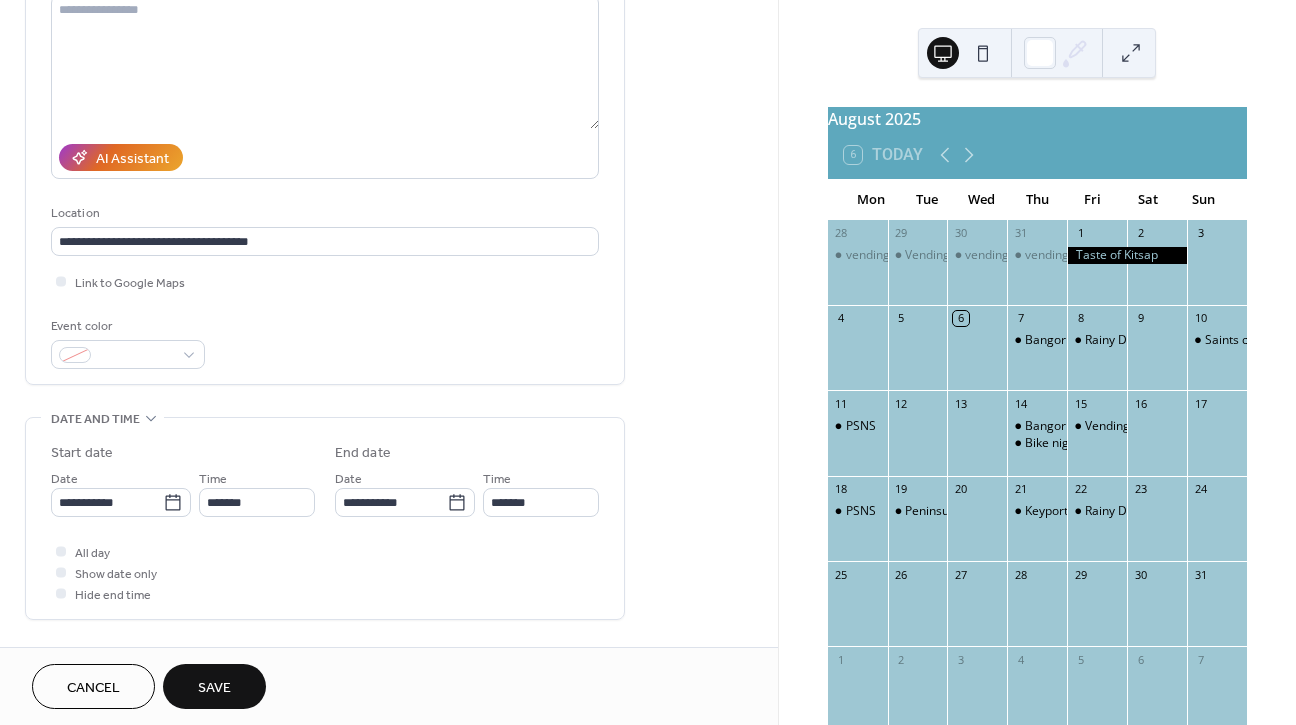 scroll, scrollTop: 468, scrollLeft: 0, axis: vertical 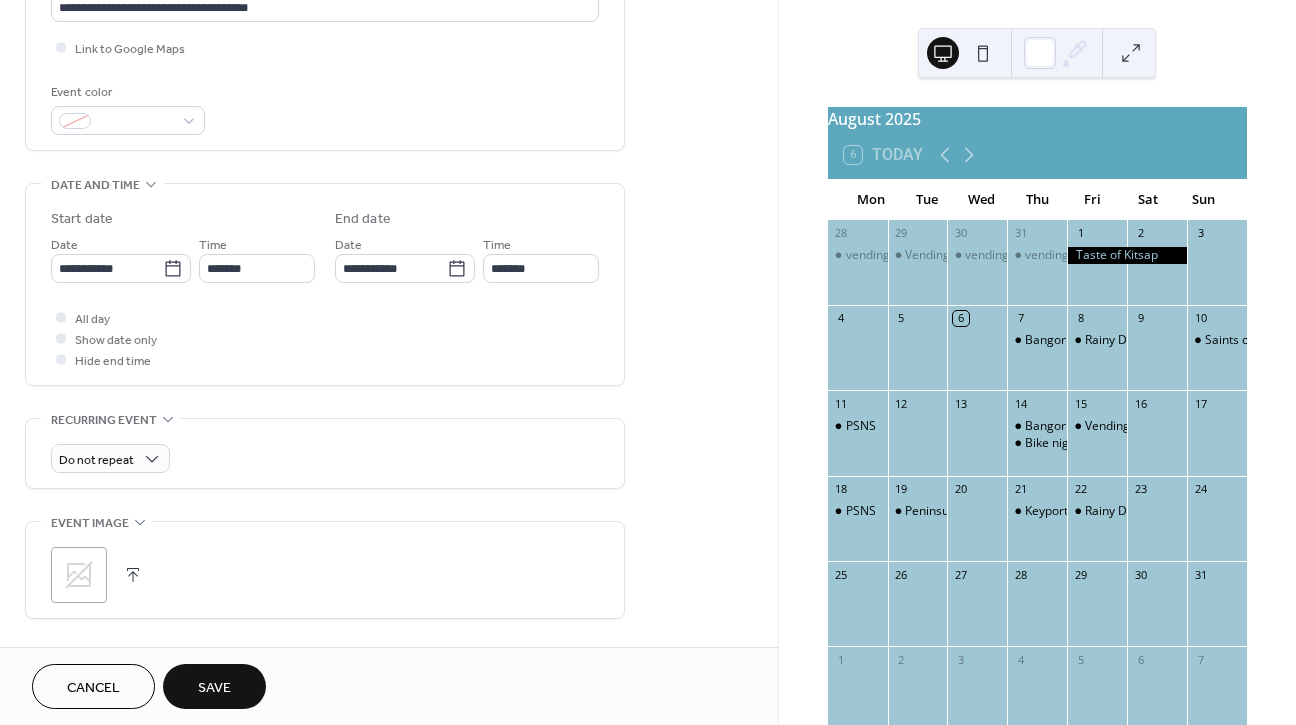 click on "Save" at bounding box center (214, 688) 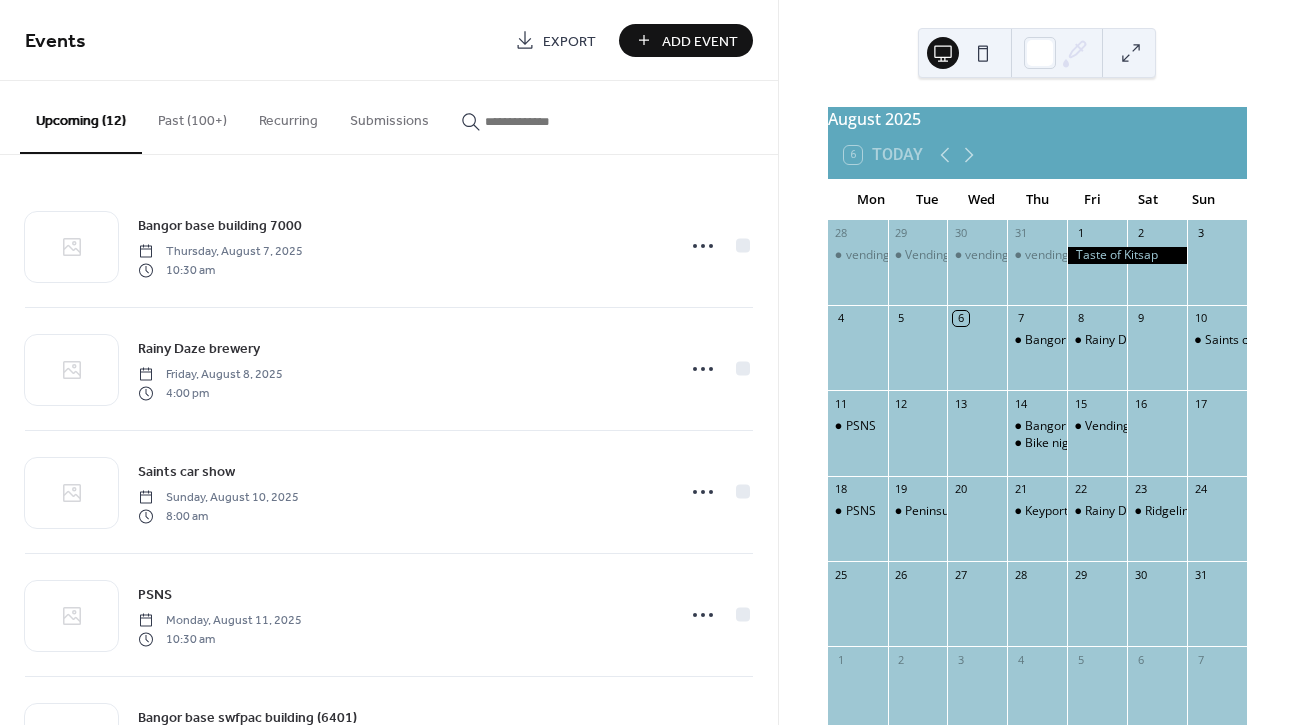 click on "Add Event" at bounding box center [700, 41] 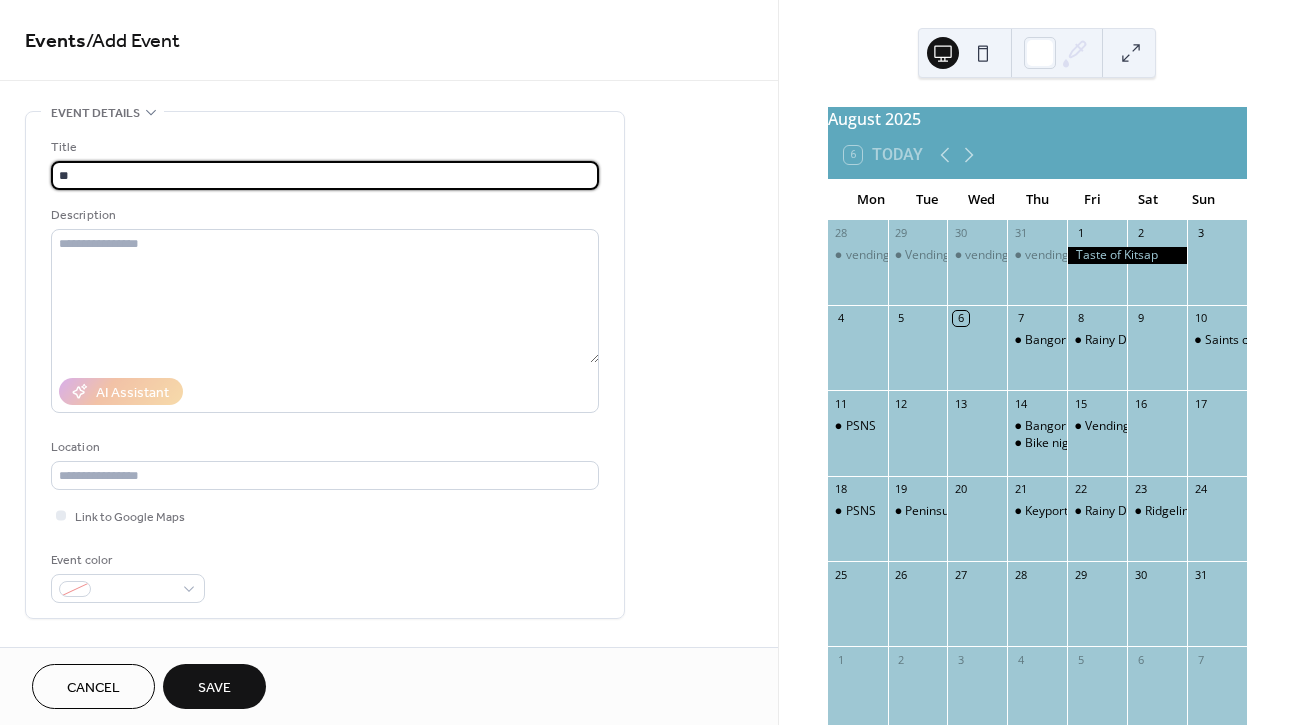 type on "*" 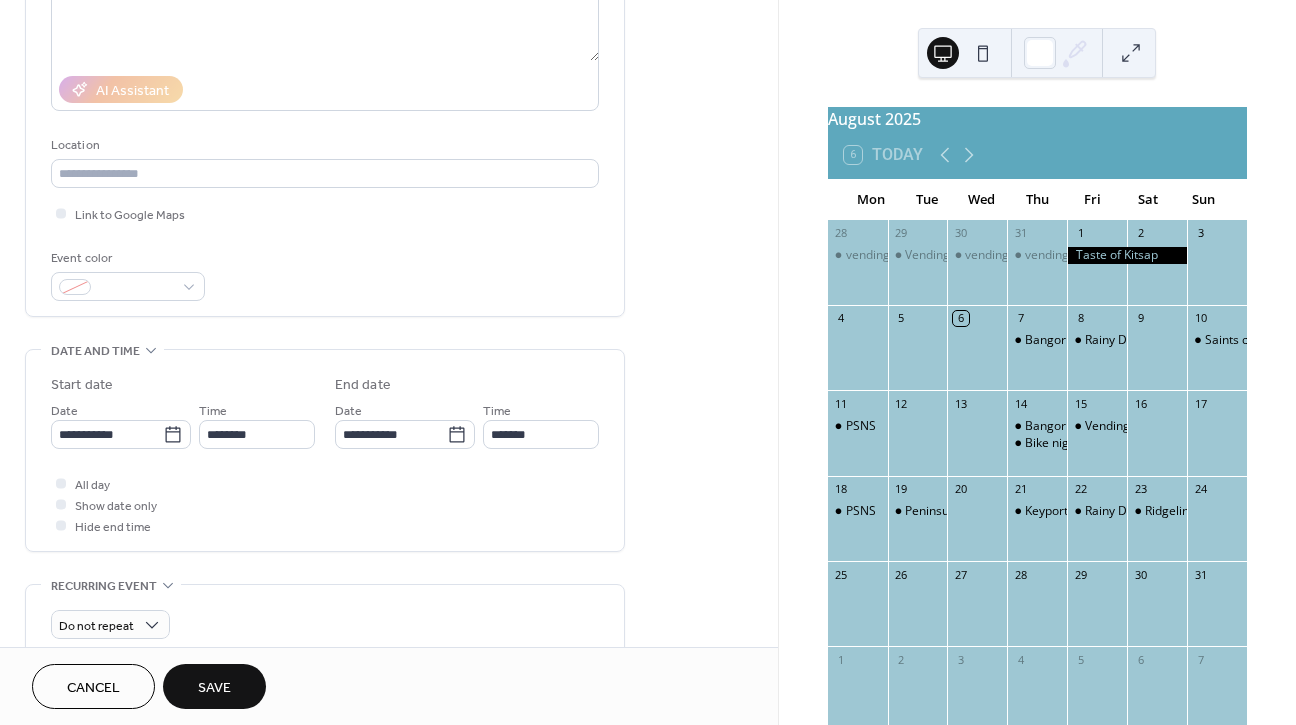 scroll, scrollTop: 305, scrollLeft: 0, axis: vertical 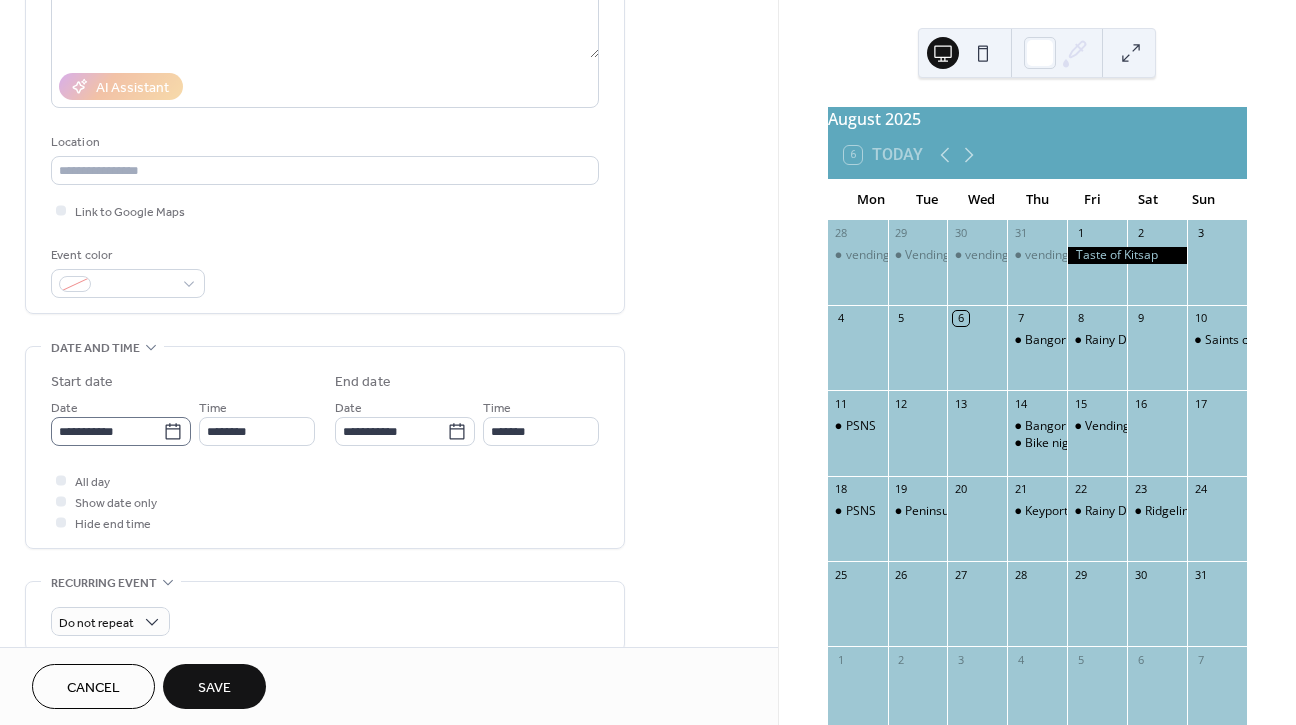 type on "****" 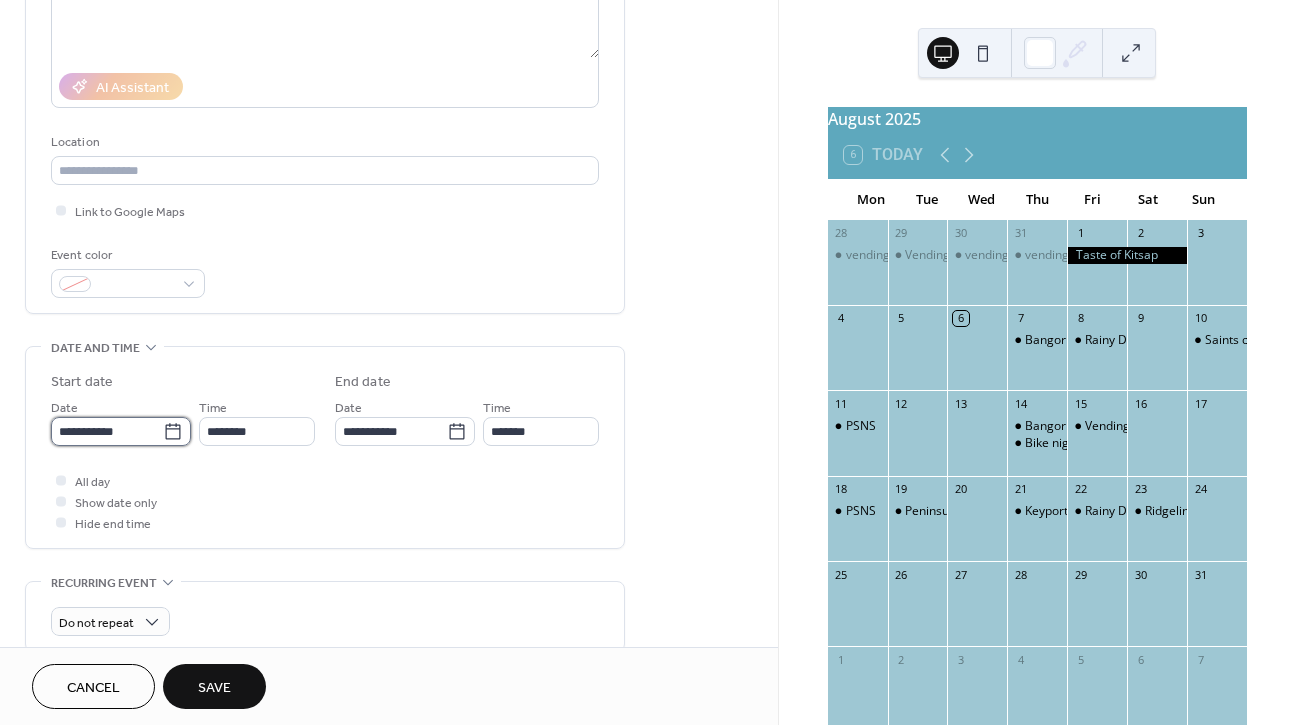 click on "**********" at bounding box center (107, 431) 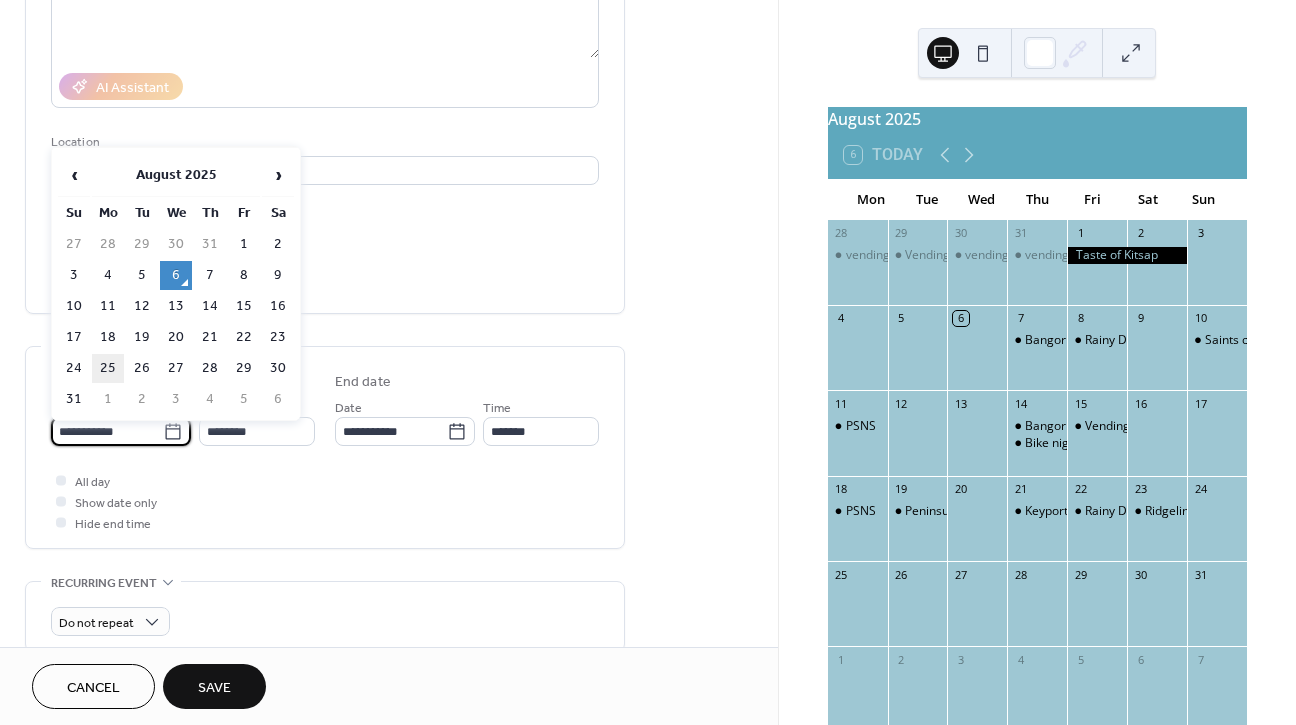 click on "25" at bounding box center [108, 368] 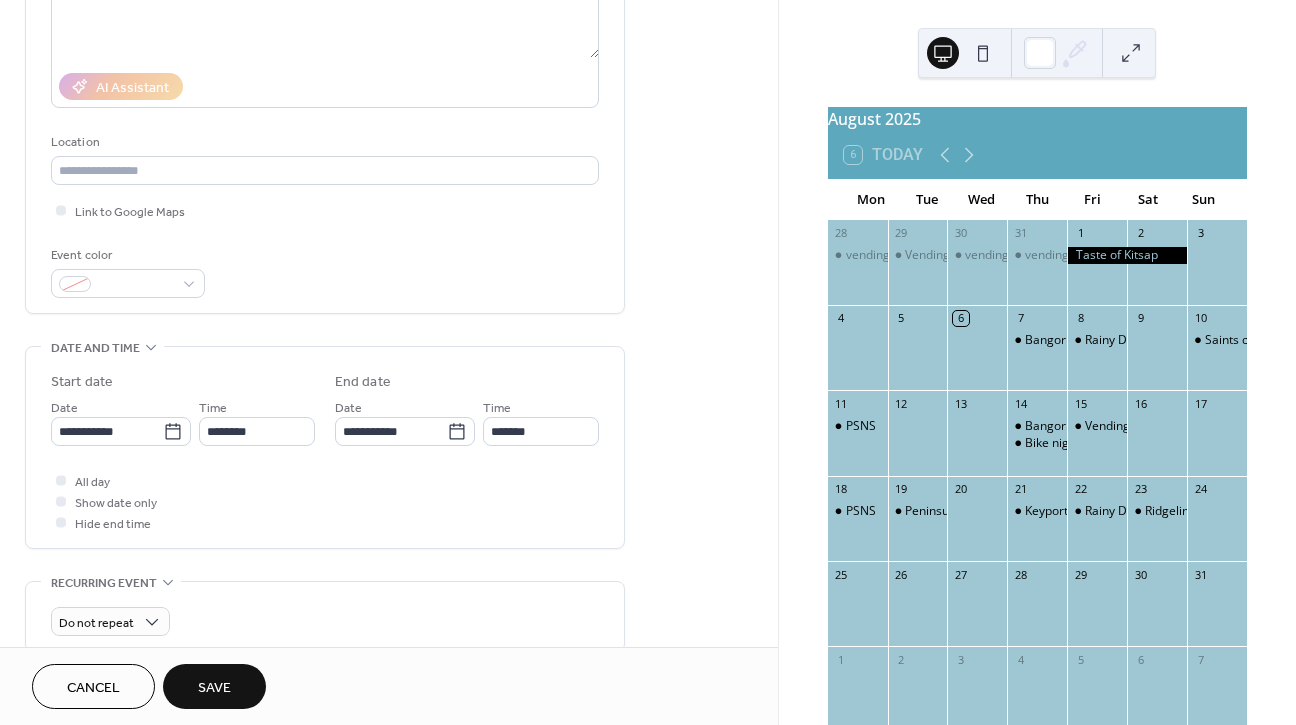 type on "**********" 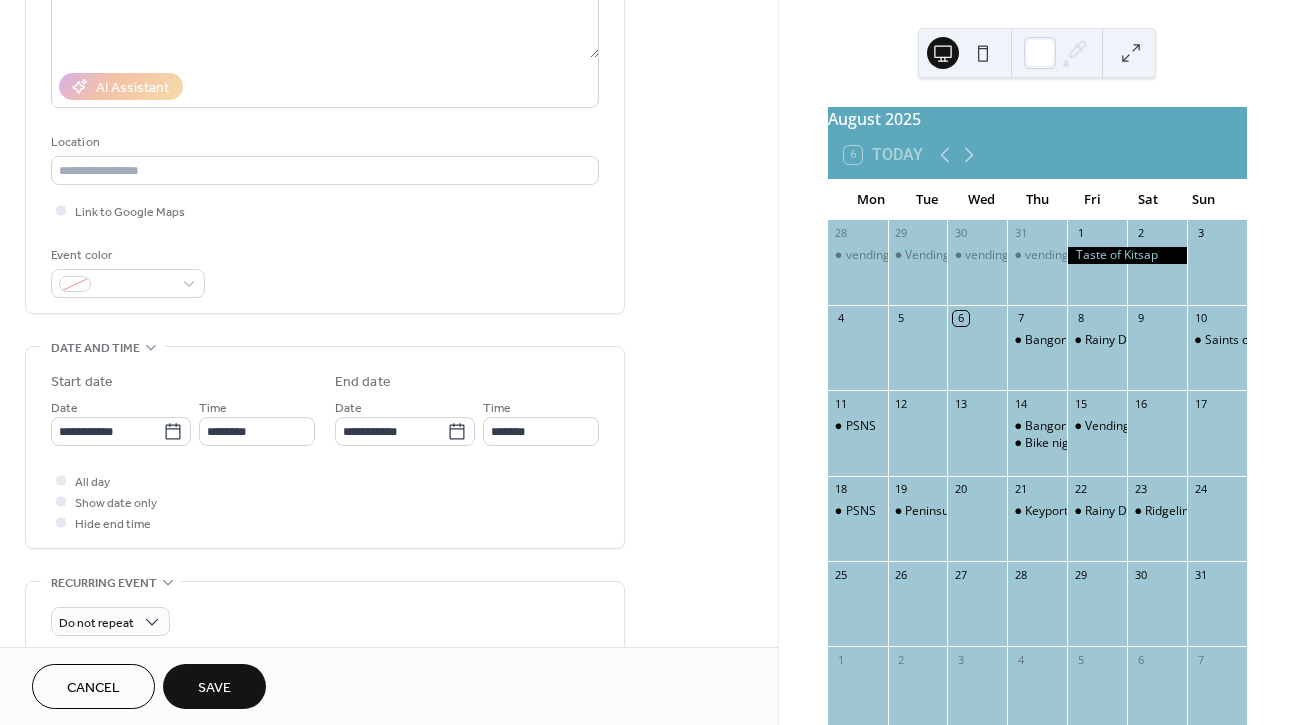 type on "**********" 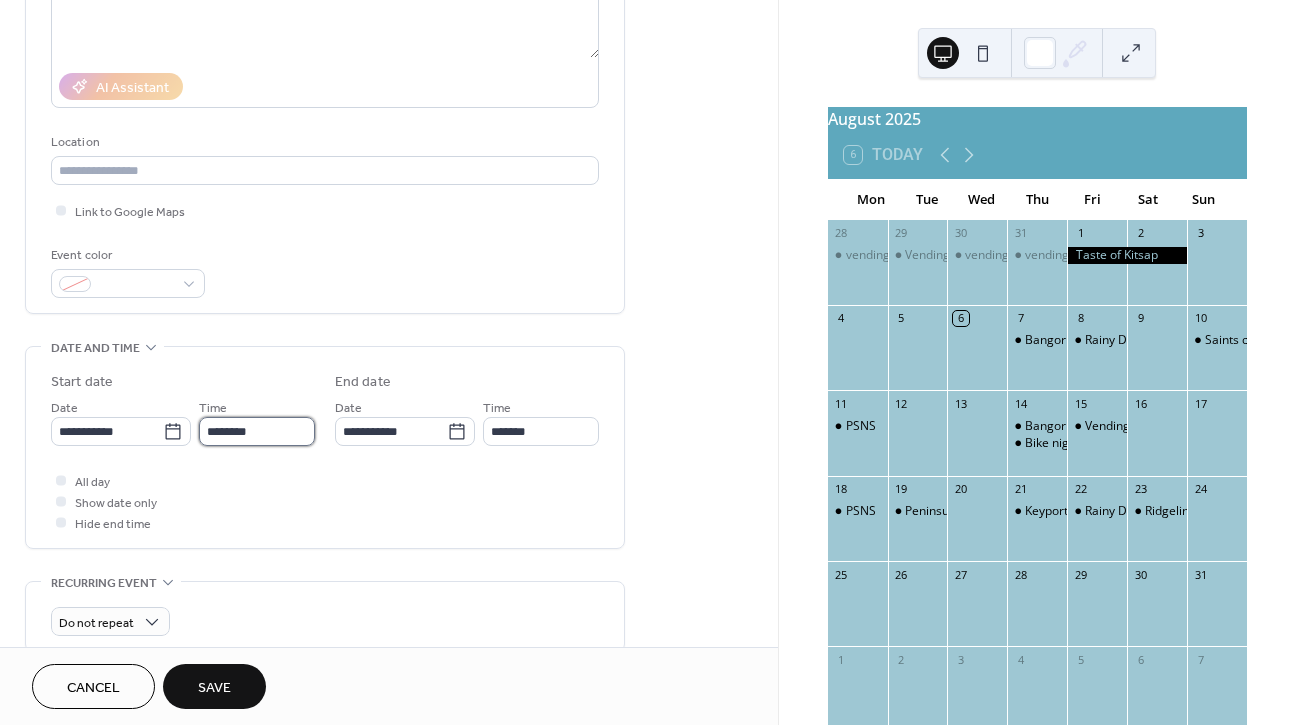 click on "********" at bounding box center [257, 431] 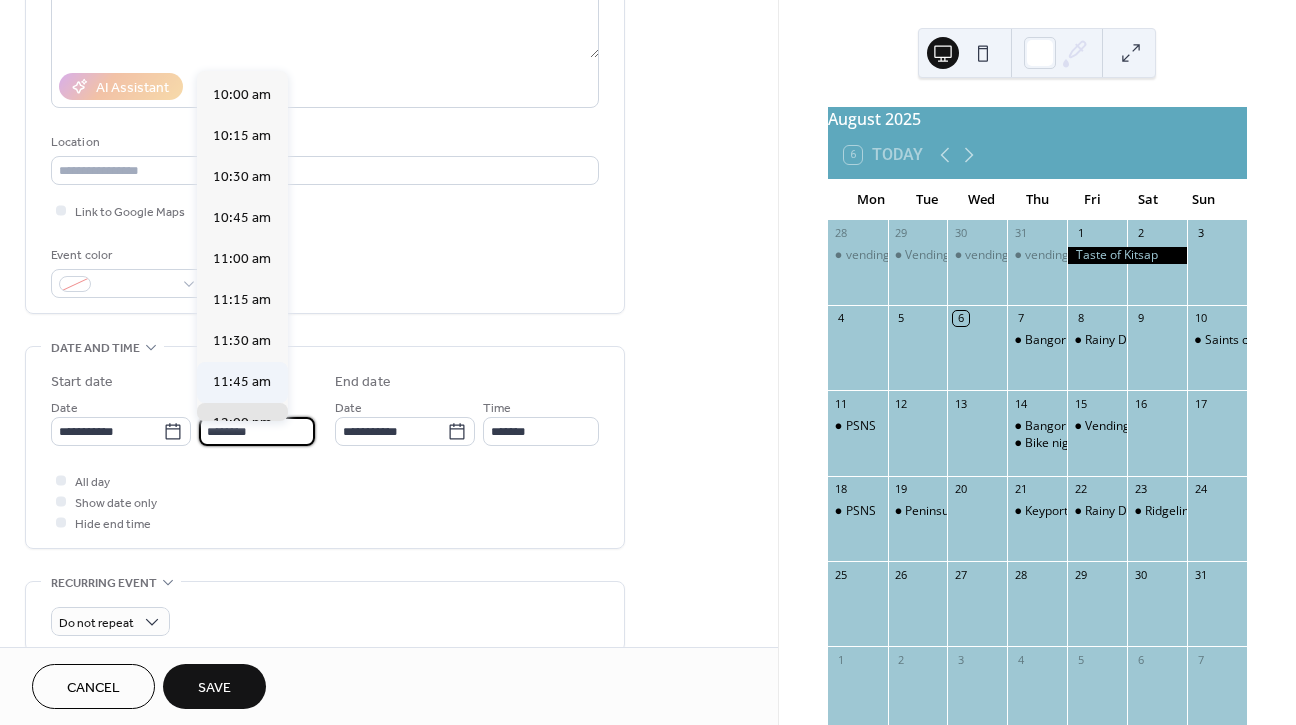 scroll, scrollTop: 1631, scrollLeft: 0, axis: vertical 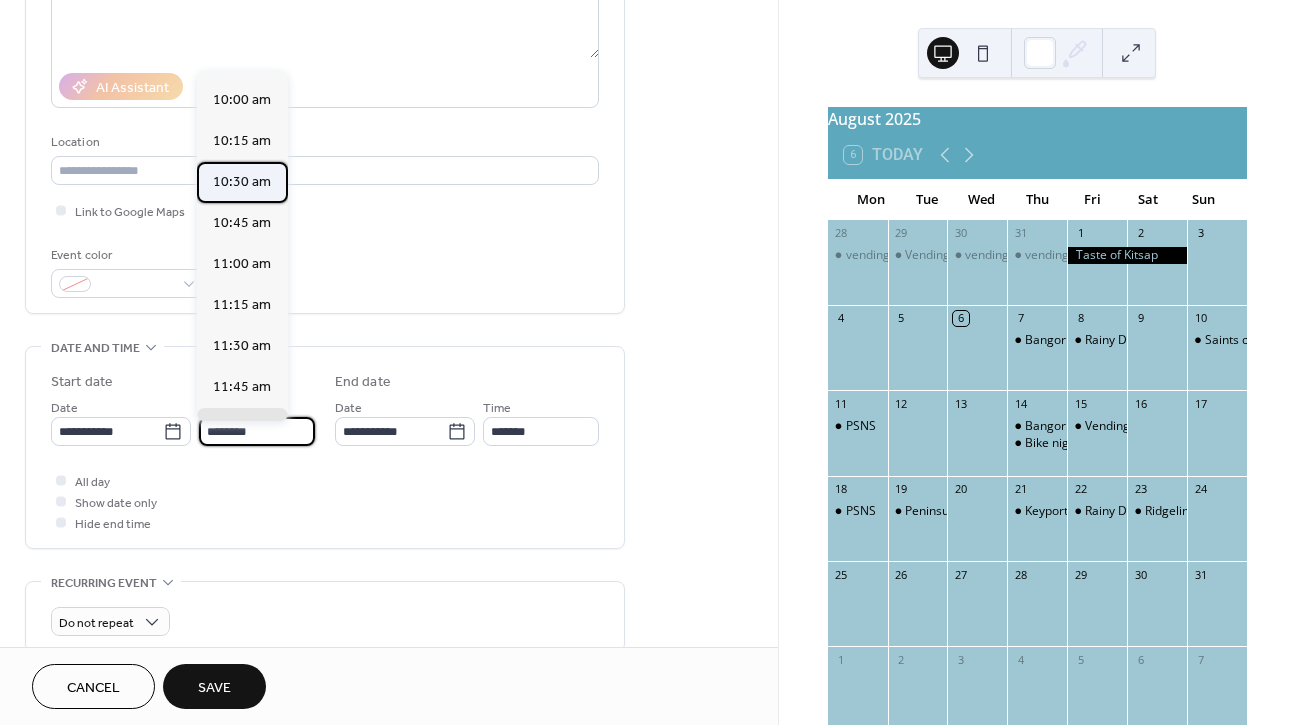 click on "10:30 am" at bounding box center [242, 182] 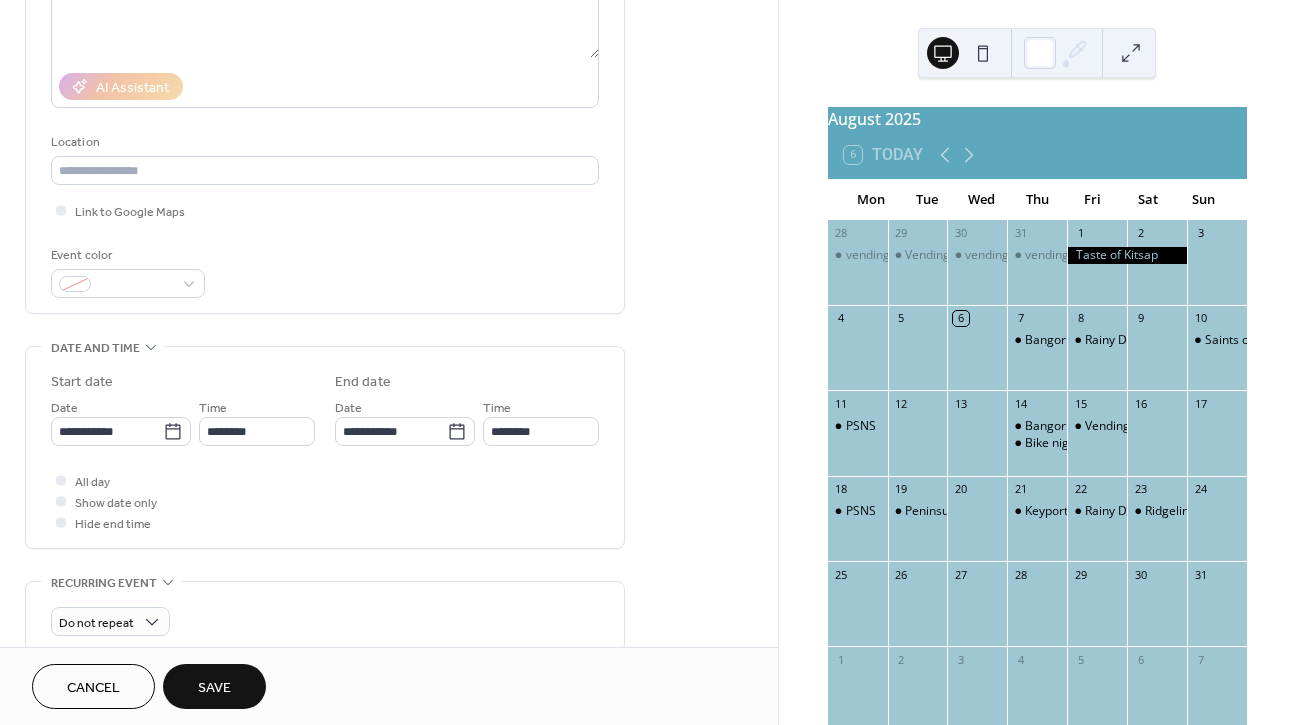 type on "********" 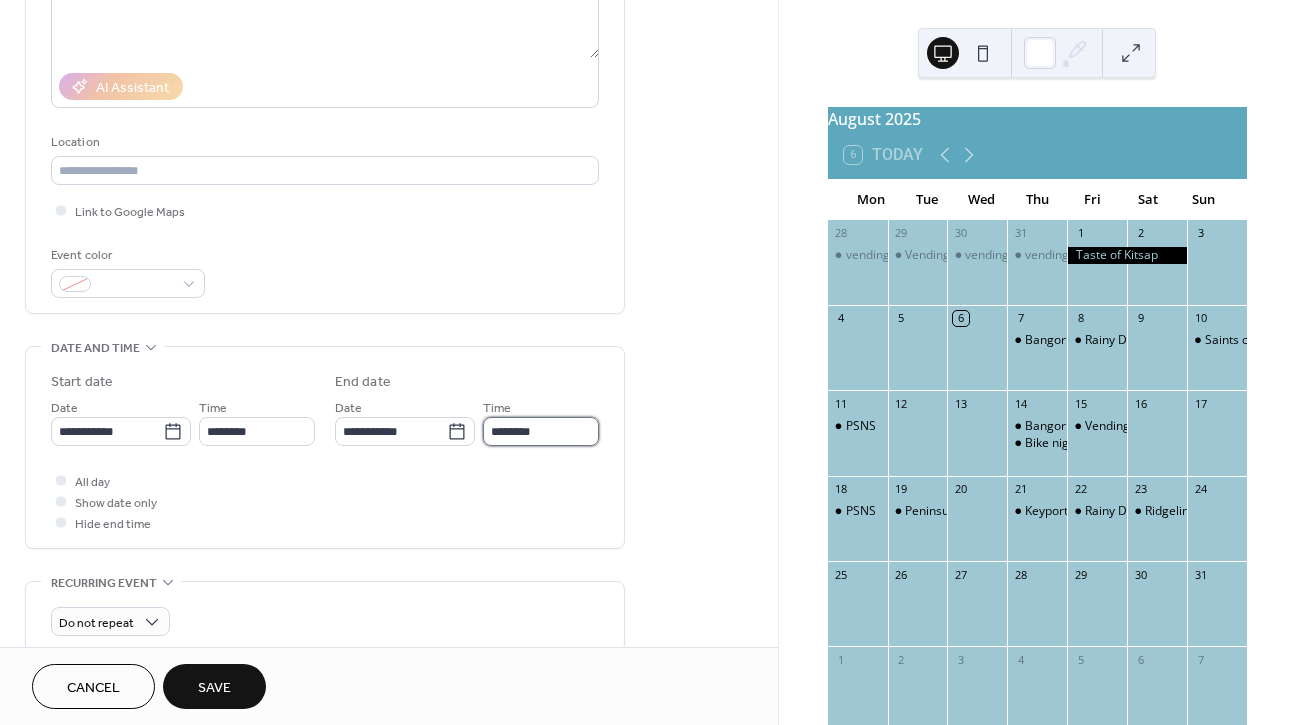 click on "********" at bounding box center (541, 431) 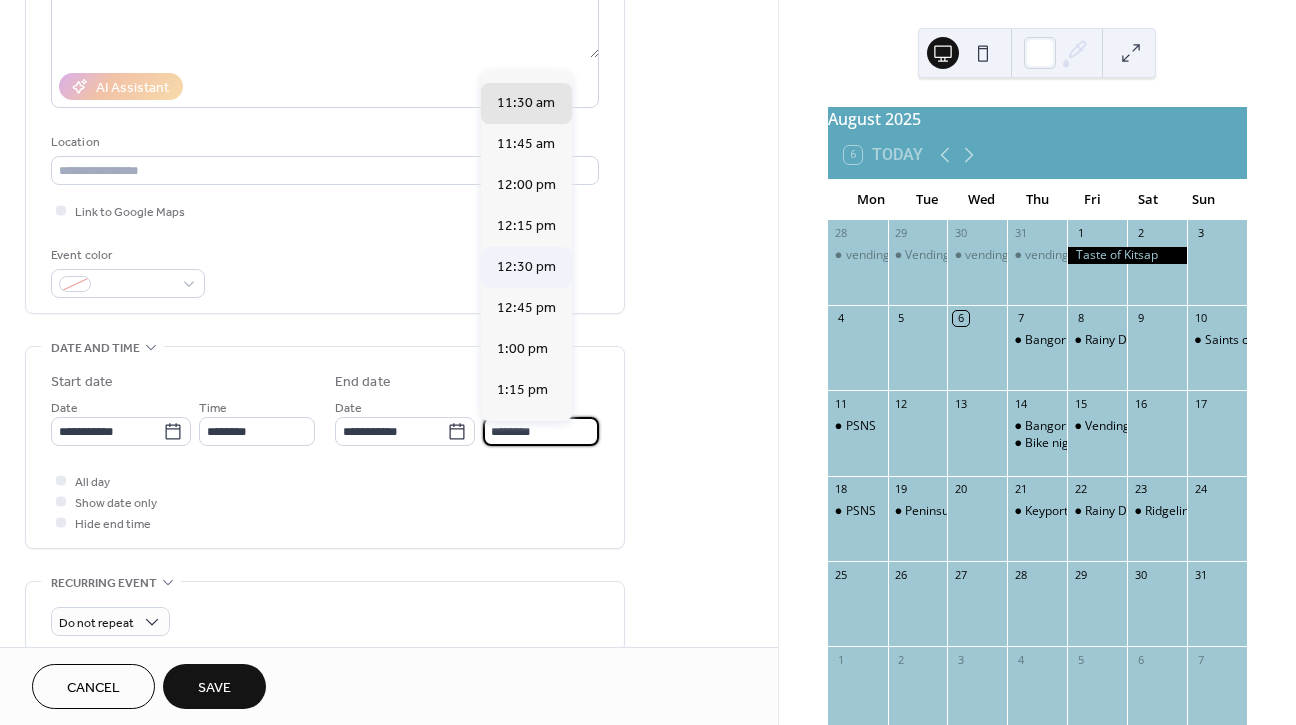 scroll, scrollTop: 118, scrollLeft: 0, axis: vertical 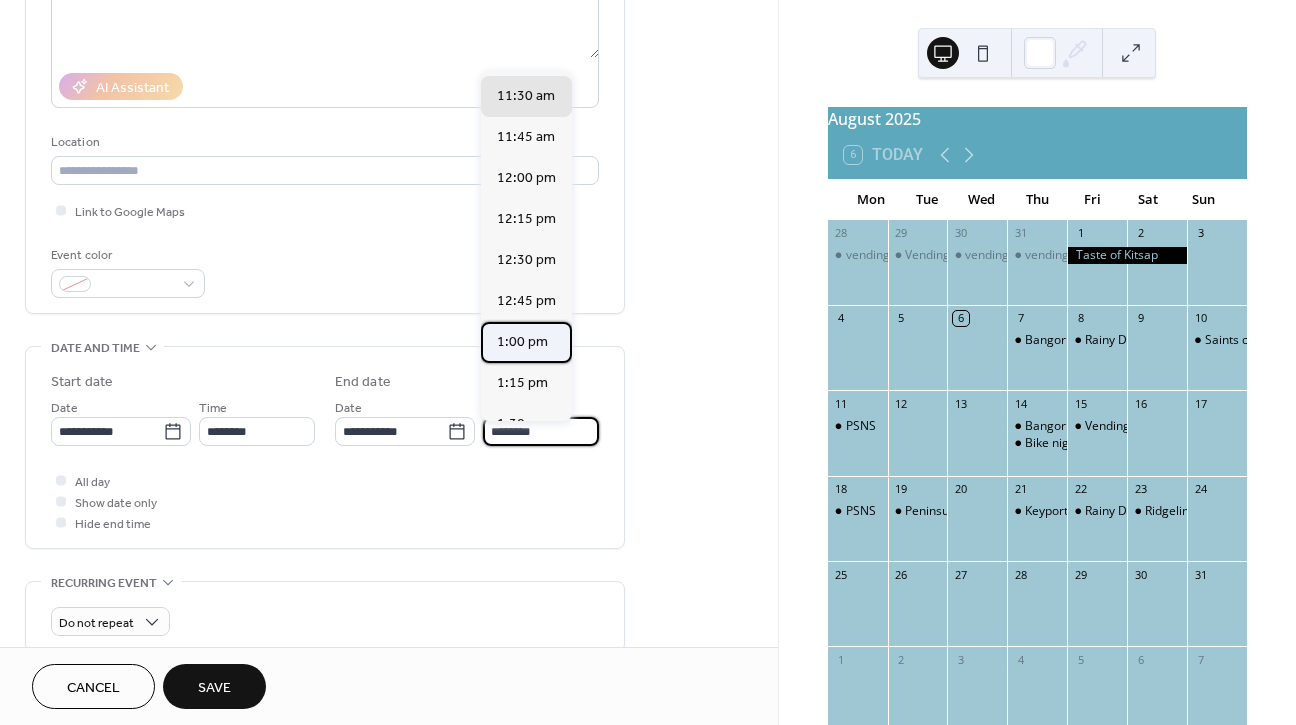 click on "1:00 pm" at bounding box center [522, 342] 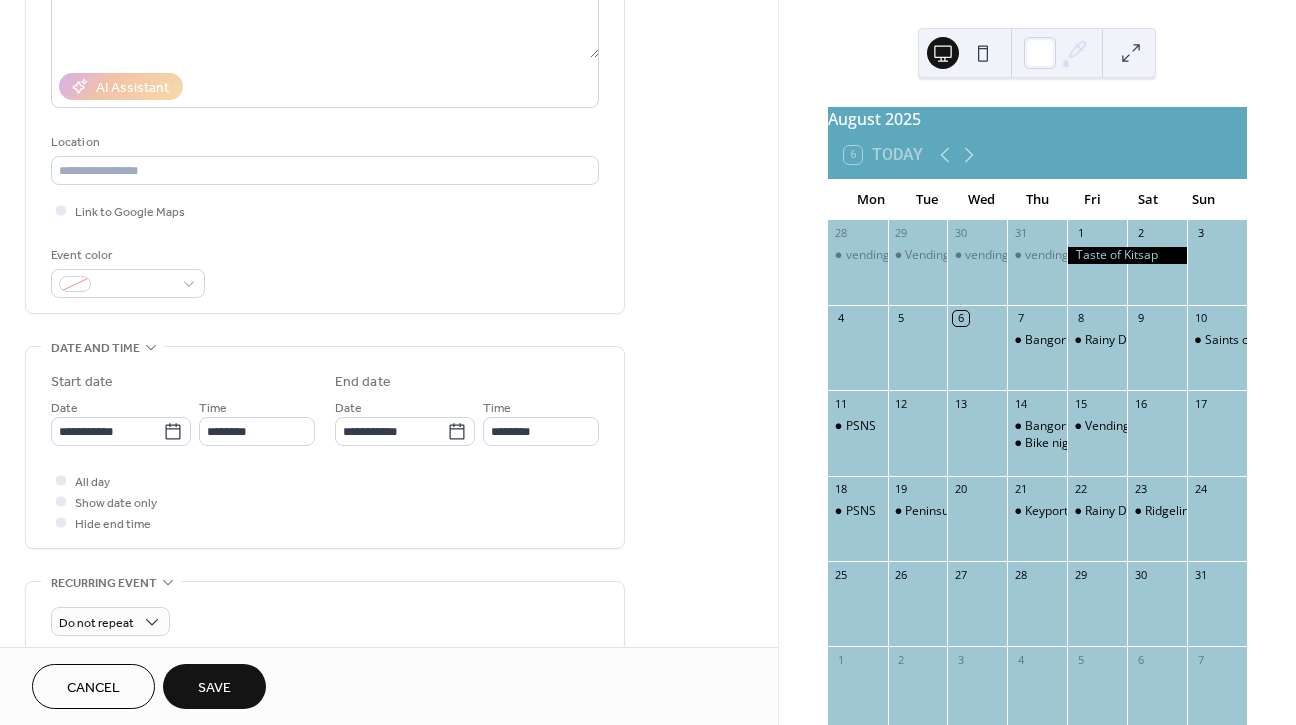 type on "*******" 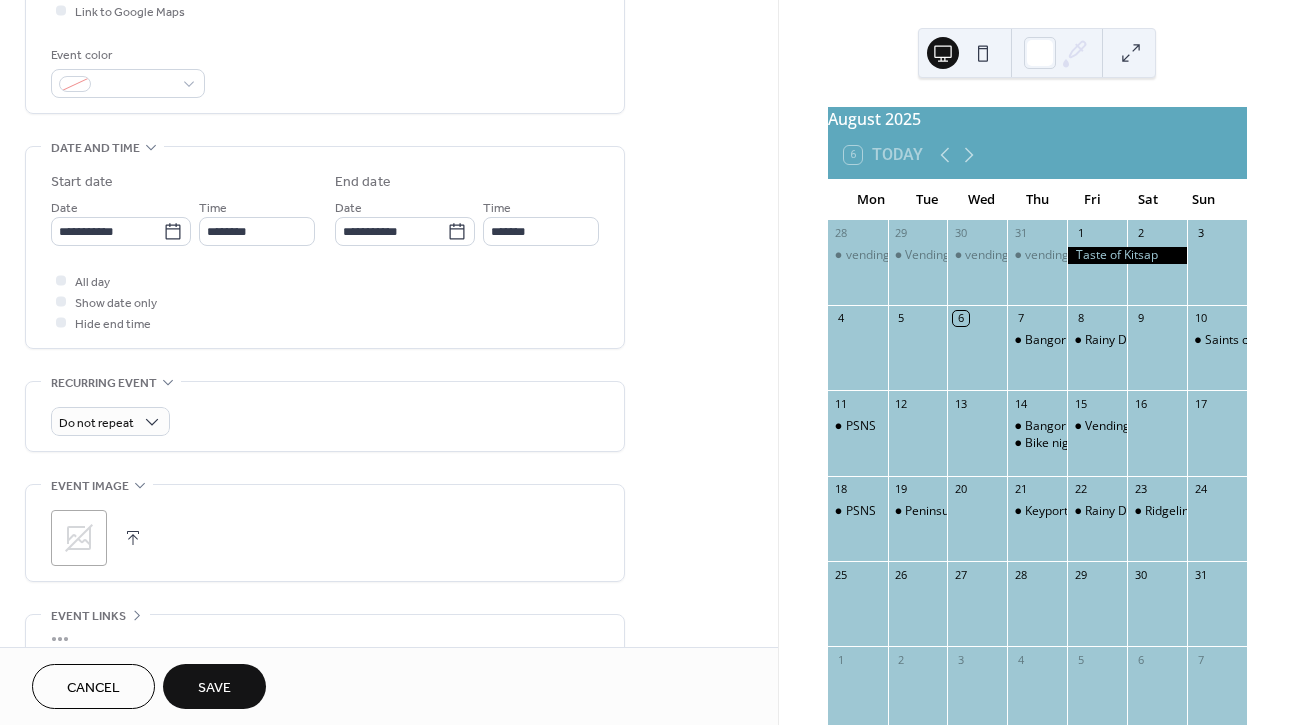 scroll, scrollTop: 506, scrollLeft: 0, axis: vertical 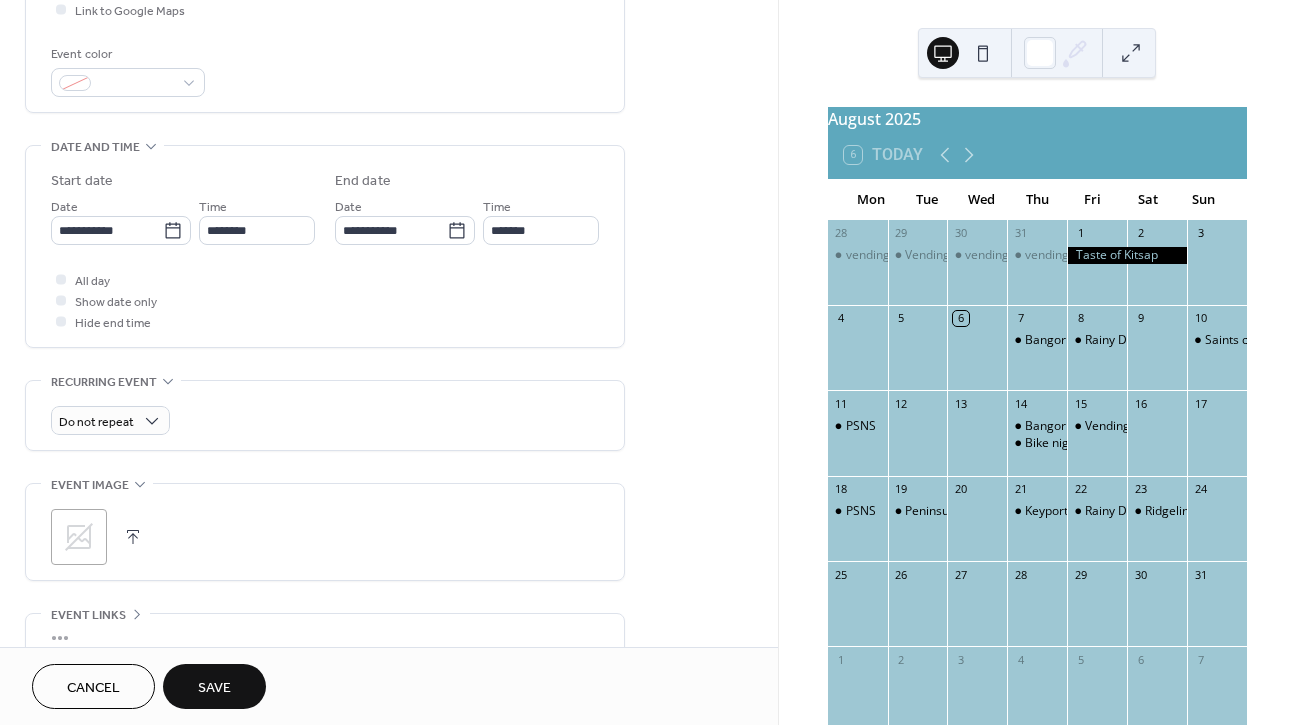 click on "Save" at bounding box center (214, 688) 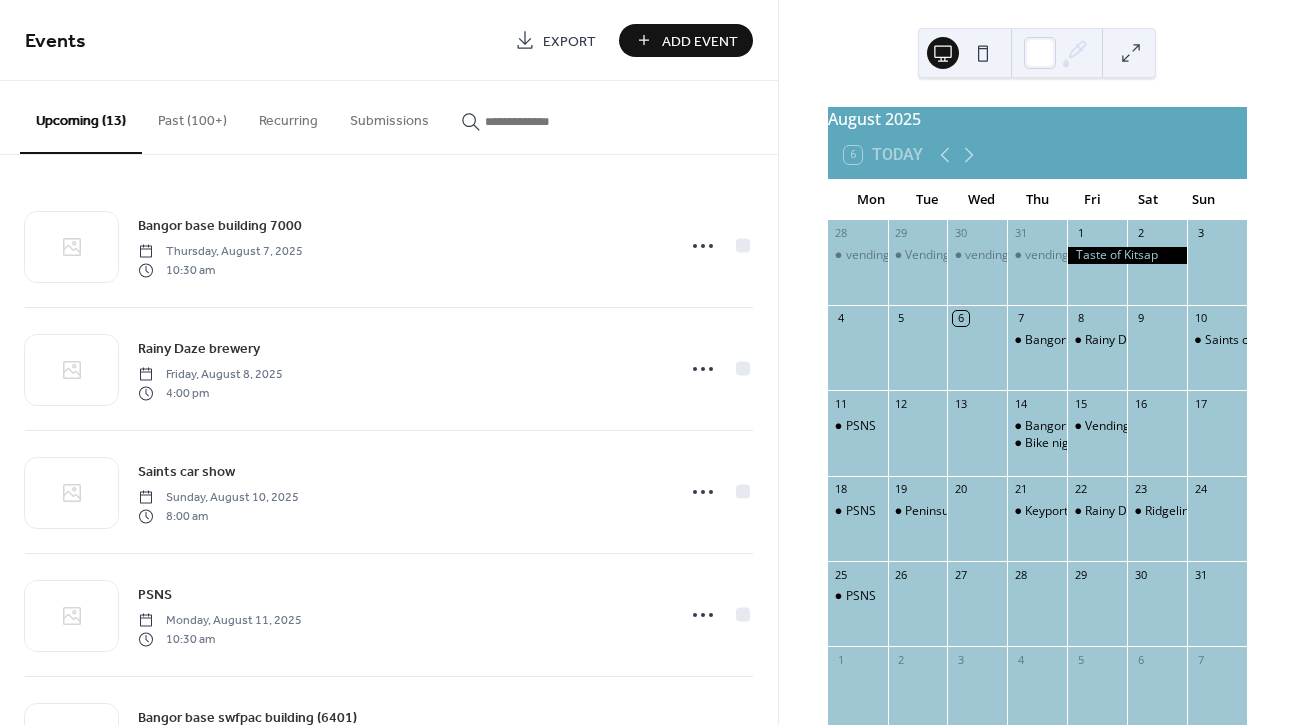 click on "Add Event" at bounding box center [700, 41] 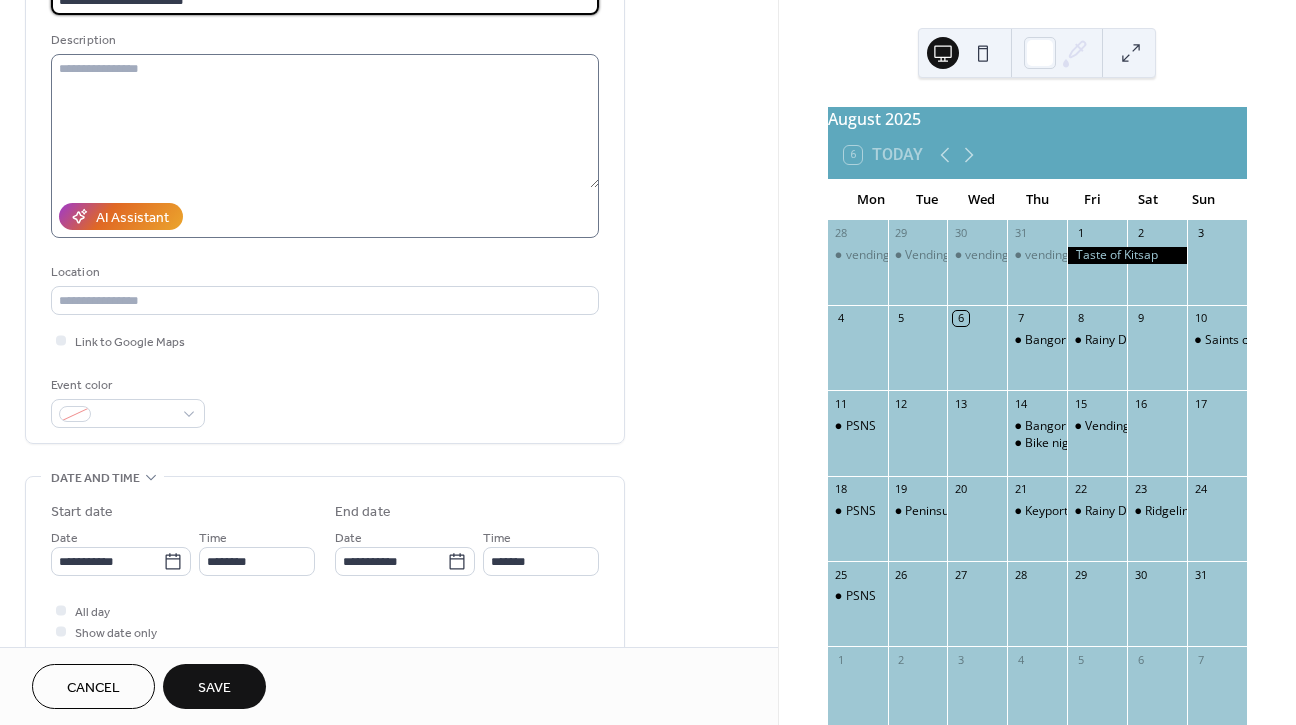 scroll, scrollTop: 185, scrollLeft: 0, axis: vertical 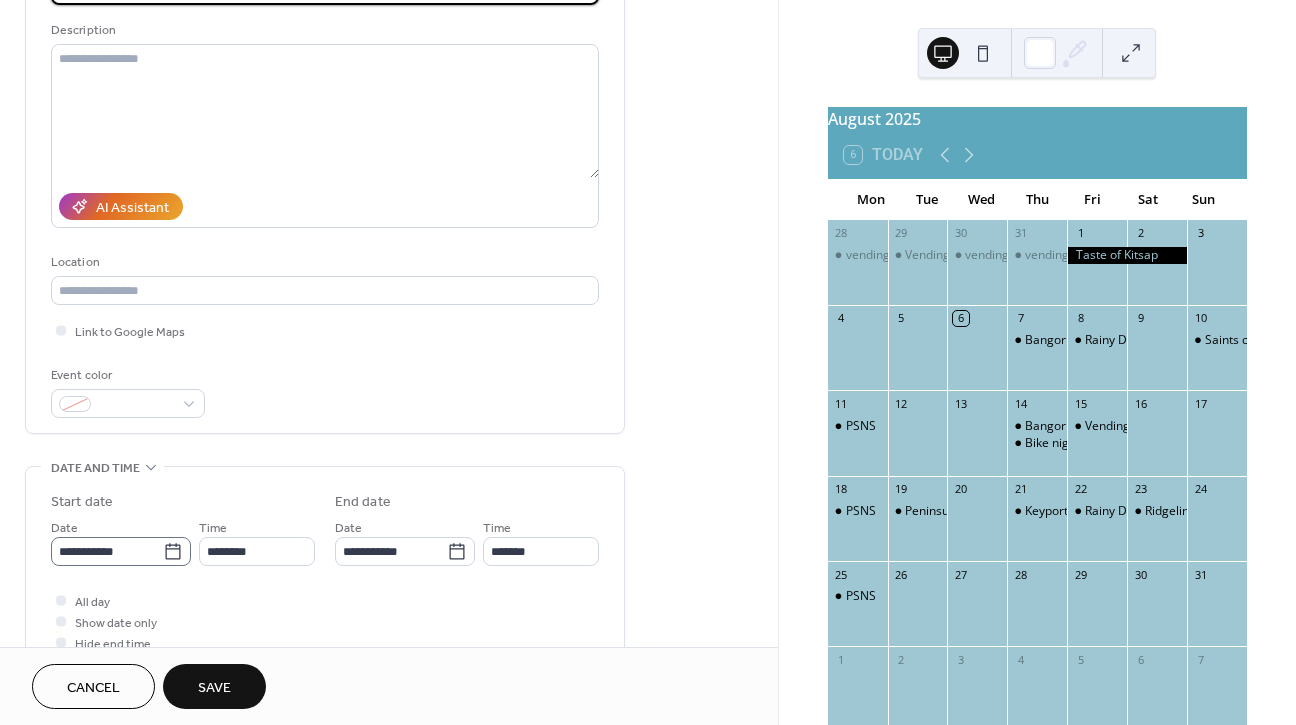 type on "**********" 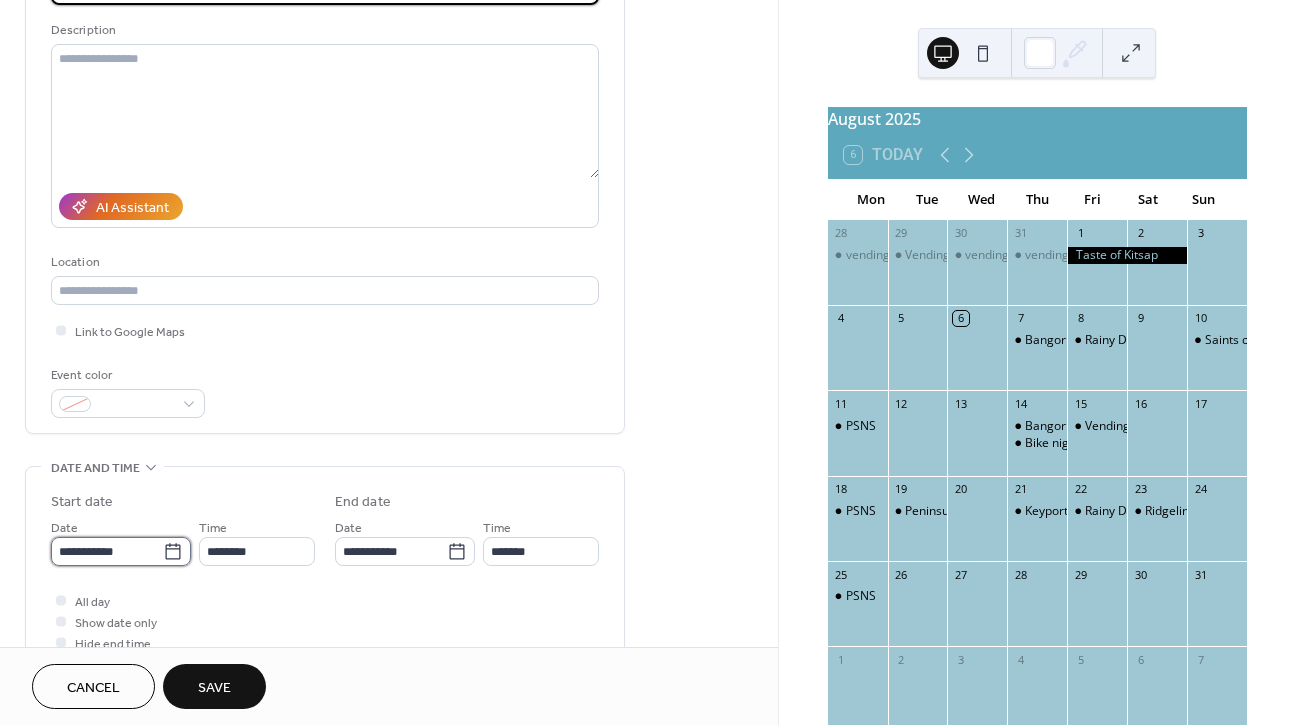 click on "**********" at bounding box center (107, 551) 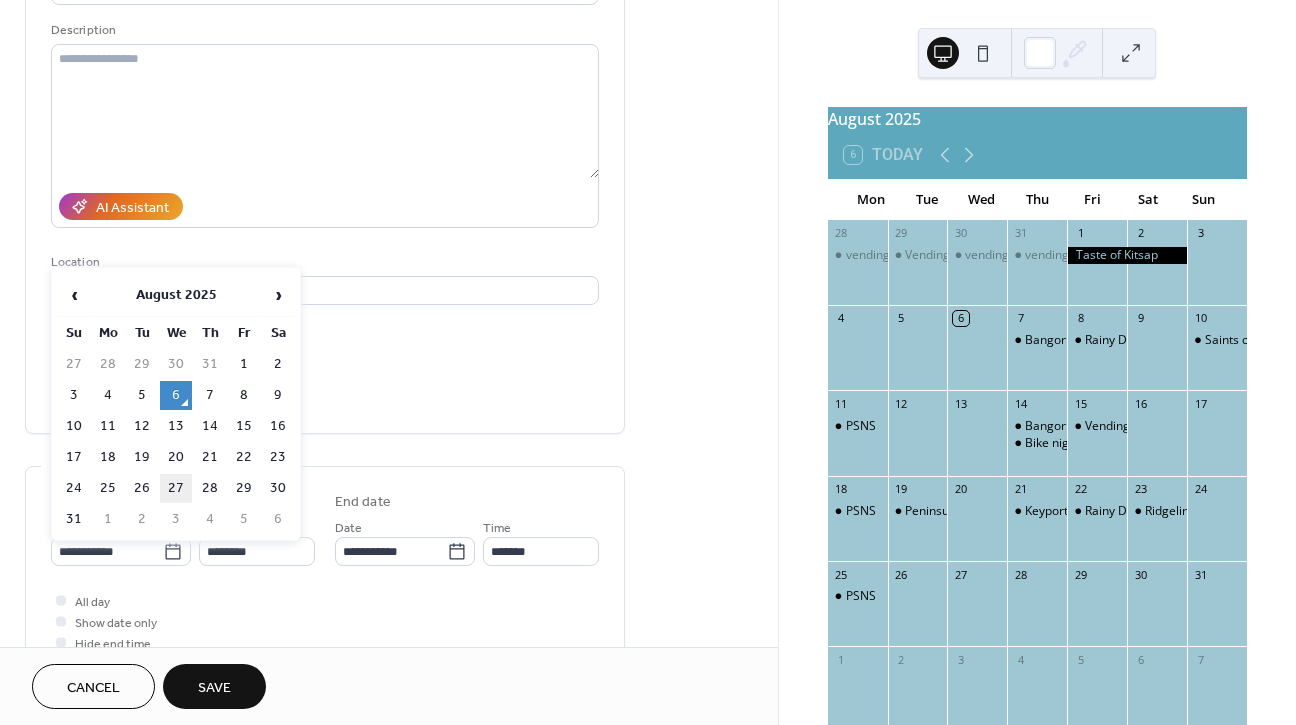 click on "27" at bounding box center (176, 488) 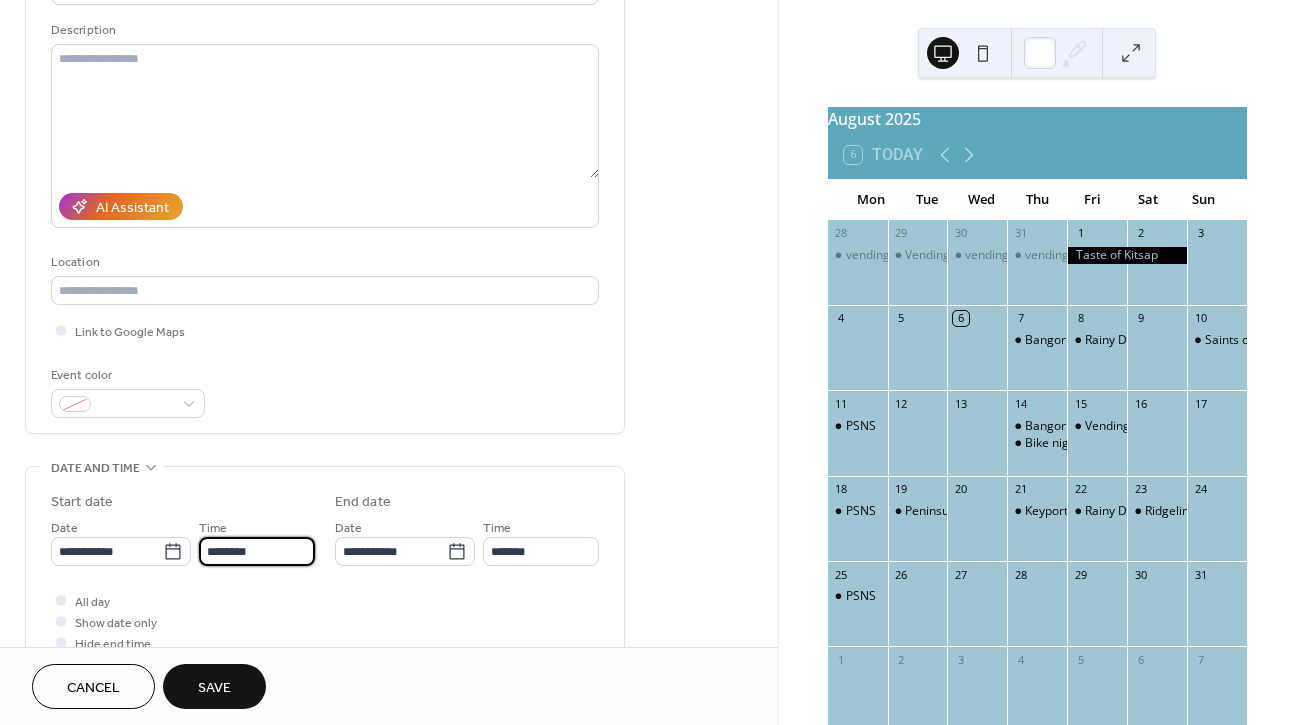 click on "********" at bounding box center [257, 551] 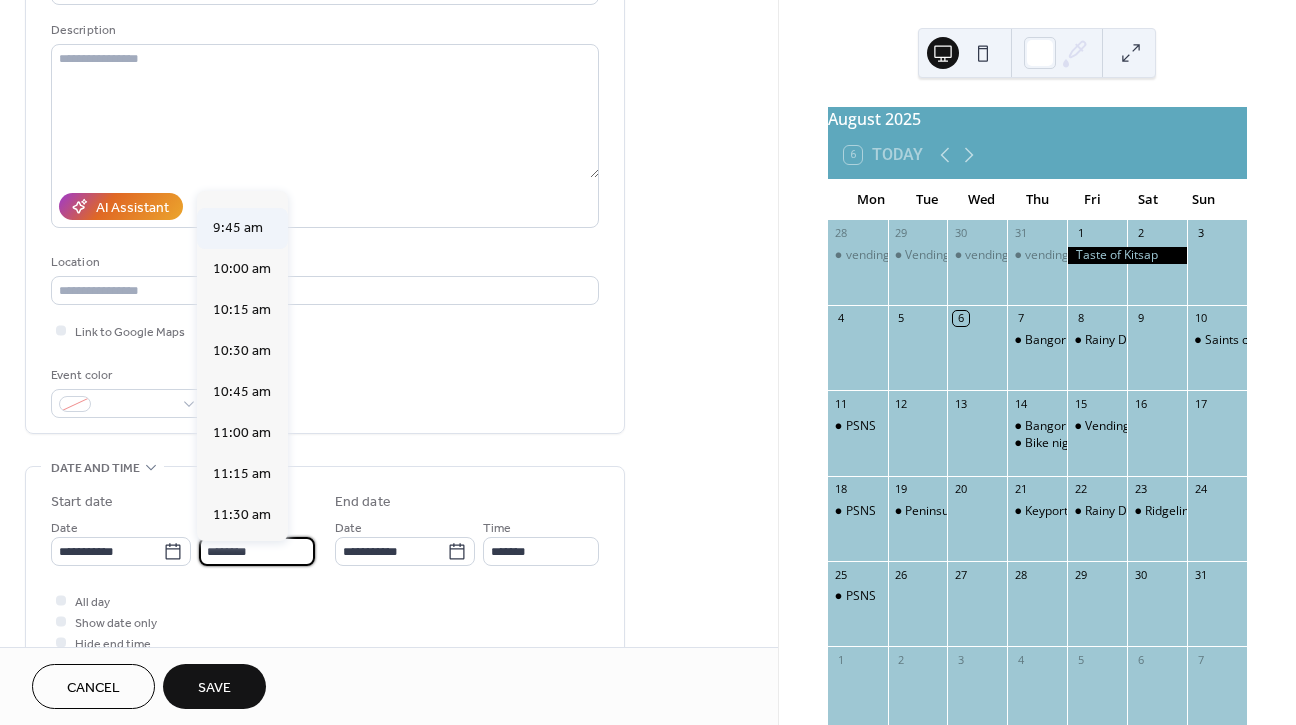 scroll, scrollTop: 1587, scrollLeft: 0, axis: vertical 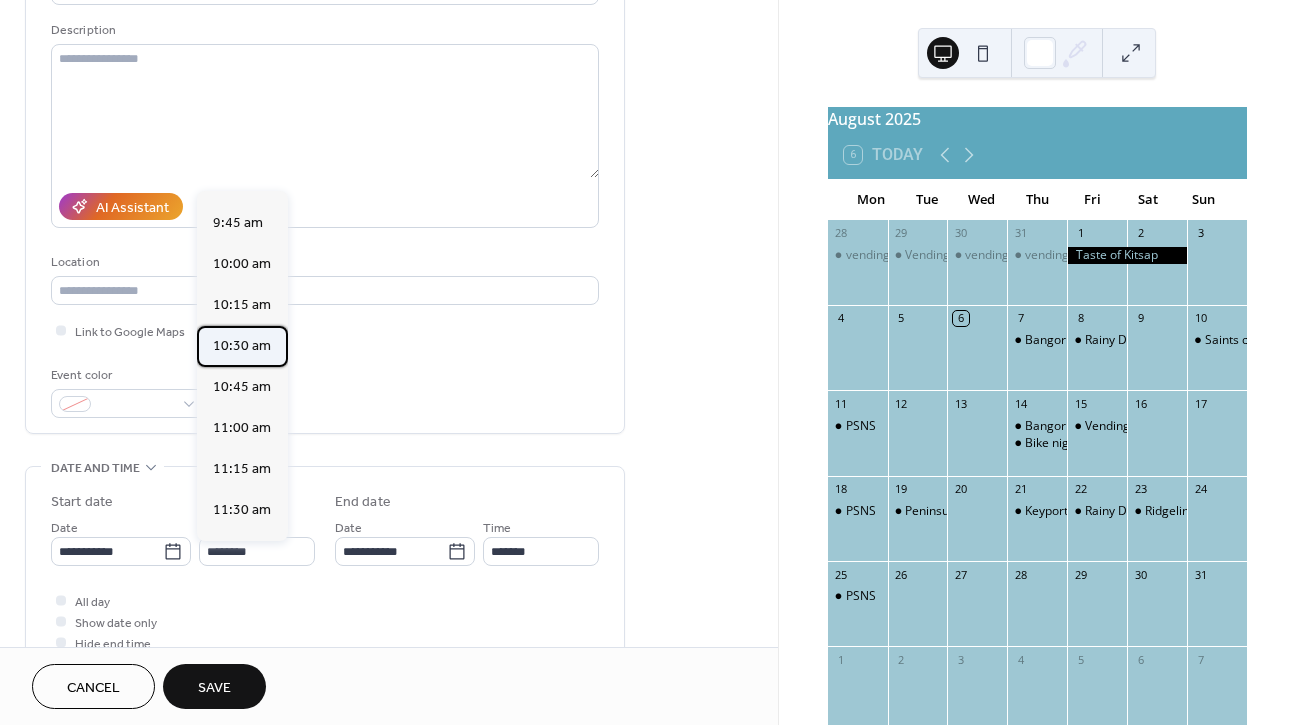 click on "10:30 am" at bounding box center [242, 346] 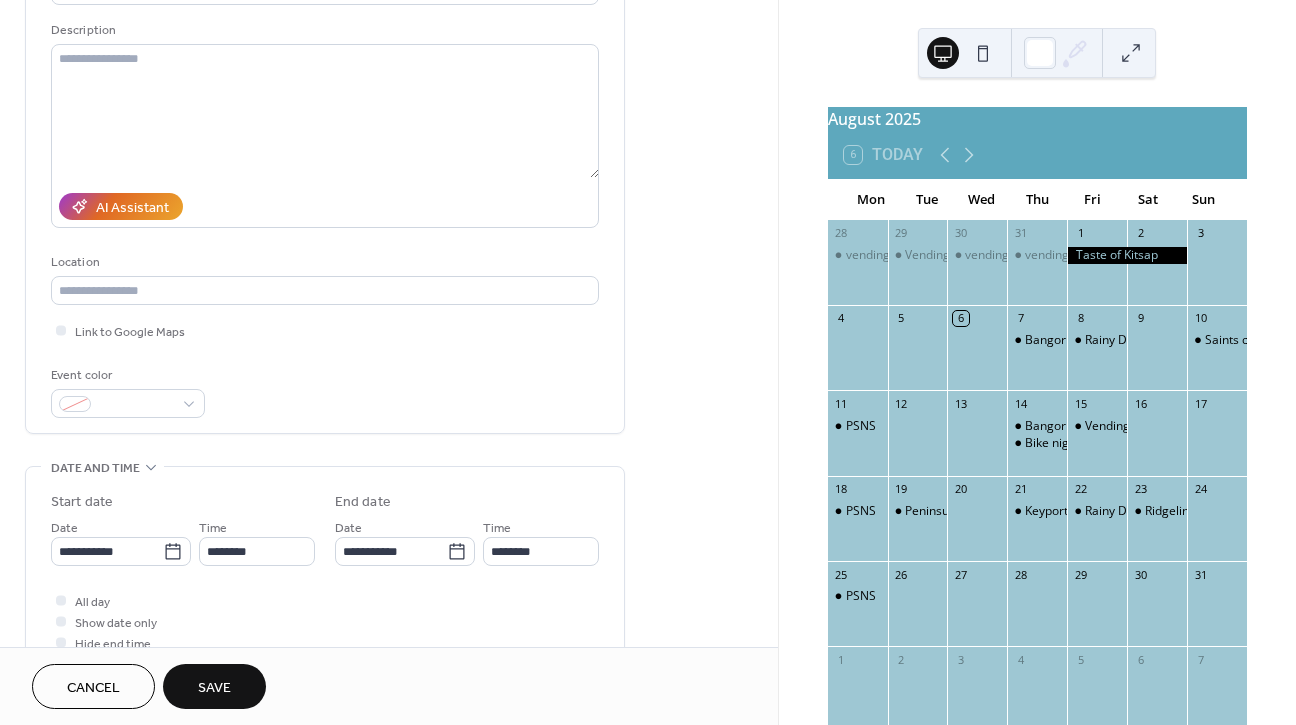 type on "********" 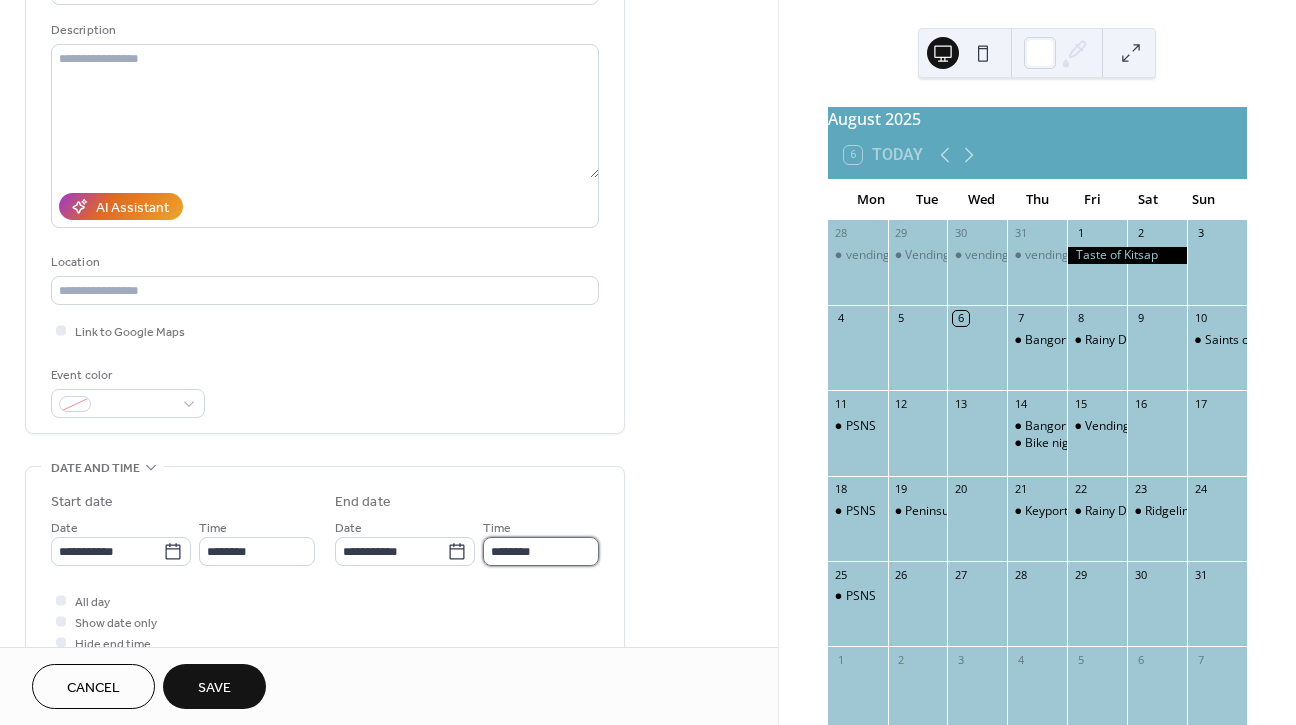 click on "********" at bounding box center (541, 551) 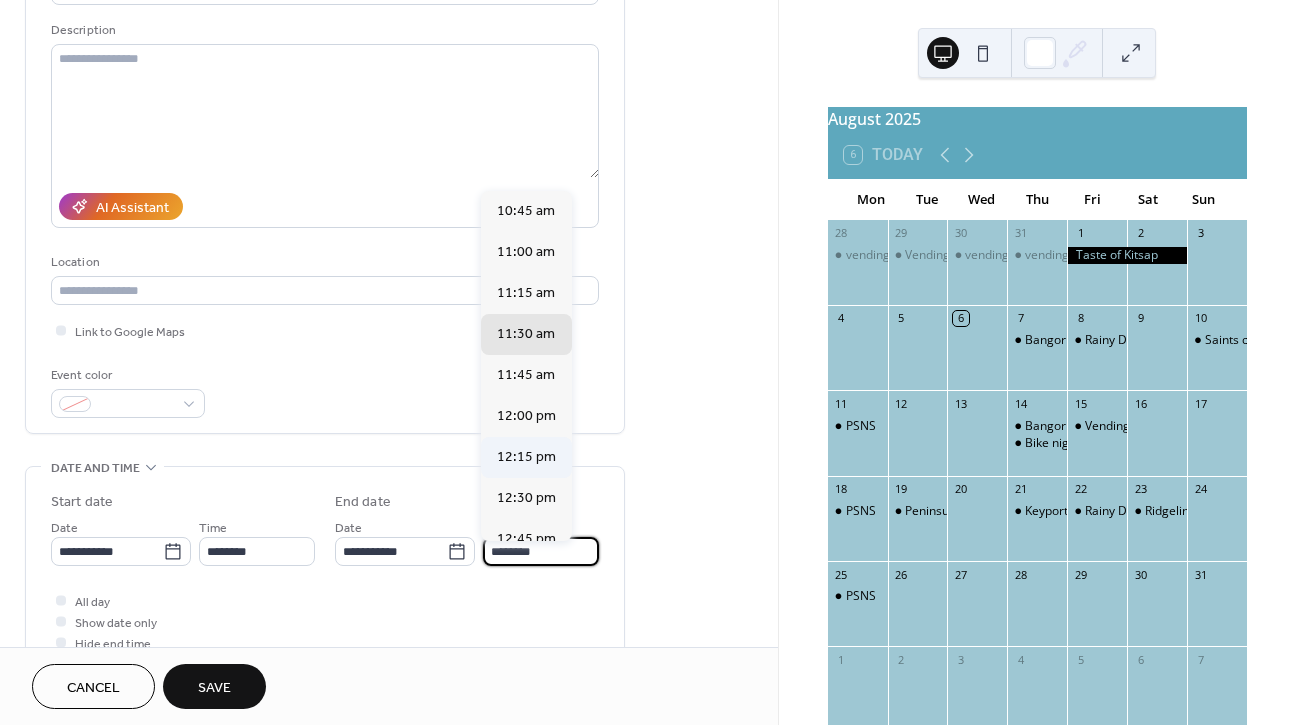 scroll, scrollTop: 113, scrollLeft: 0, axis: vertical 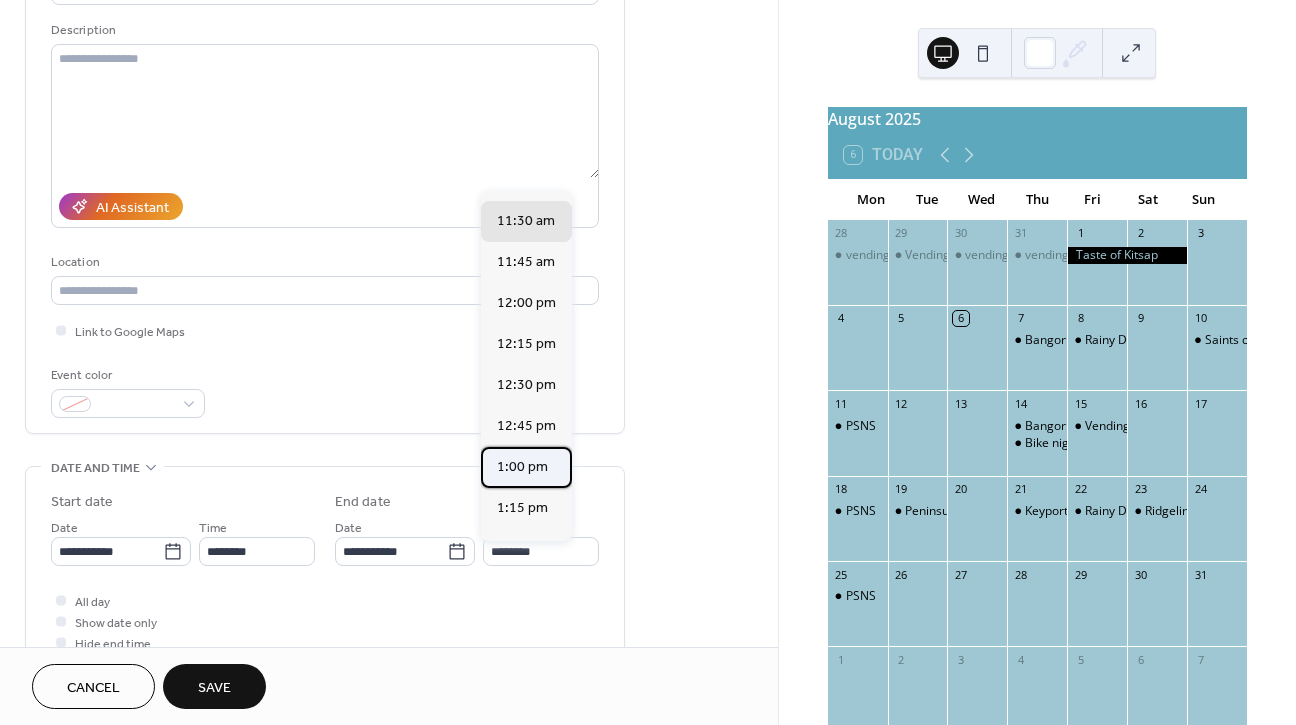 click on "1:00 pm" at bounding box center [522, 467] 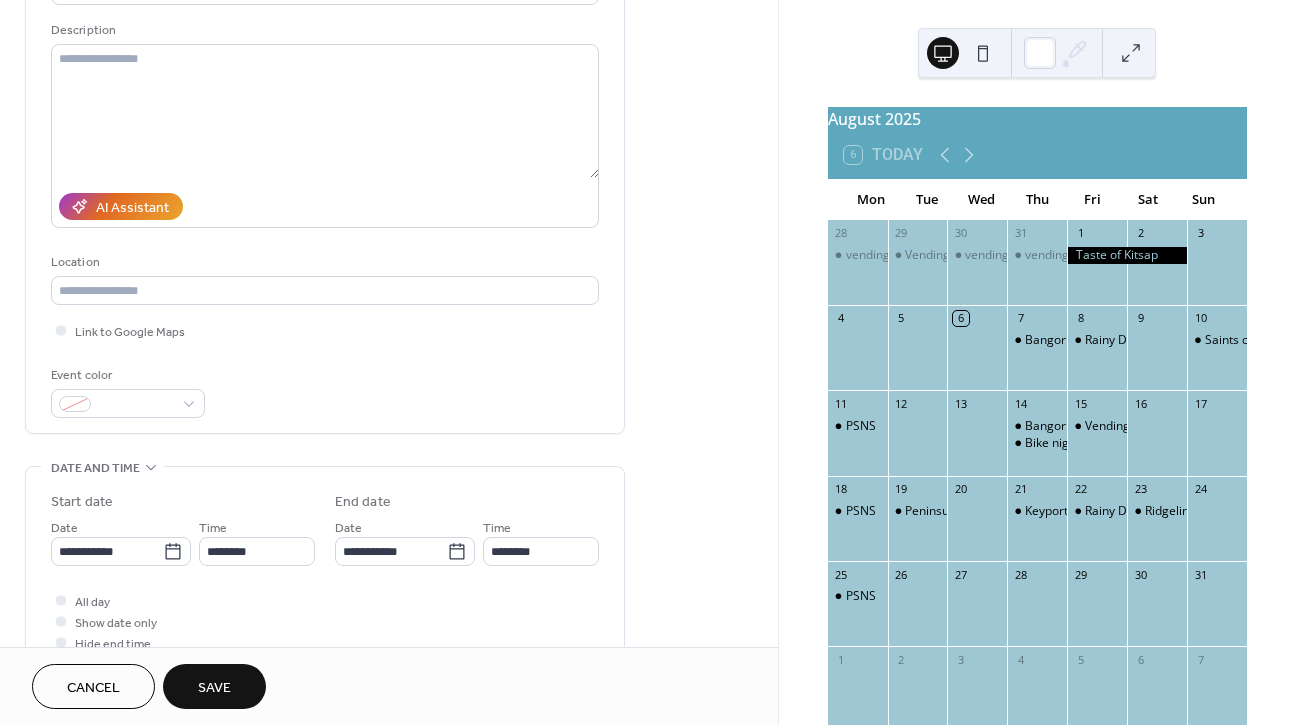 type on "*******" 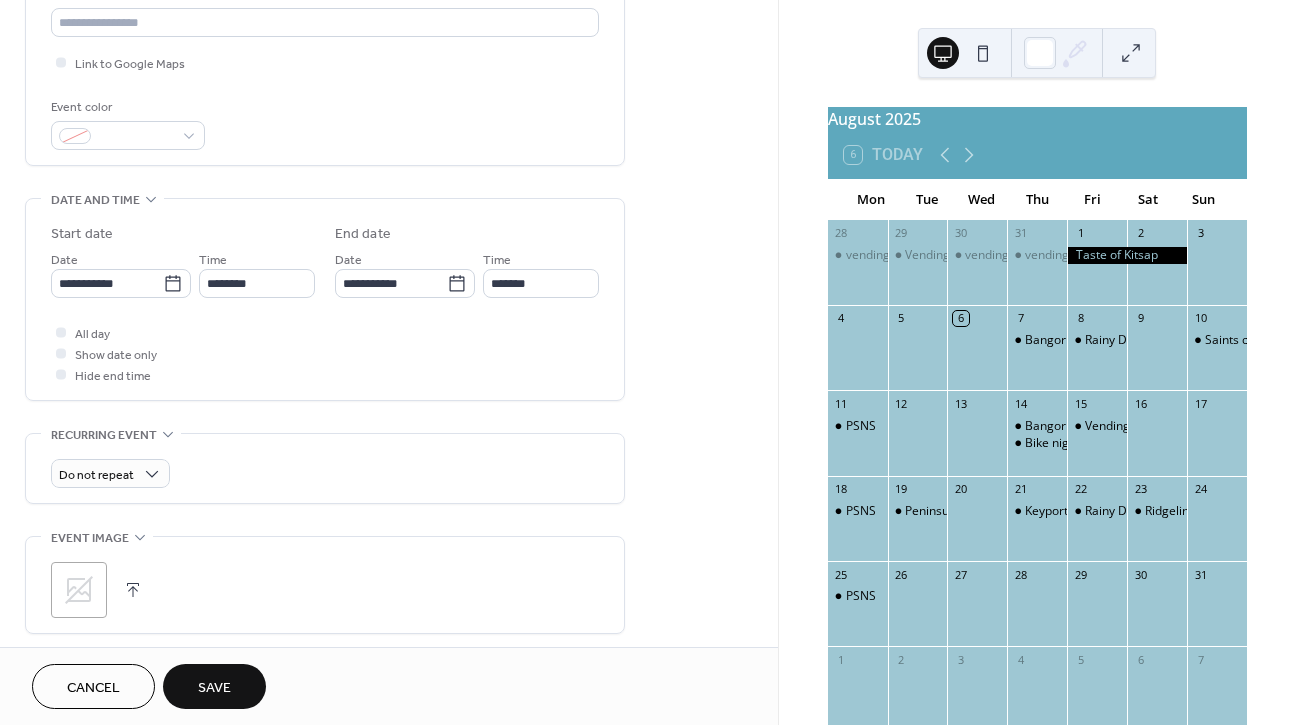 scroll, scrollTop: 455, scrollLeft: 0, axis: vertical 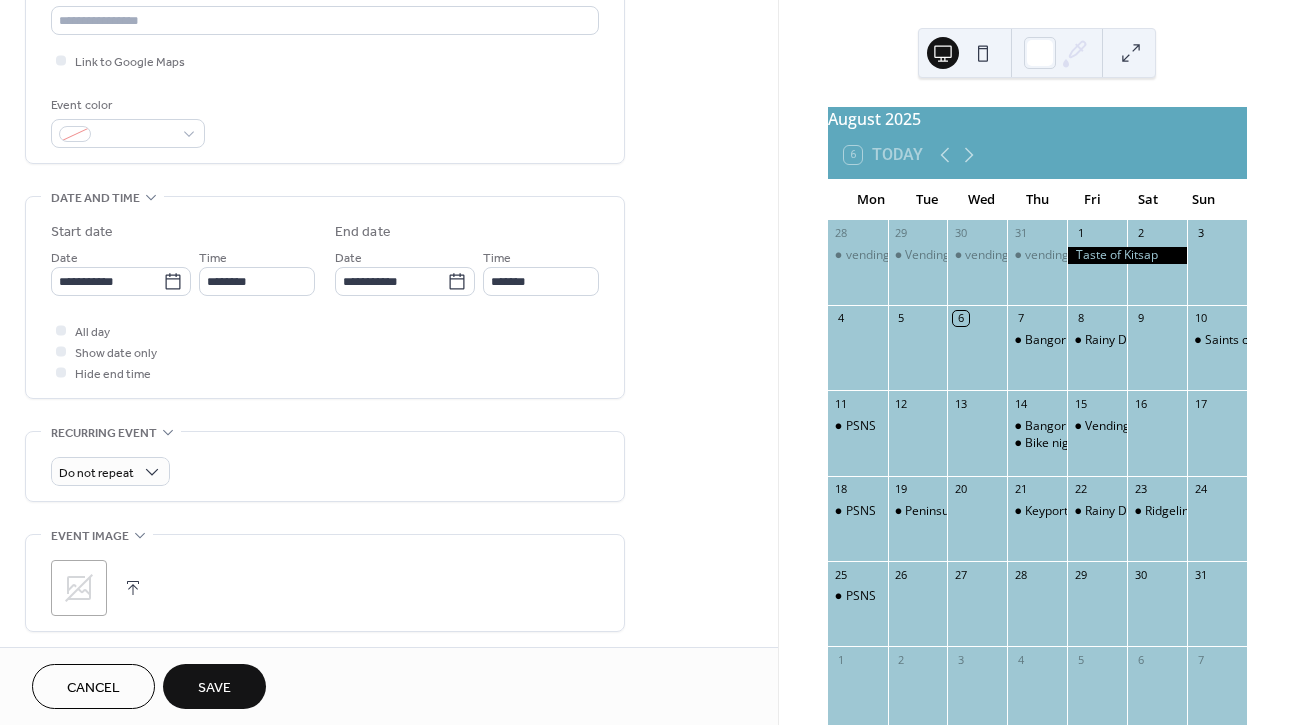 click on "Save" at bounding box center [214, 688] 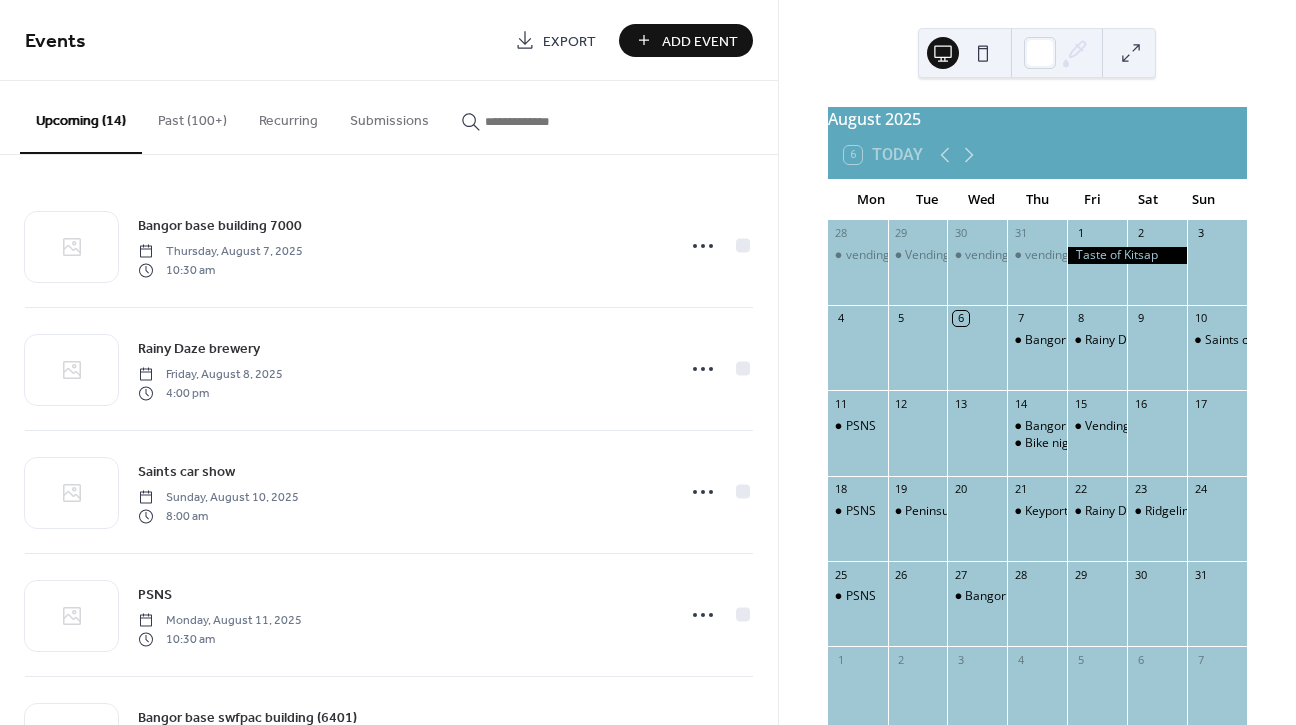 click on "Add Event" at bounding box center (700, 41) 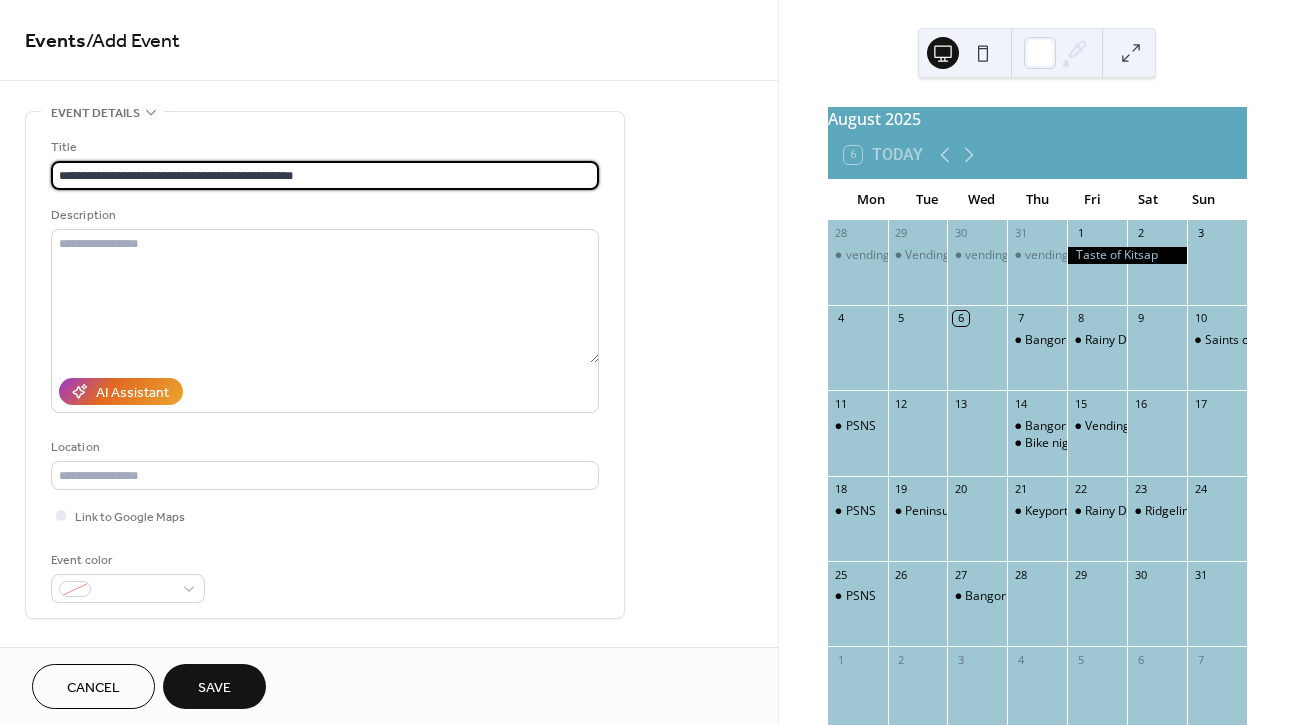 scroll, scrollTop: 242, scrollLeft: 0, axis: vertical 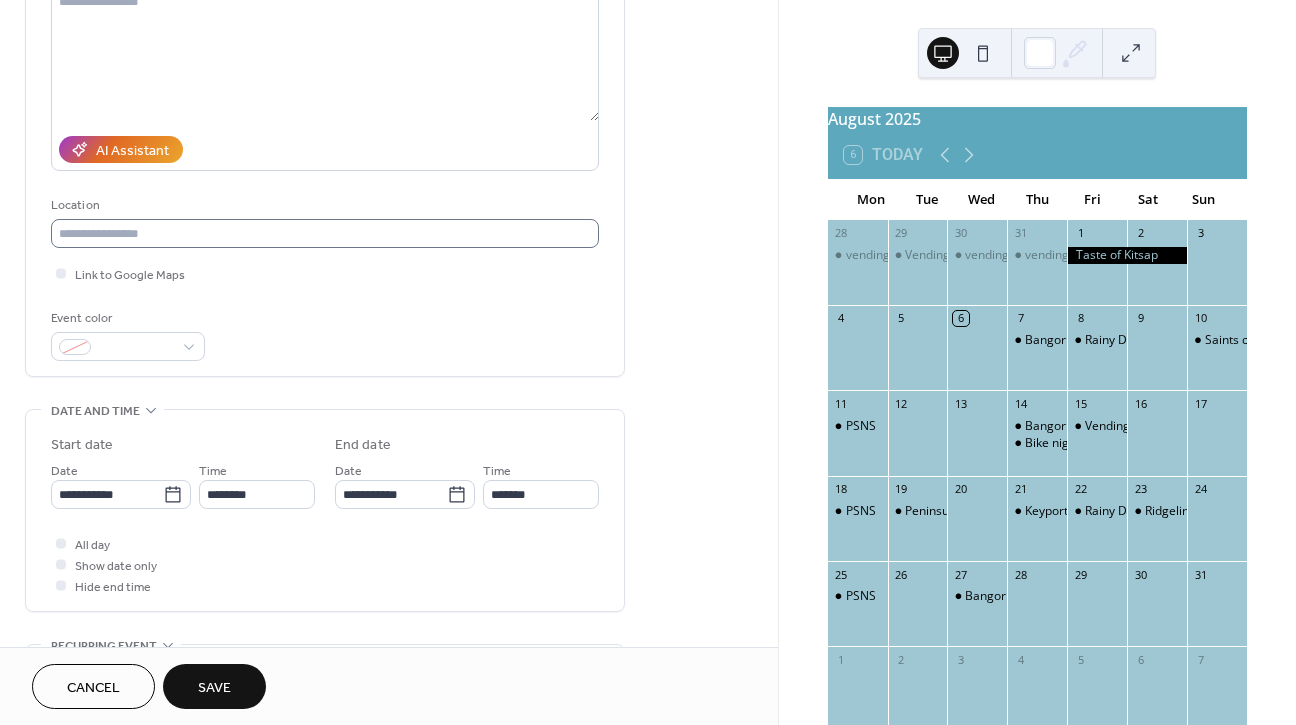 type on "**********" 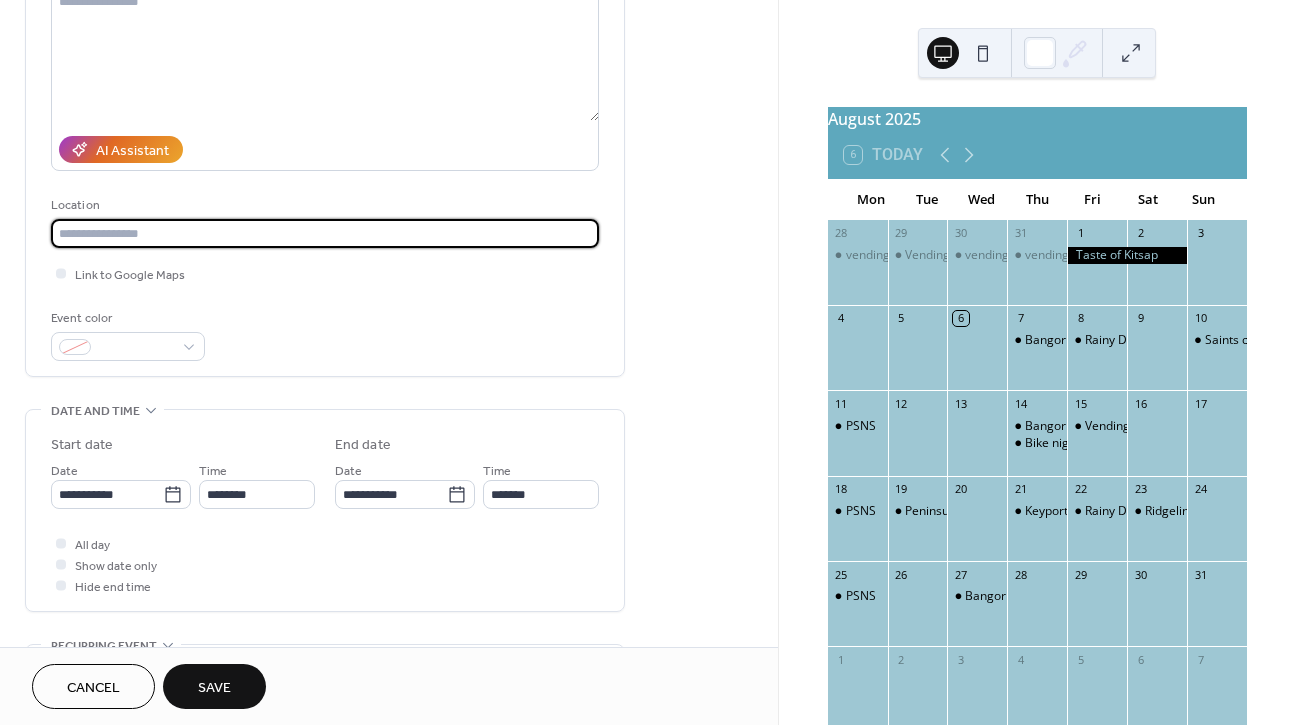 click at bounding box center [325, 233] 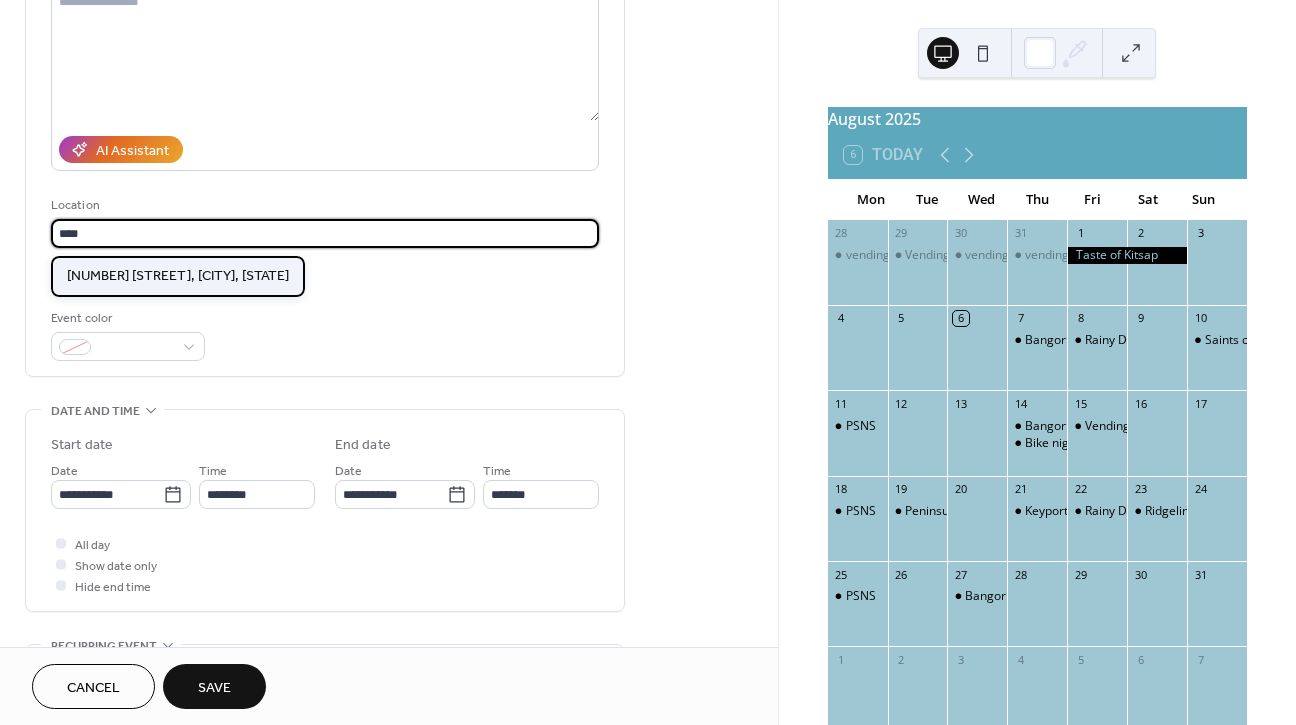 click on "[NUMBER] [STREET], [CITY], [STATE]" at bounding box center [178, 276] 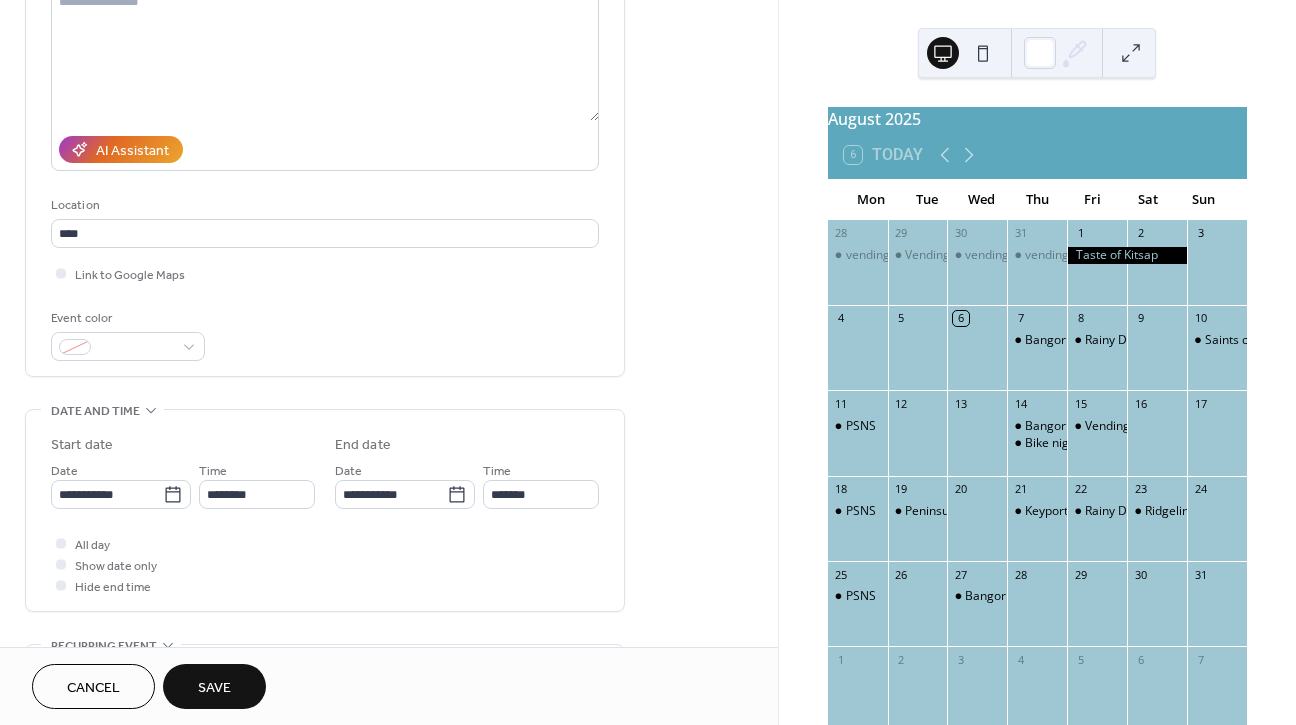 type on "**********" 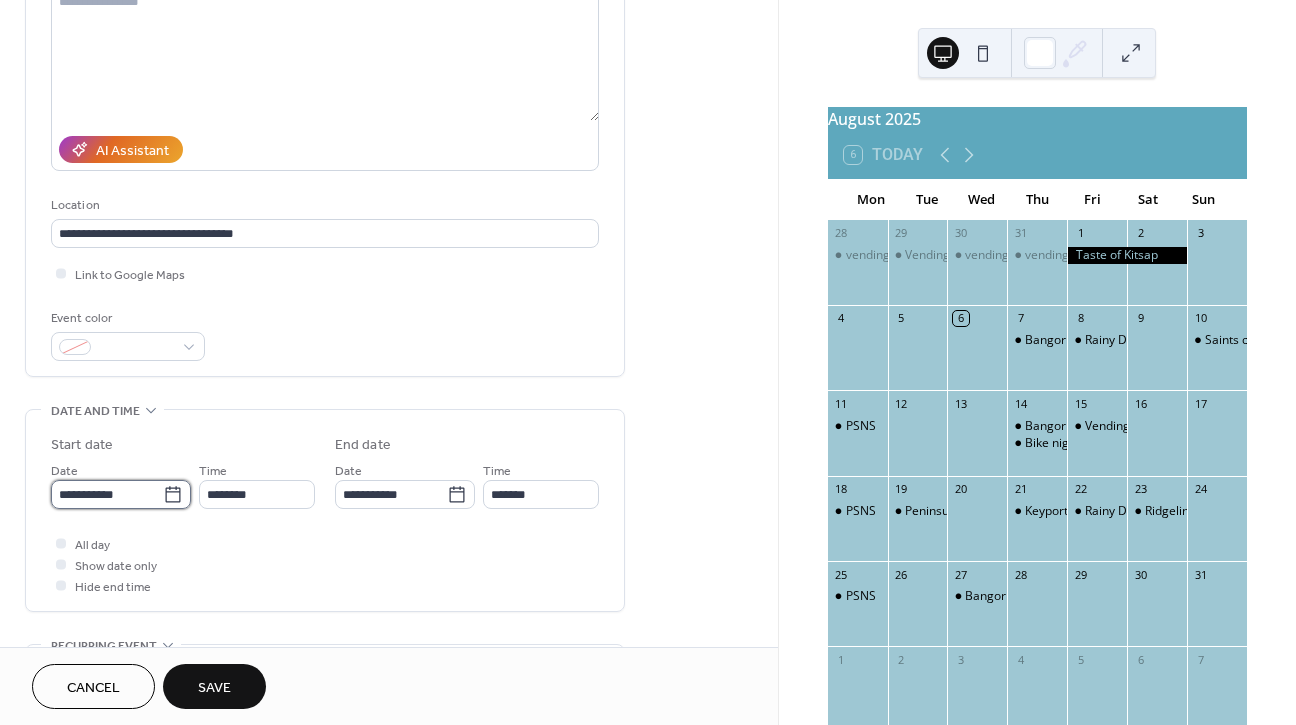click on "**********" at bounding box center [107, 494] 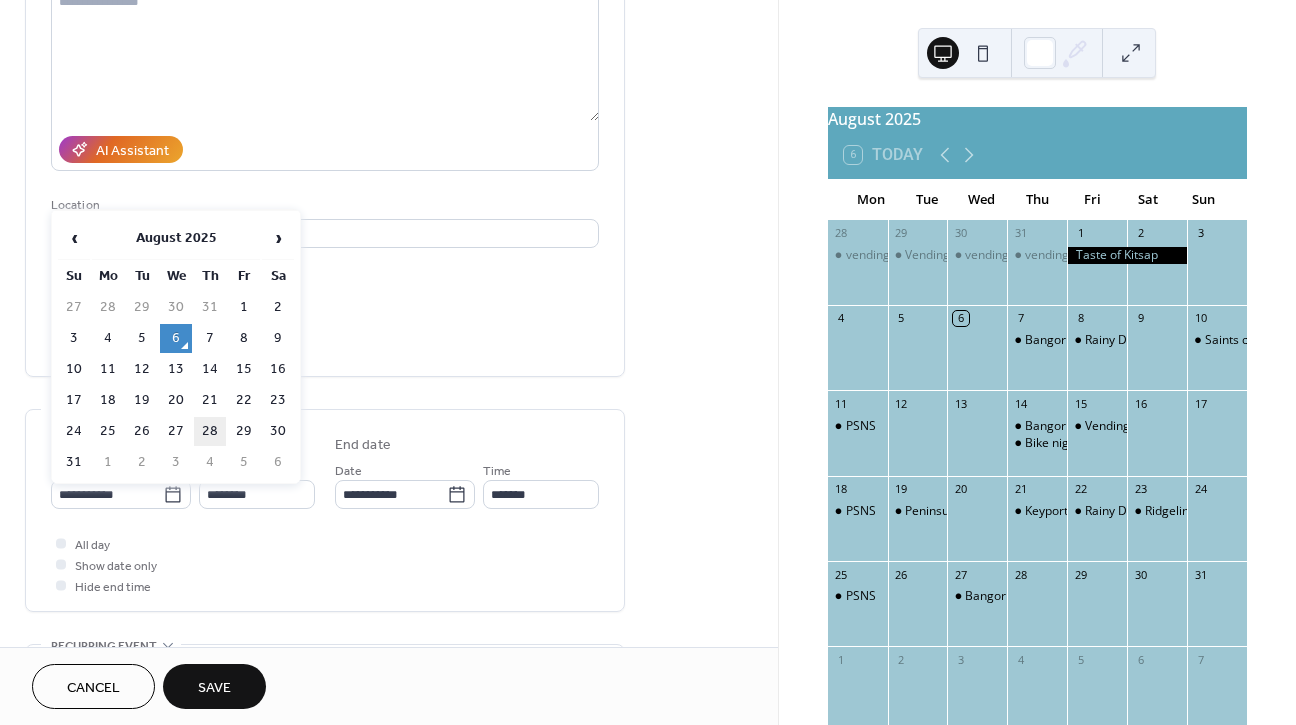 click on "28" at bounding box center (210, 431) 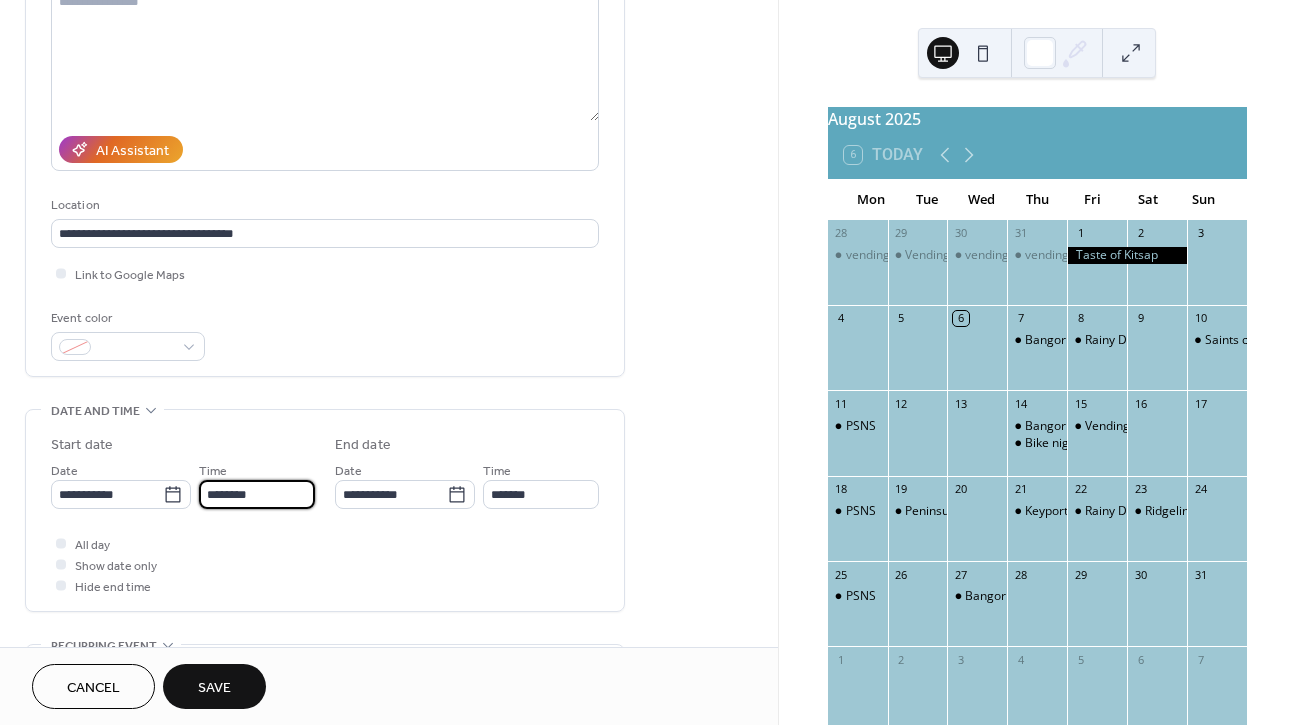 click on "********" at bounding box center [257, 494] 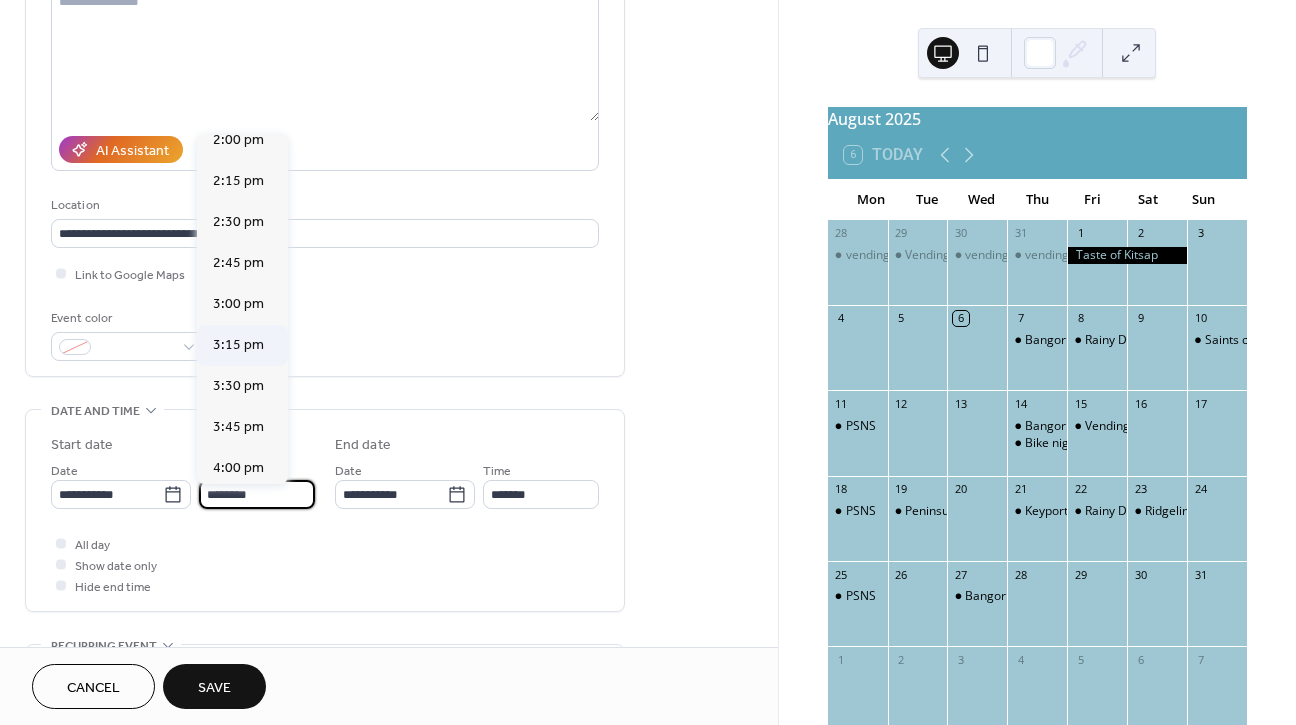 scroll, scrollTop: 2413, scrollLeft: 0, axis: vertical 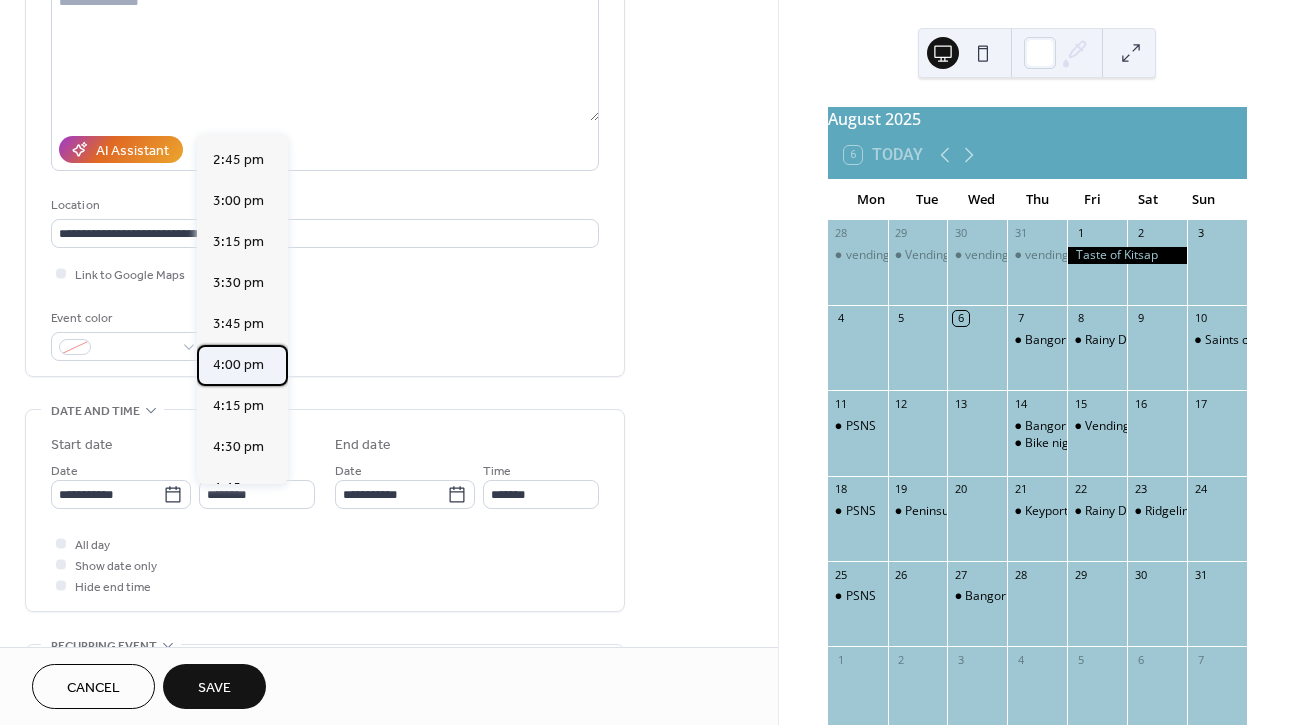 click on "4:00 pm" at bounding box center [238, 365] 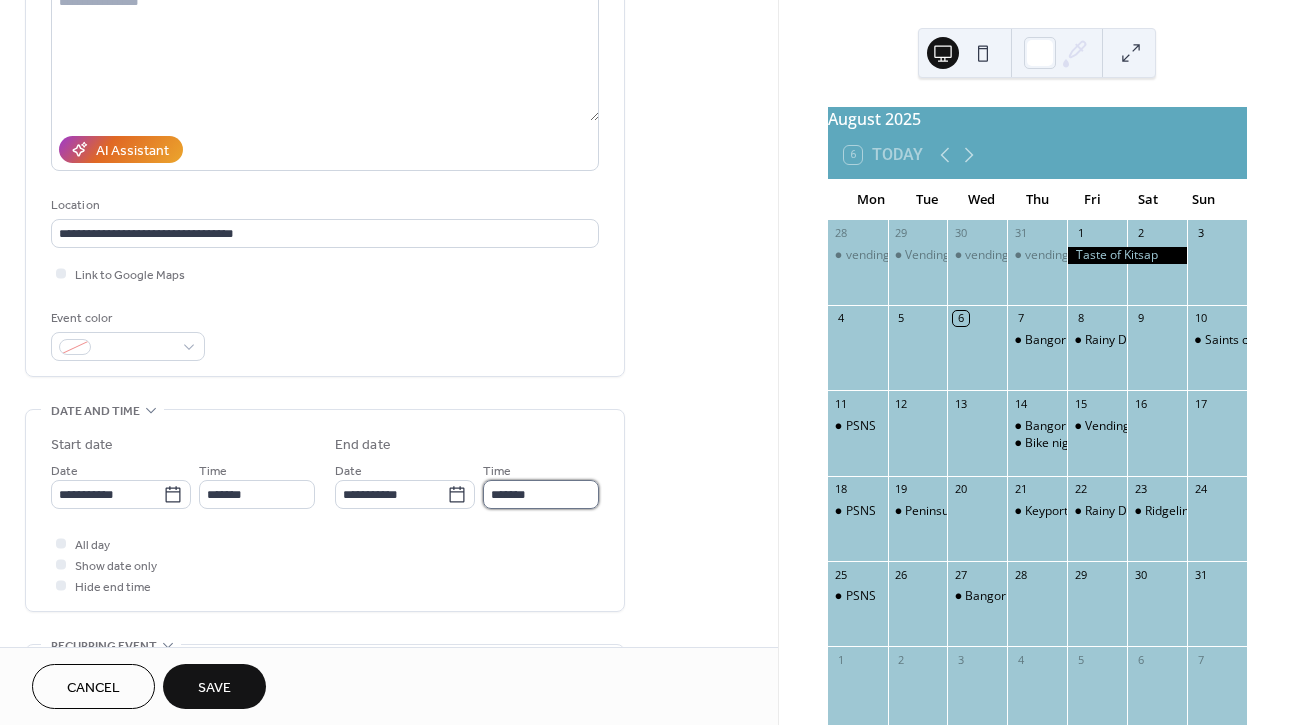 click on "*******" at bounding box center [541, 494] 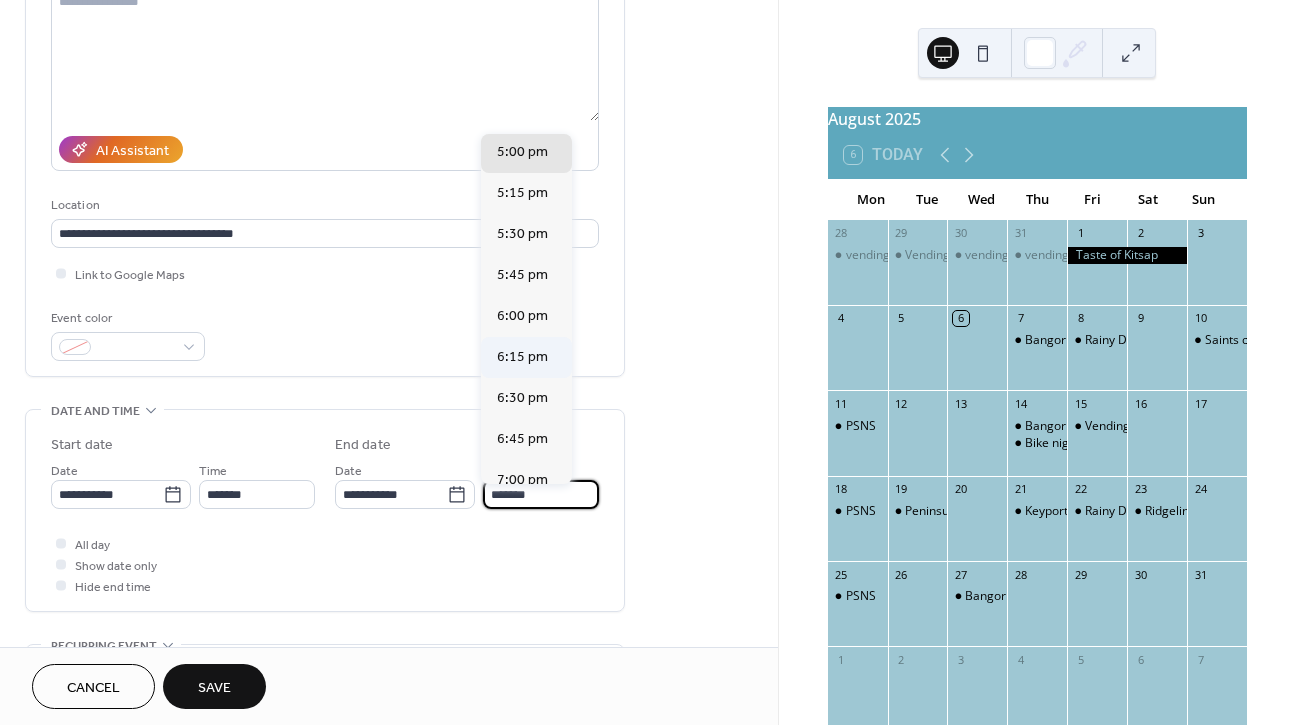 scroll, scrollTop: 127, scrollLeft: 0, axis: vertical 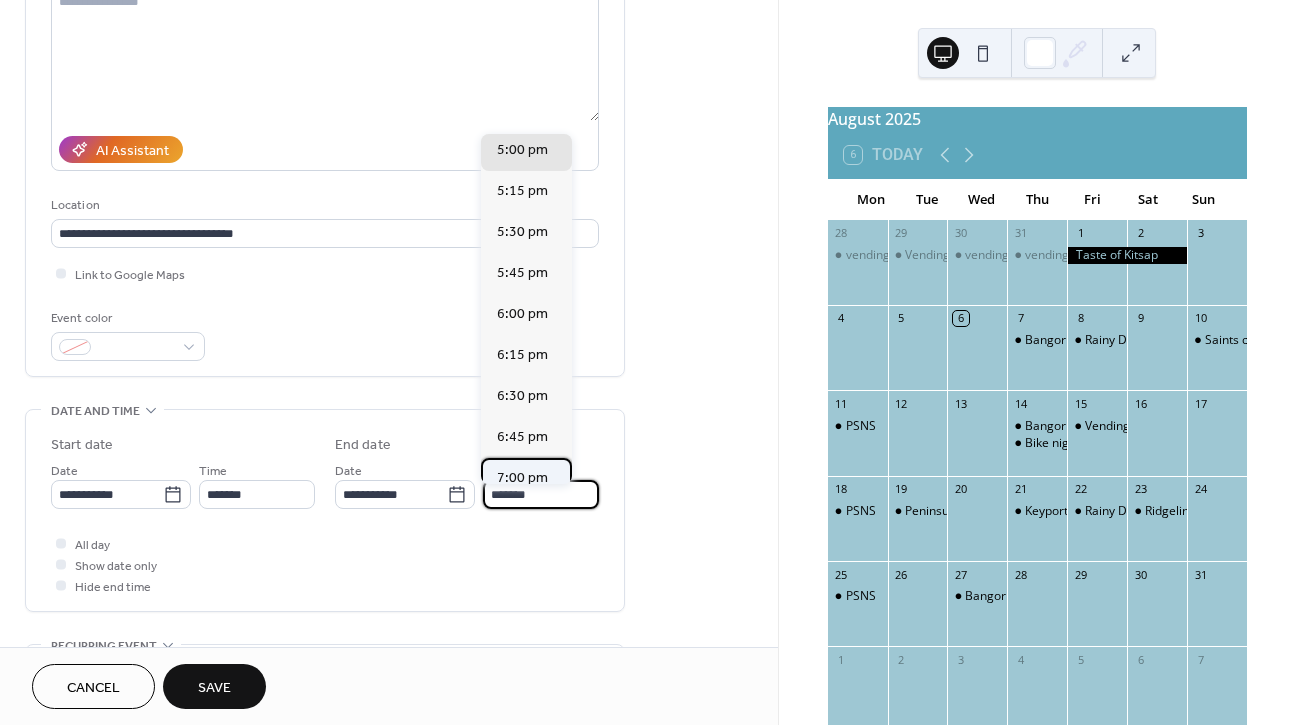 click on "7:00 pm" at bounding box center [522, 478] 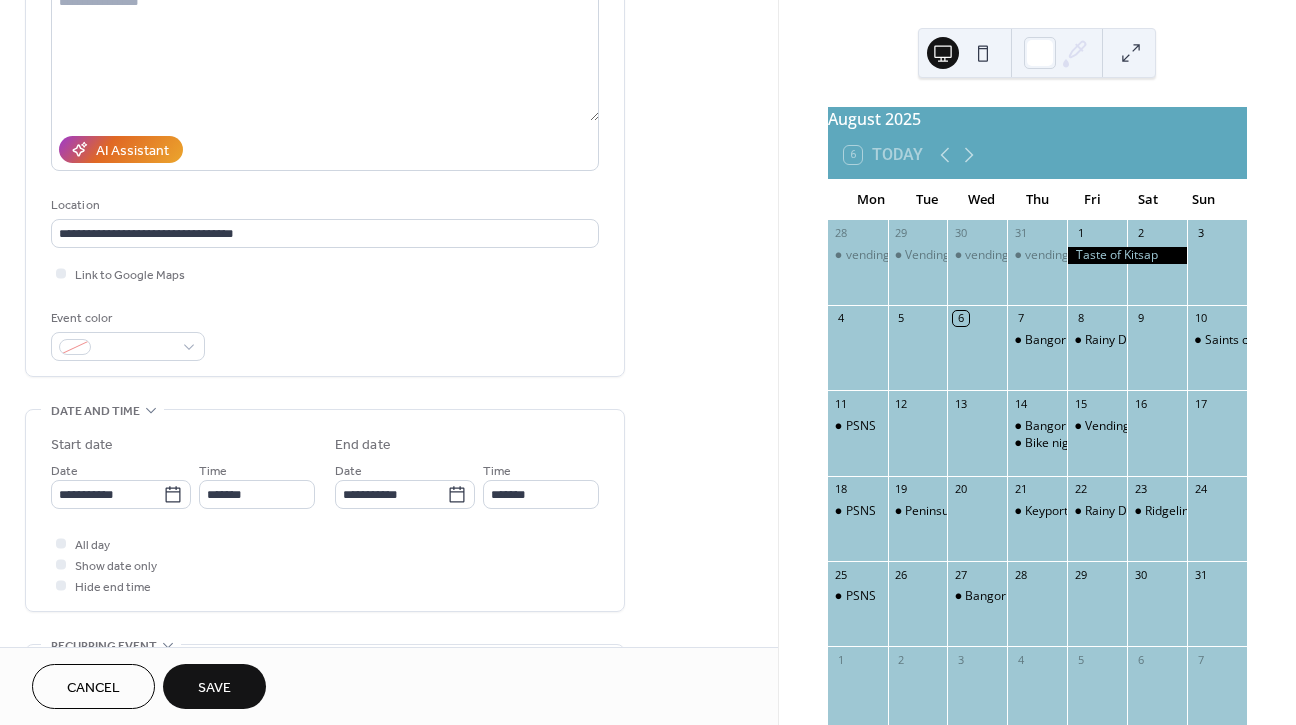 type on "*******" 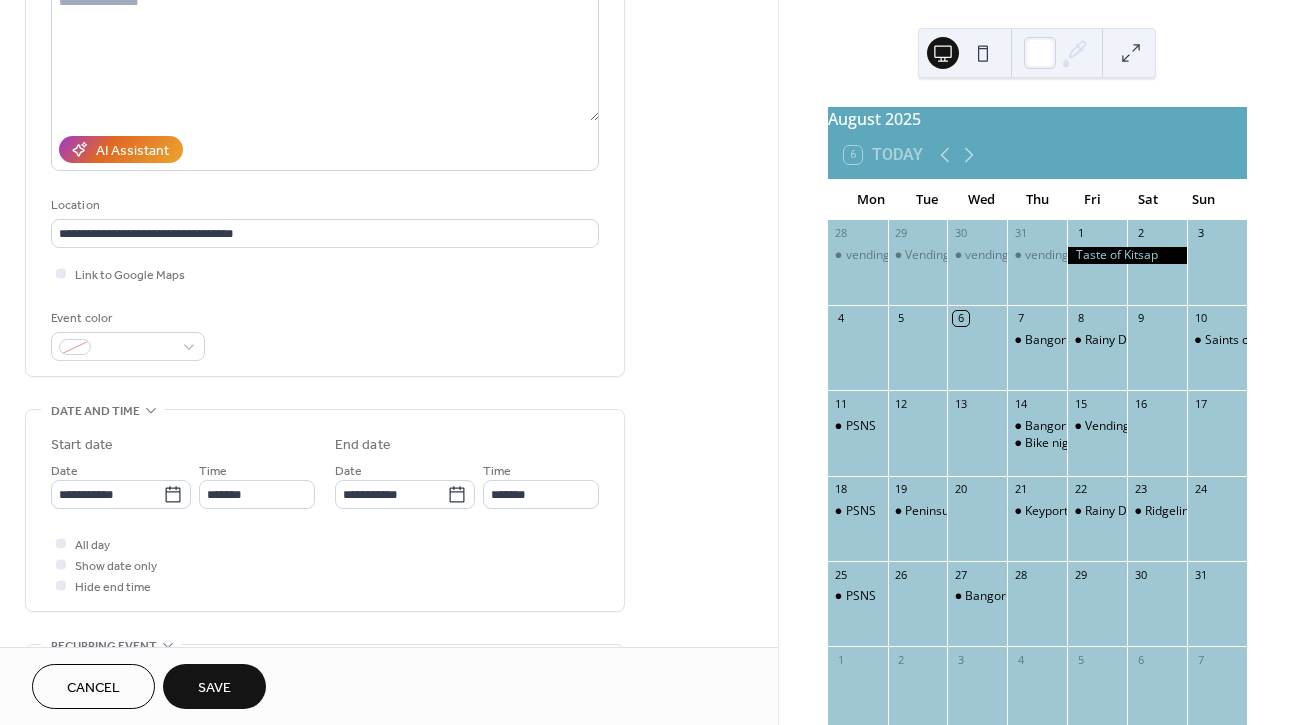 scroll, scrollTop: 772, scrollLeft: 0, axis: vertical 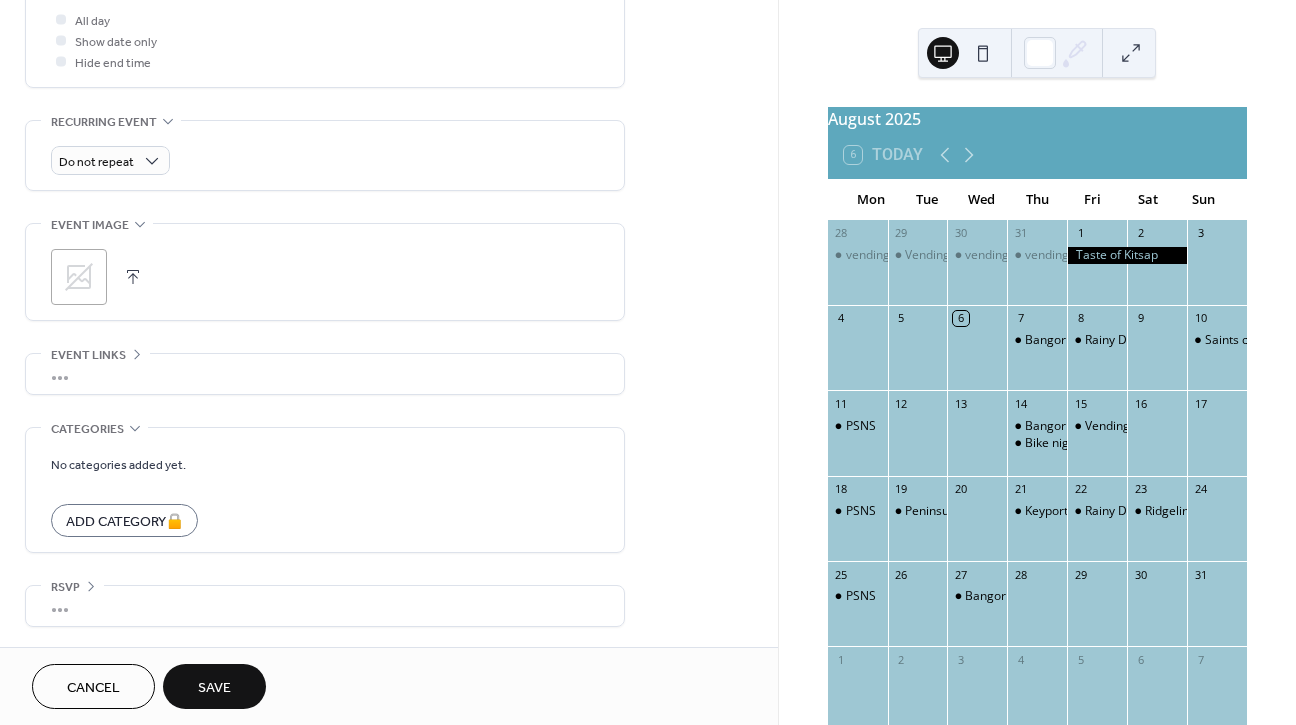 click on "Save" at bounding box center [214, 688] 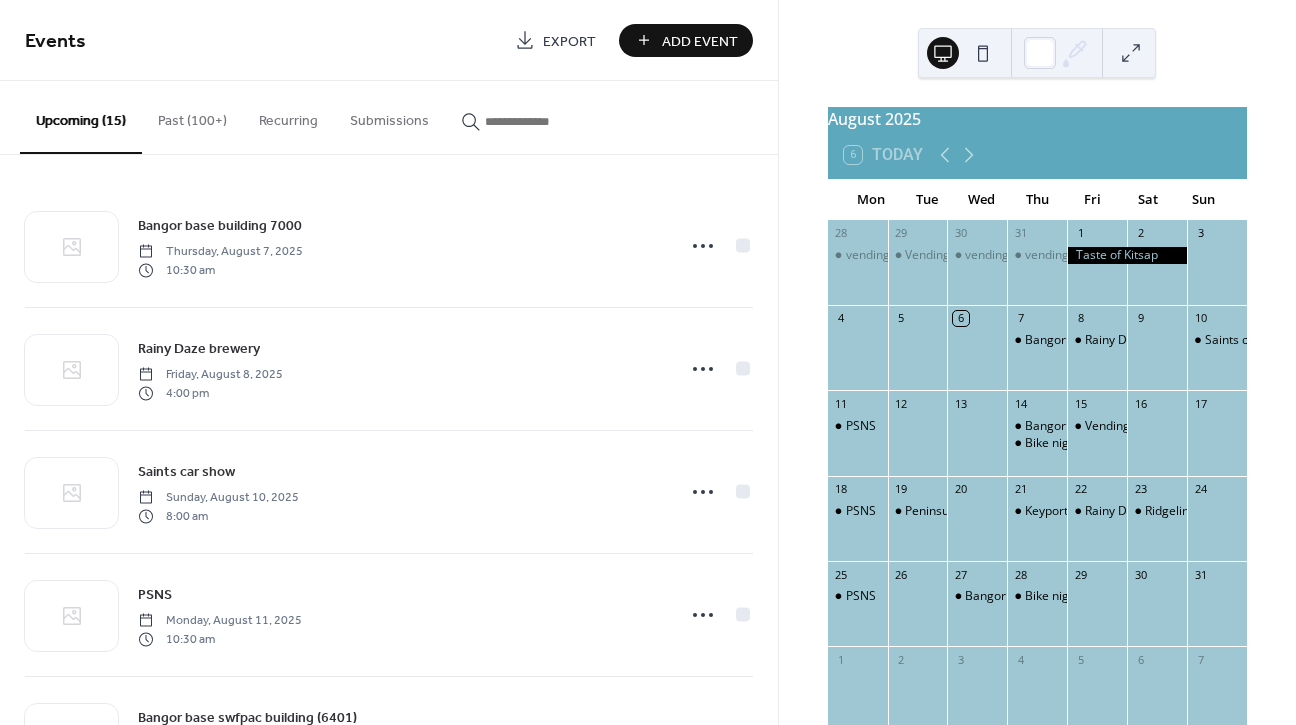 click on "Add Event" at bounding box center [700, 41] 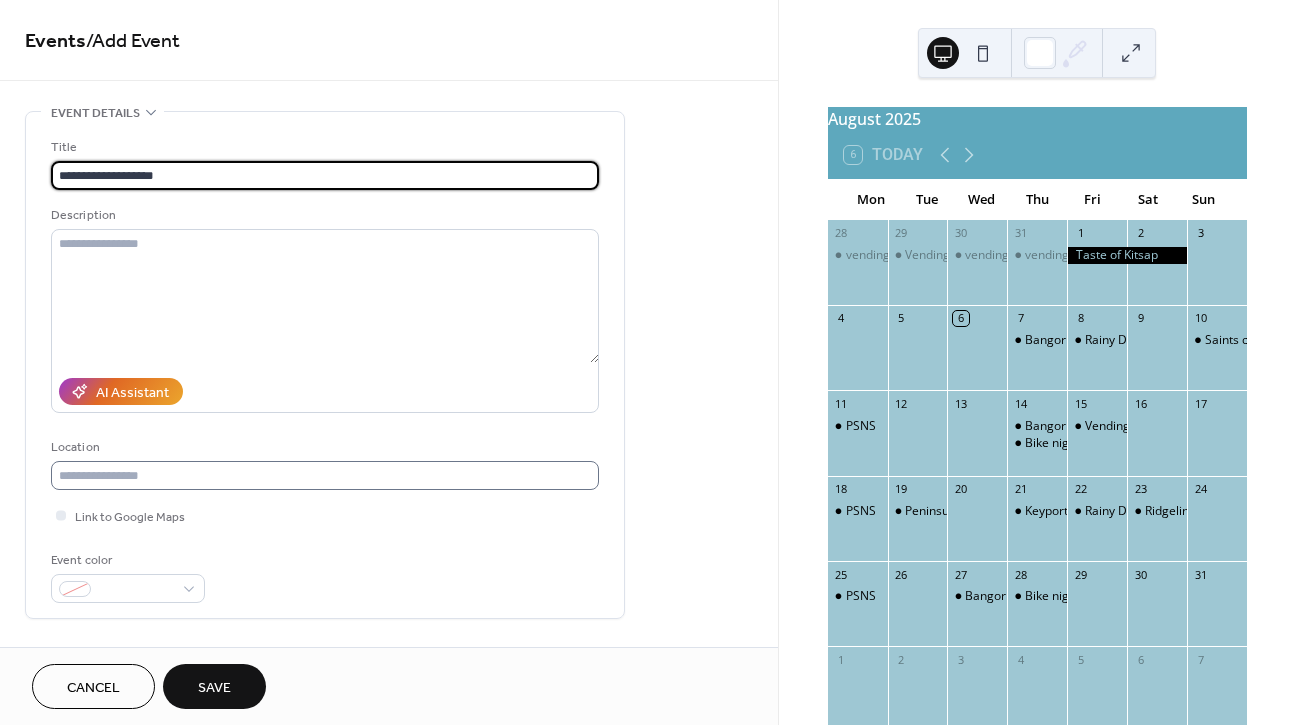 type on "**********" 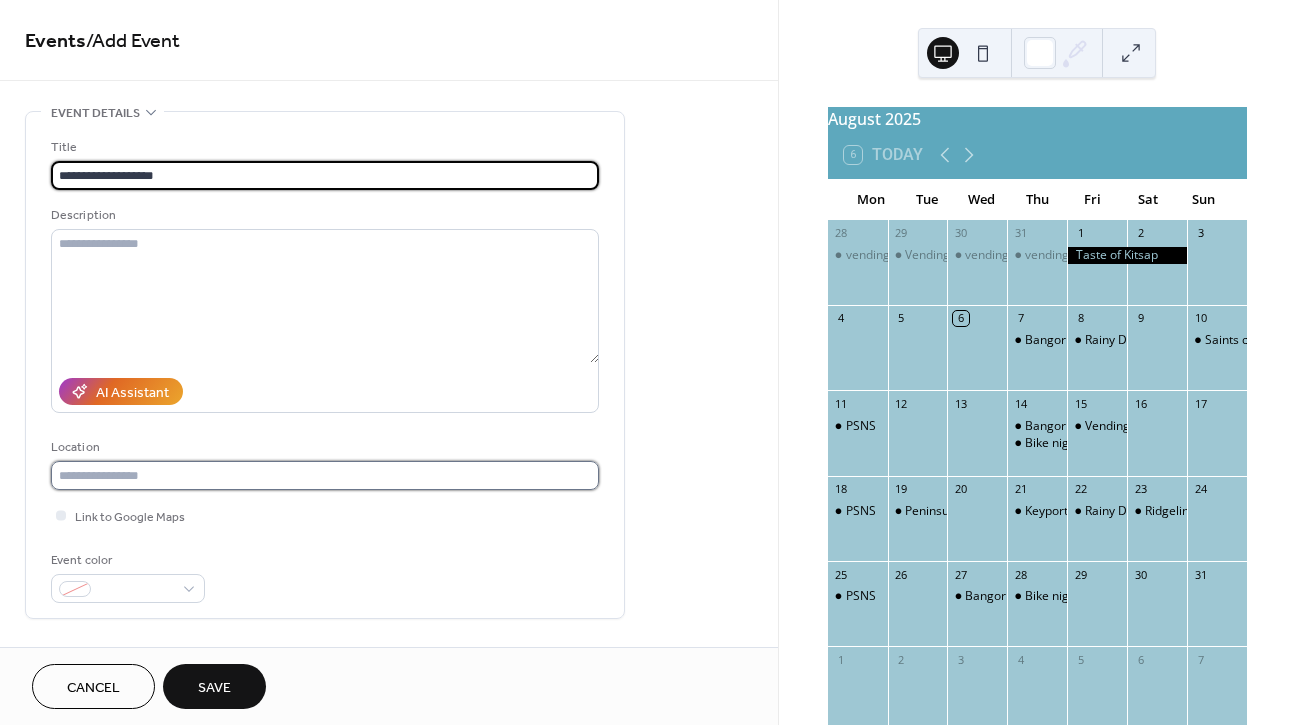 click at bounding box center [325, 475] 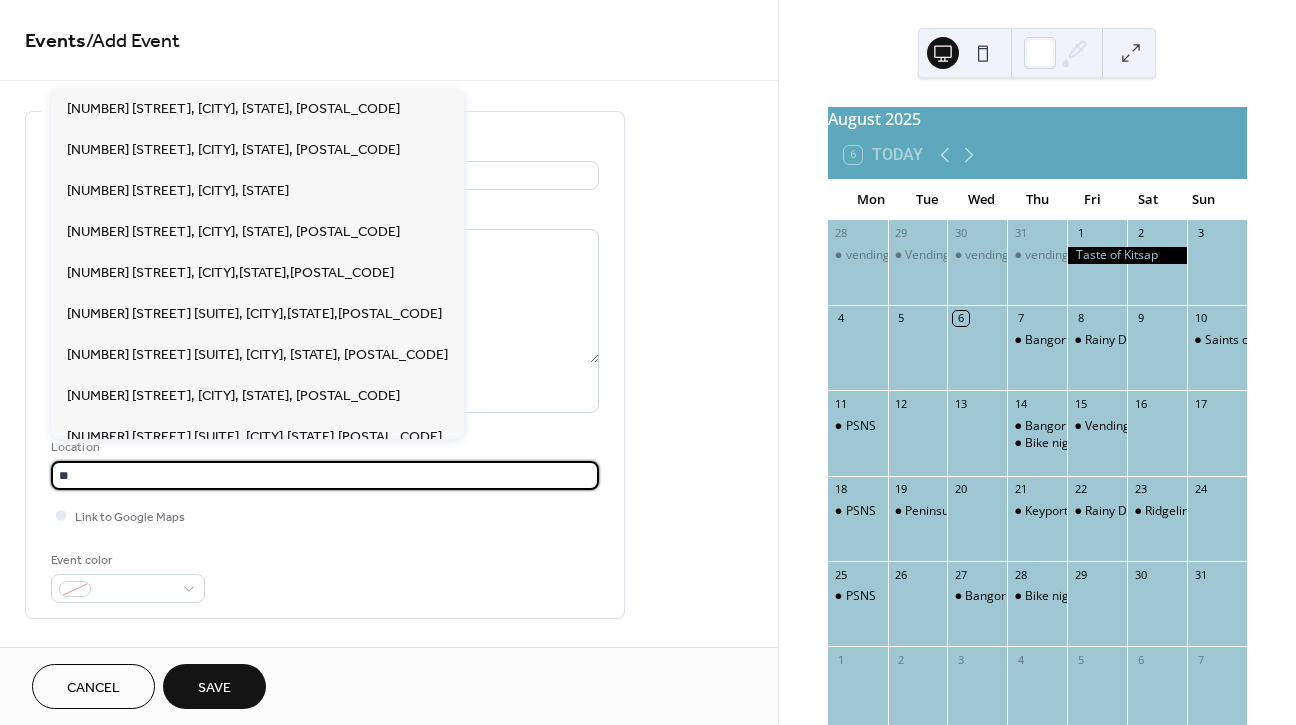 type on "*" 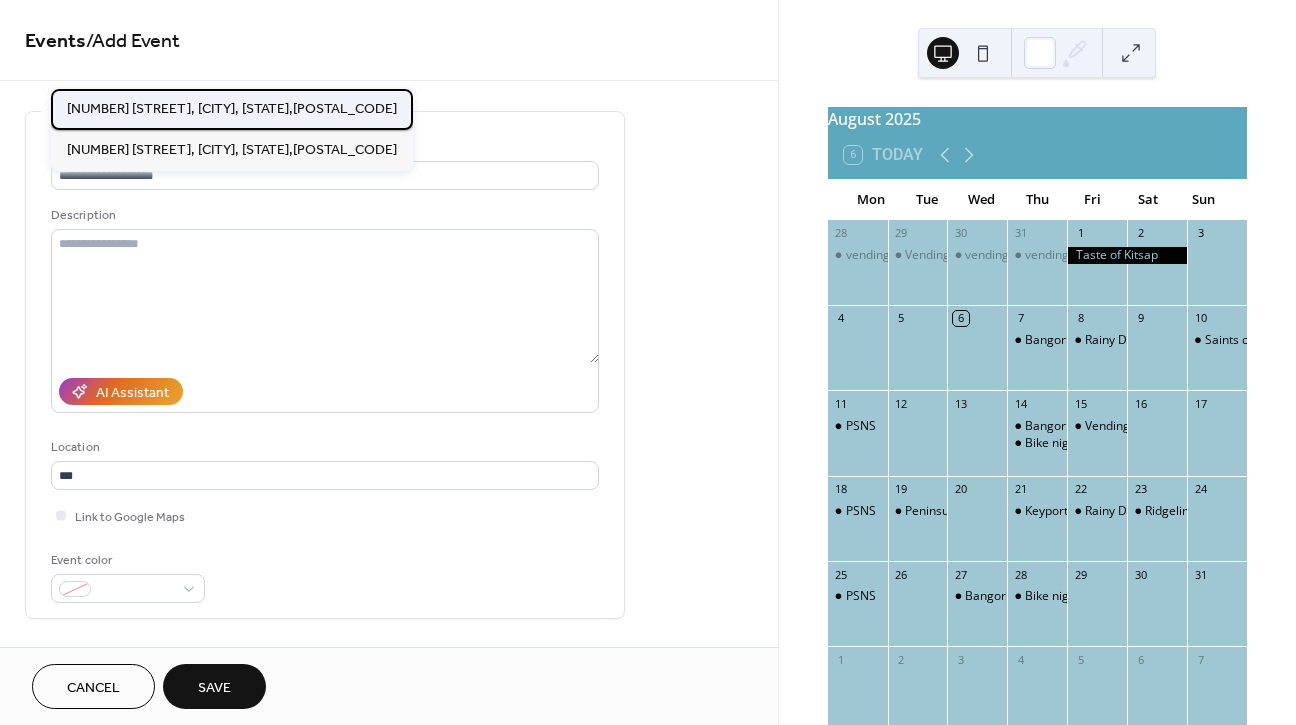 click on "[NUMBER] [STREET], [CITY], [STATE],[POSTAL_CODE]" at bounding box center [232, 109] 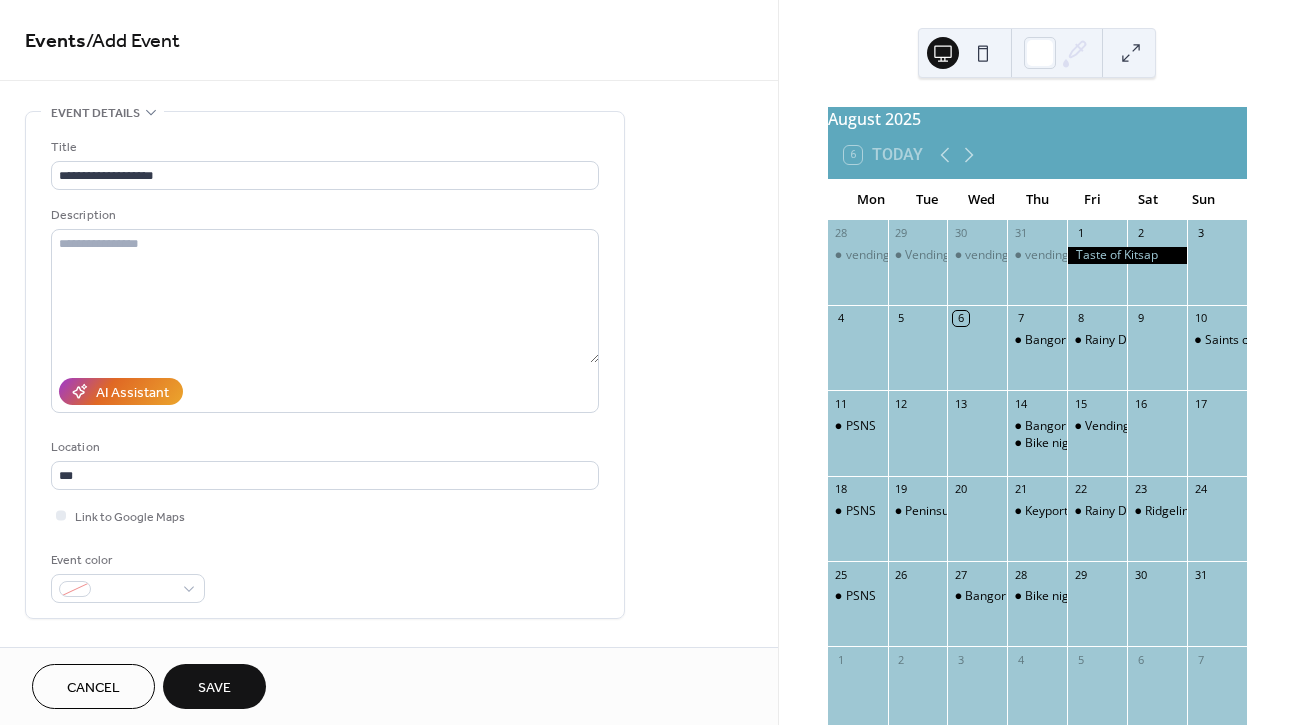 type on "**********" 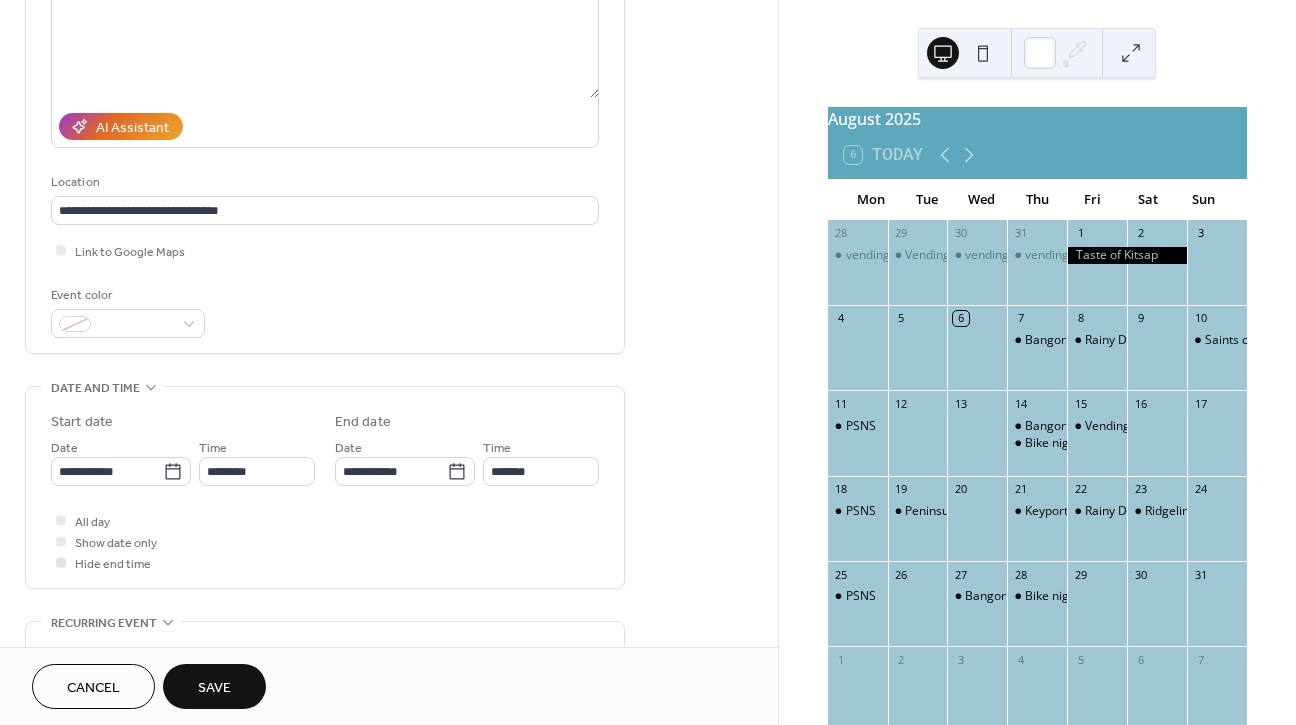 scroll, scrollTop: 264, scrollLeft: 0, axis: vertical 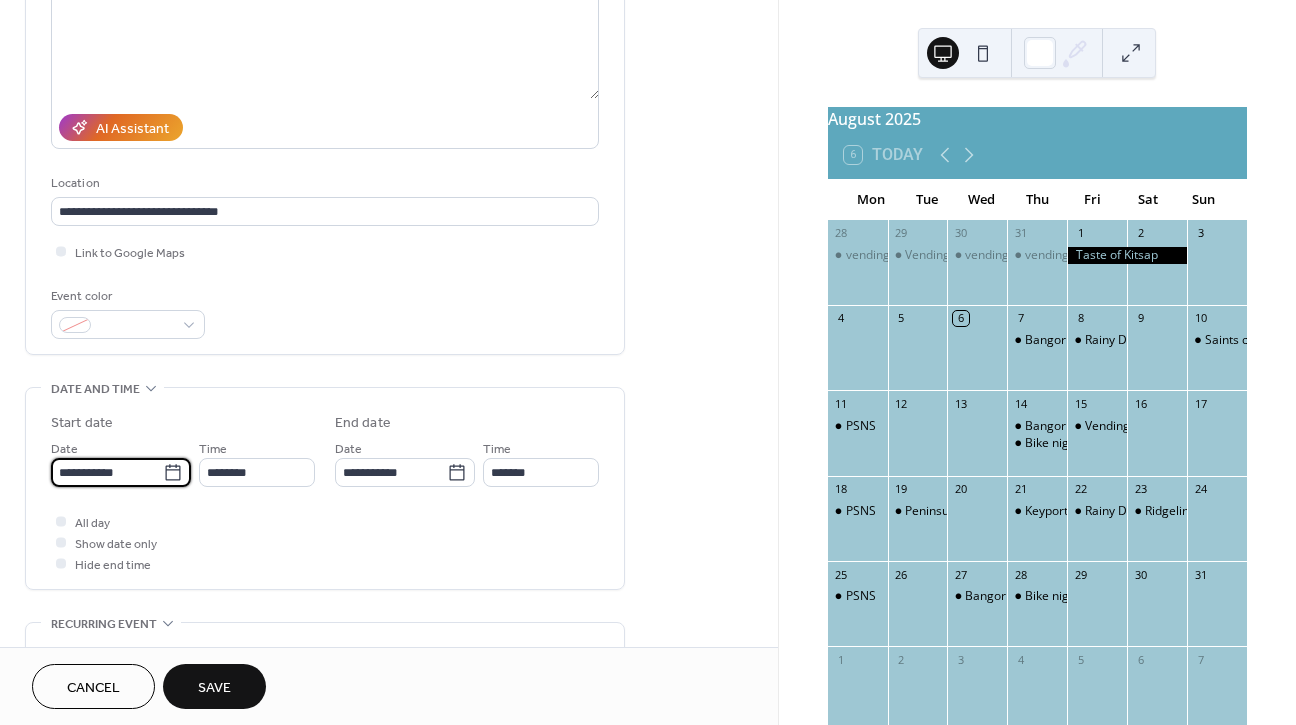 click on "**********" at bounding box center [107, 472] 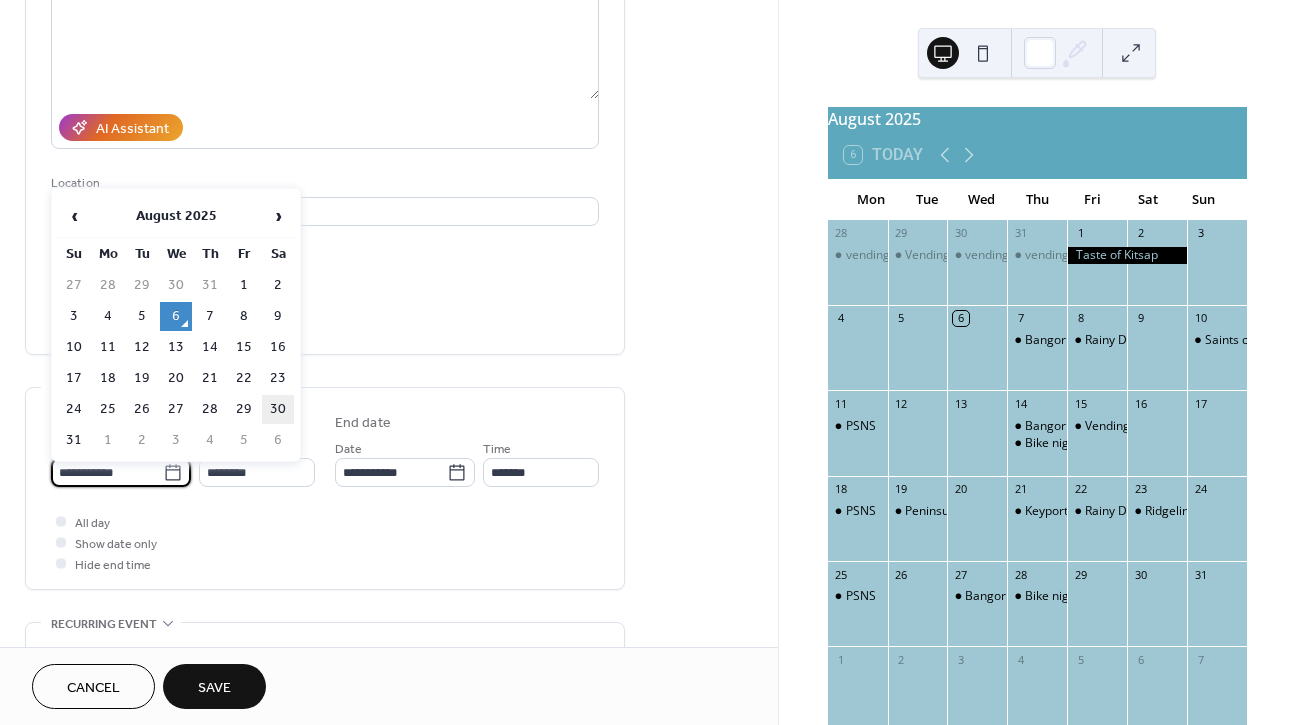 click on "30" at bounding box center (278, 409) 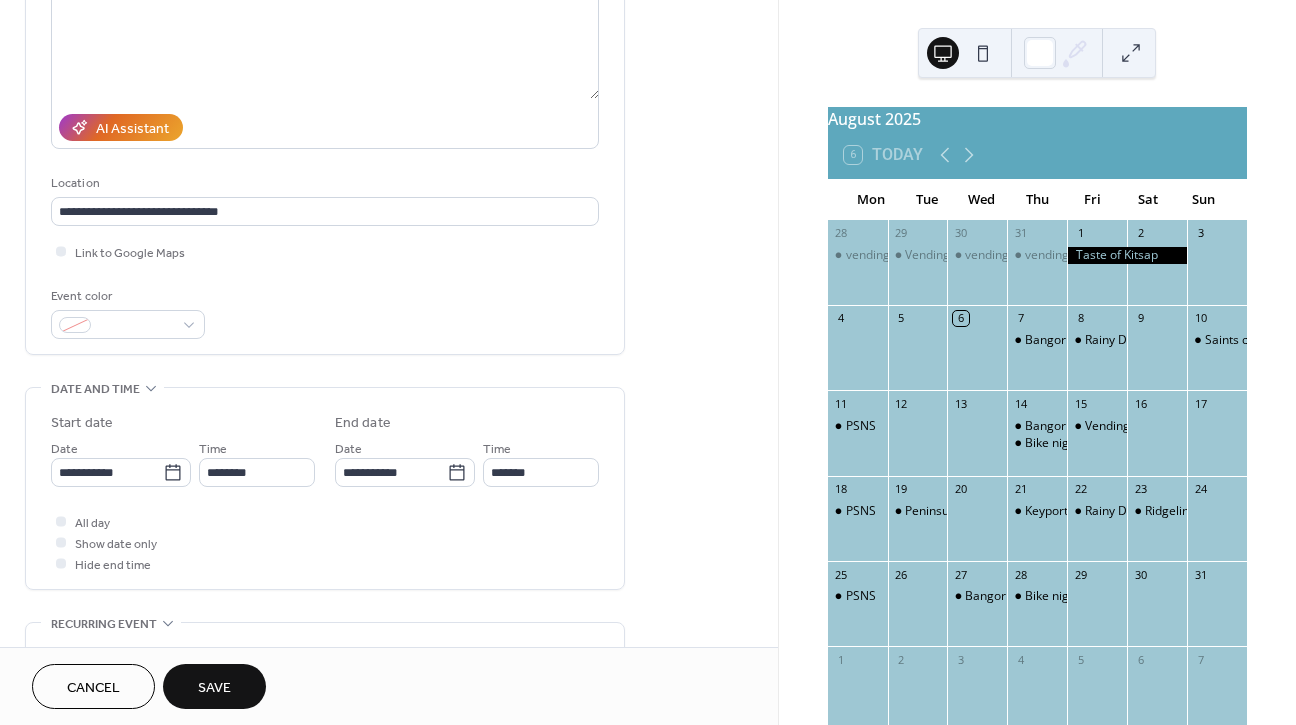 type on "**********" 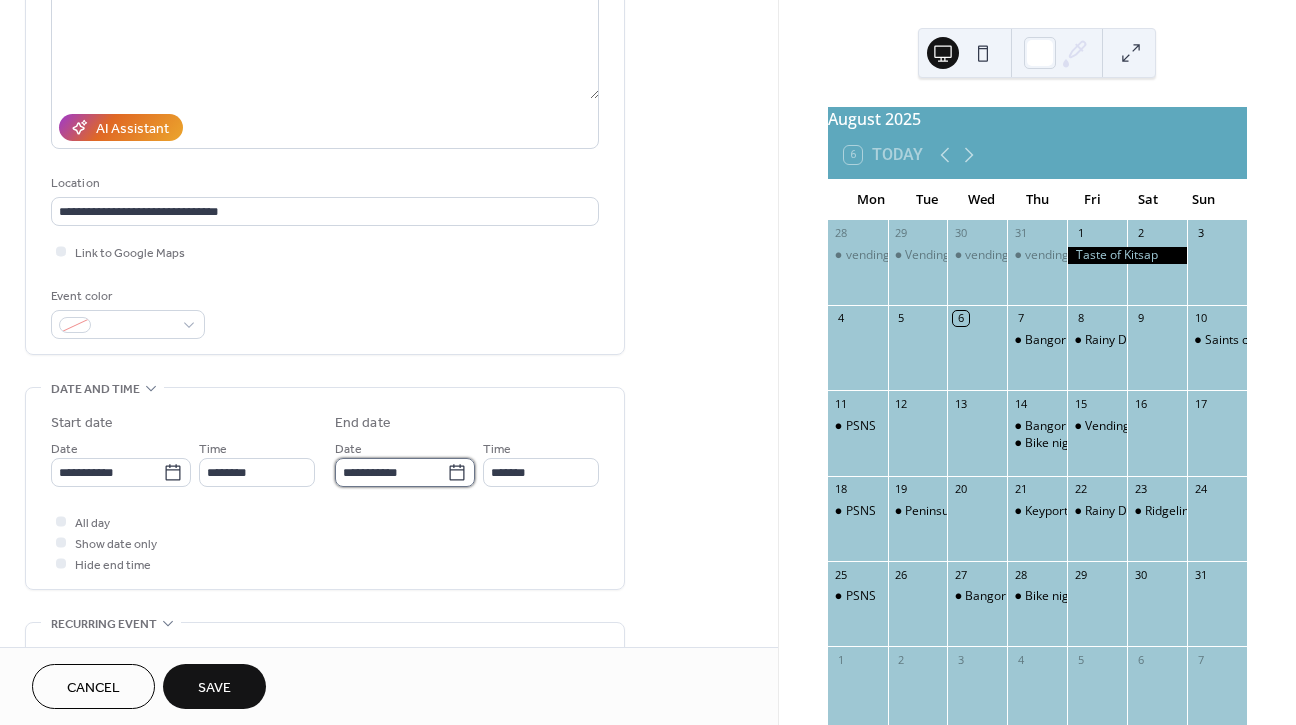 click on "**********" at bounding box center [391, 472] 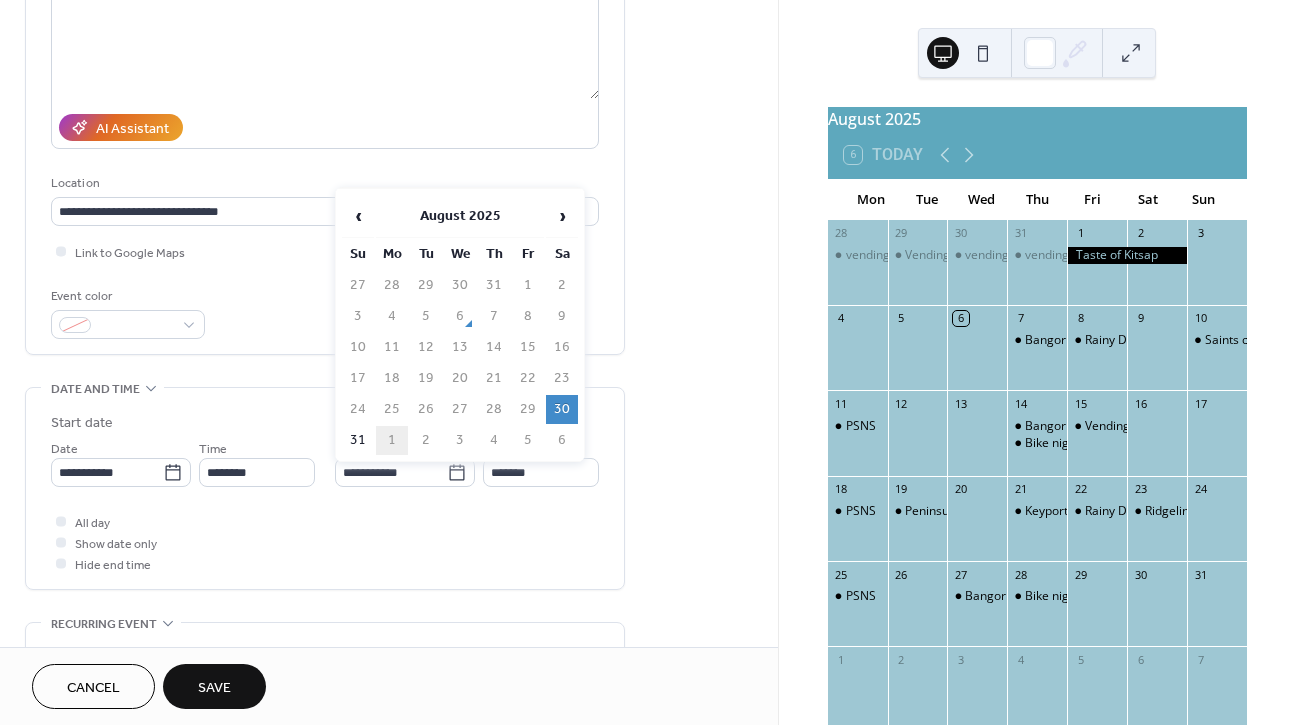 click on "1" at bounding box center (392, 440) 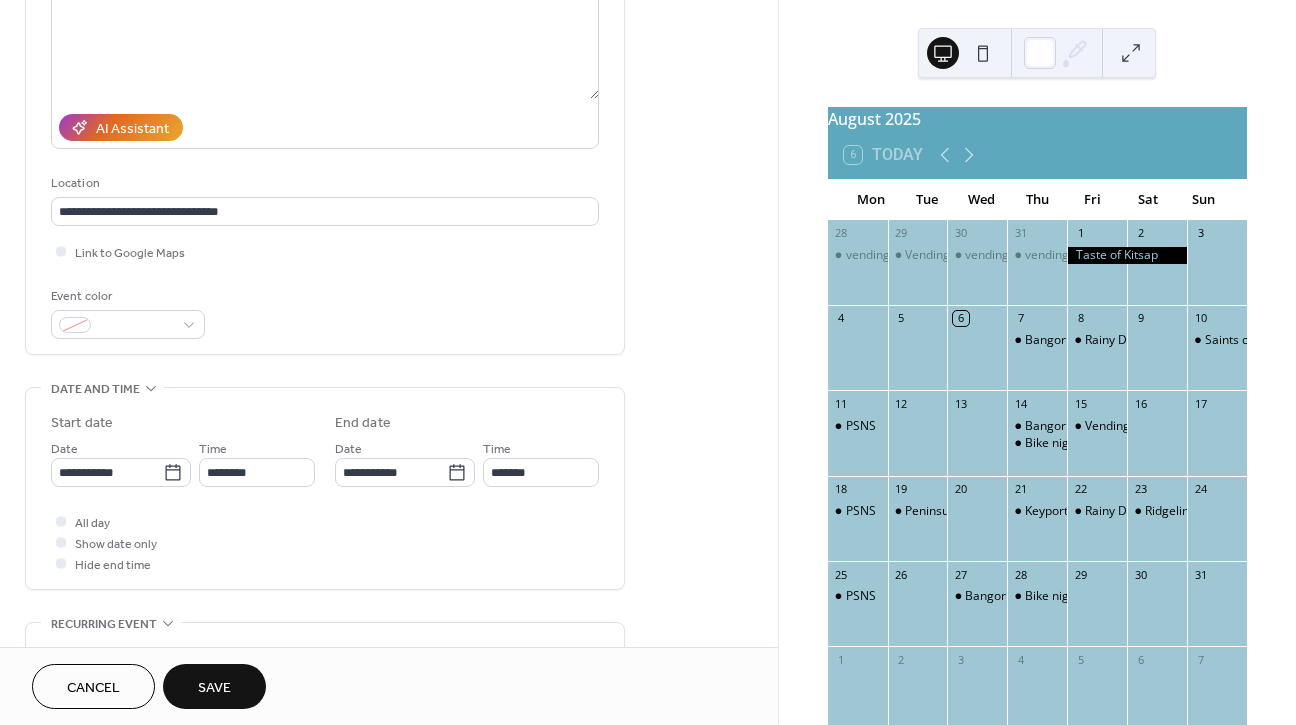 type on "**********" 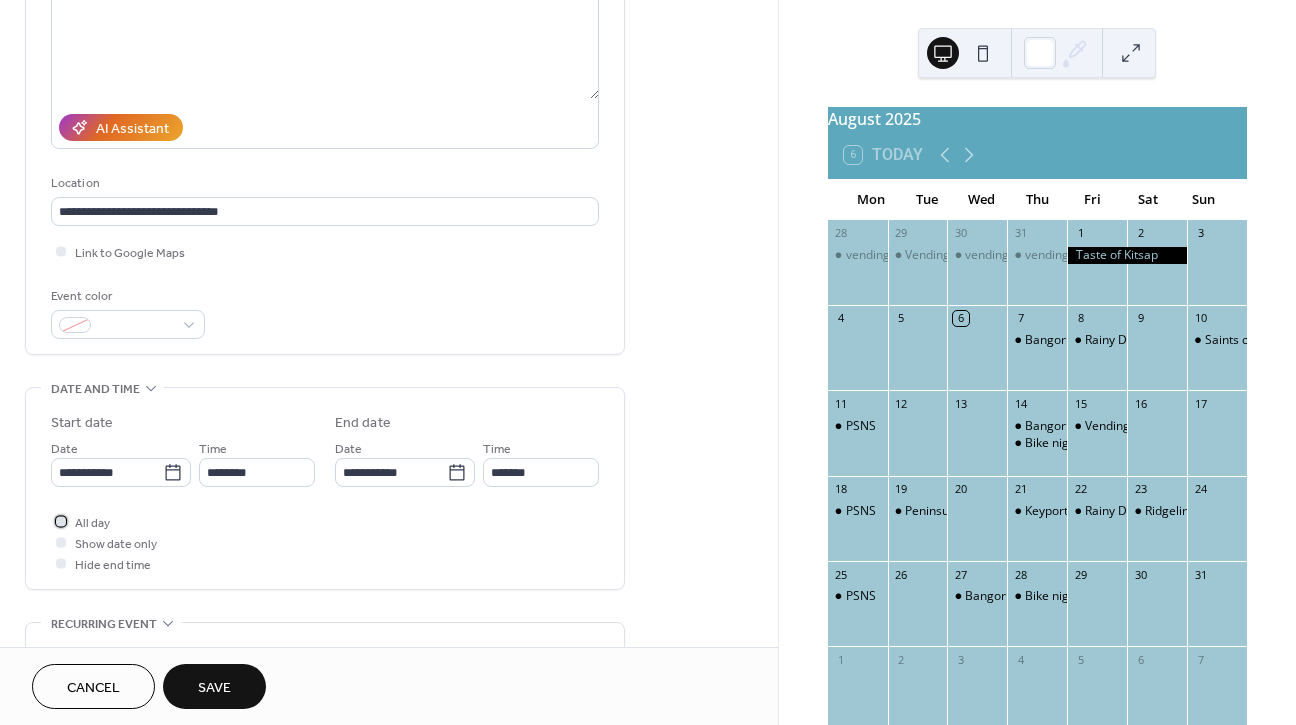 click at bounding box center [61, 521] 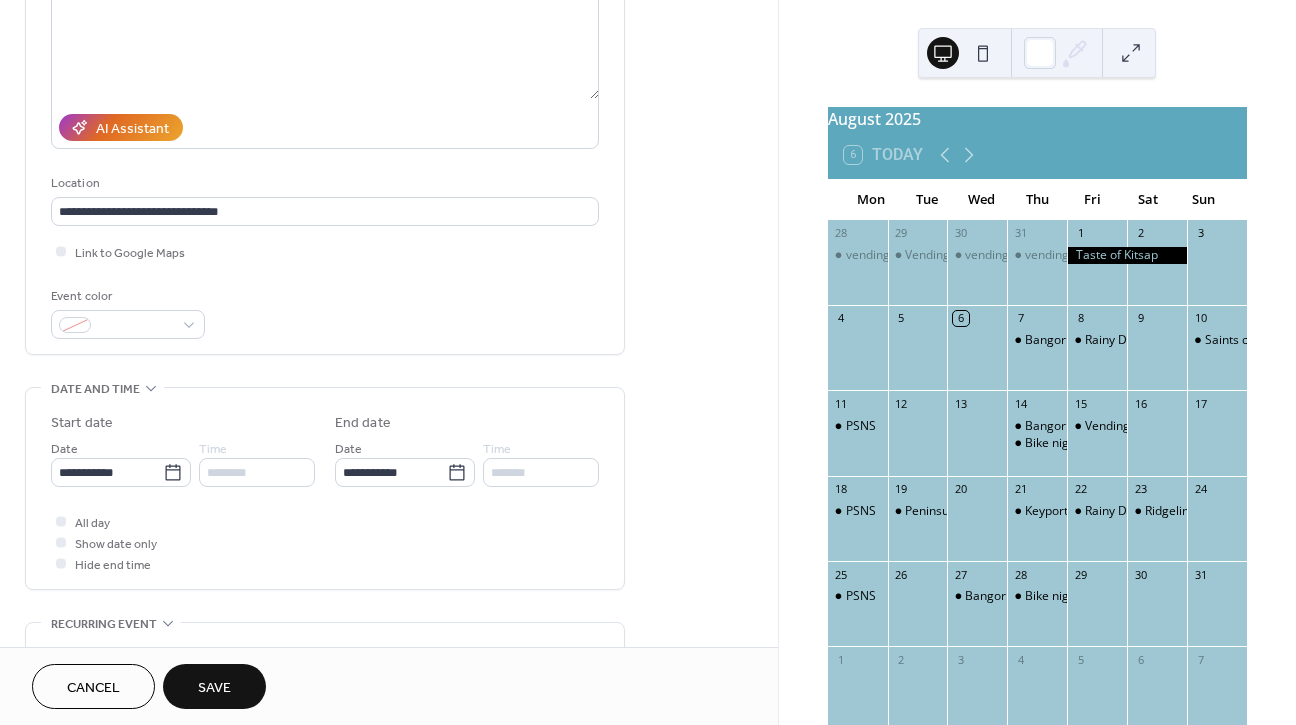 click on "Save" at bounding box center [214, 688] 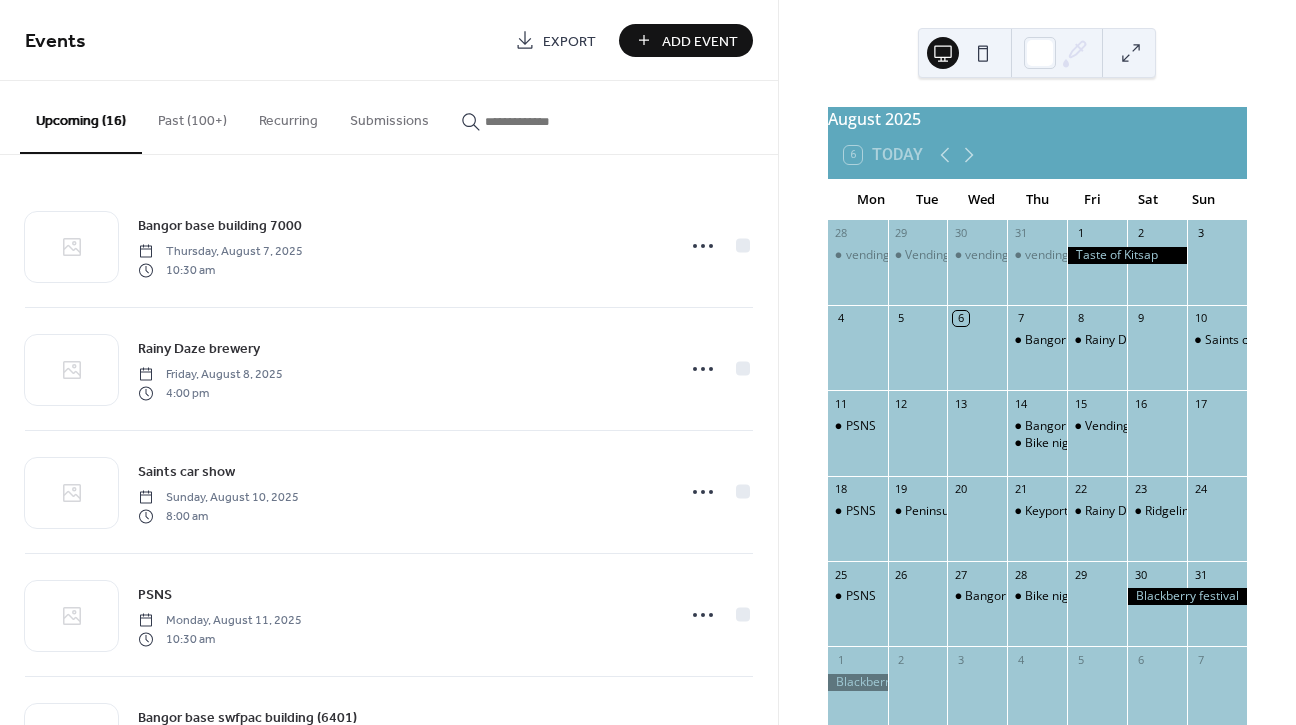scroll, scrollTop: 0, scrollLeft: 0, axis: both 